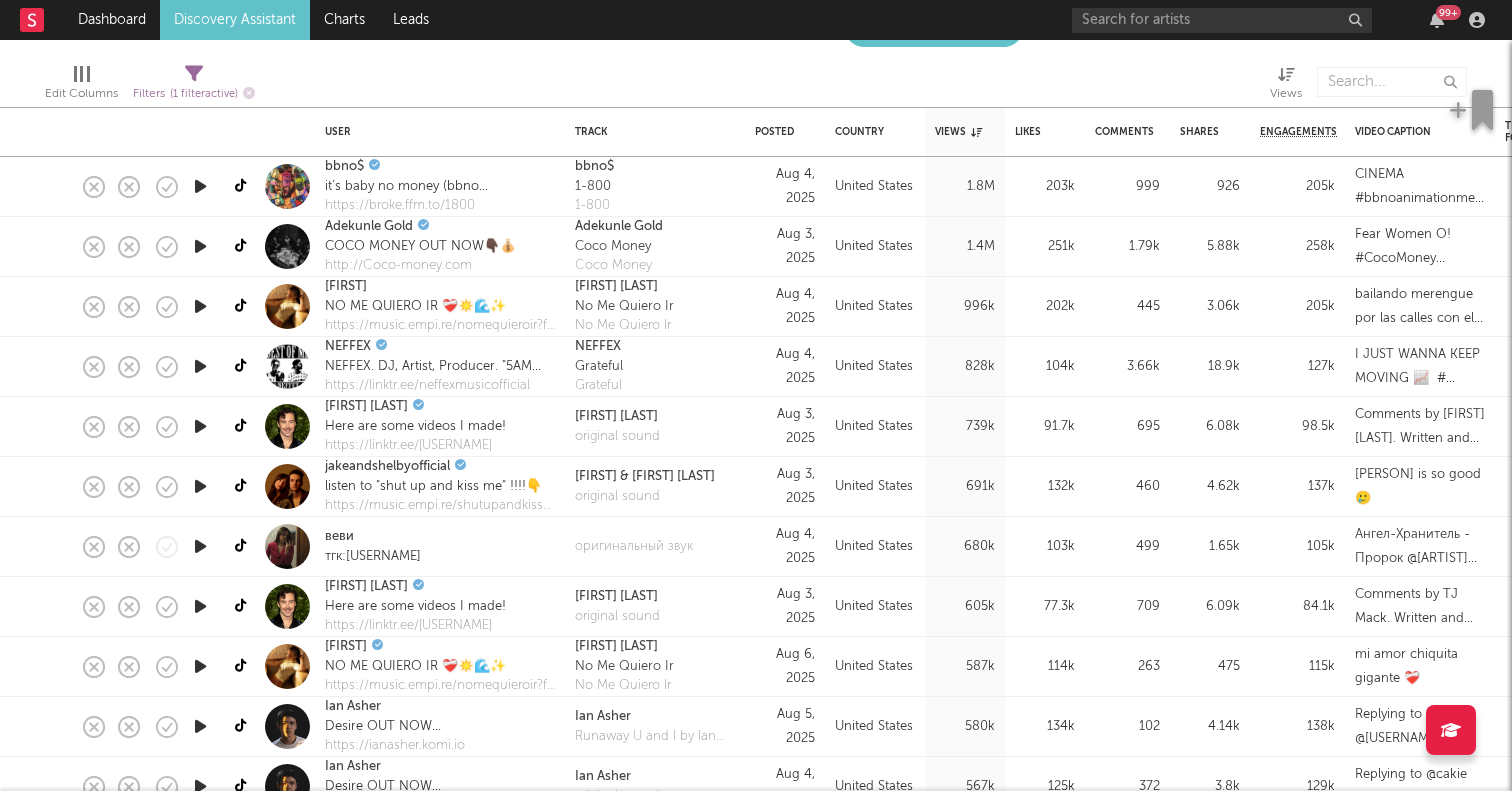 scroll, scrollTop: 0, scrollLeft: 0, axis: both 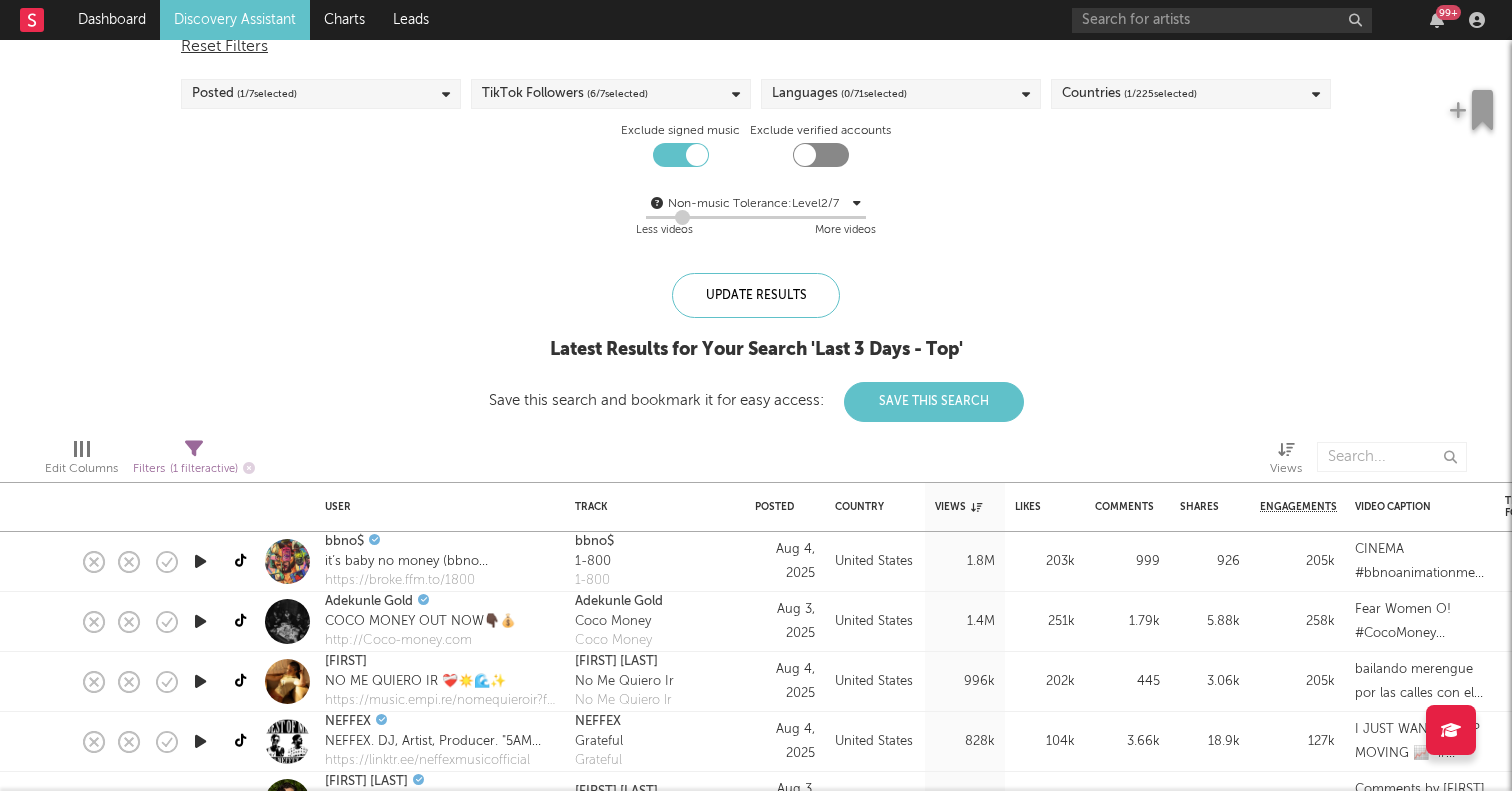 click at bounding box center (200, 561) 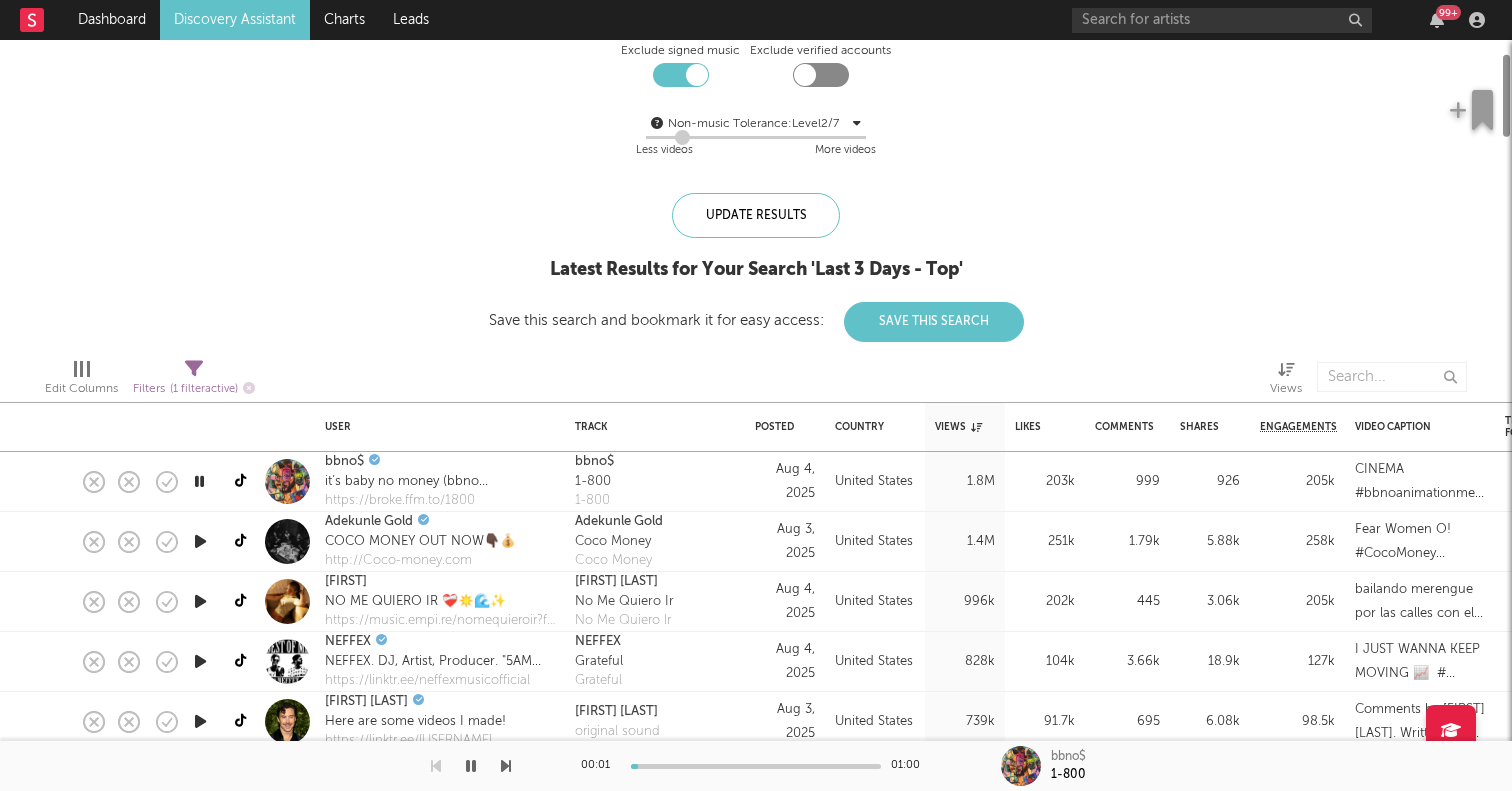 click at bounding box center (200, 541) 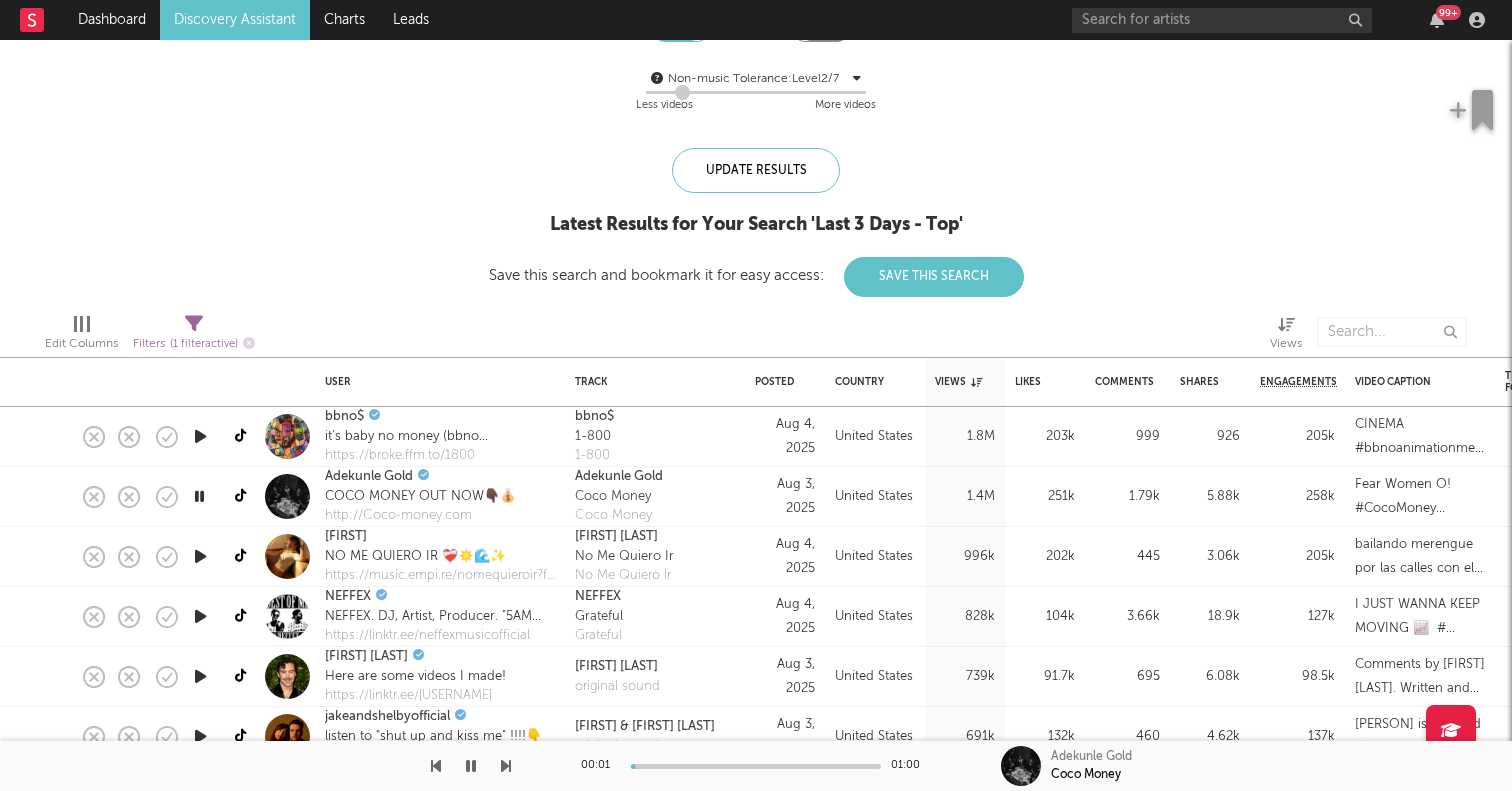 click at bounding box center [200, 556] 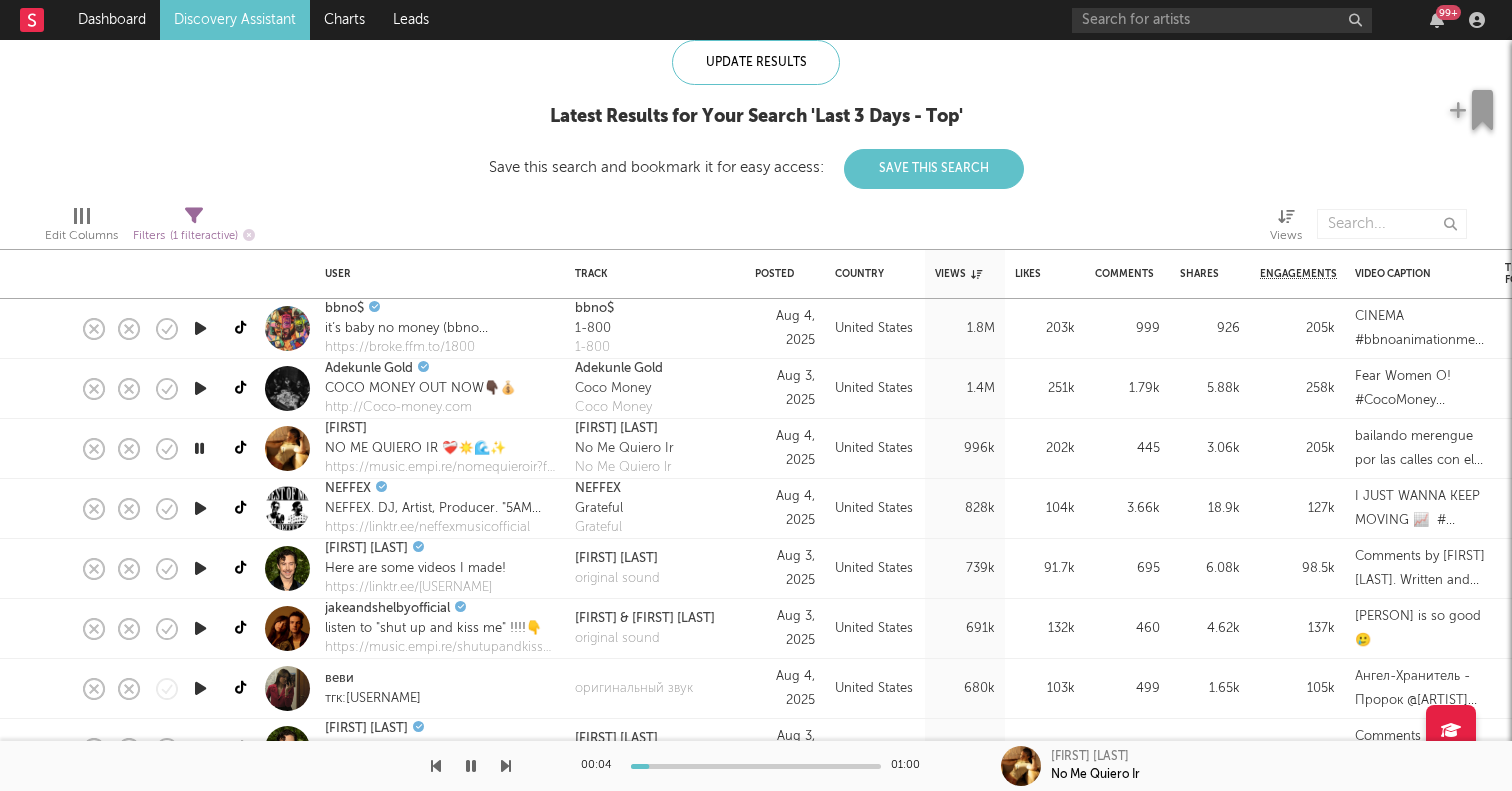 click at bounding box center [200, 568] 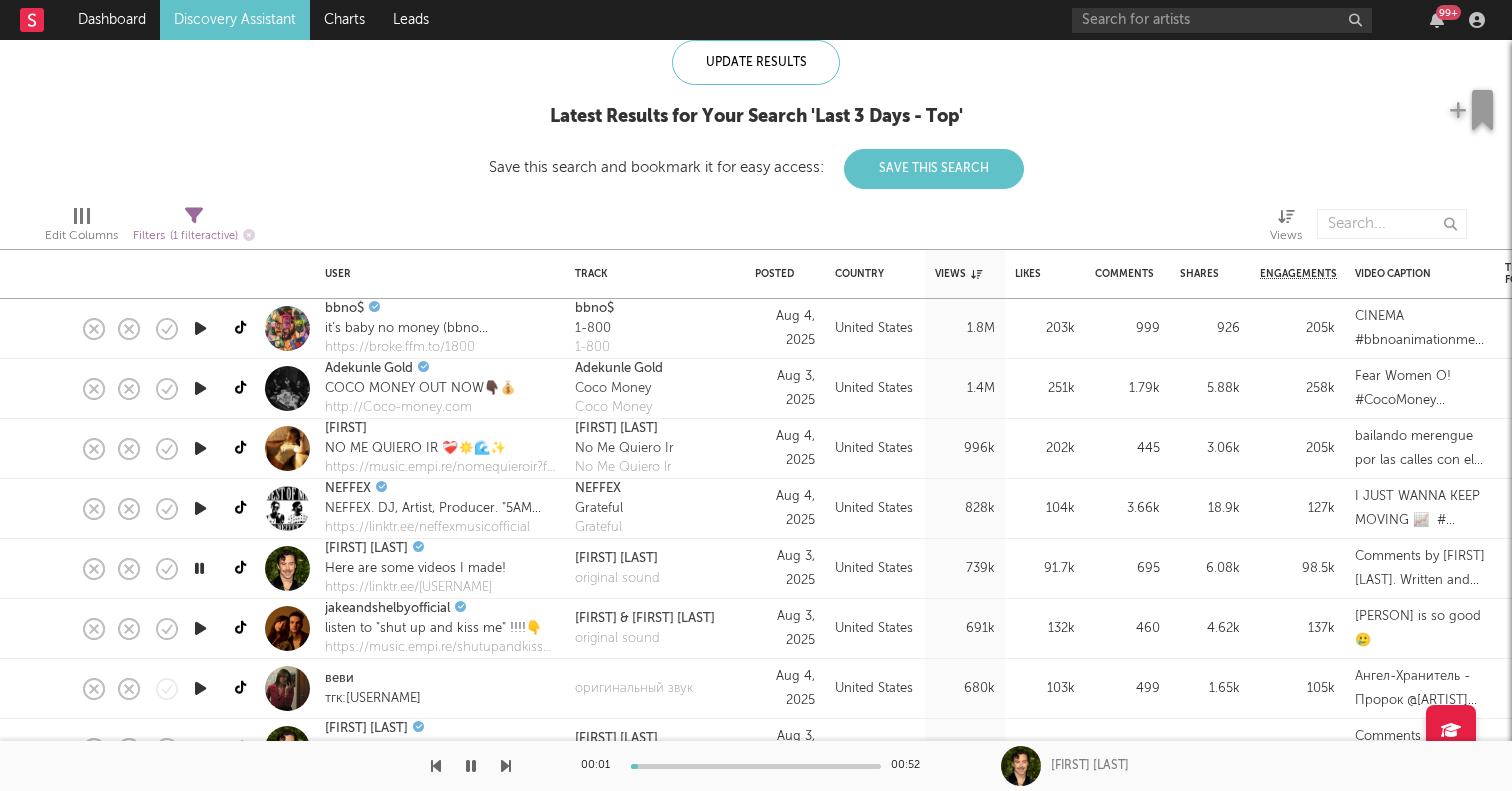 click at bounding box center (200, 629) 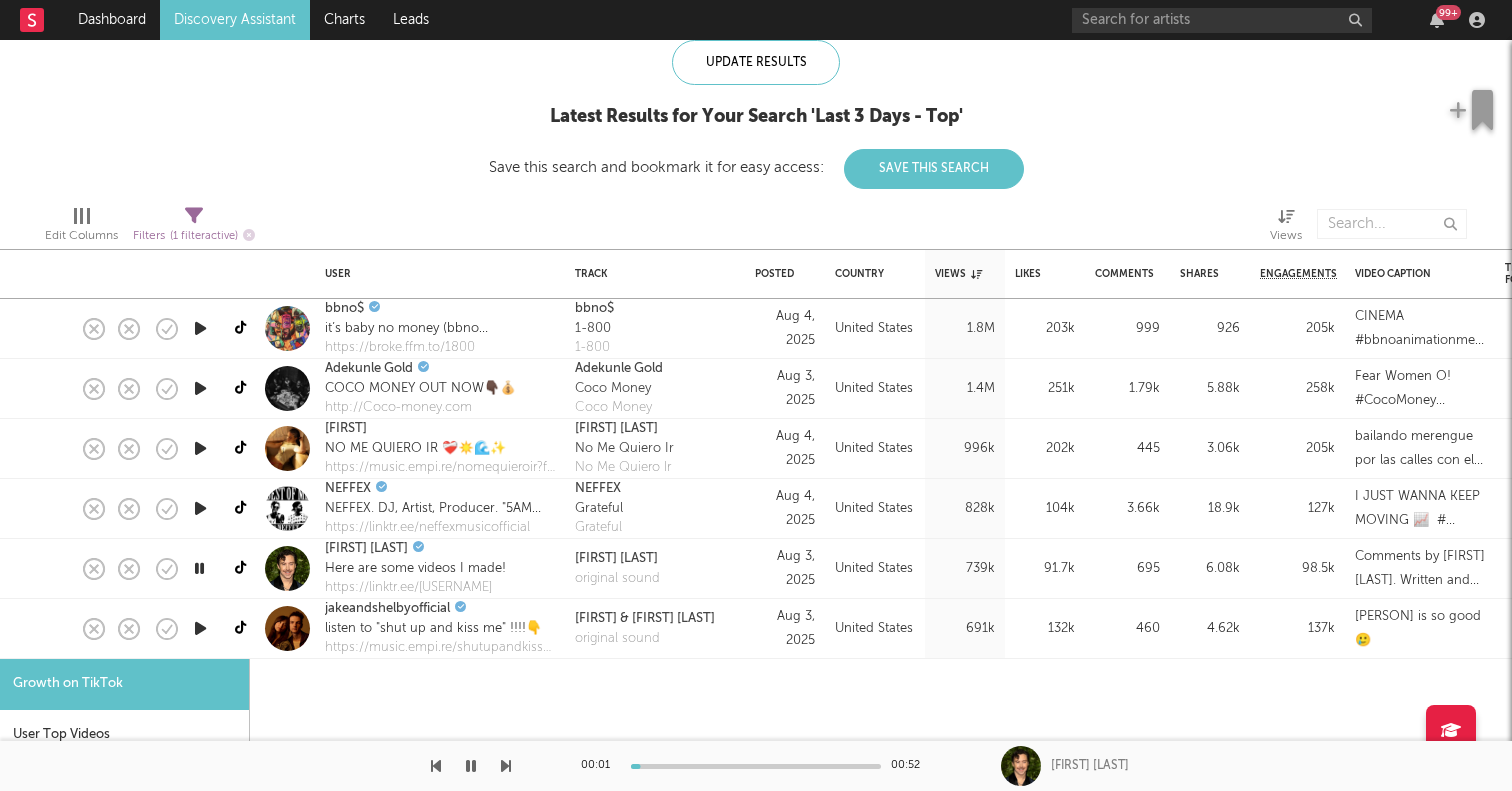 click at bounding box center (200, 628) 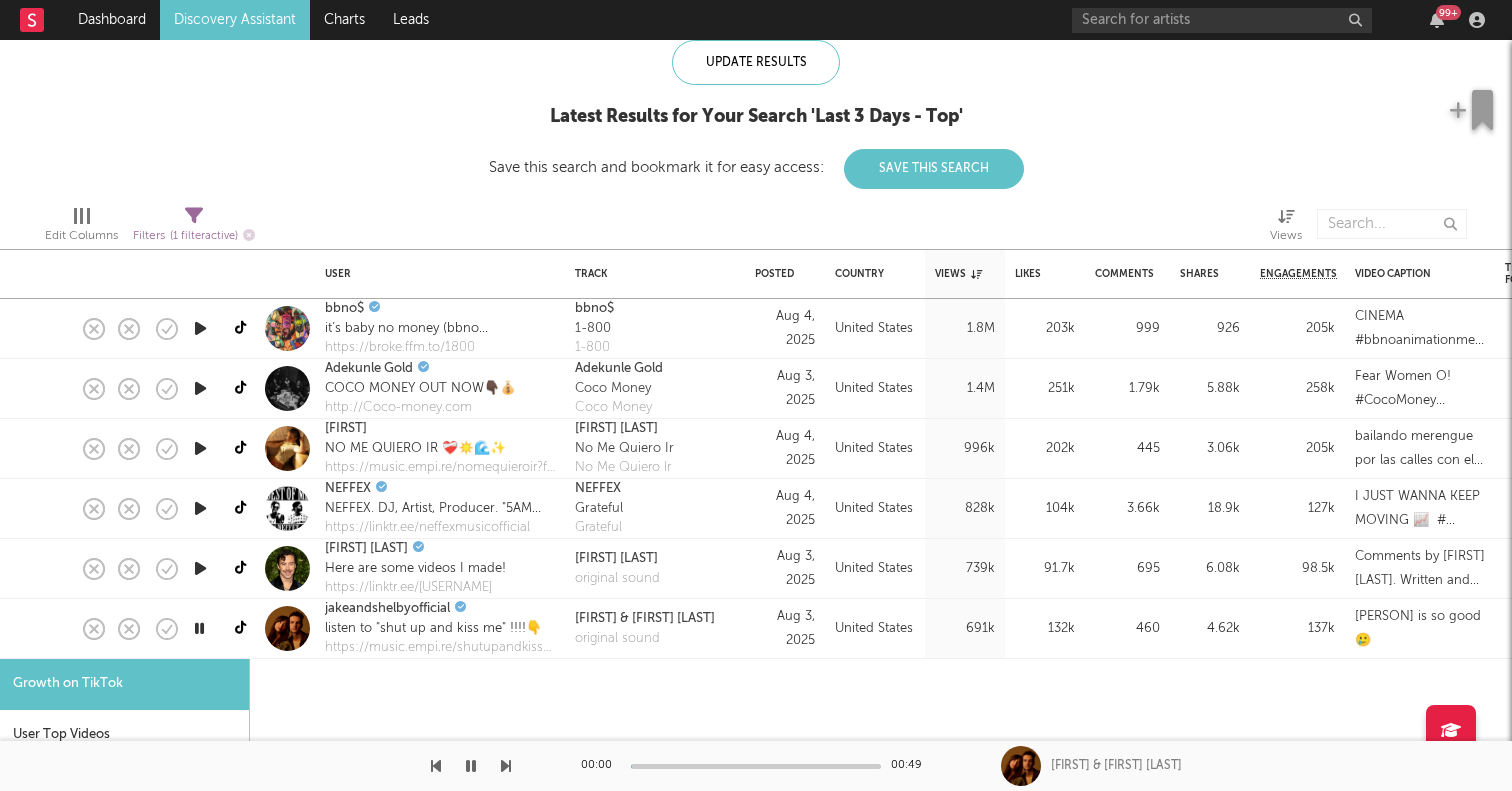 select on "1m" 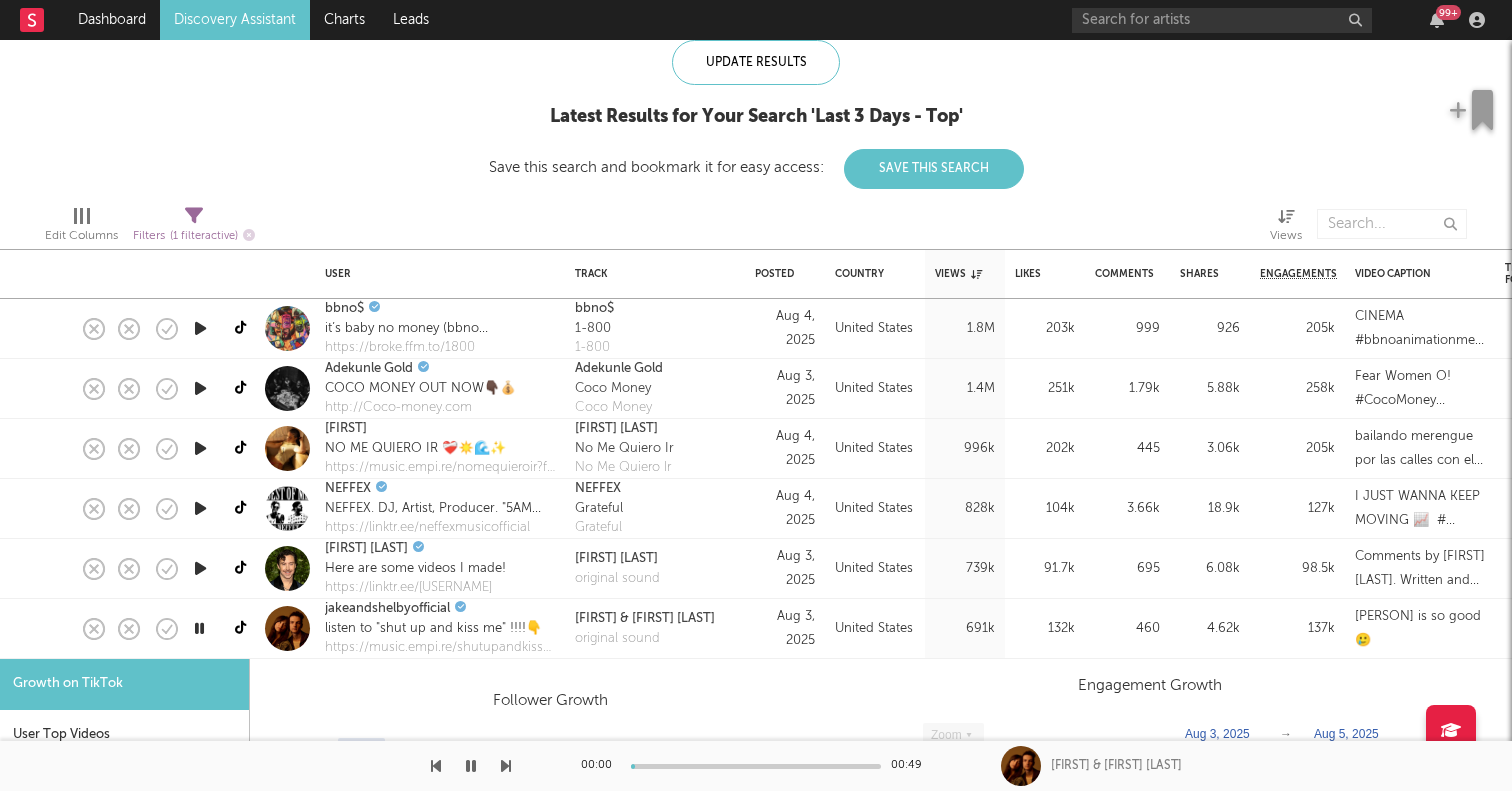 click on "Jake & Shelby original sound" at bounding box center (655, 629) 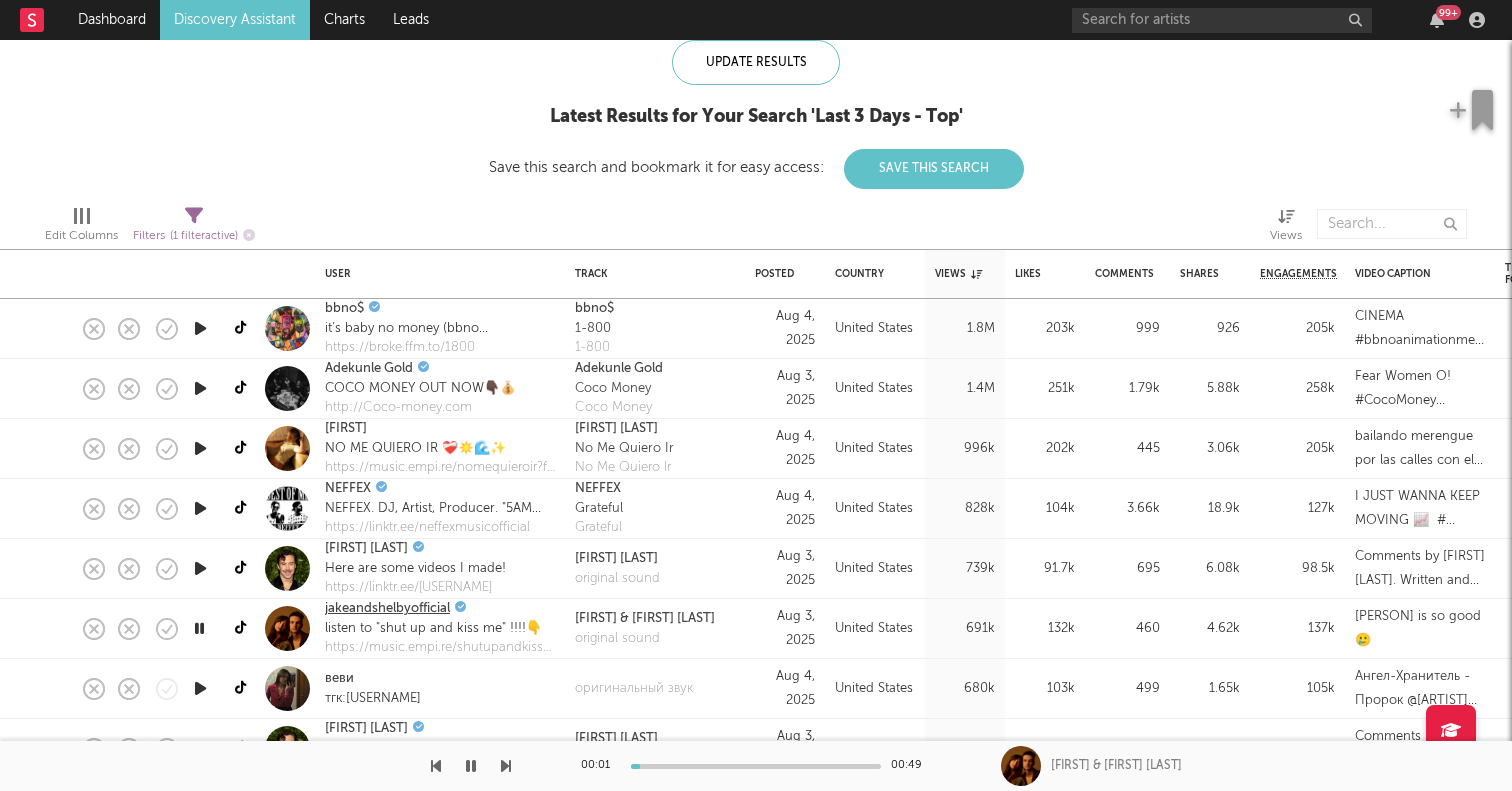 click on "jakeandshelbyofficial" at bounding box center [387, 609] 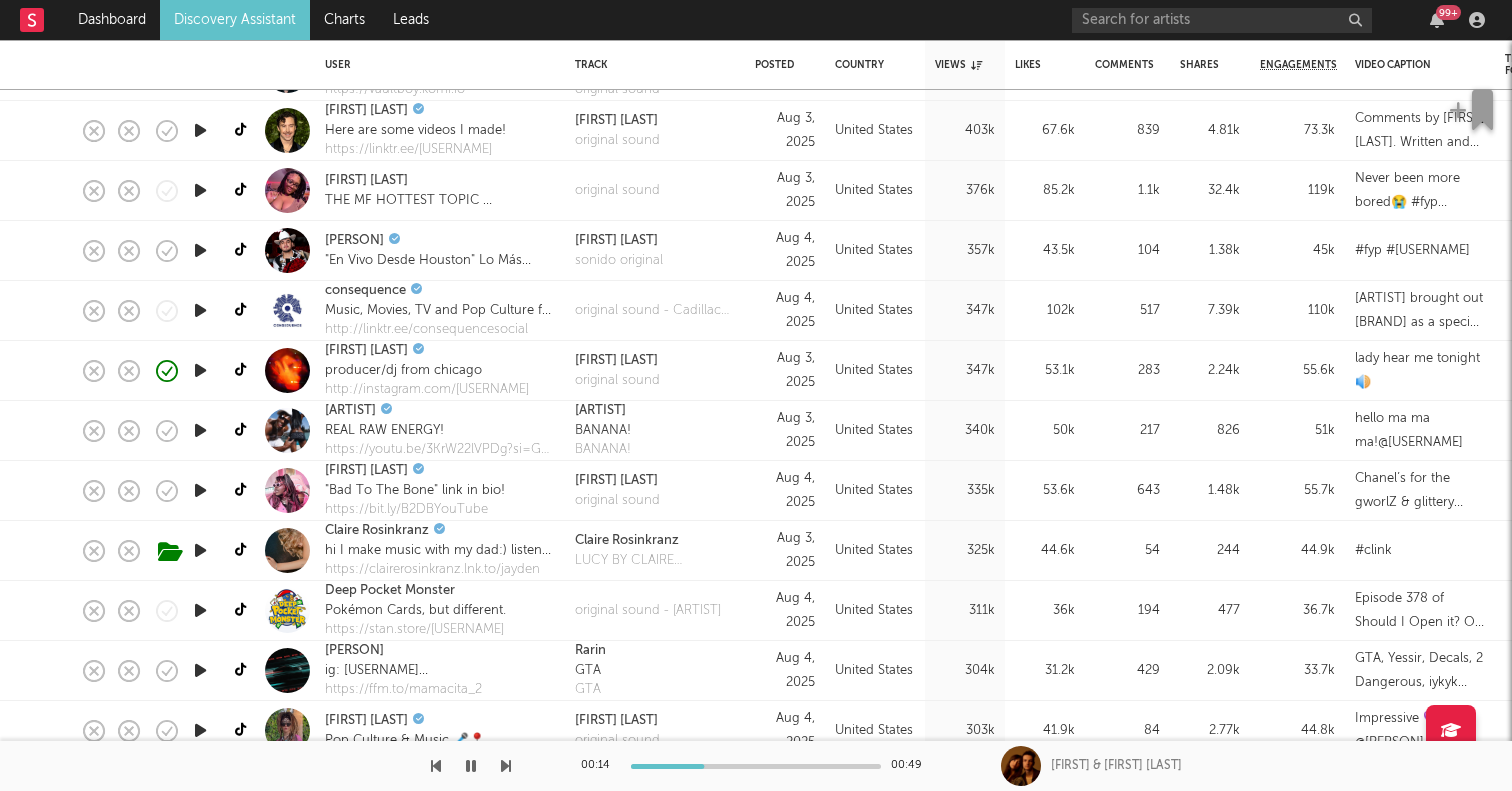 click at bounding box center (200, 550) 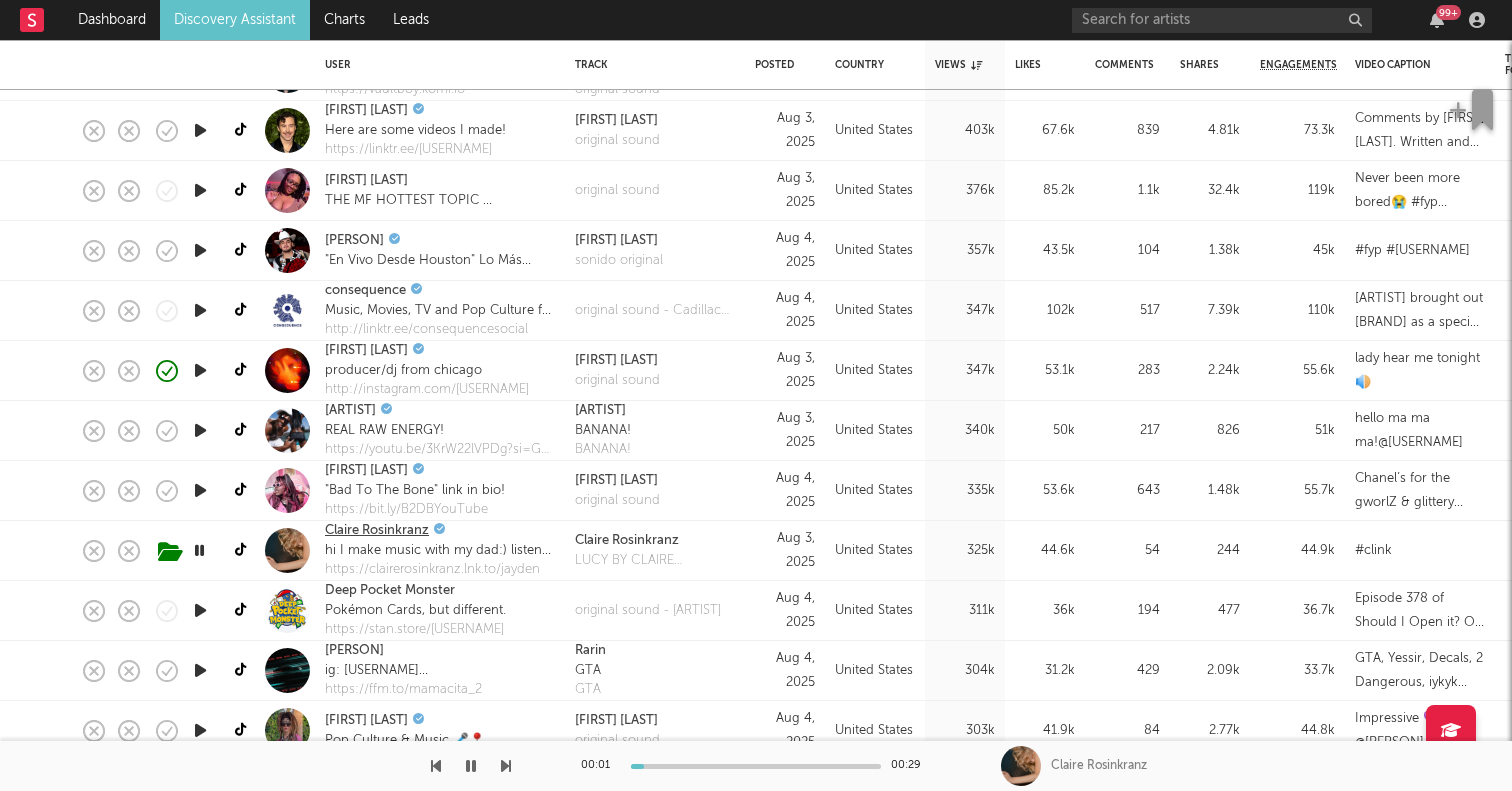 click on "Claire Rosinkranz" at bounding box center [377, 531] 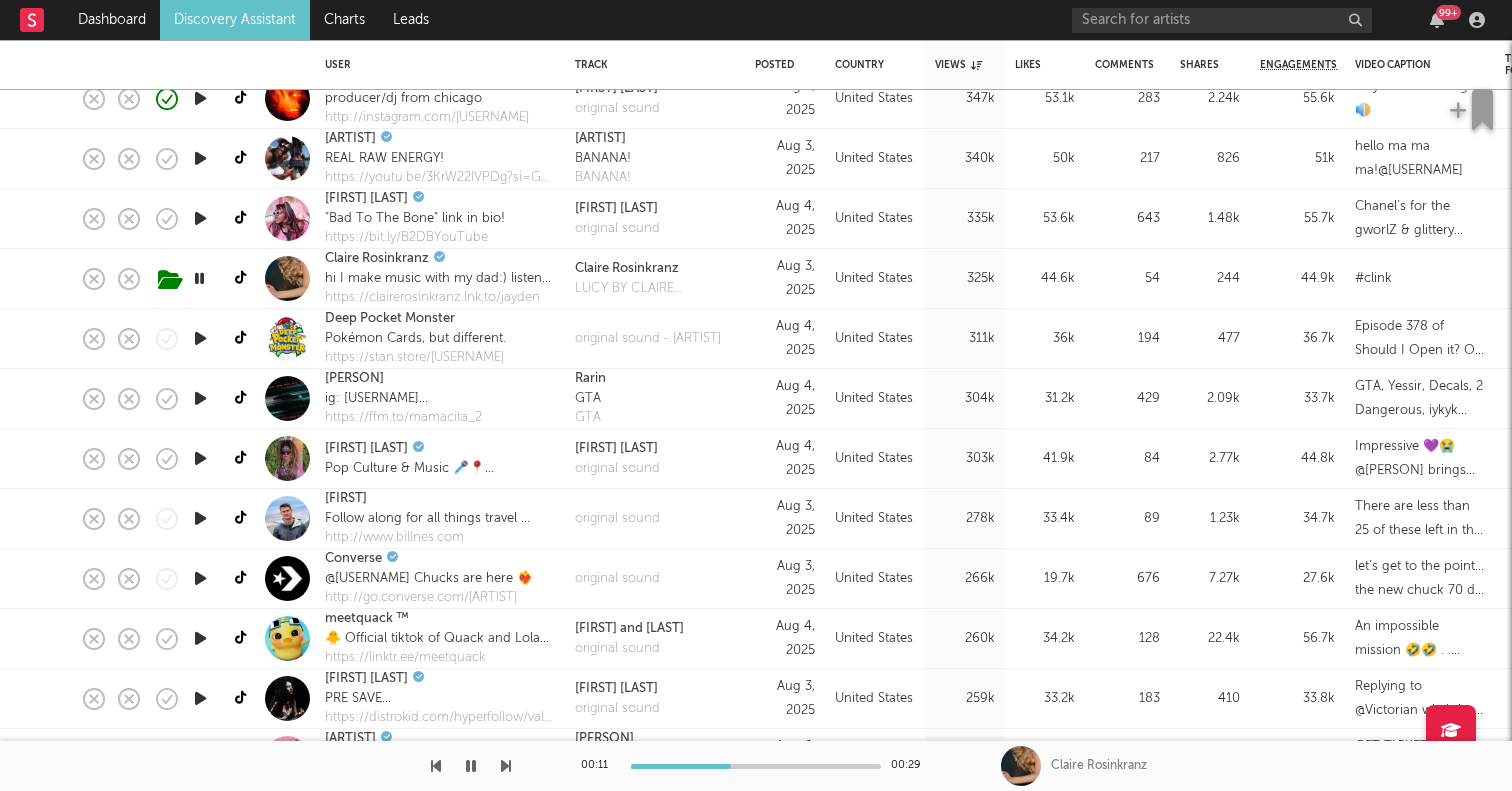 click at bounding box center (200, 518) 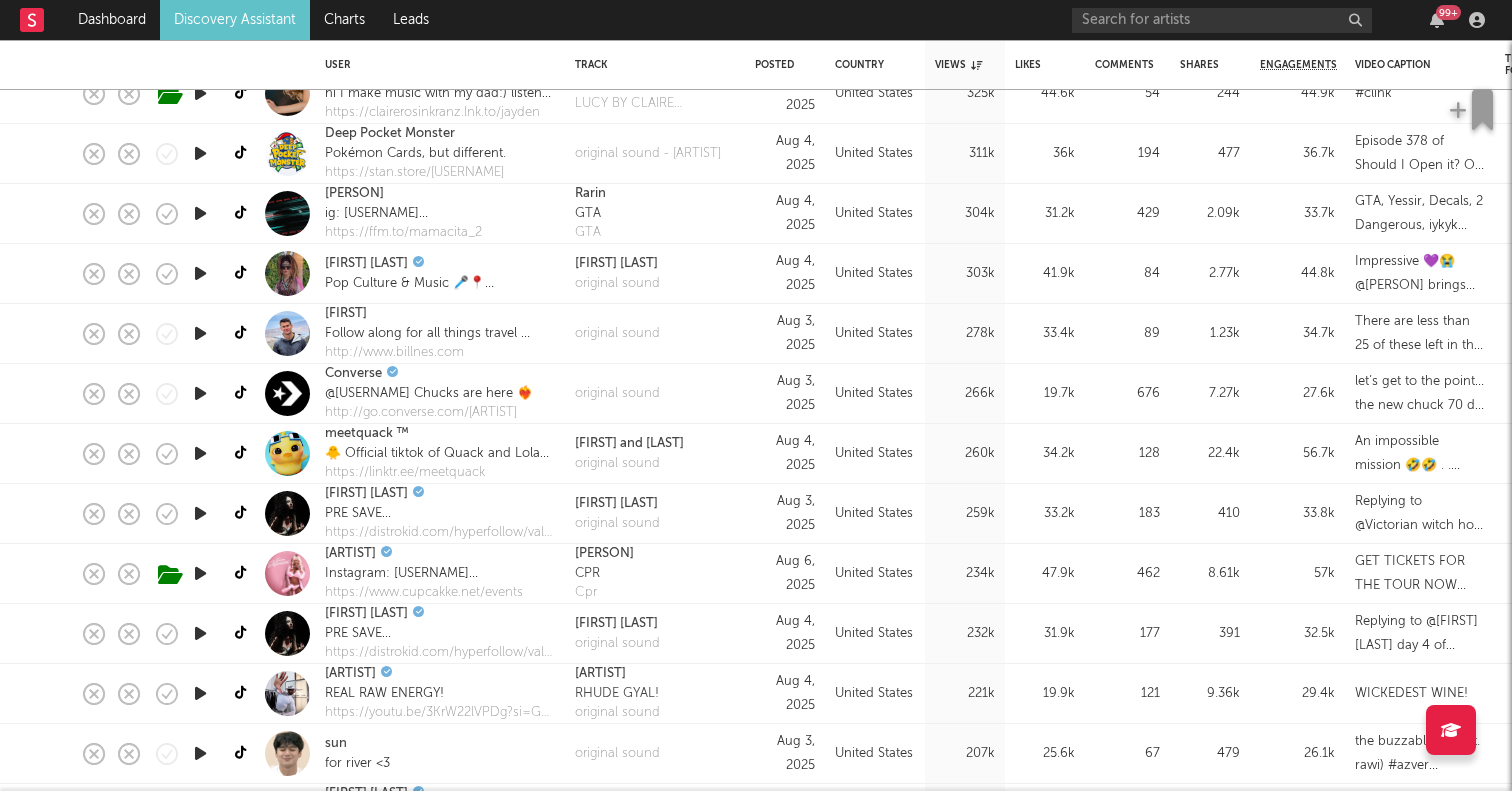 click at bounding box center (200, 513) 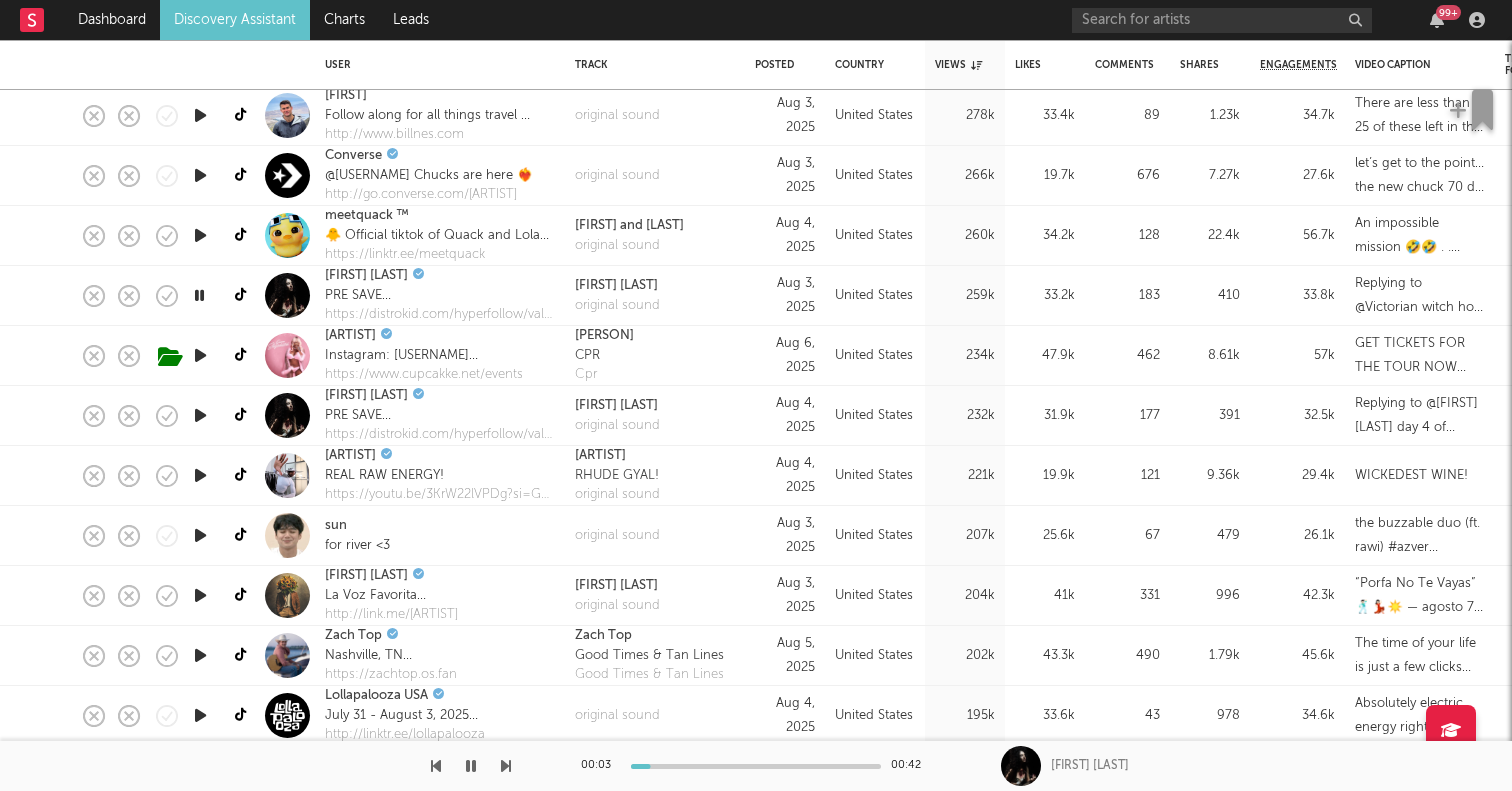 click at bounding box center [200, 475] 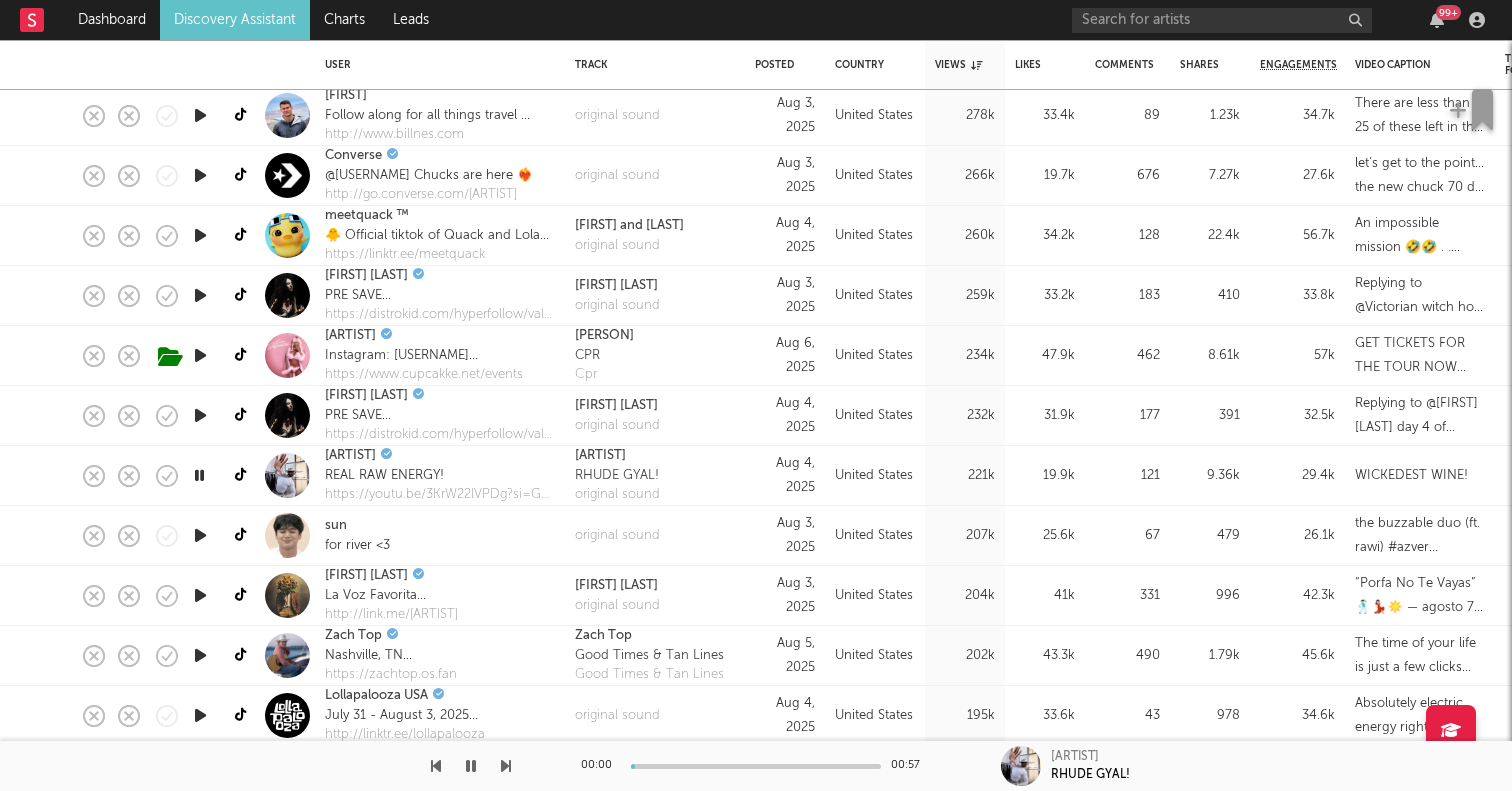 click at bounding box center (200, 595) 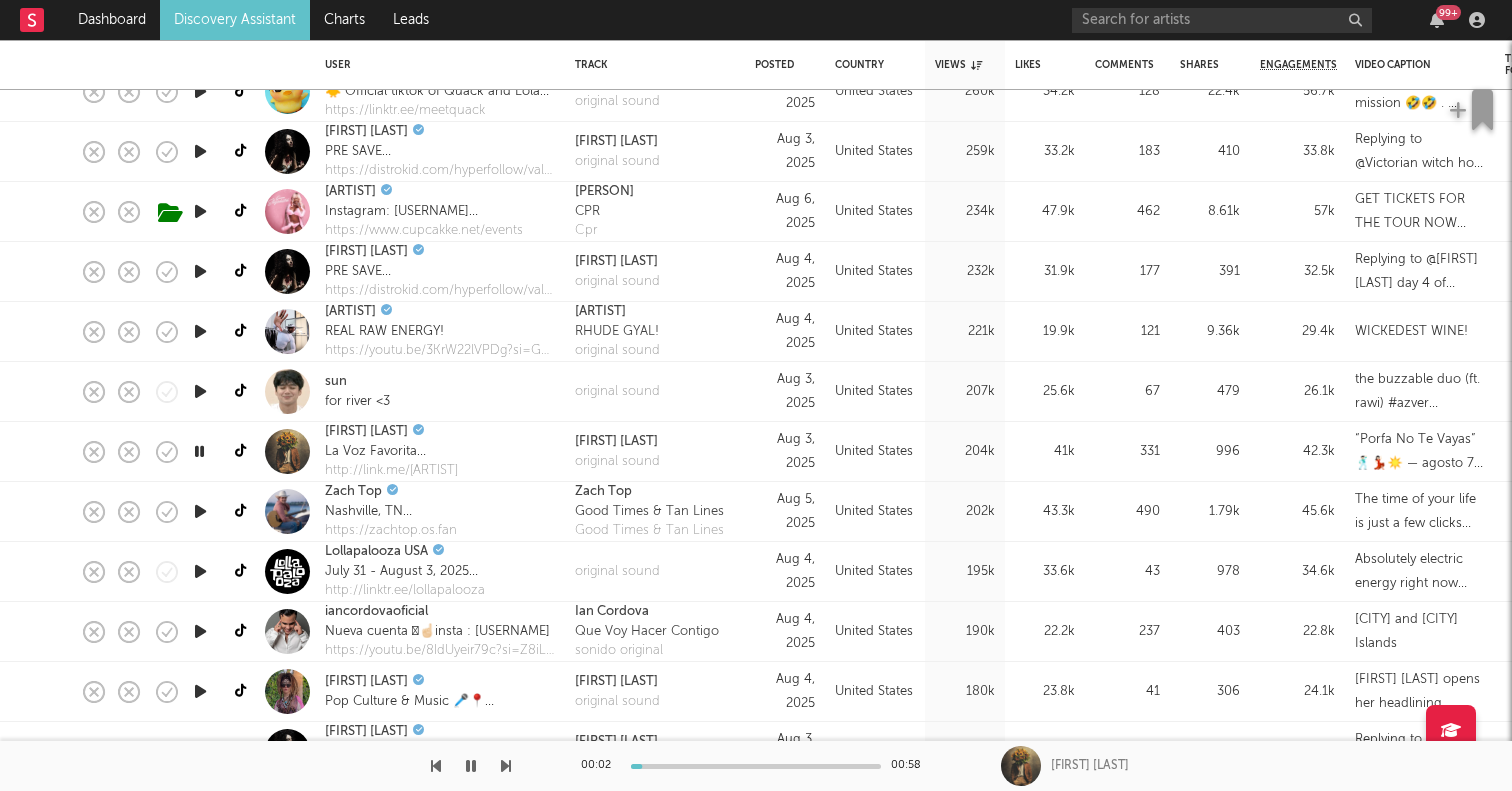 click at bounding box center [200, 691] 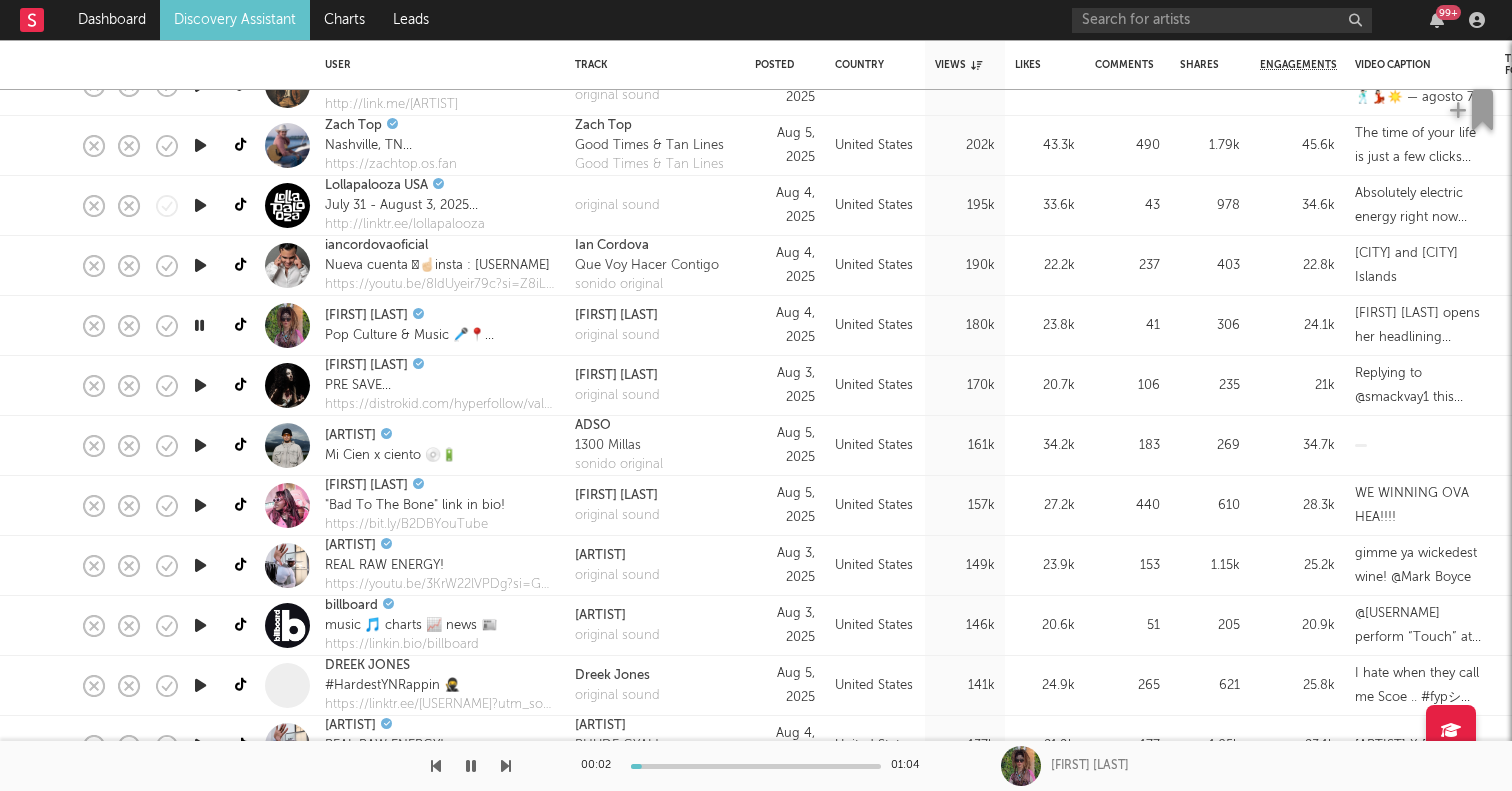 click at bounding box center (200, 505) 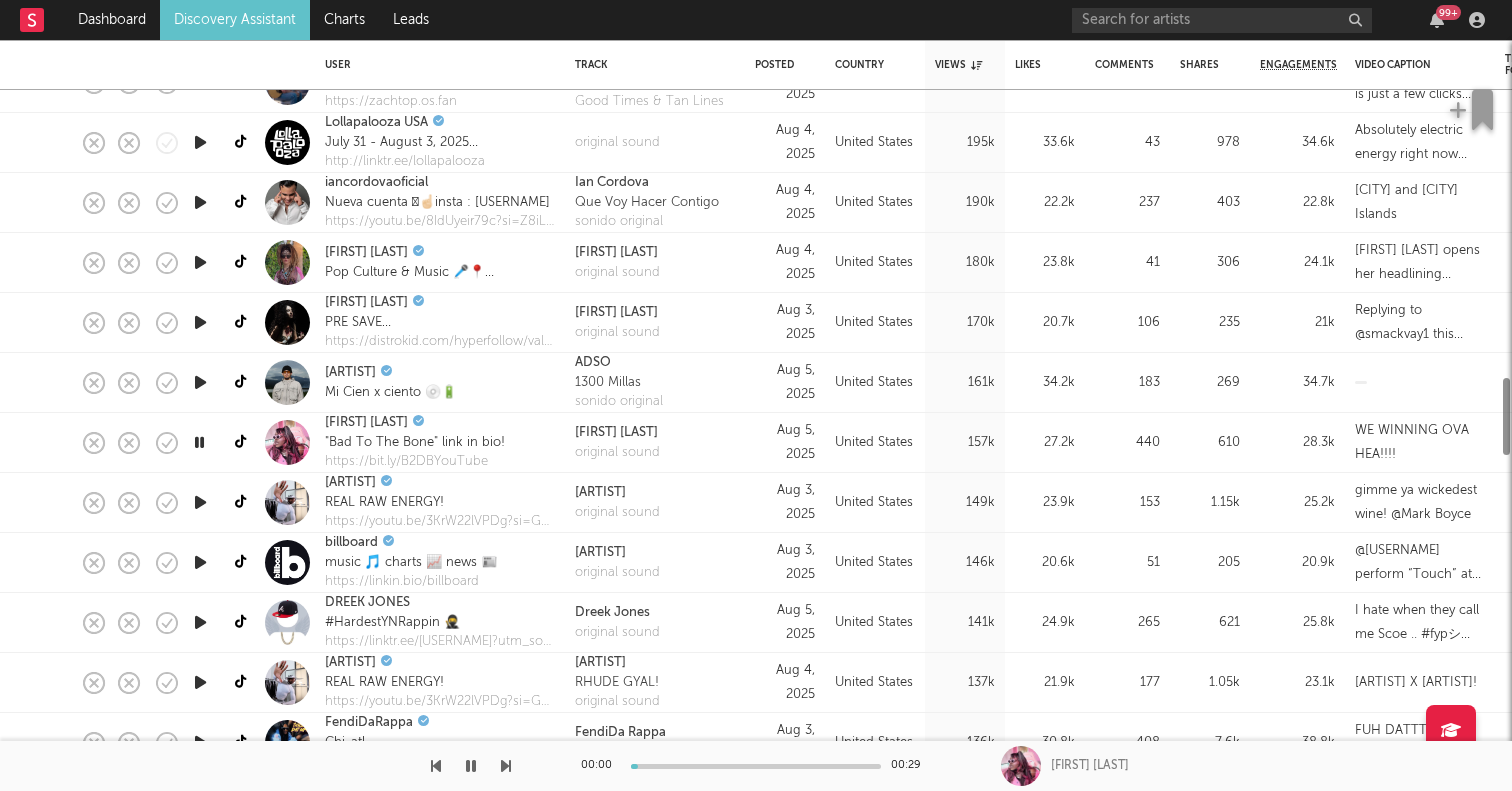 click at bounding box center [200, 502] 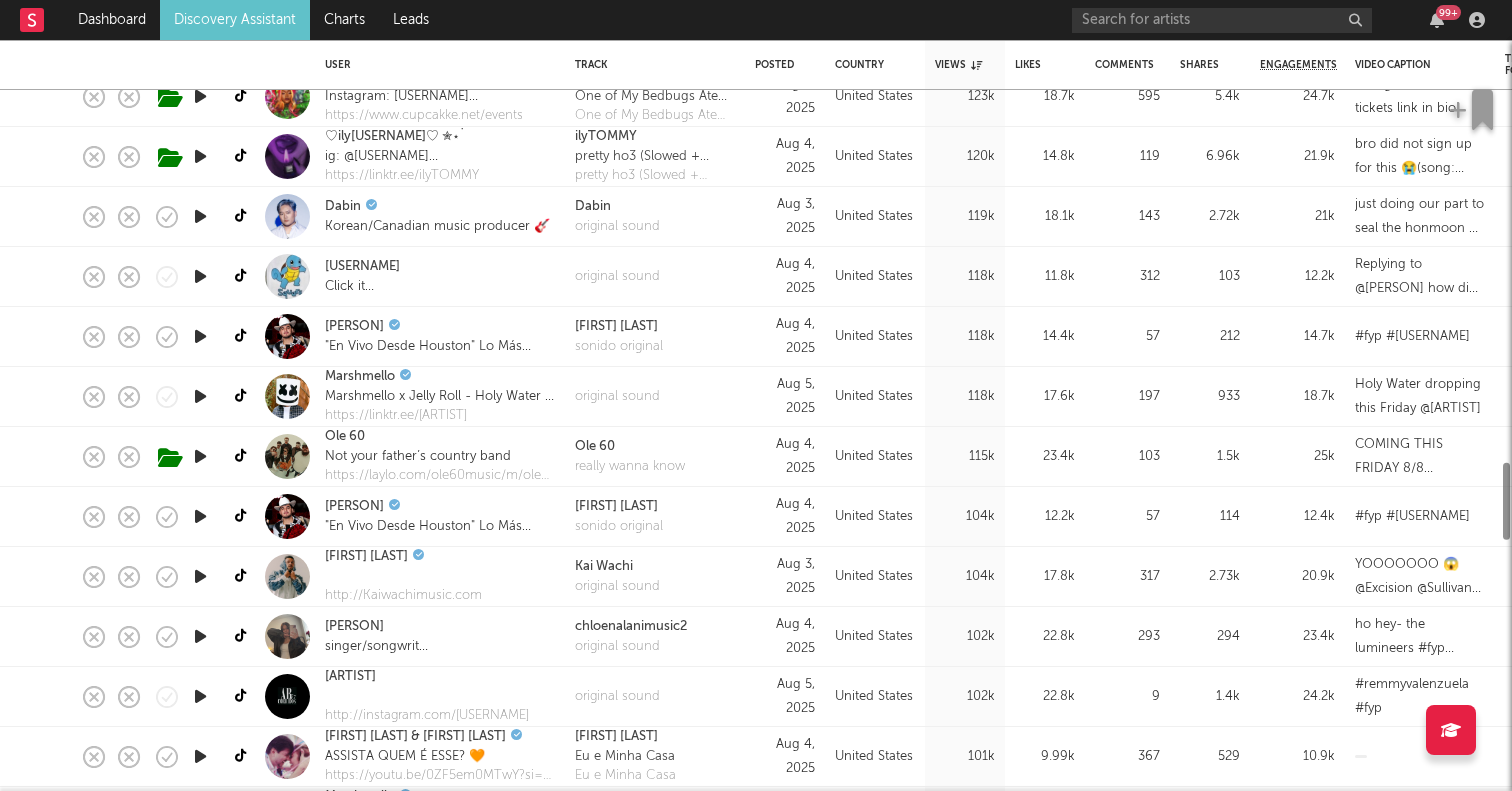click at bounding box center [200, 576] 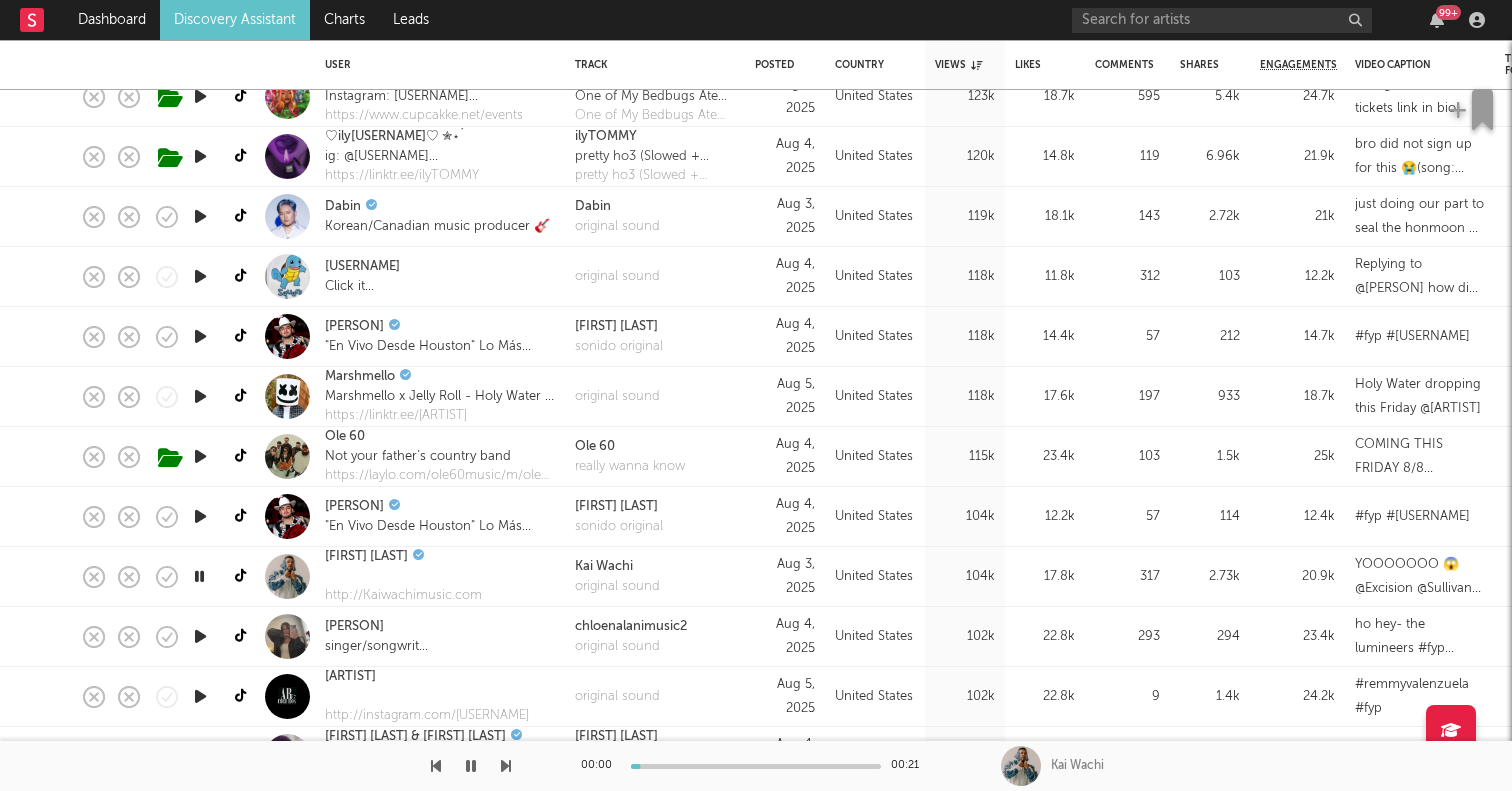 click at bounding box center (199, 576) 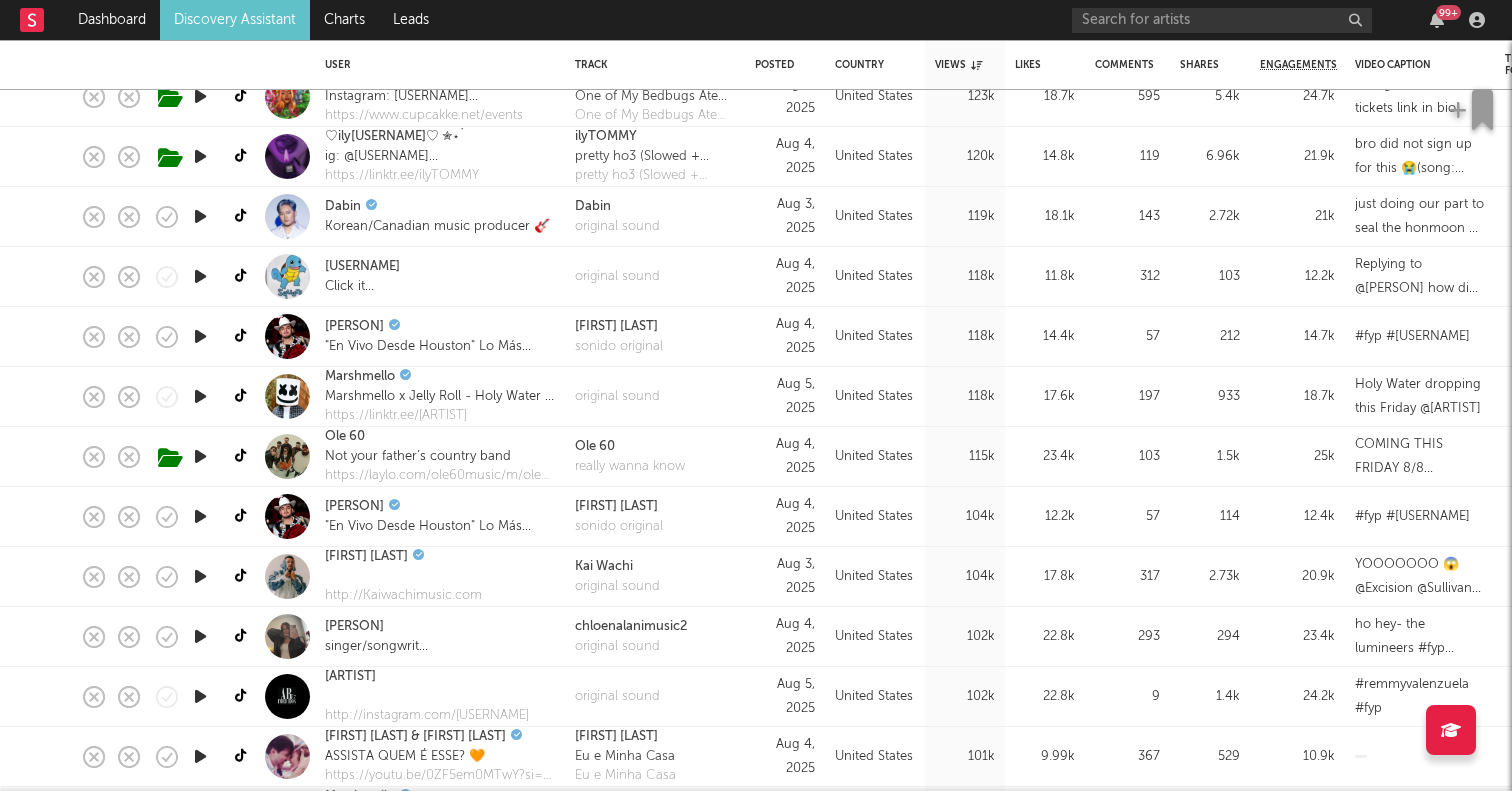 click at bounding box center (200, 636) 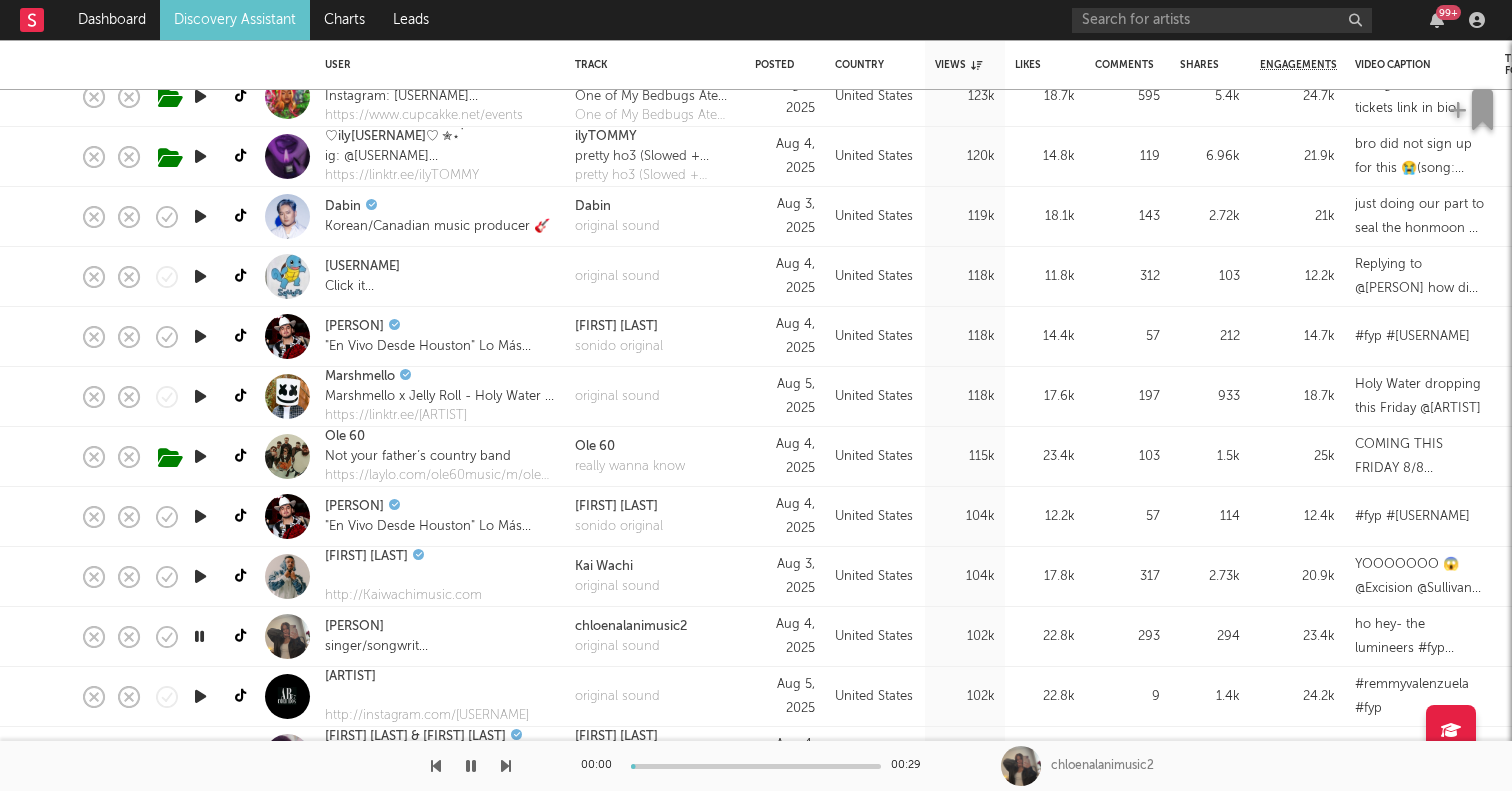 click at bounding box center [199, 636] 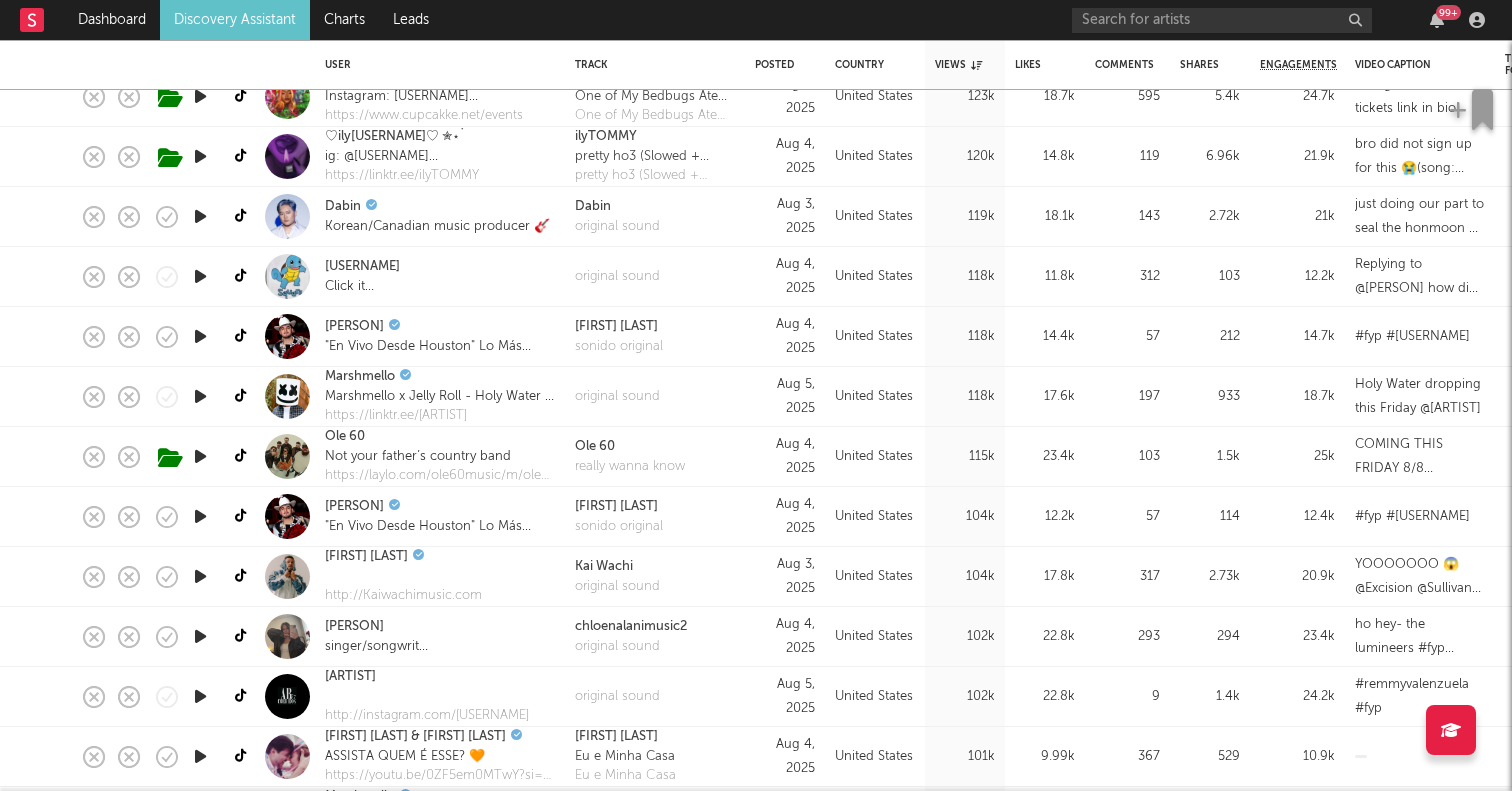 click at bounding box center [200, 636] 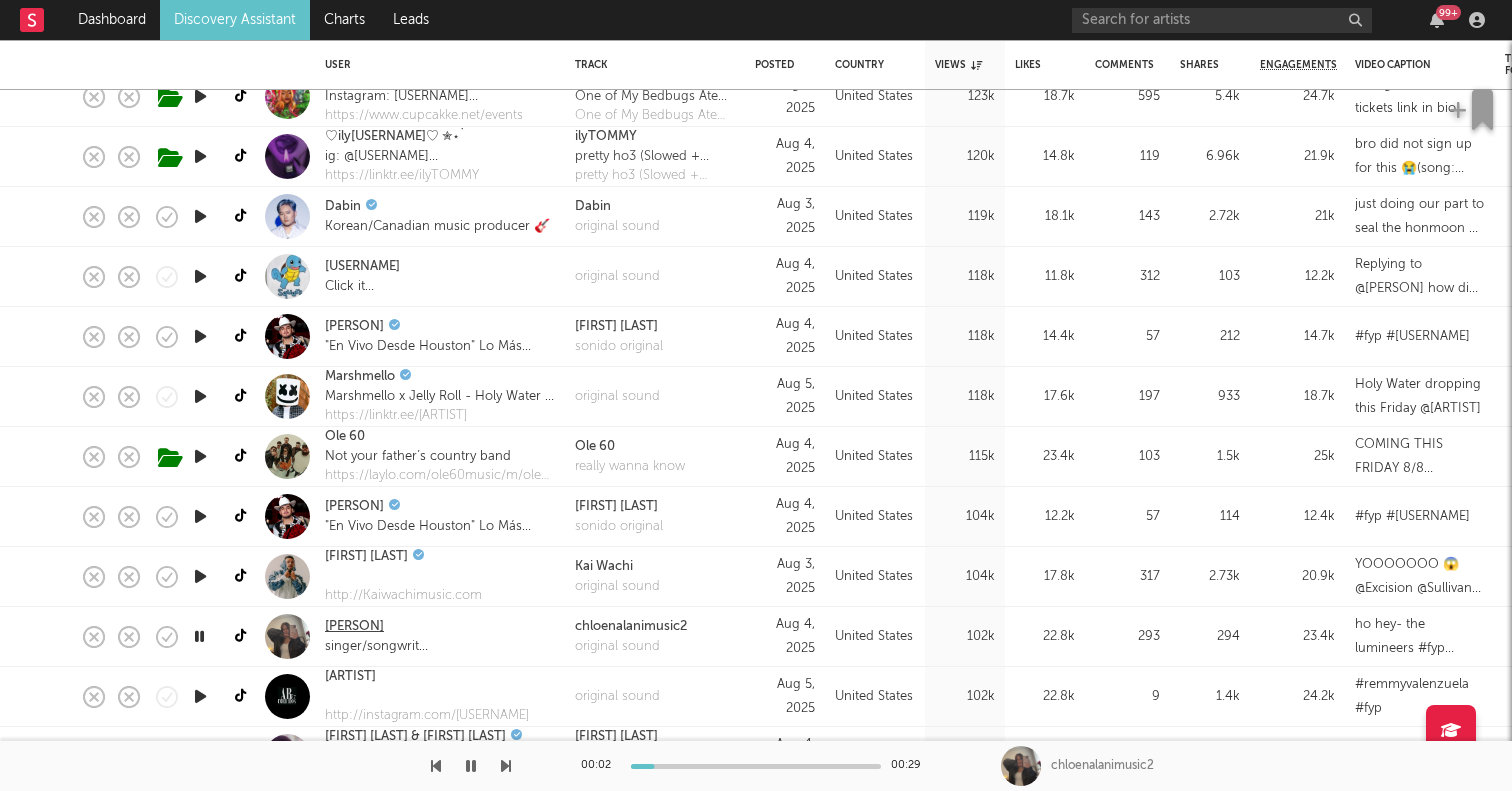 click on "chloenalani" at bounding box center (354, 627) 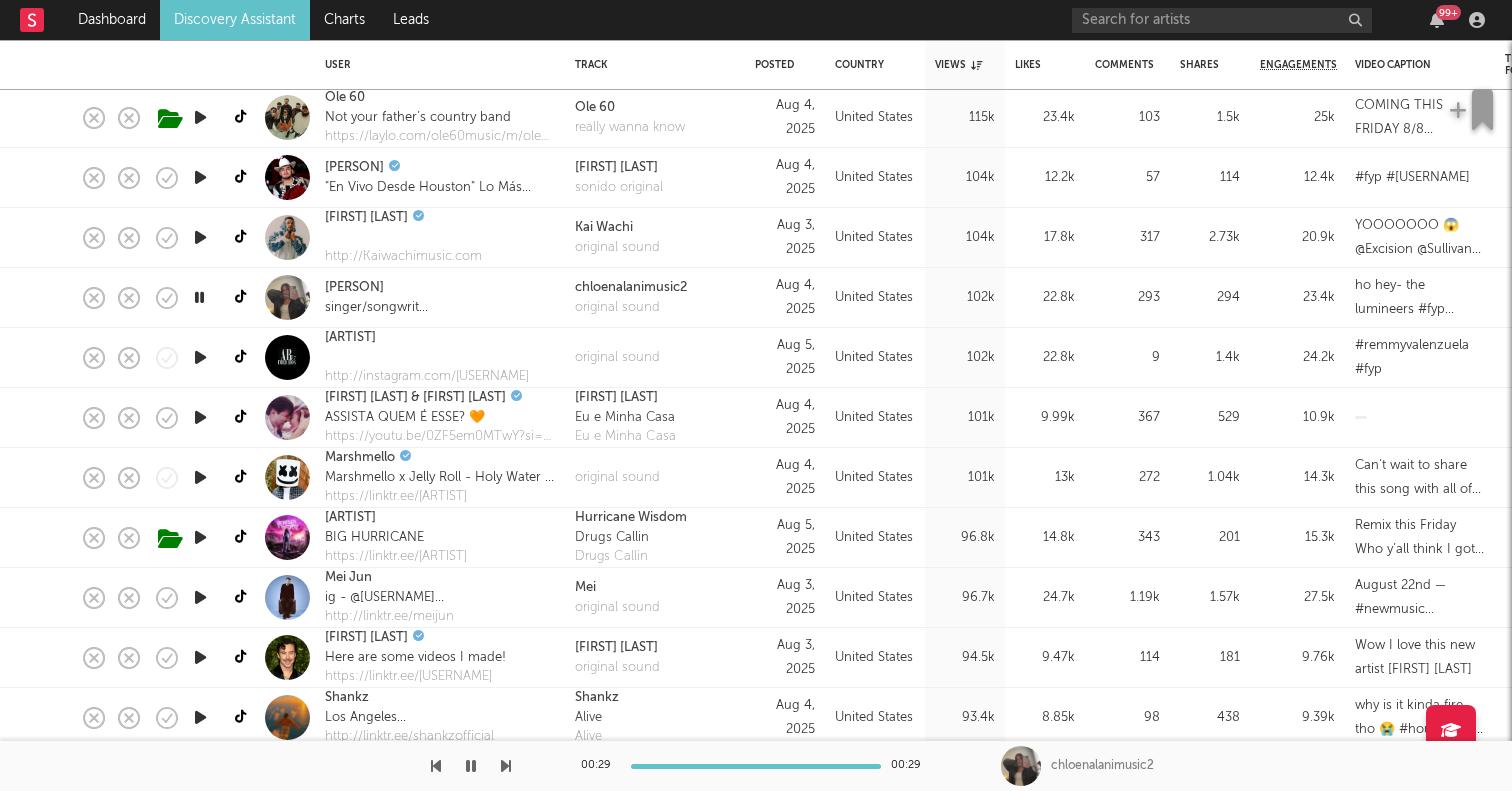 click at bounding box center (200, 597) 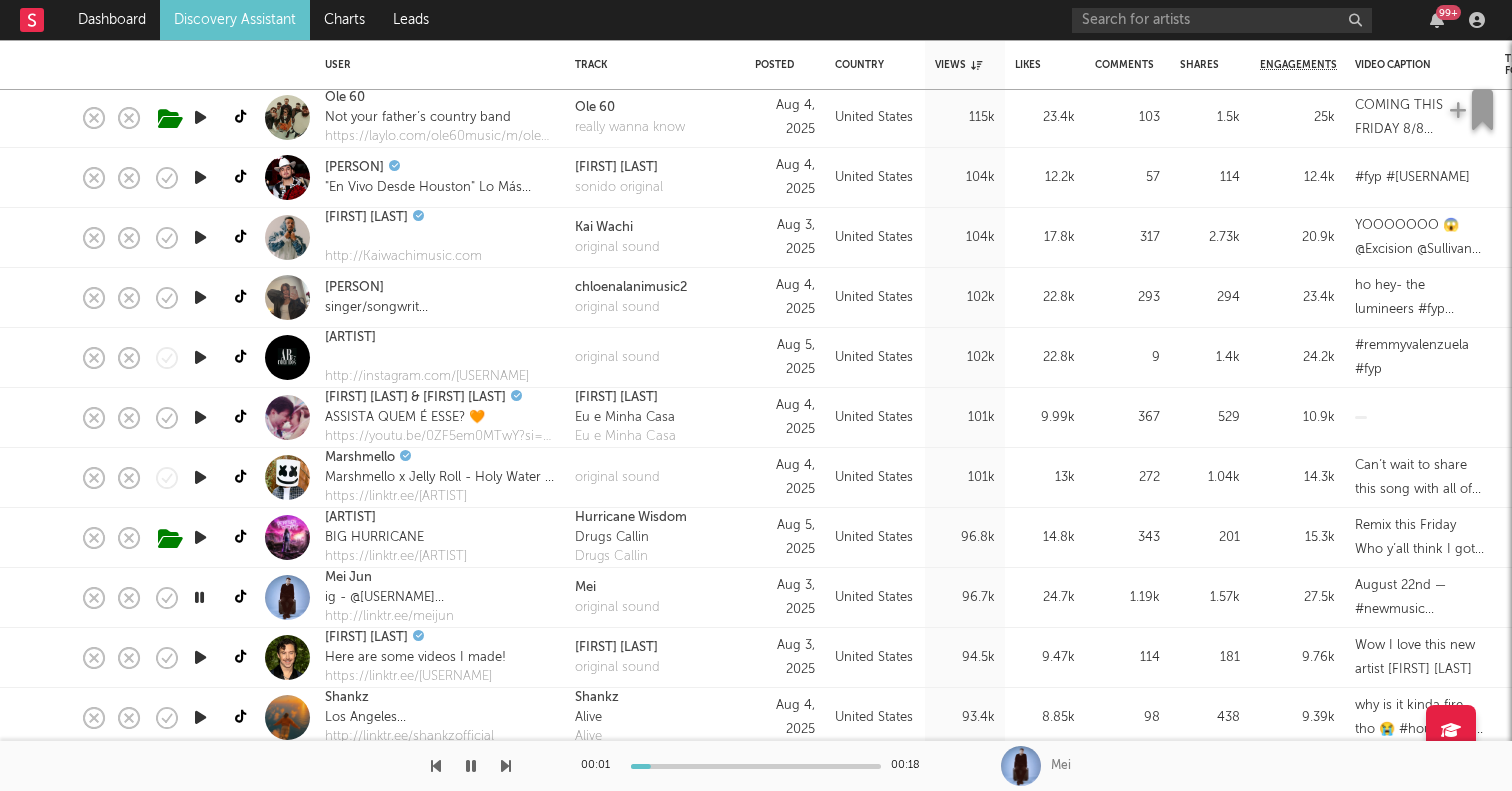 click at bounding box center (199, 597) 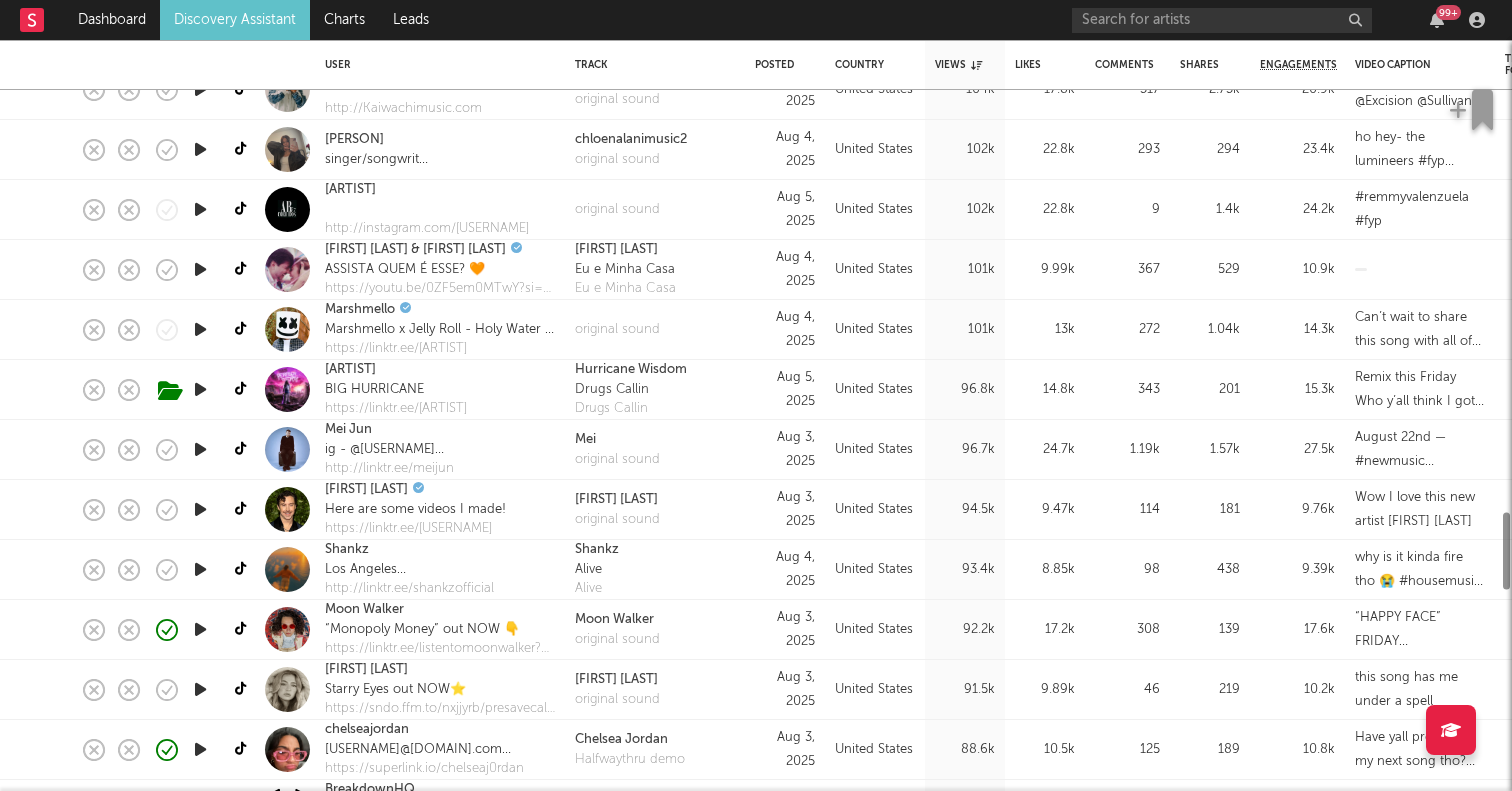 click at bounding box center (200, 629) 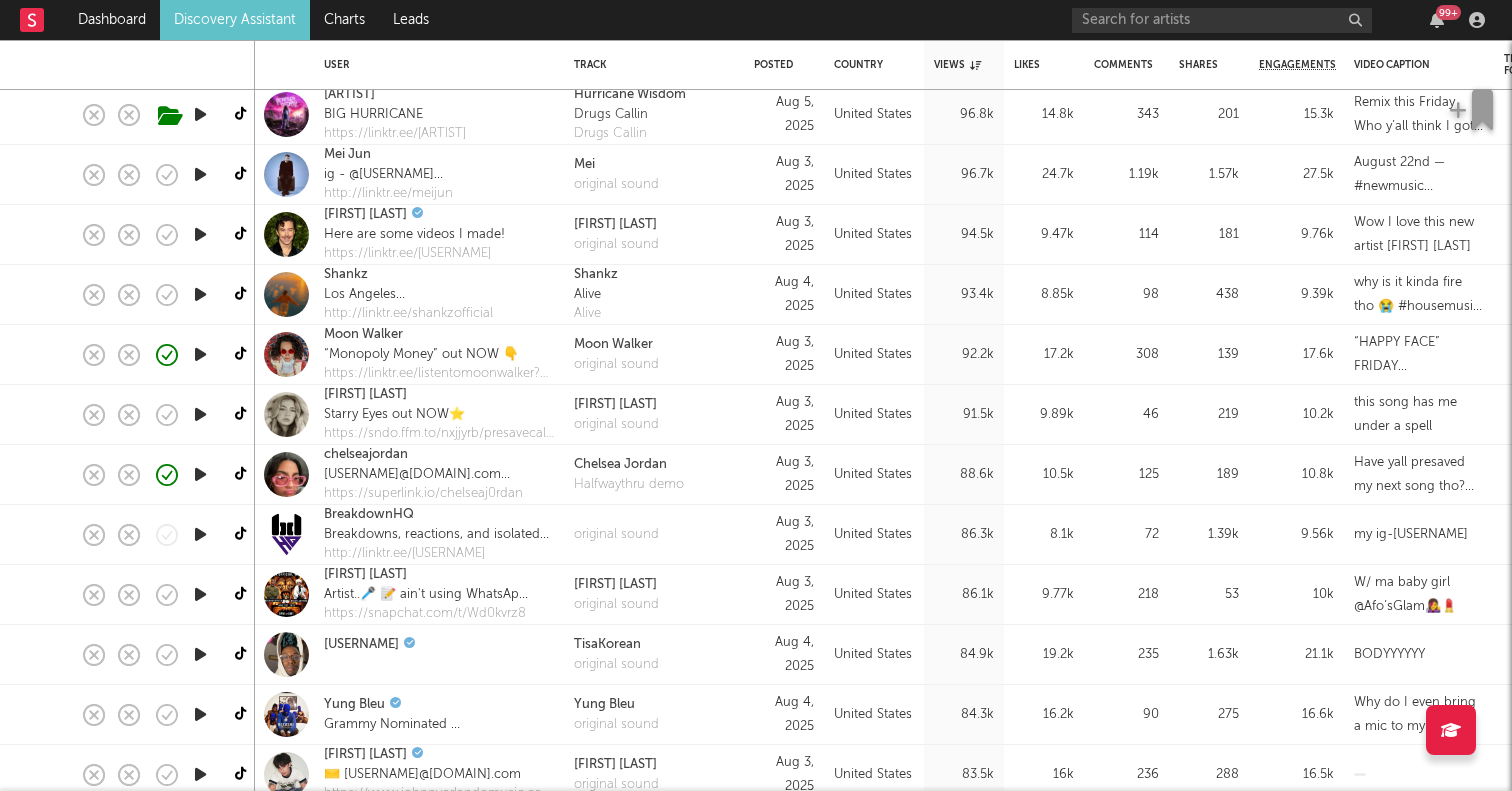 click at bounding box center [200, 654] 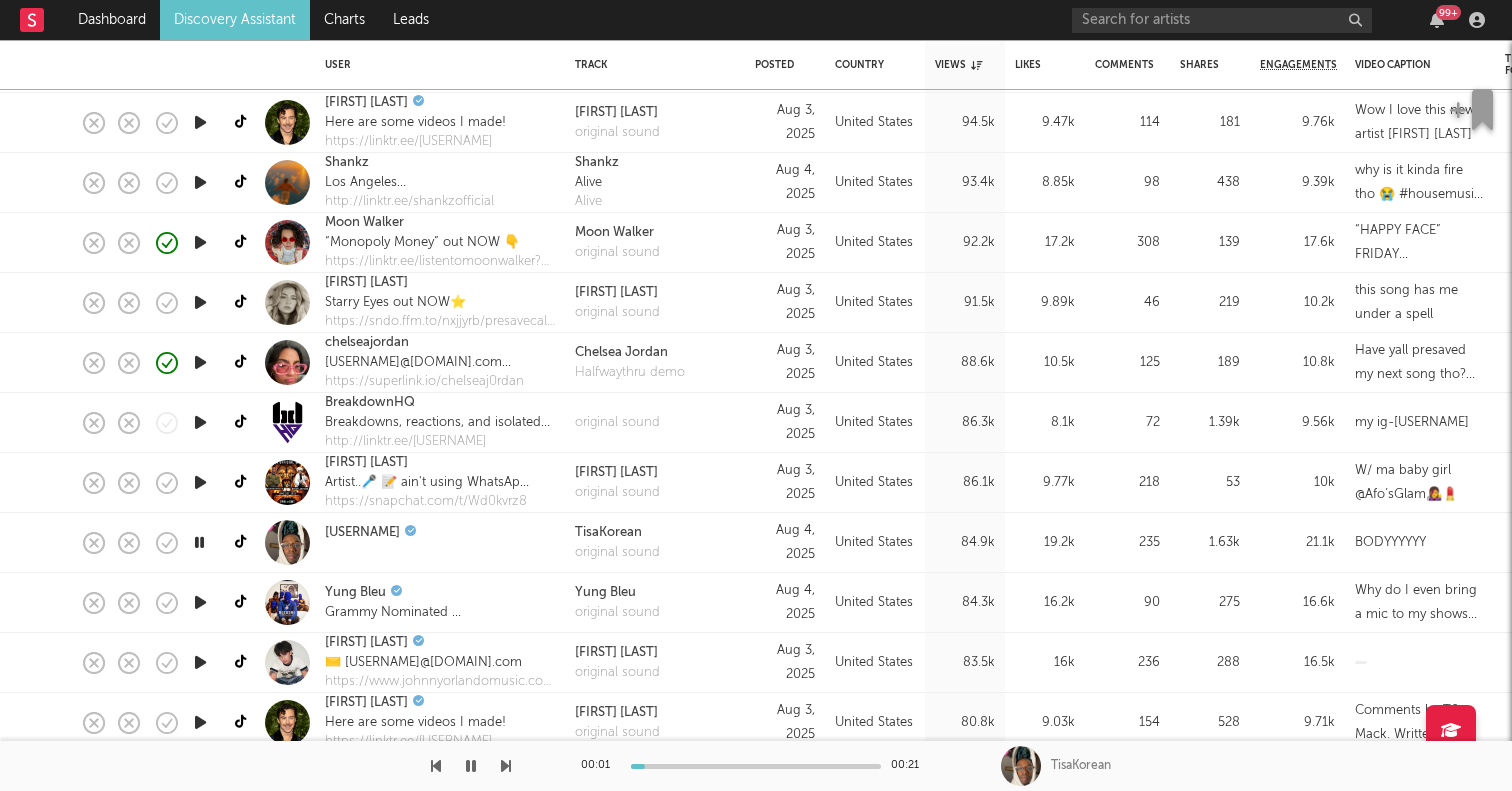 click at bounding box center (200, 662) 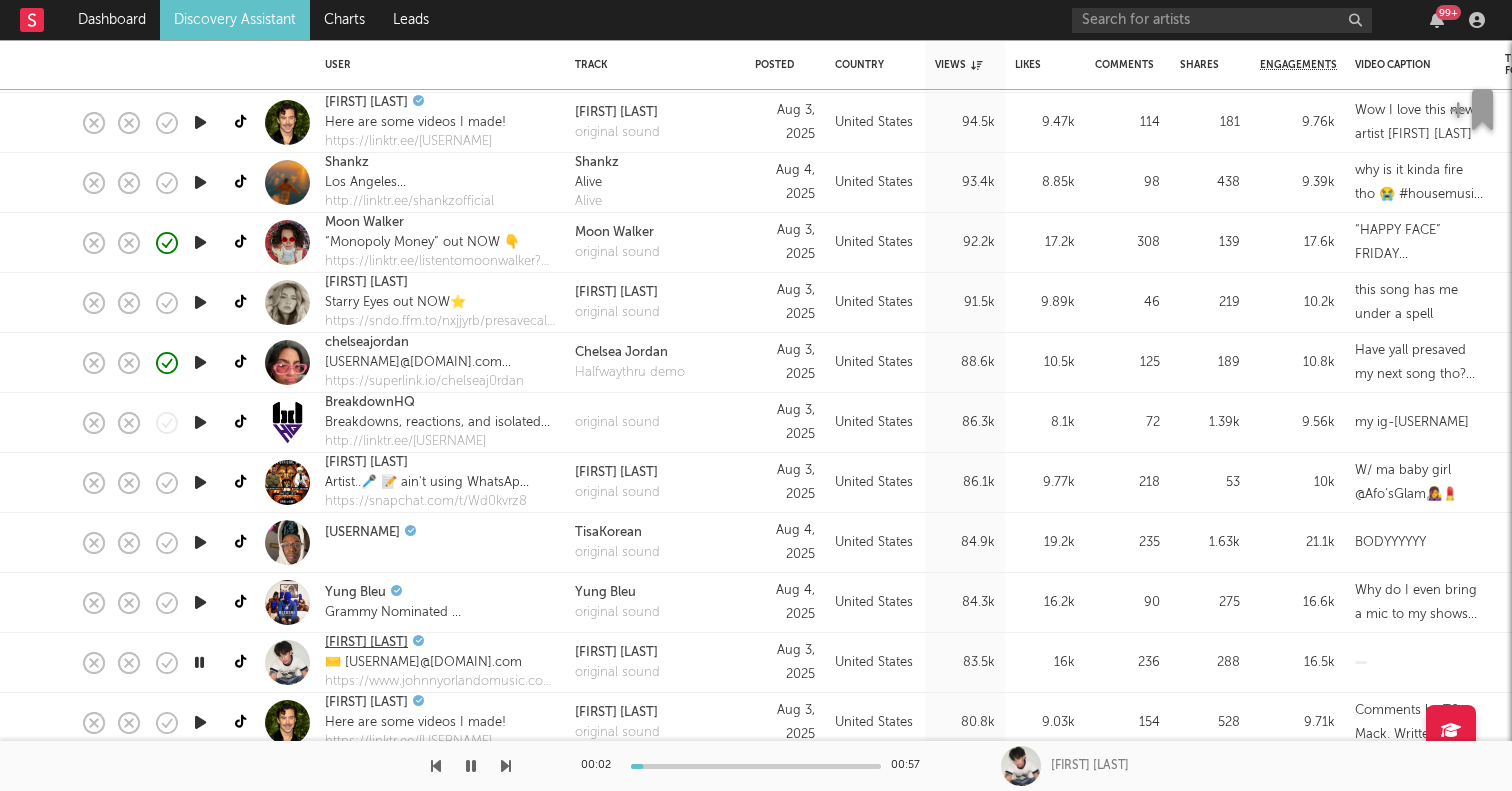 click on "johnny orlando" at bounding box center [366, 643] 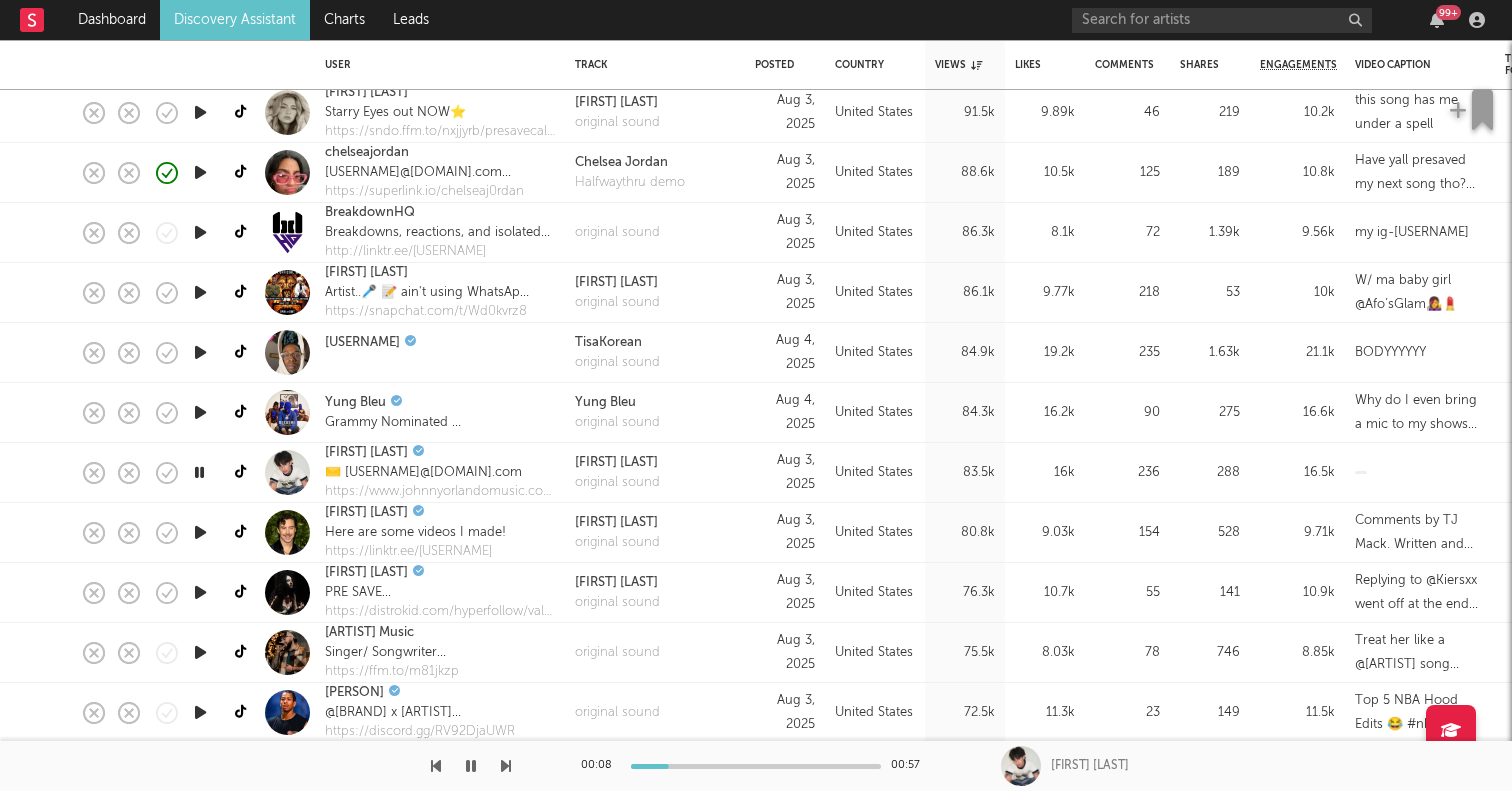 click at bounding box center (200, 592) 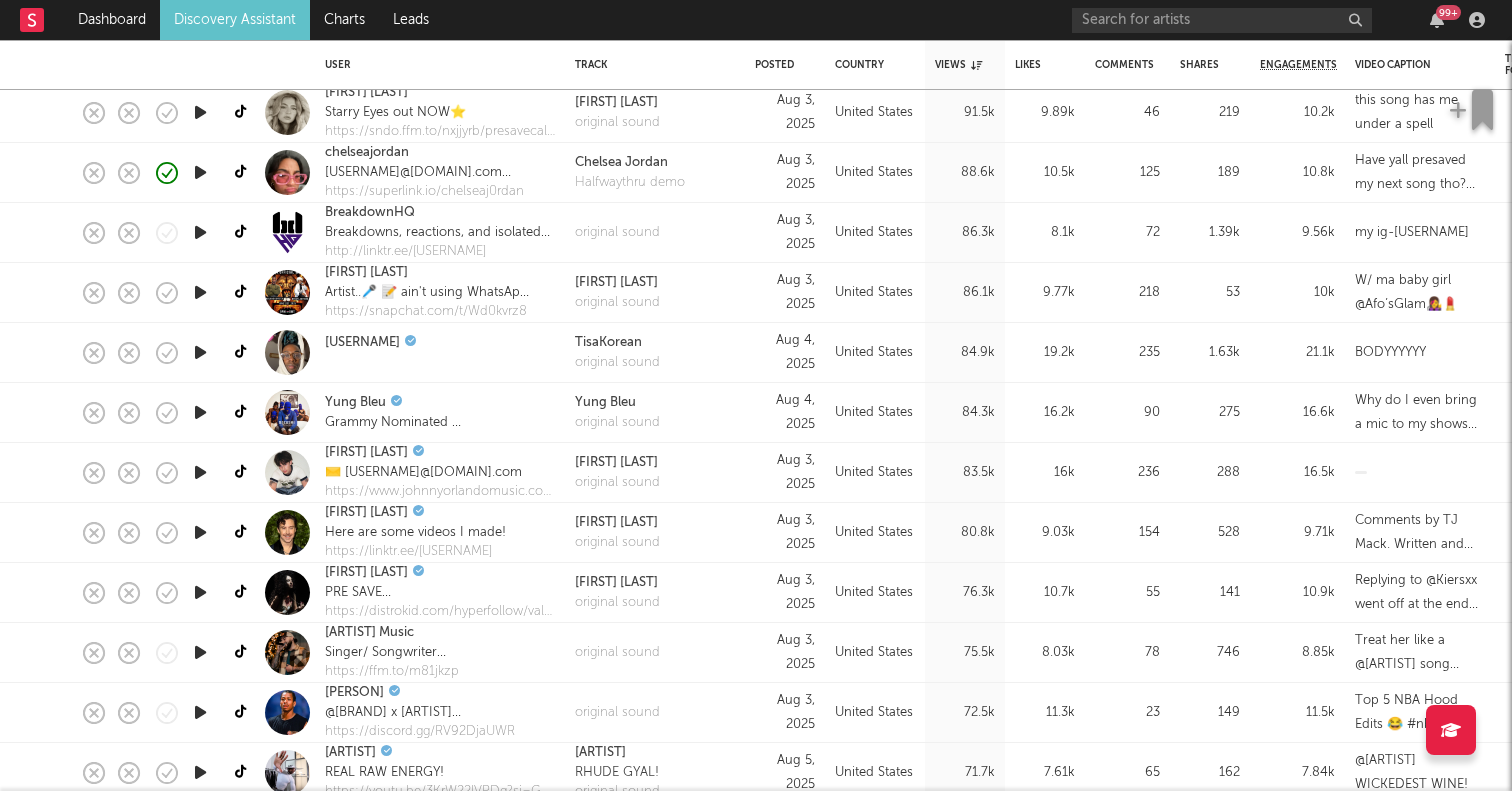 click at bounding box center (200, 652) 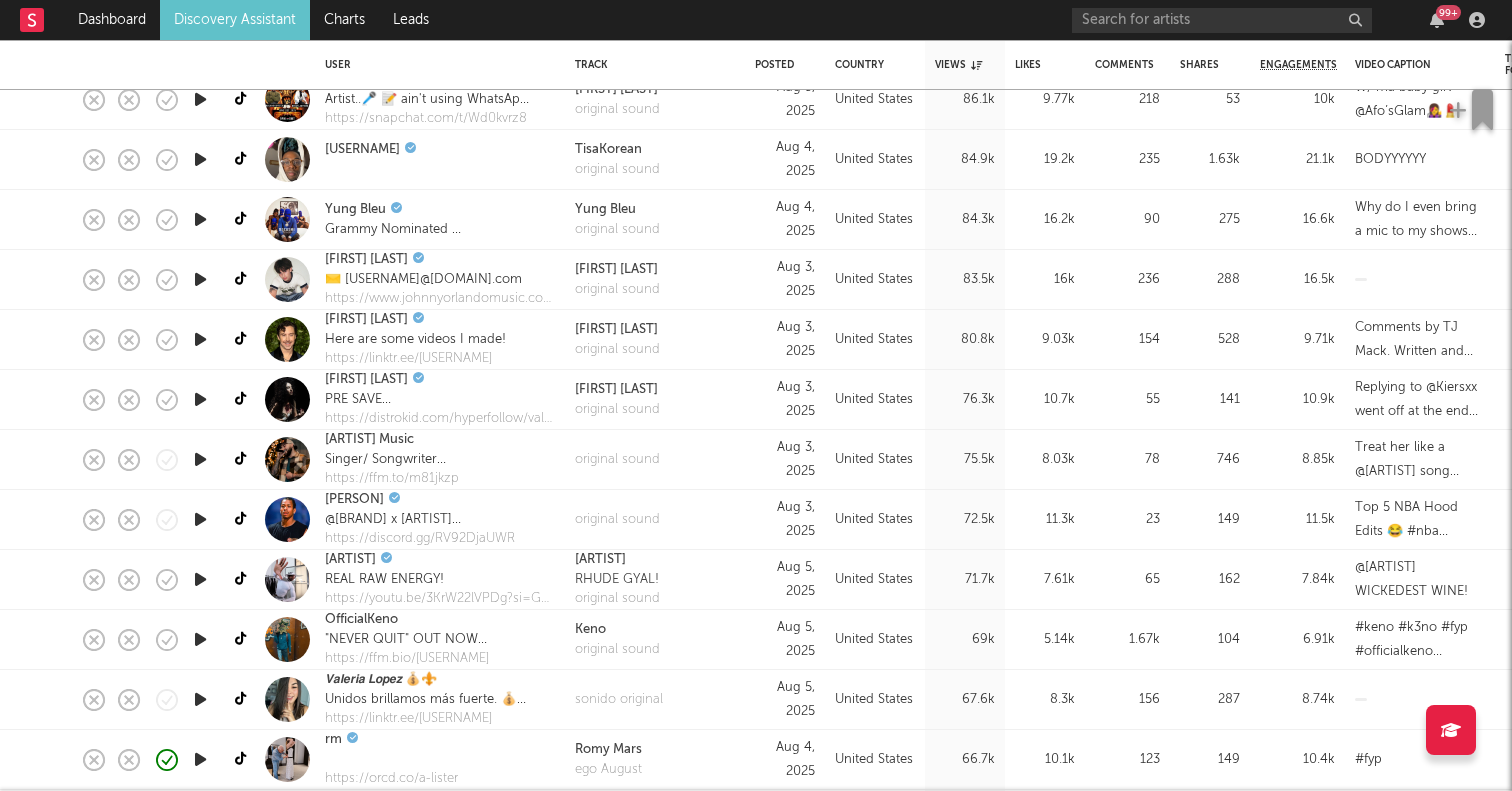 click at bounding box center (200, 639) 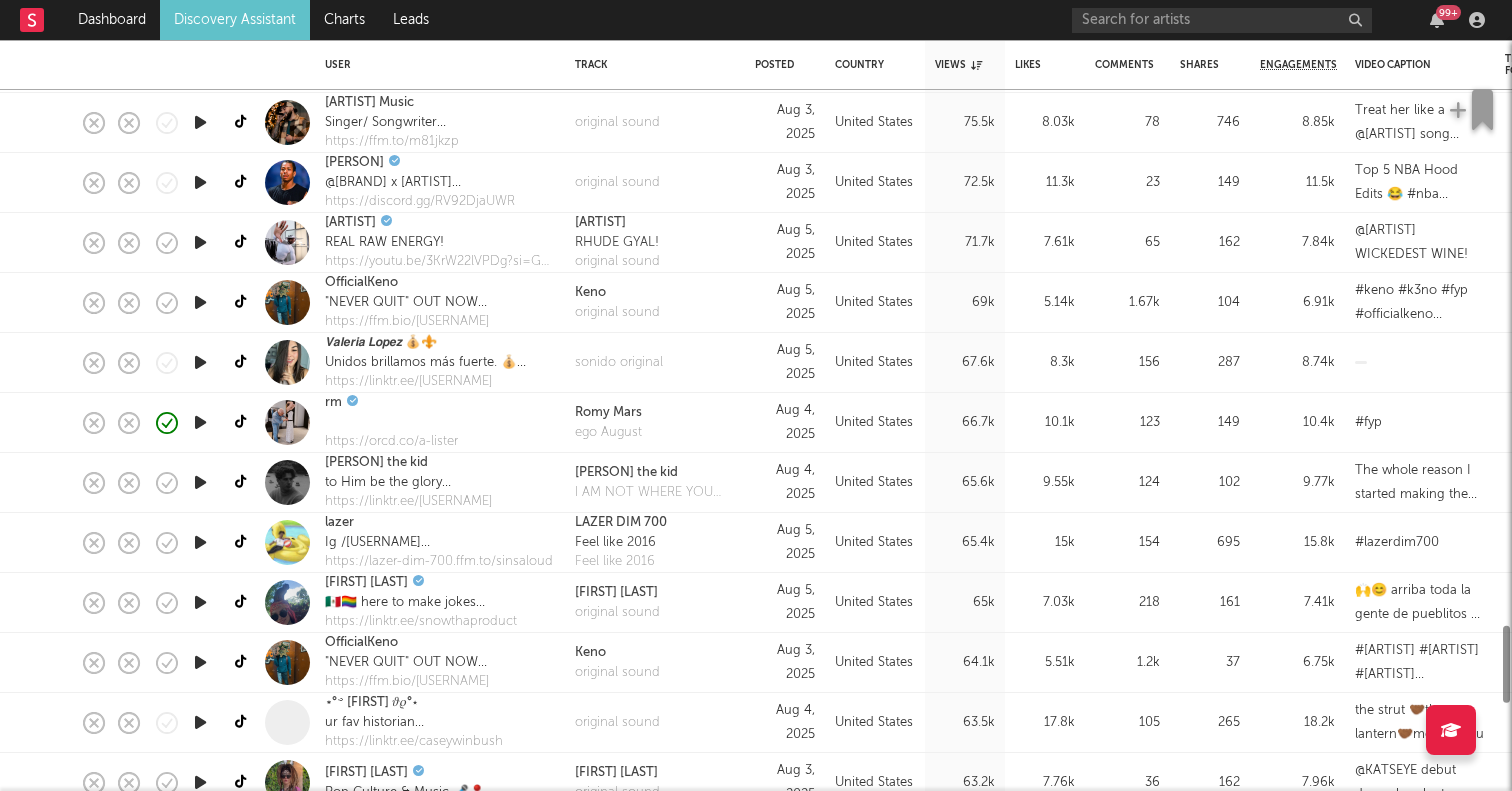 click at bounding box center (200, 662) 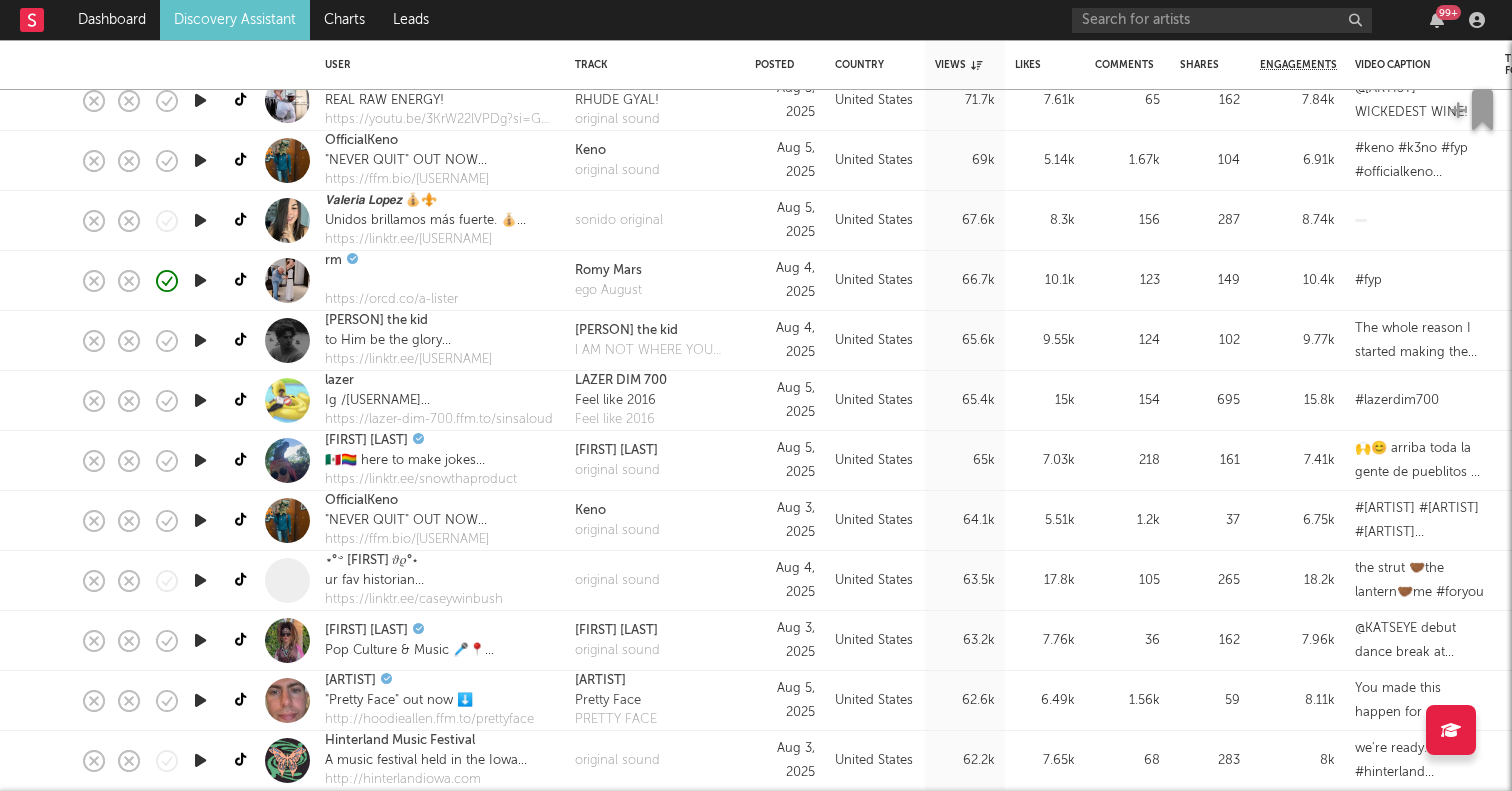 click at bounding box center (200, 640) 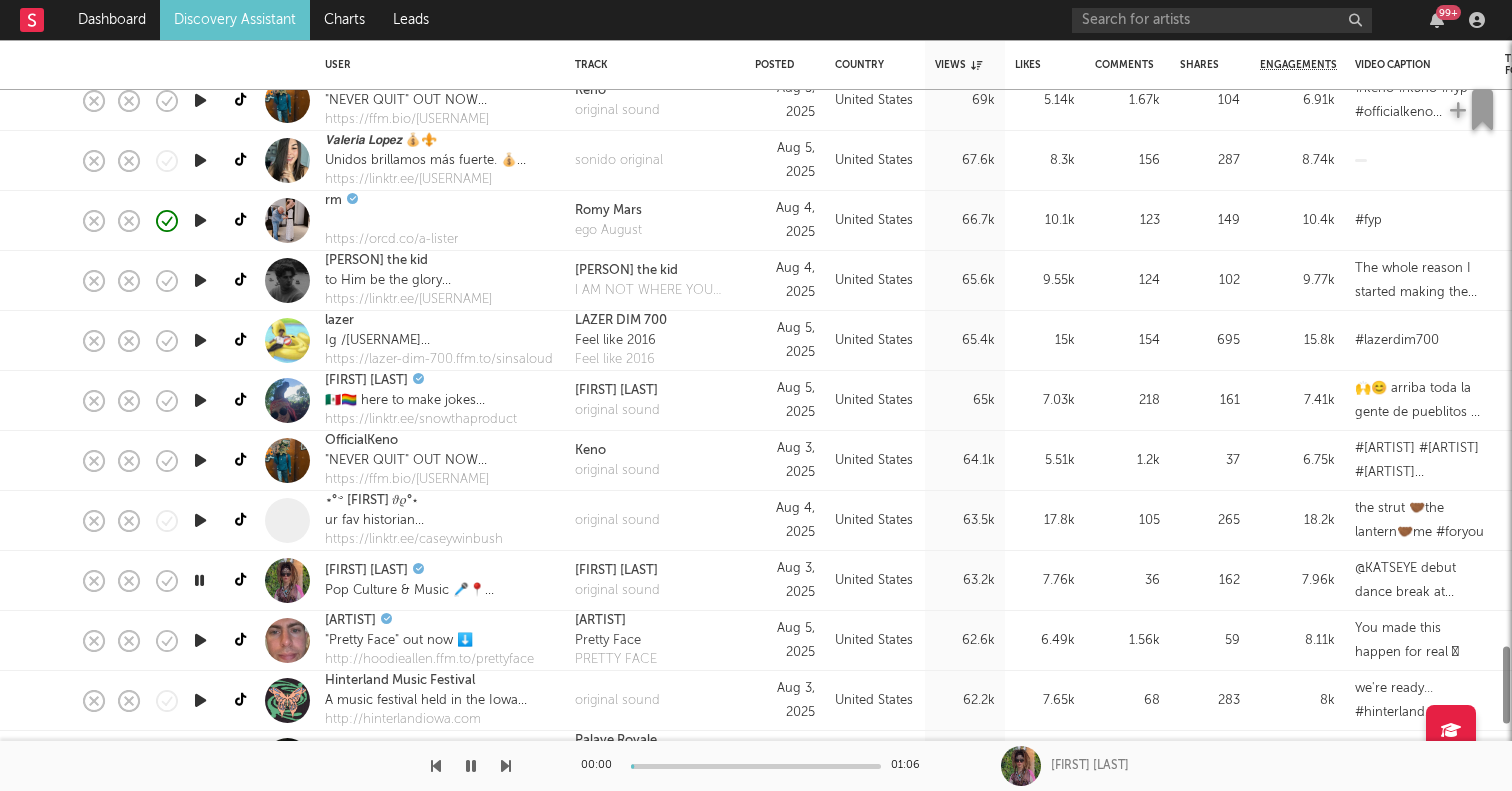 click at bounding box center [200, 640] 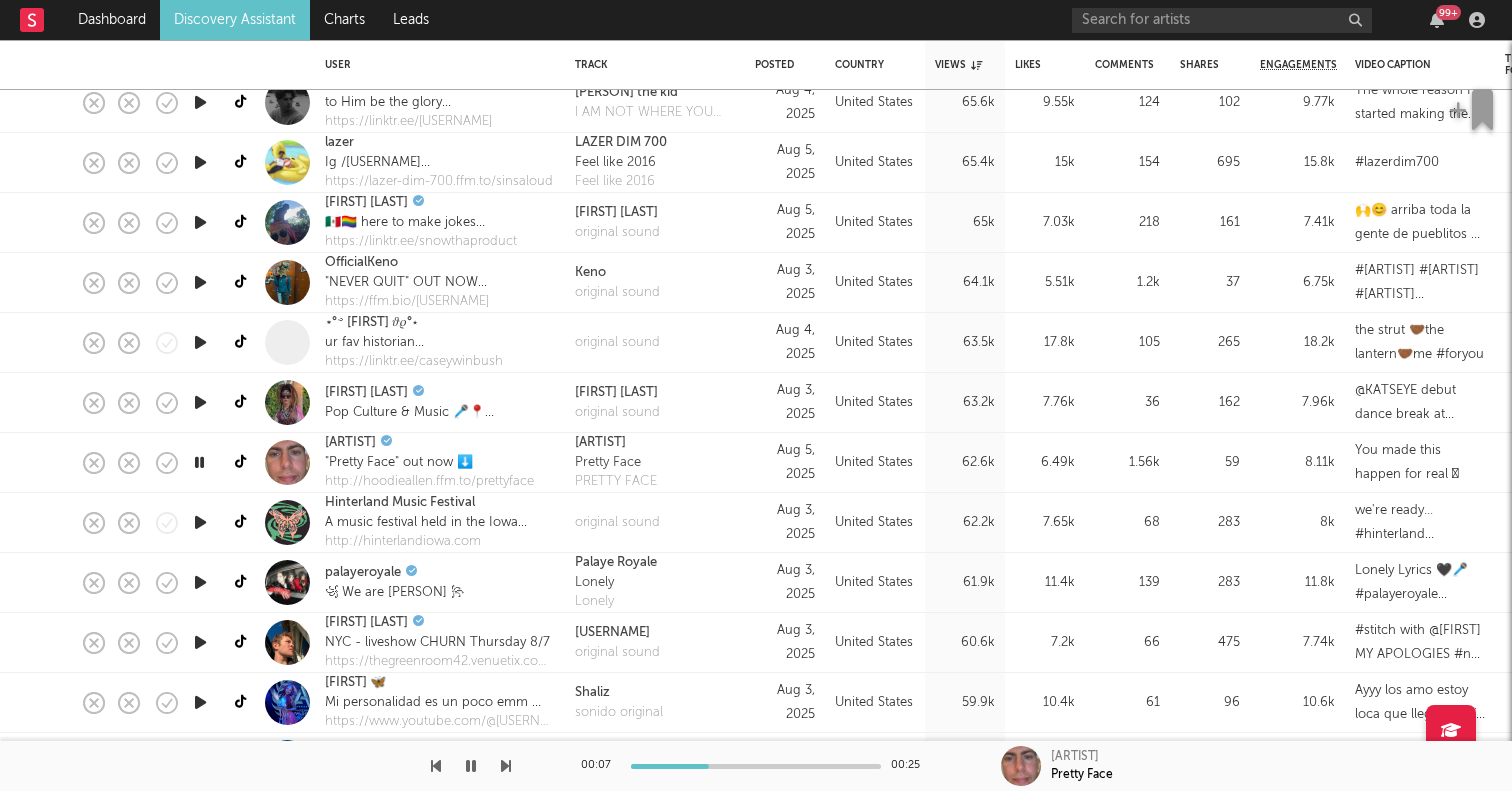 click at bounding box center [200, 642] 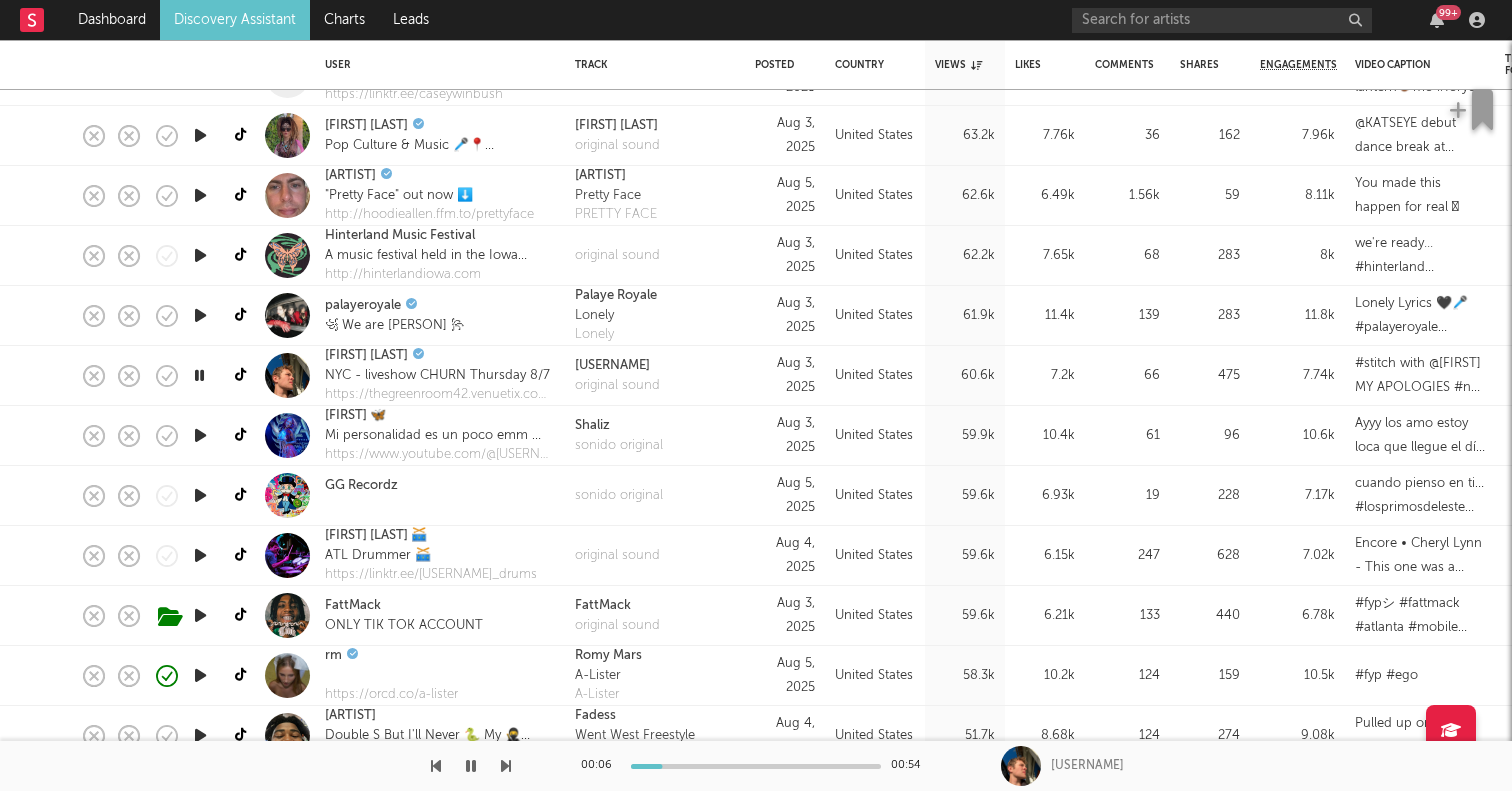 click at bounding box center [200, 555] 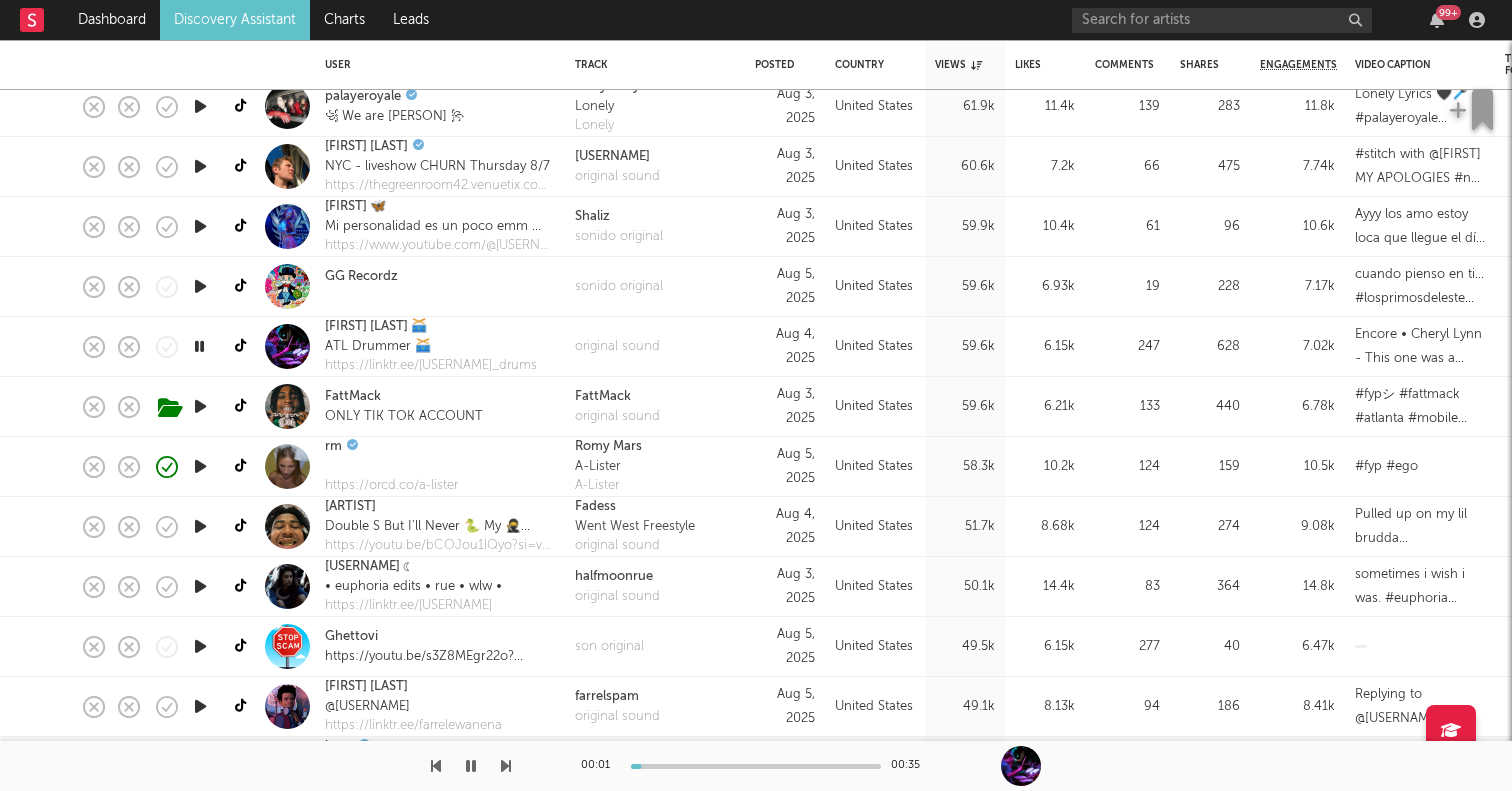 click at bounding box center (200, 527) 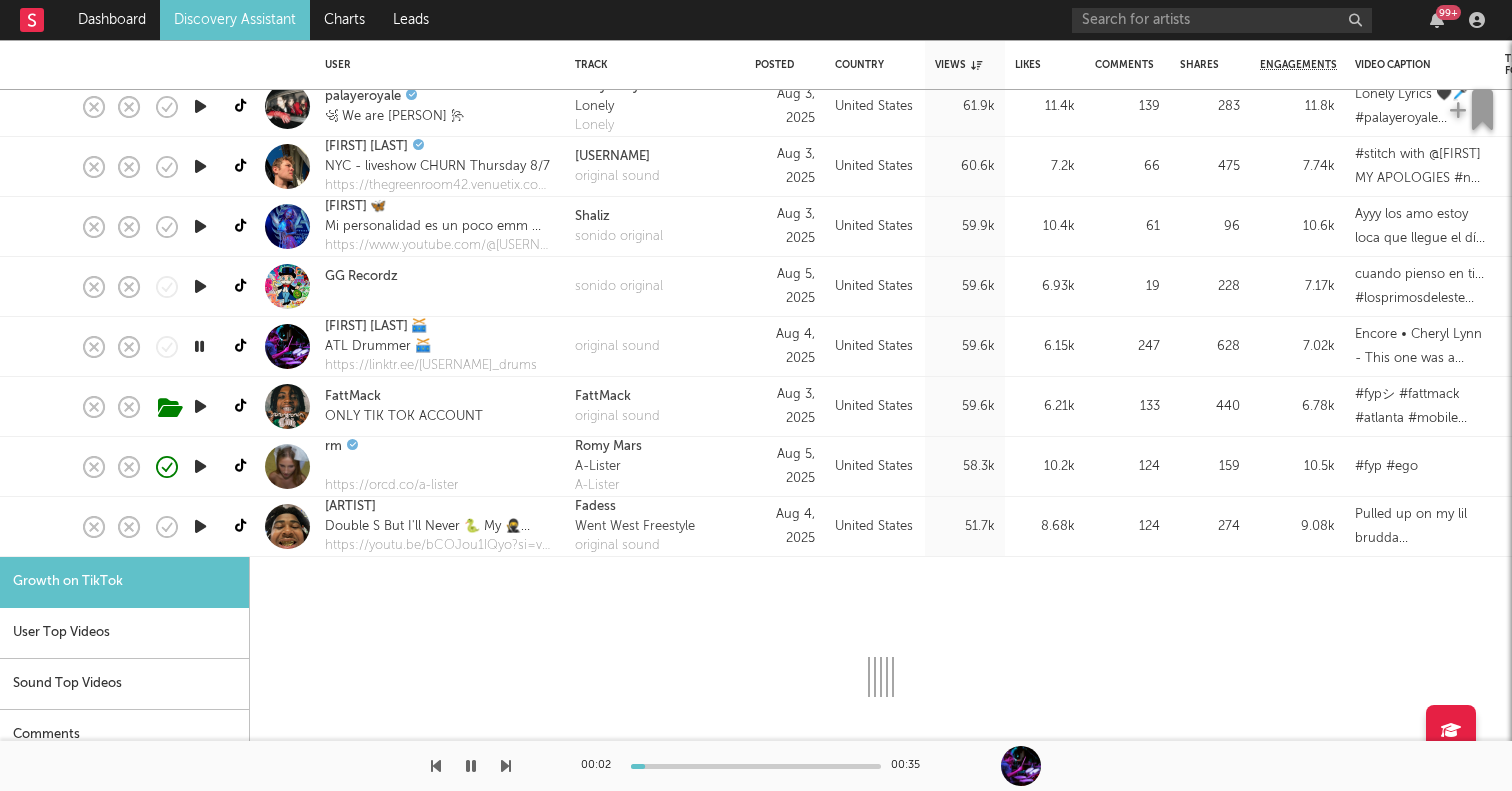 select on "1m" 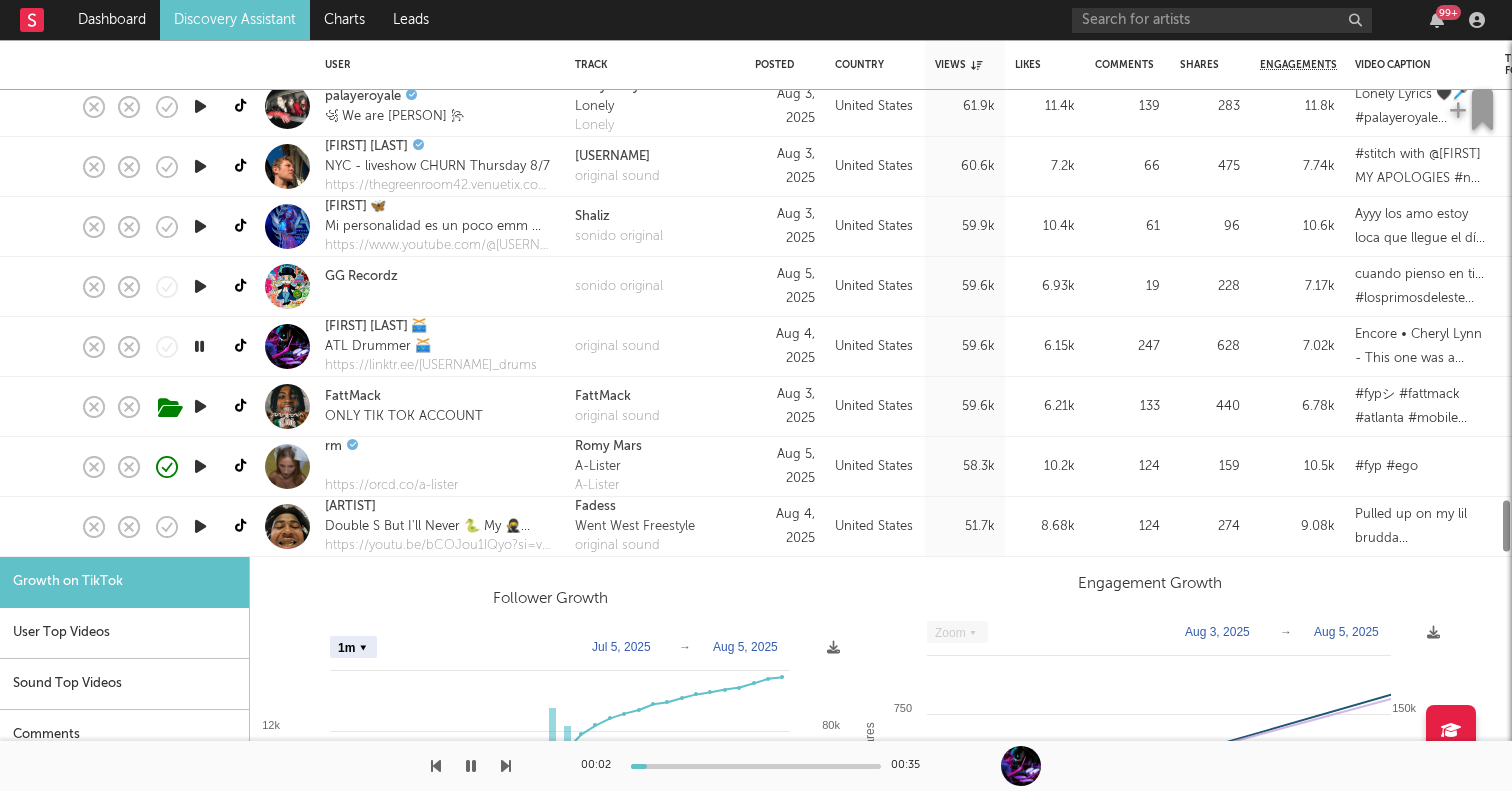 click at bounding box center [200, 526] 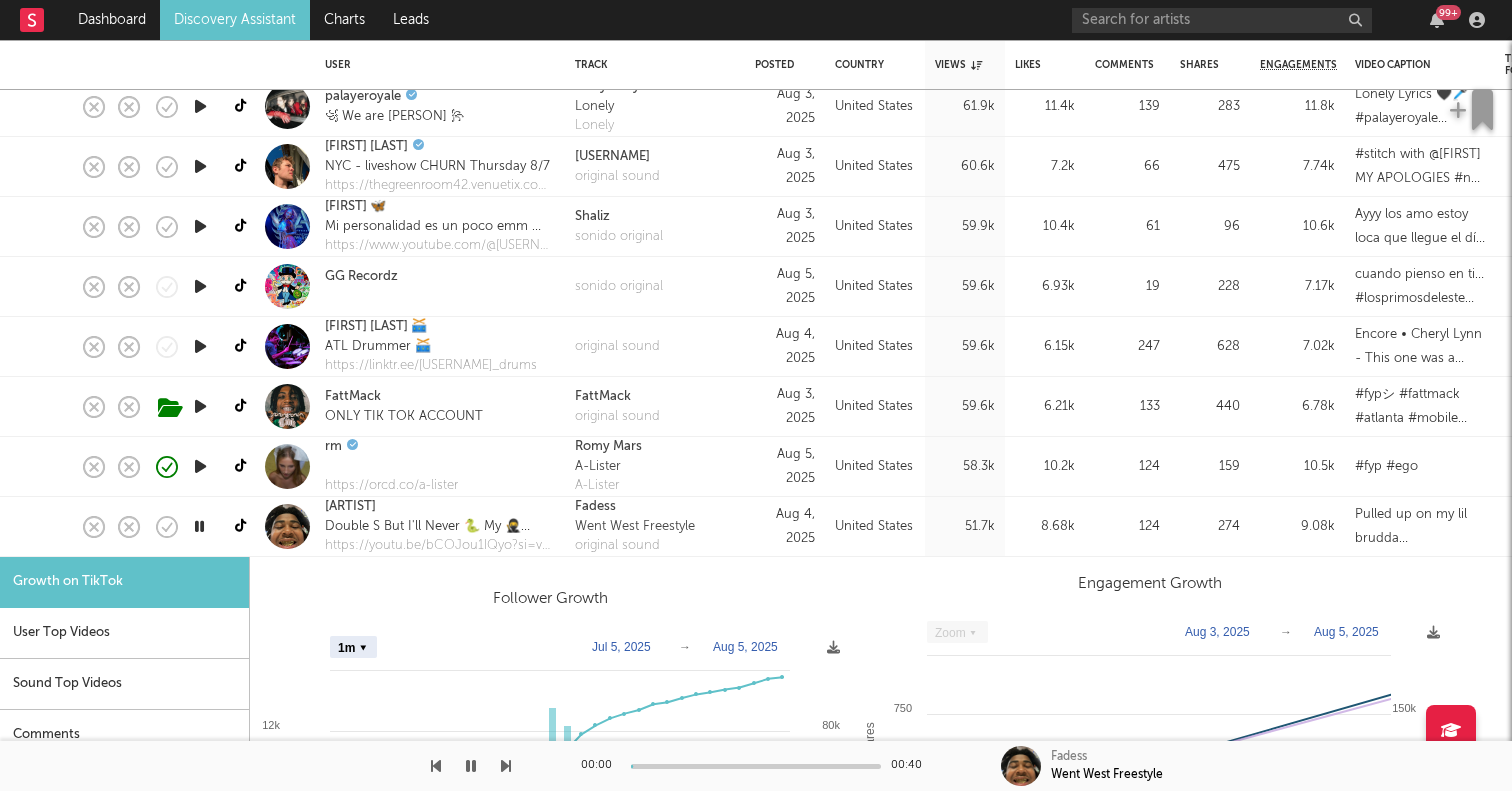 click on "shawnfades" at bounding box center [440, 507] 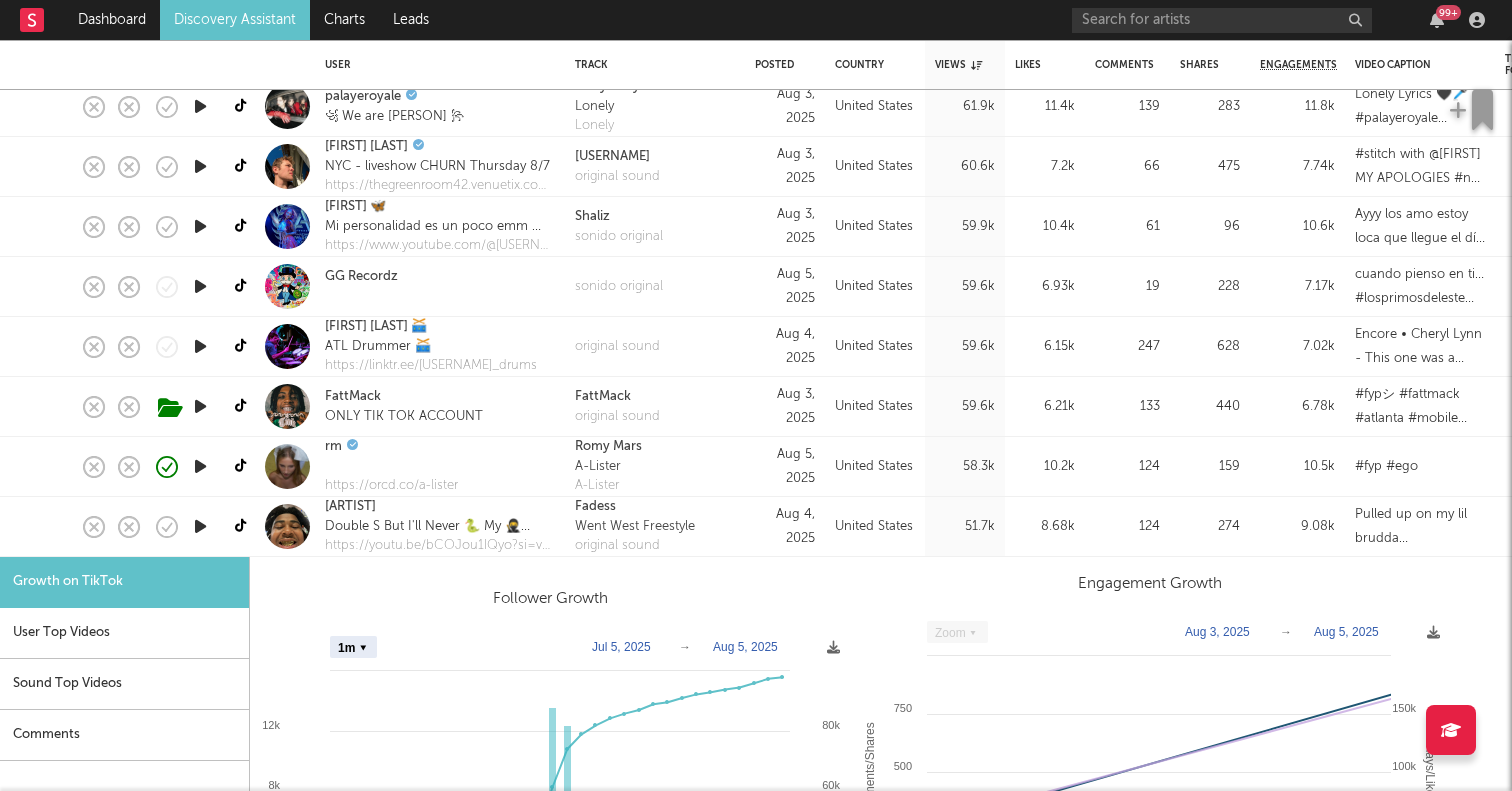 click at bounding box center [52, 527] 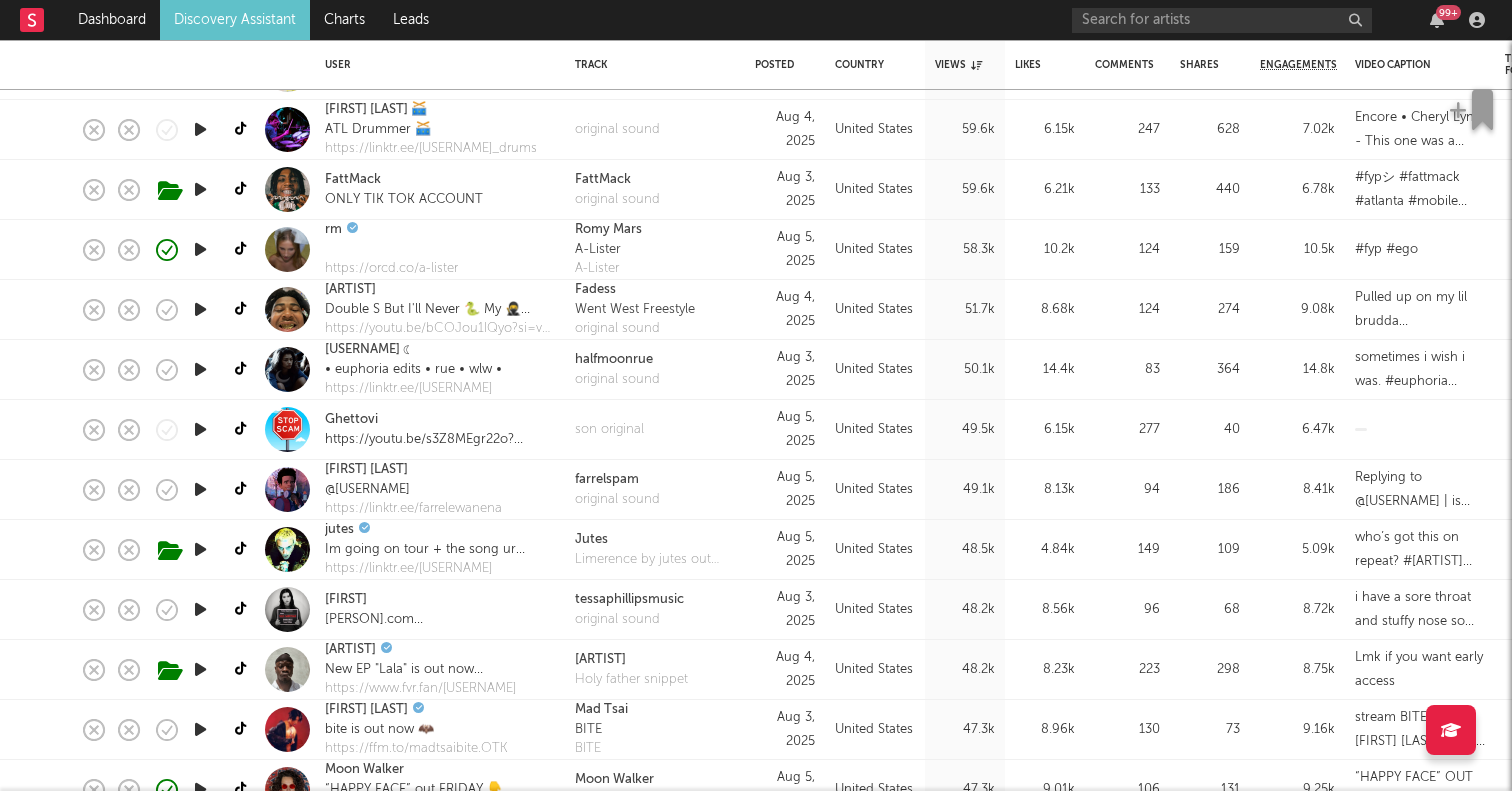 click at bounding box center (200, 610) 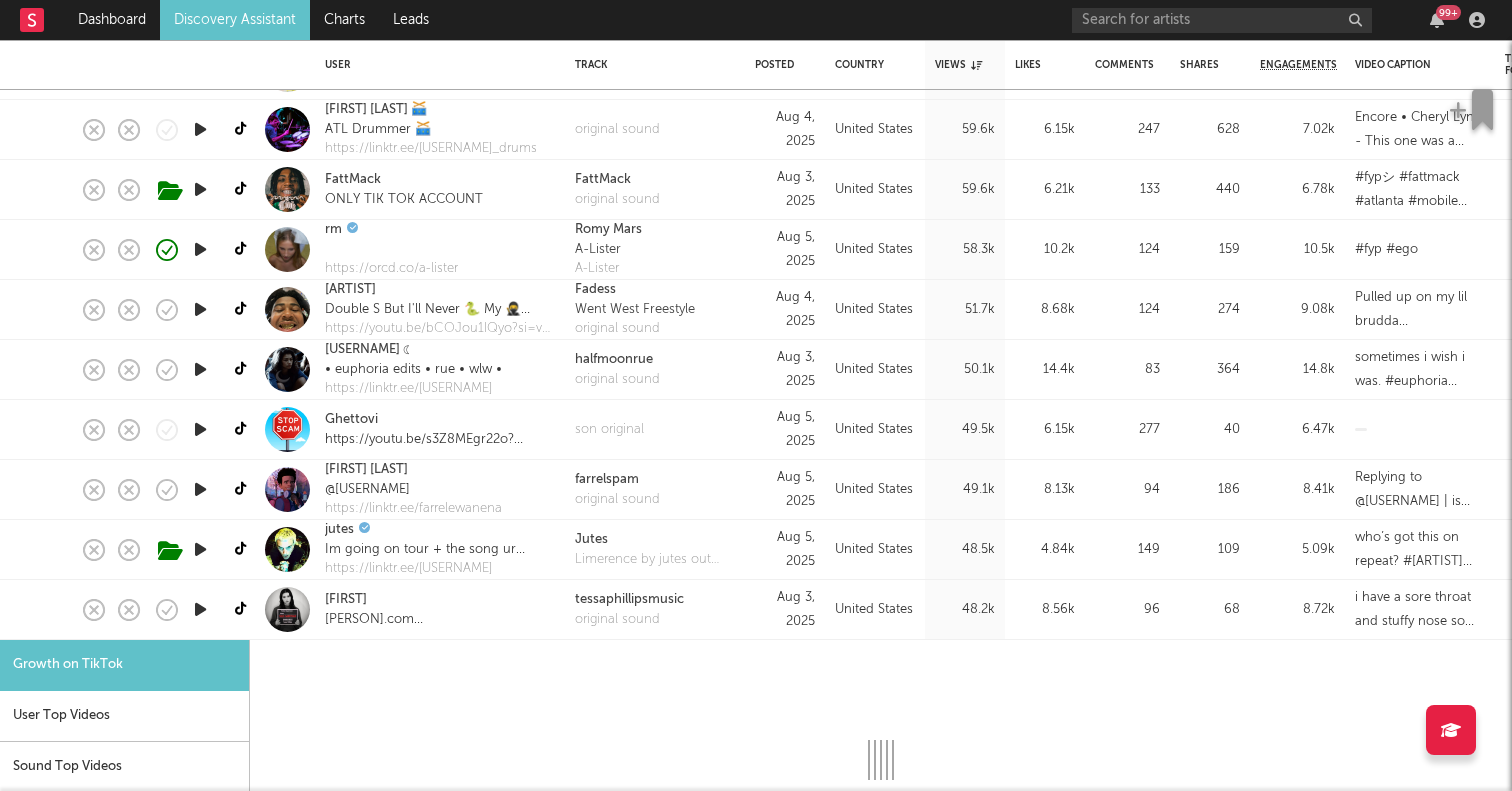 click at bounding box center (200, 609) 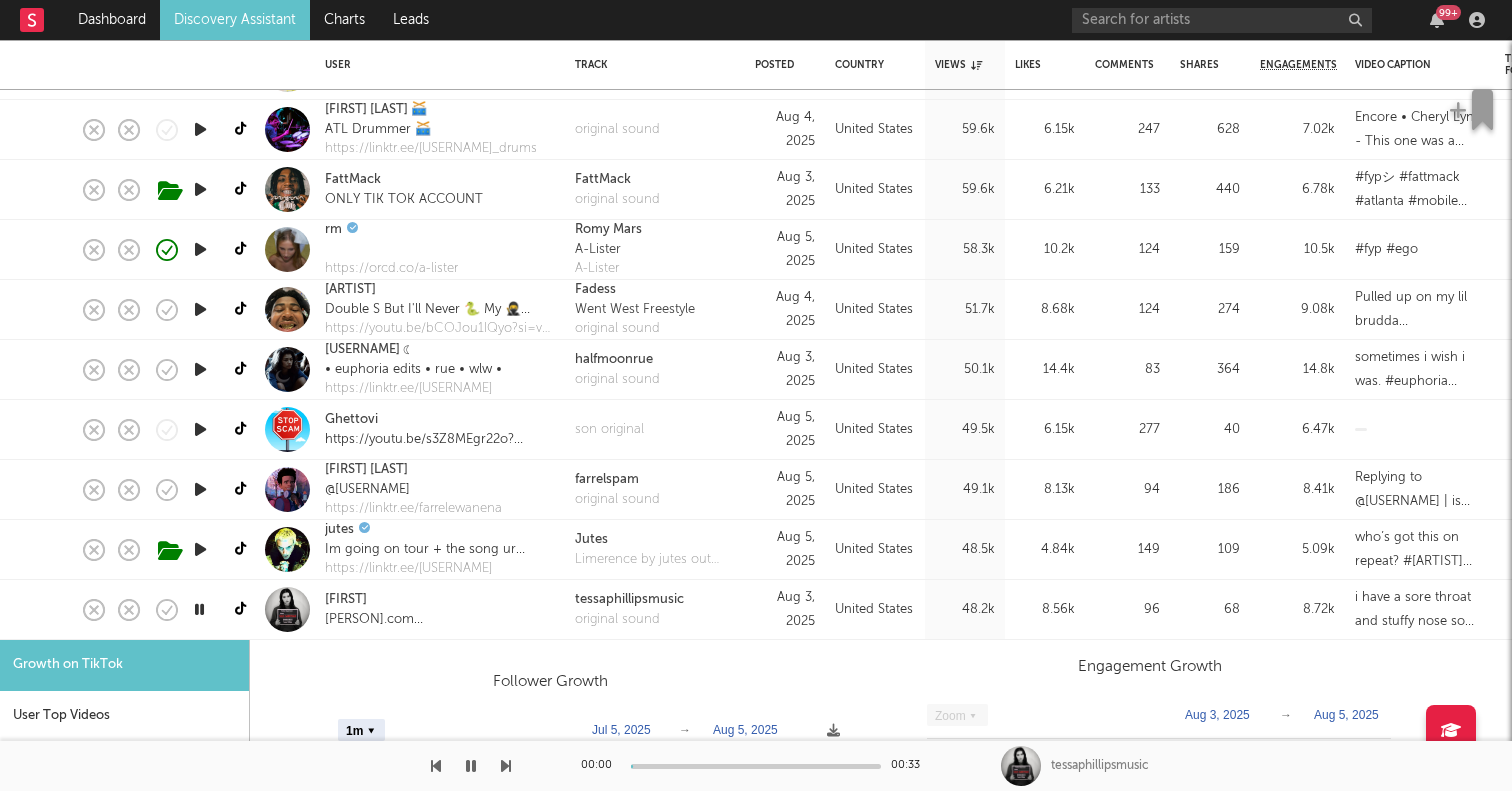 click on "tessa" at bounding box center (440, 600) 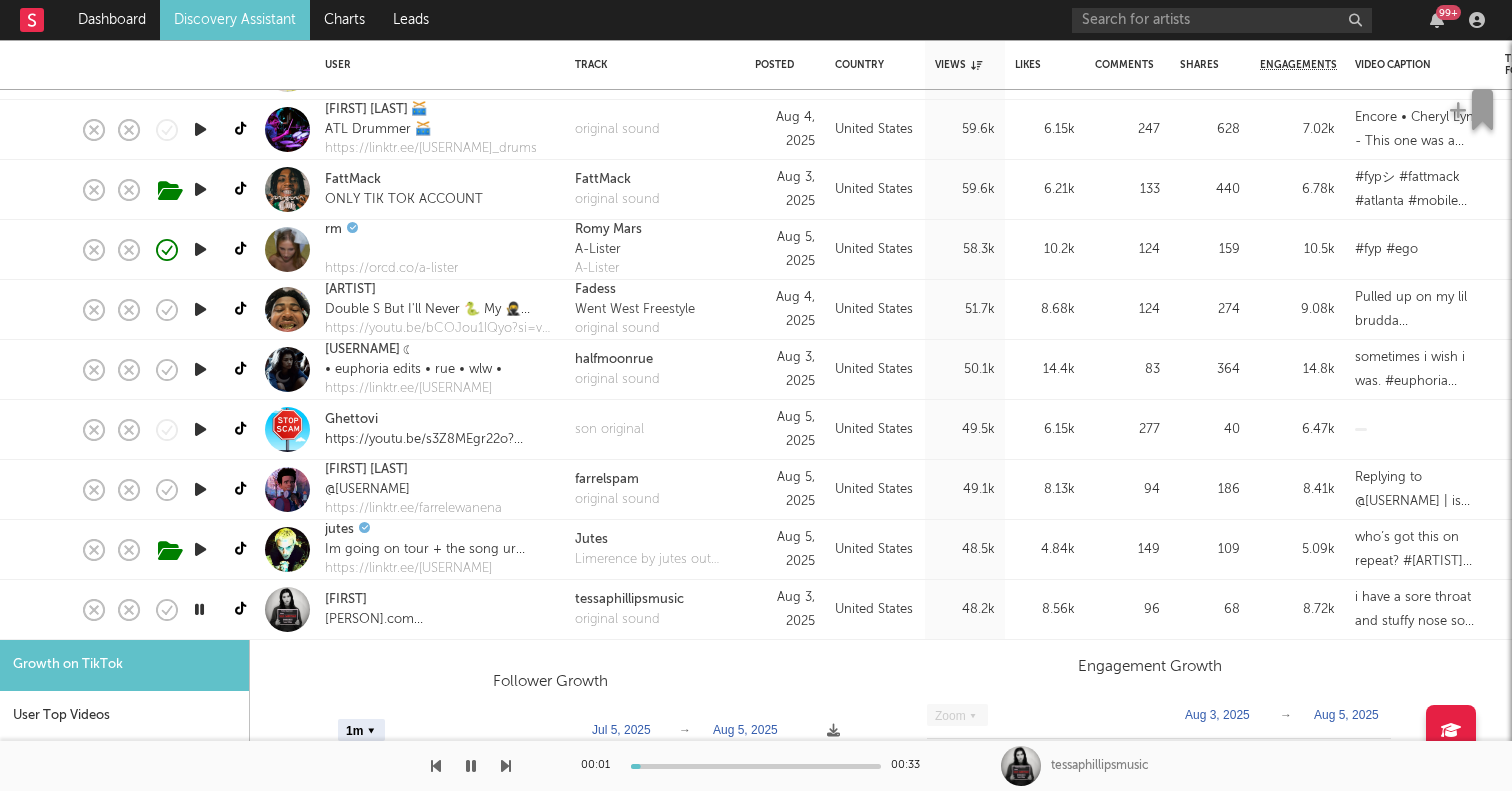 click at bounding box center (52, 610) 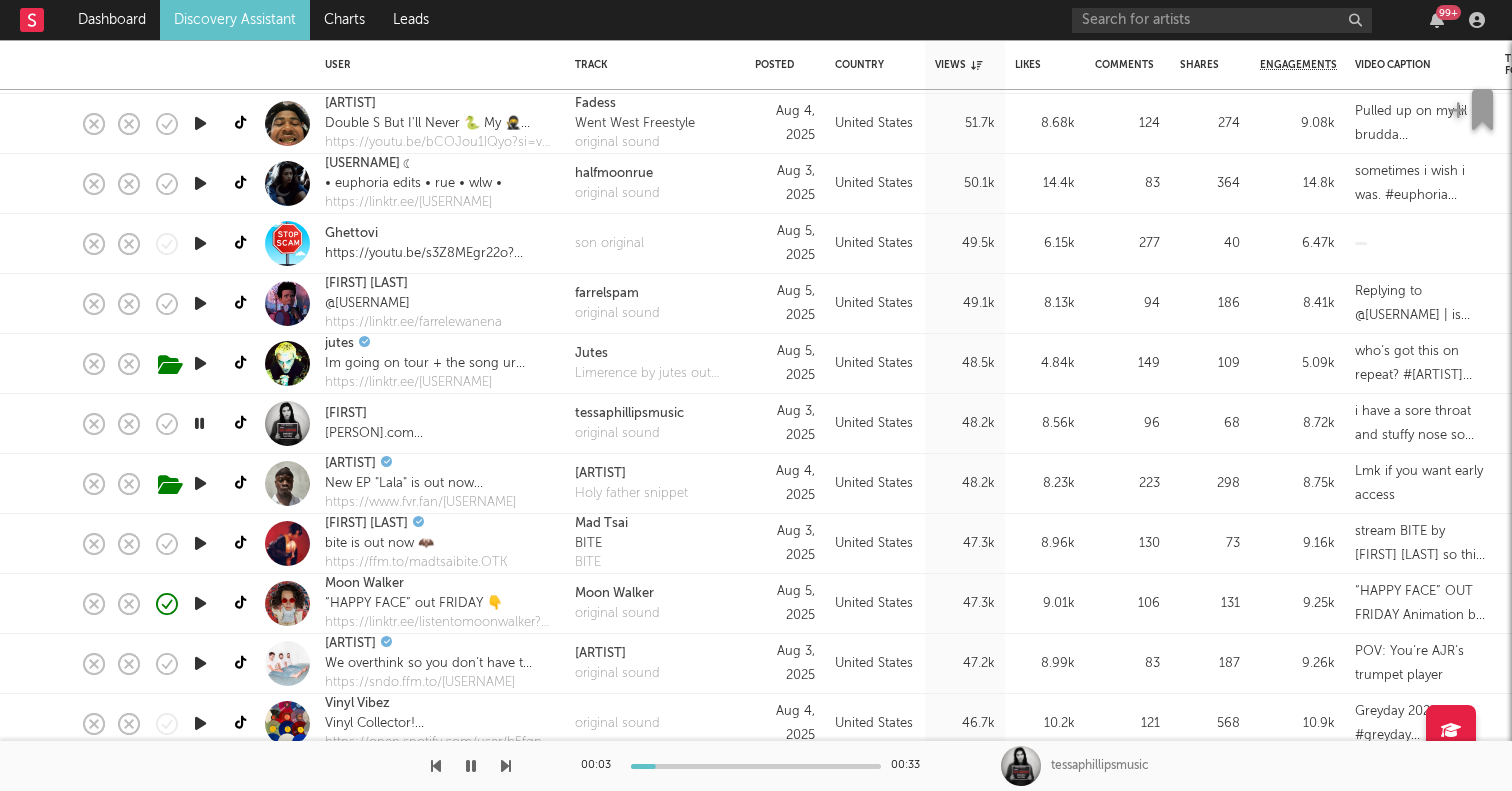 click at bounding box center [200, 543] 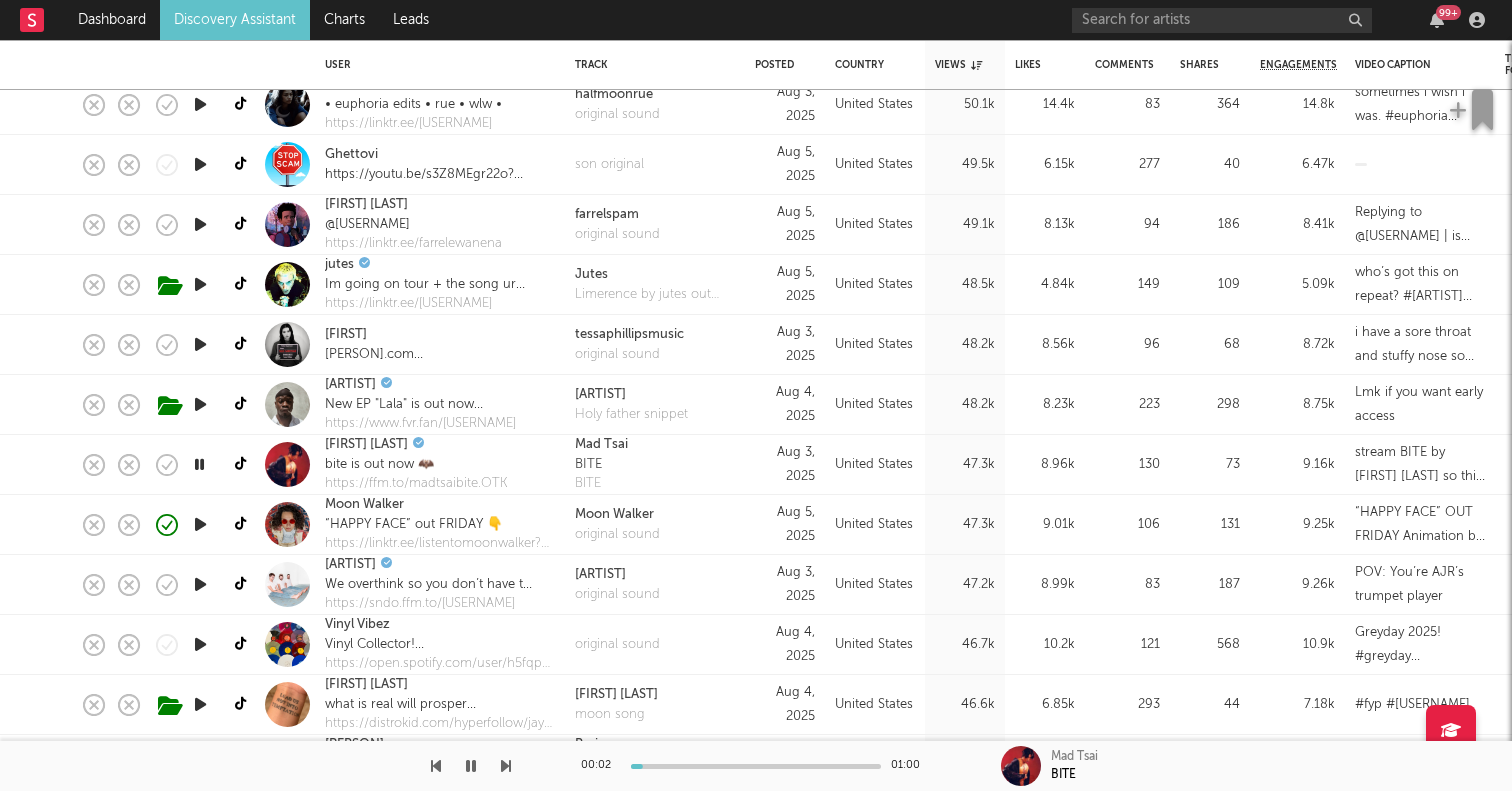 click at bounding box center (200, 584) 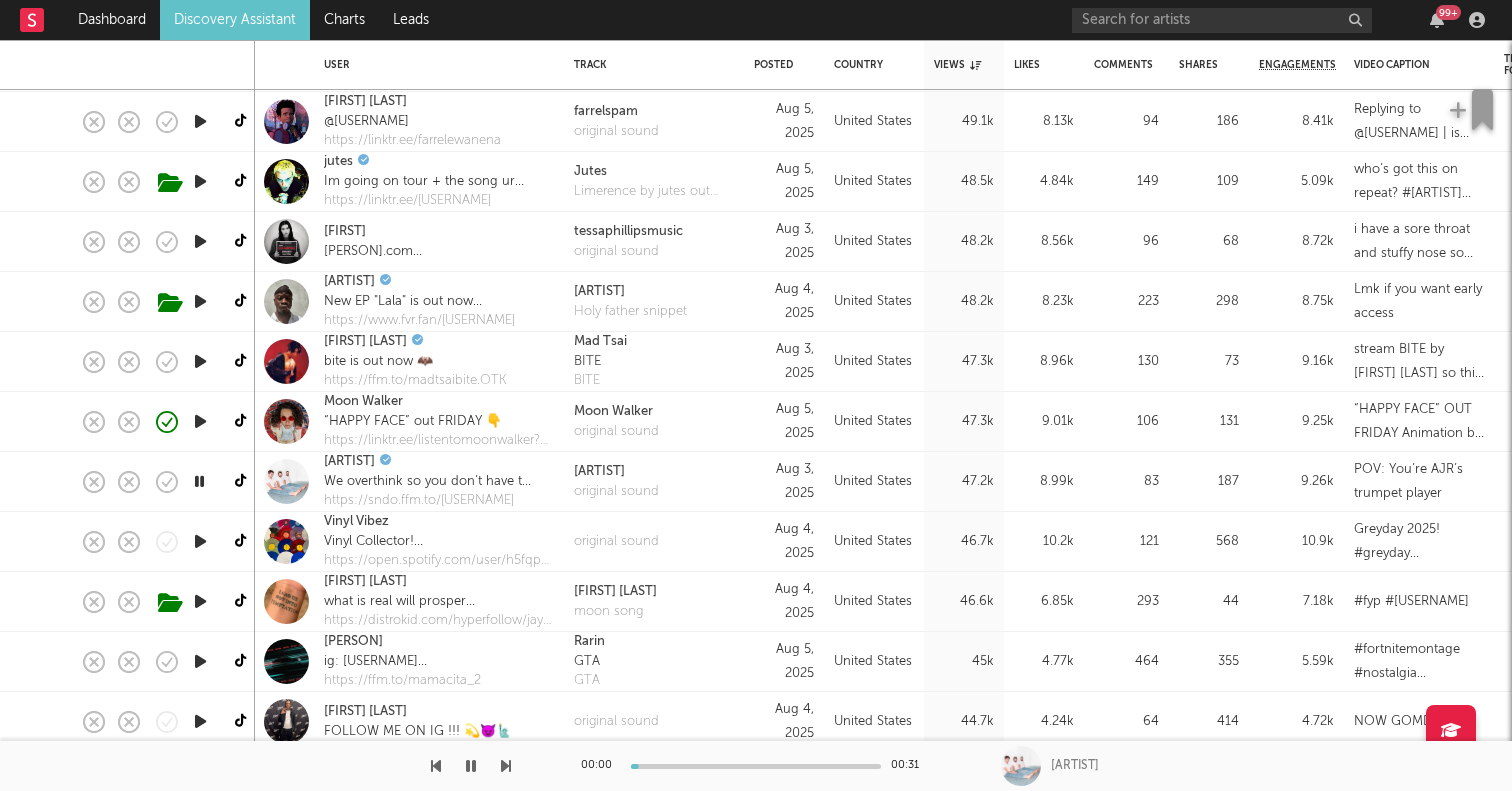 click at bounding box center (200, 661) 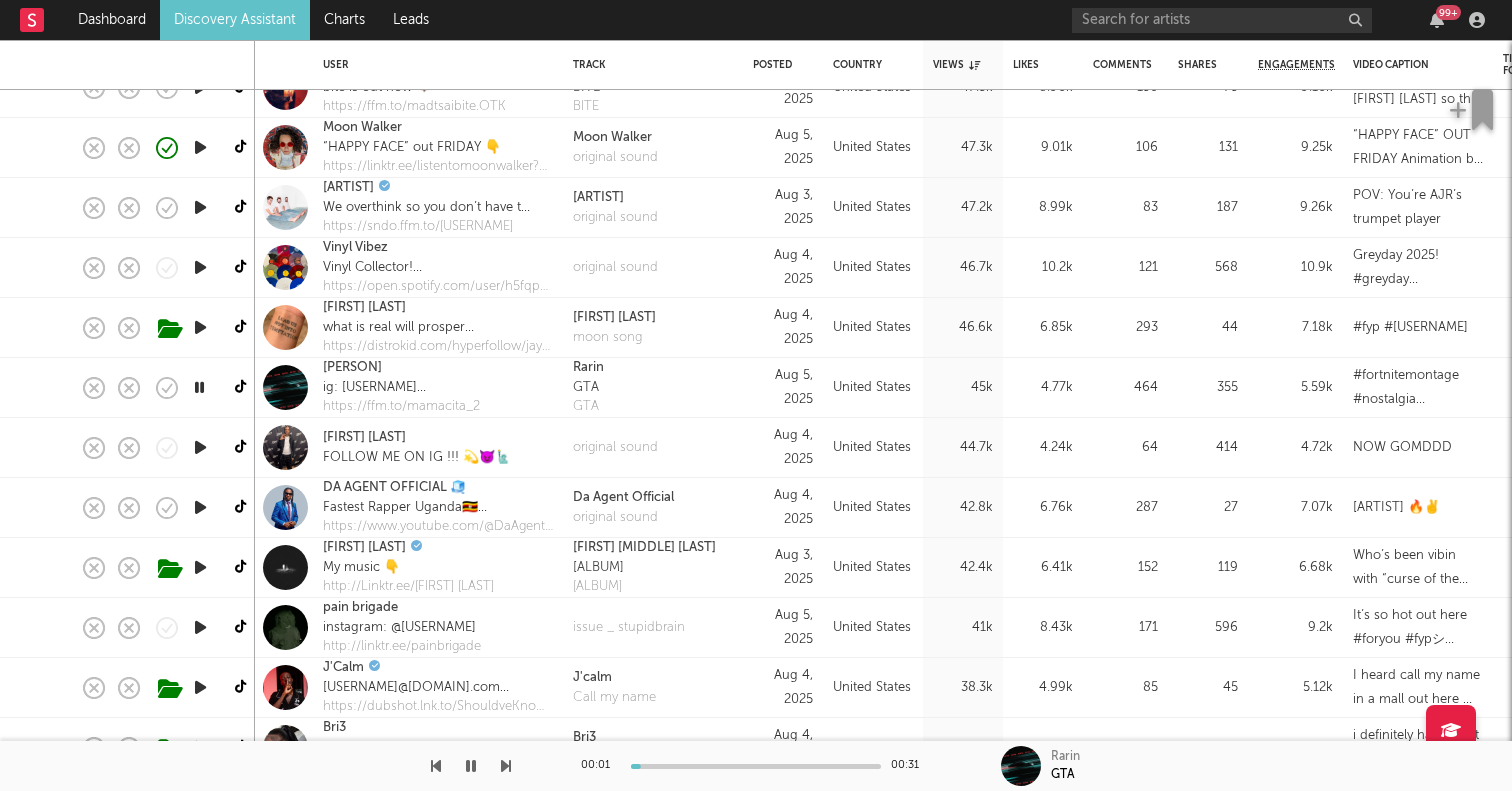 click at bounding box center (200, 627) 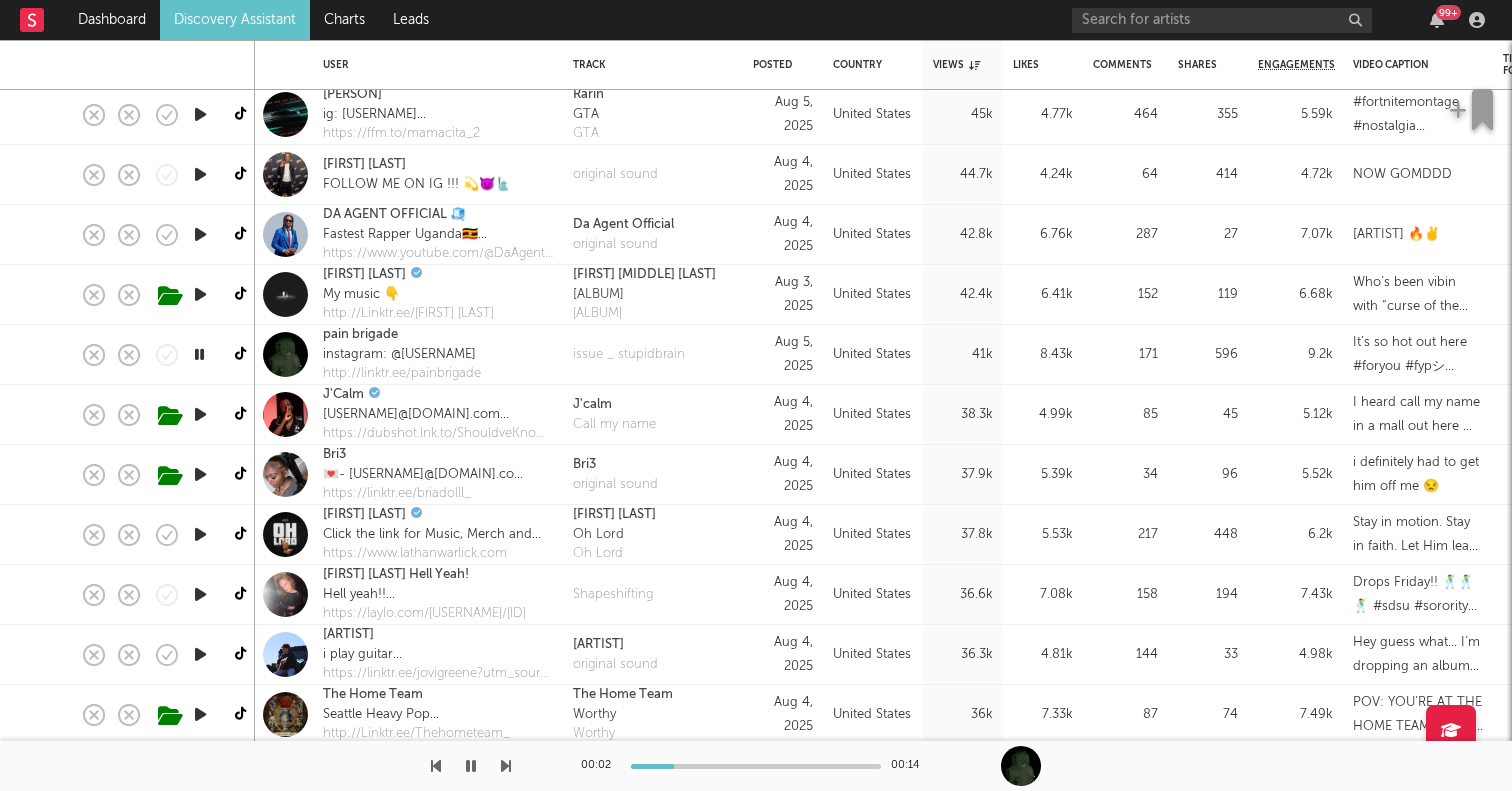click at bounding box center [200, 654] 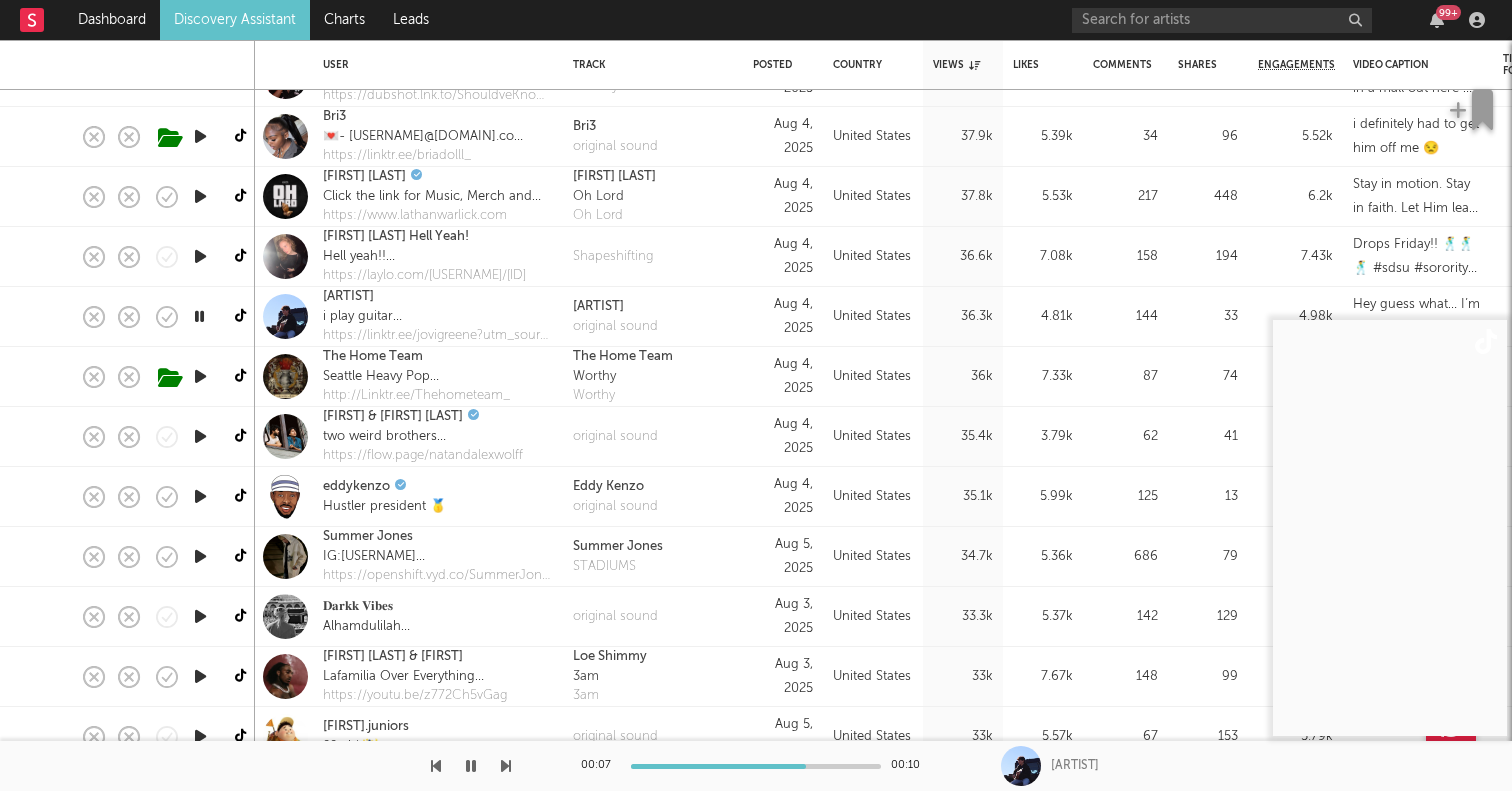 click at bounding box center [200, 556] 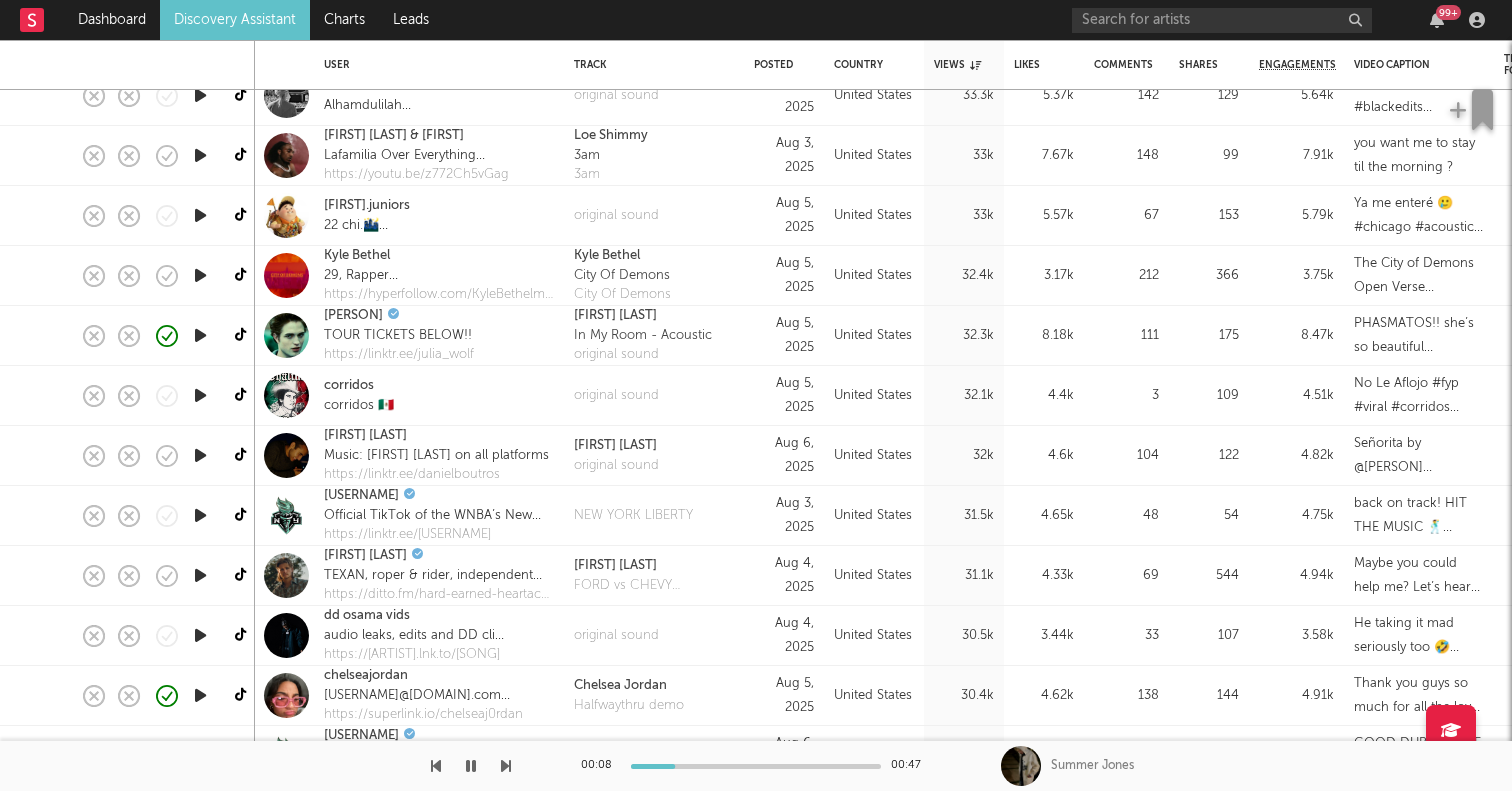 click at bounding box center [200, 575] 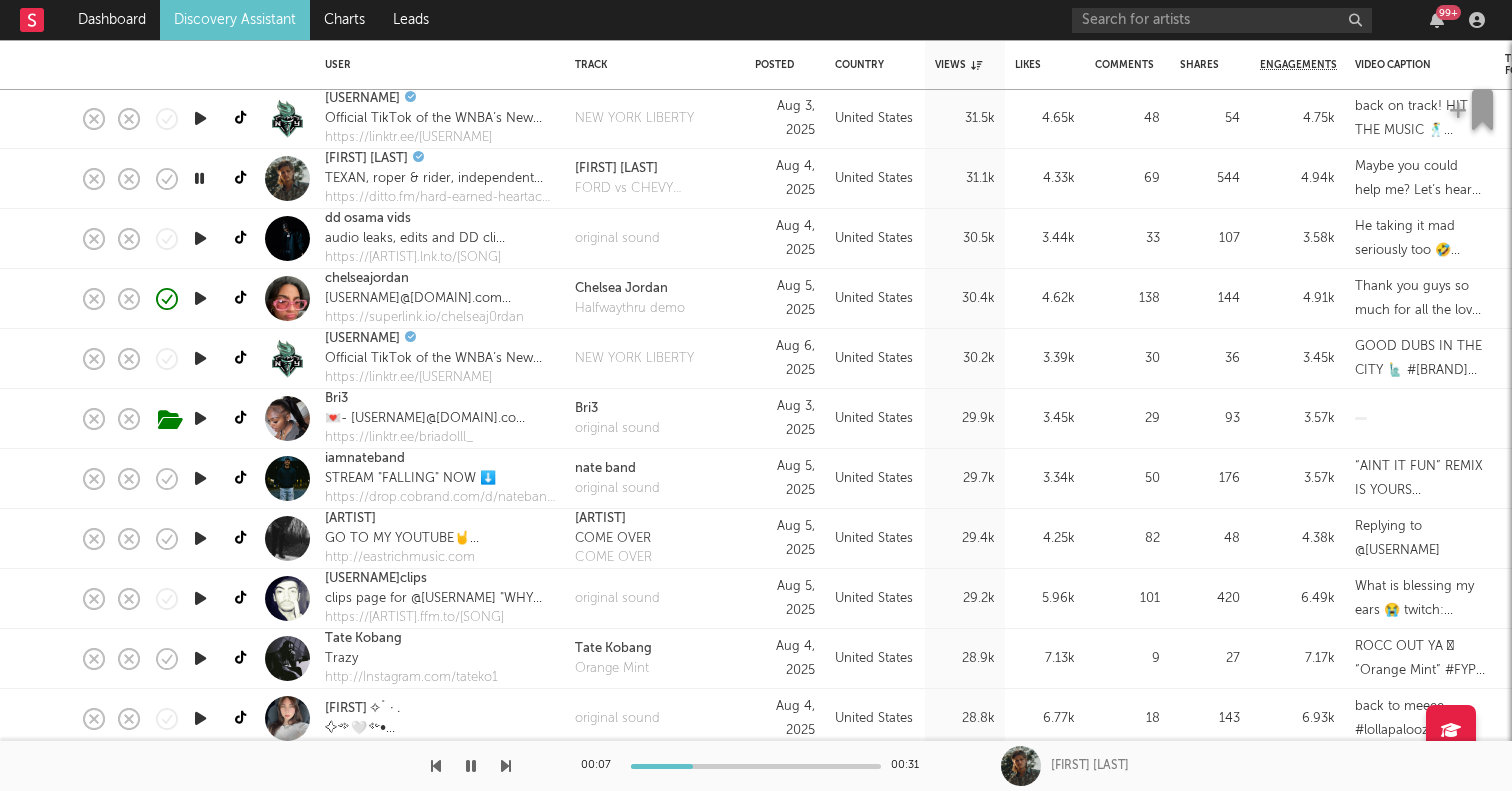 click at bounding box center [200, 478] 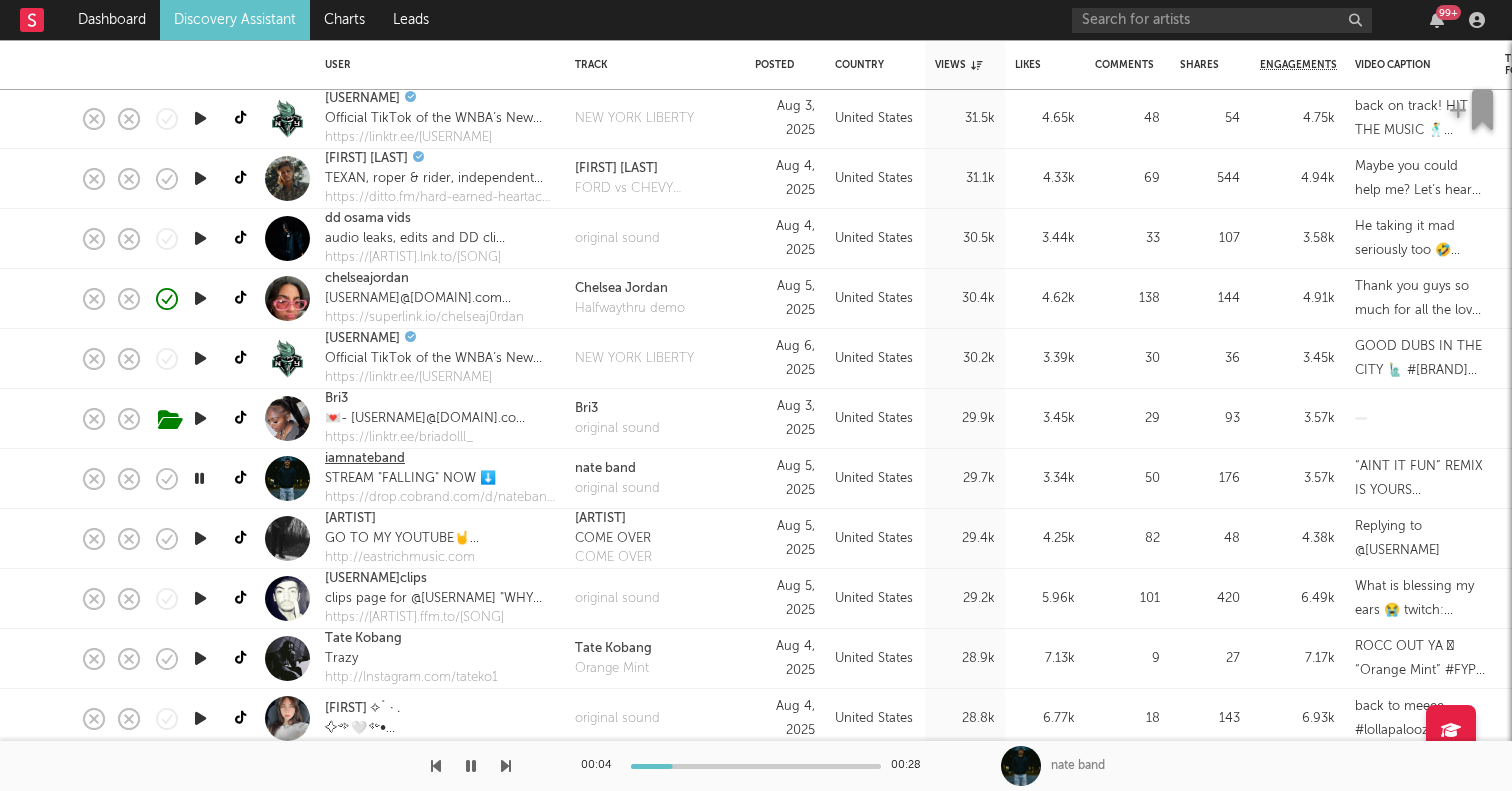 click on "iamnateband" at bounding box center [365, 459] 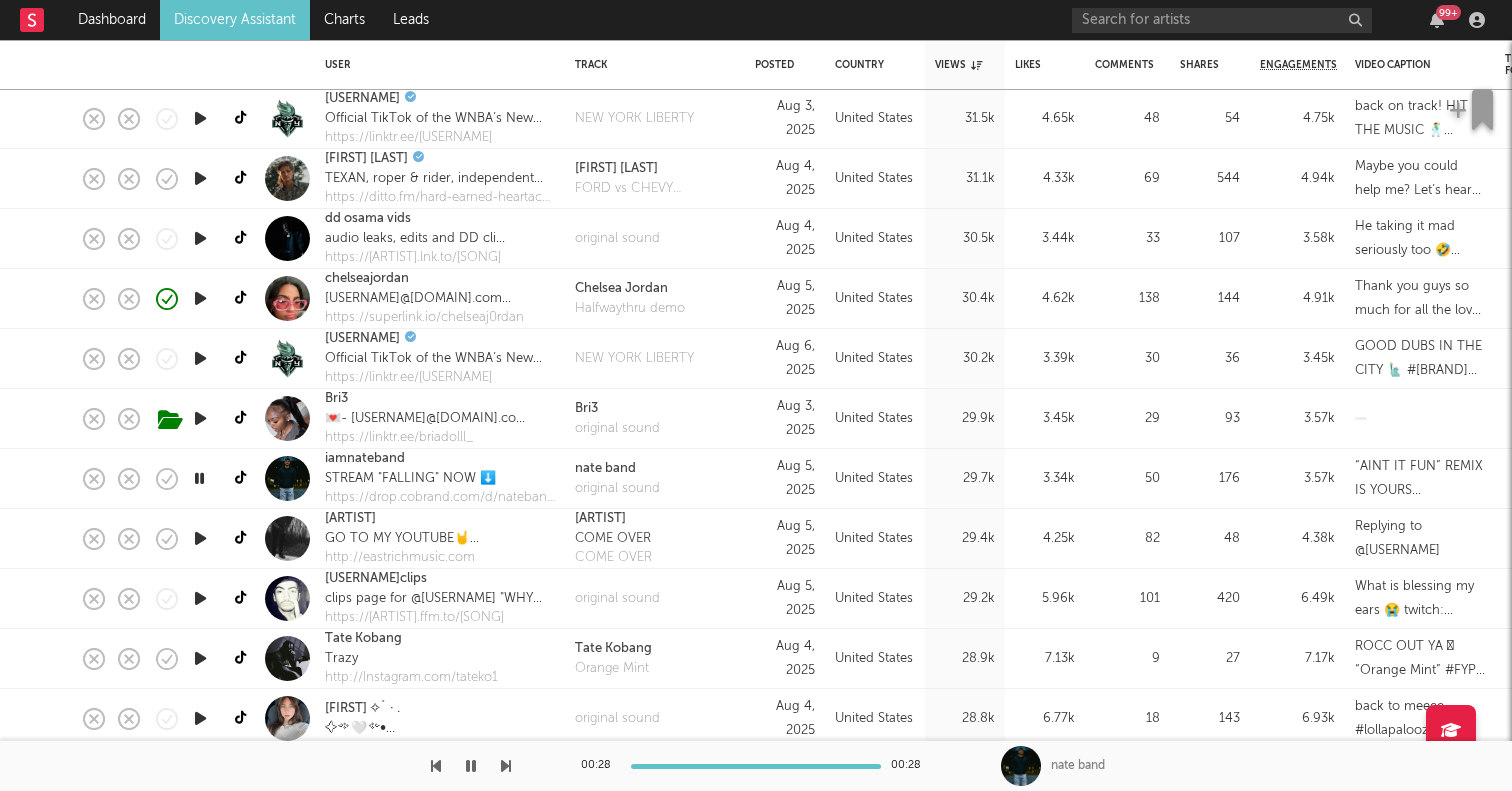click at bounding box center [200, 538] 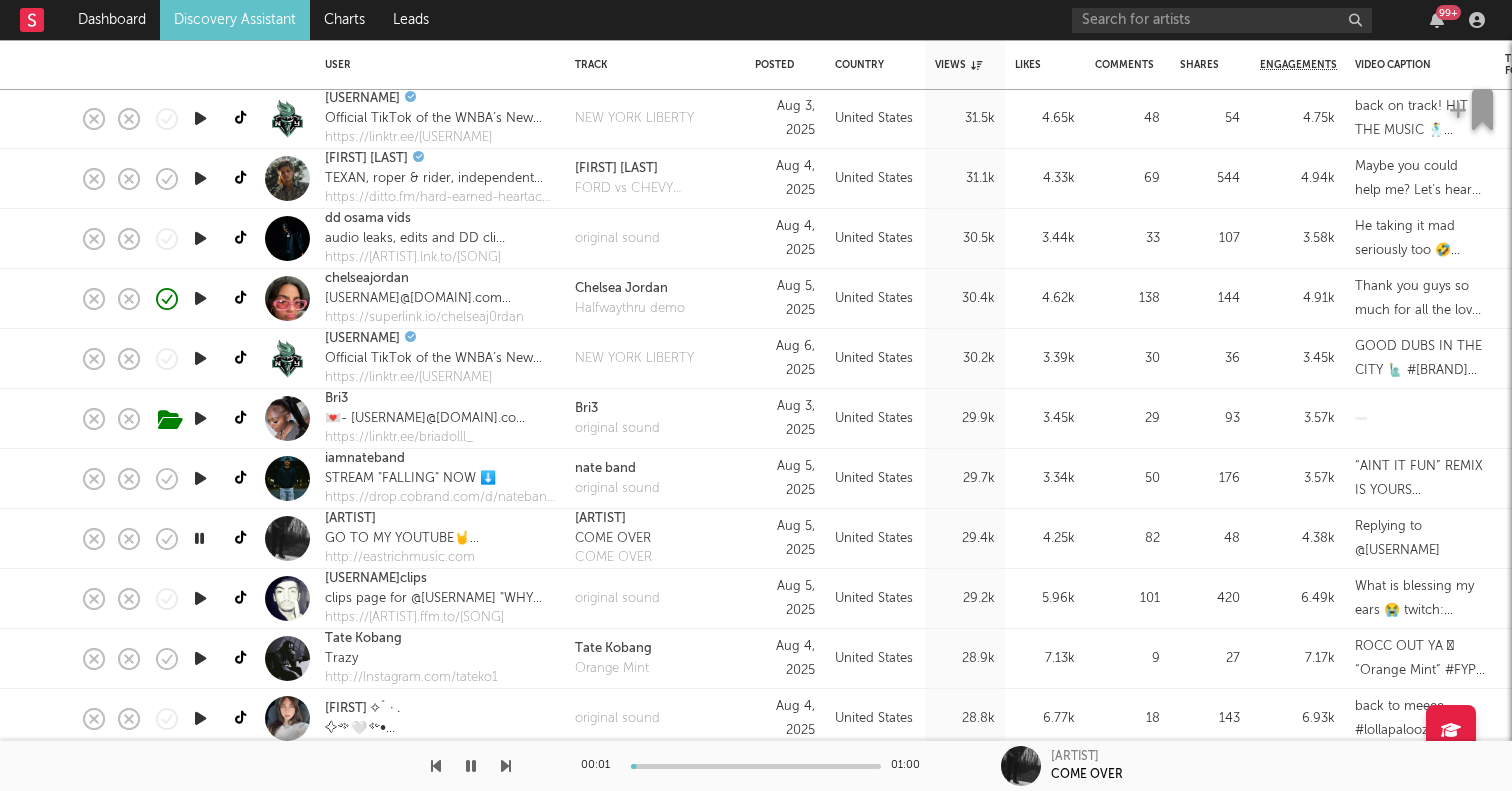 click at bounding box center (200, 598) 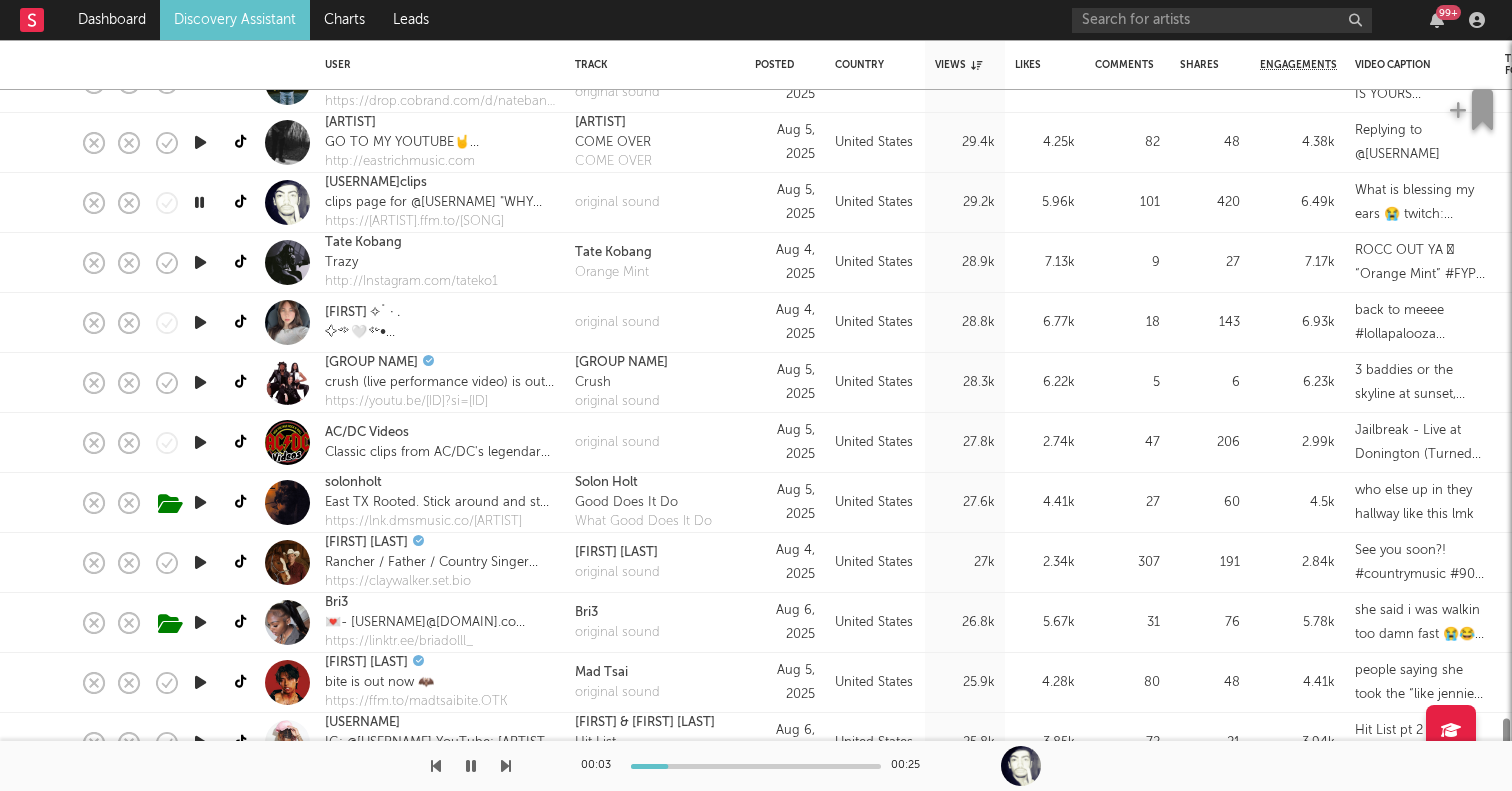 click at bounding box center [200, 562] 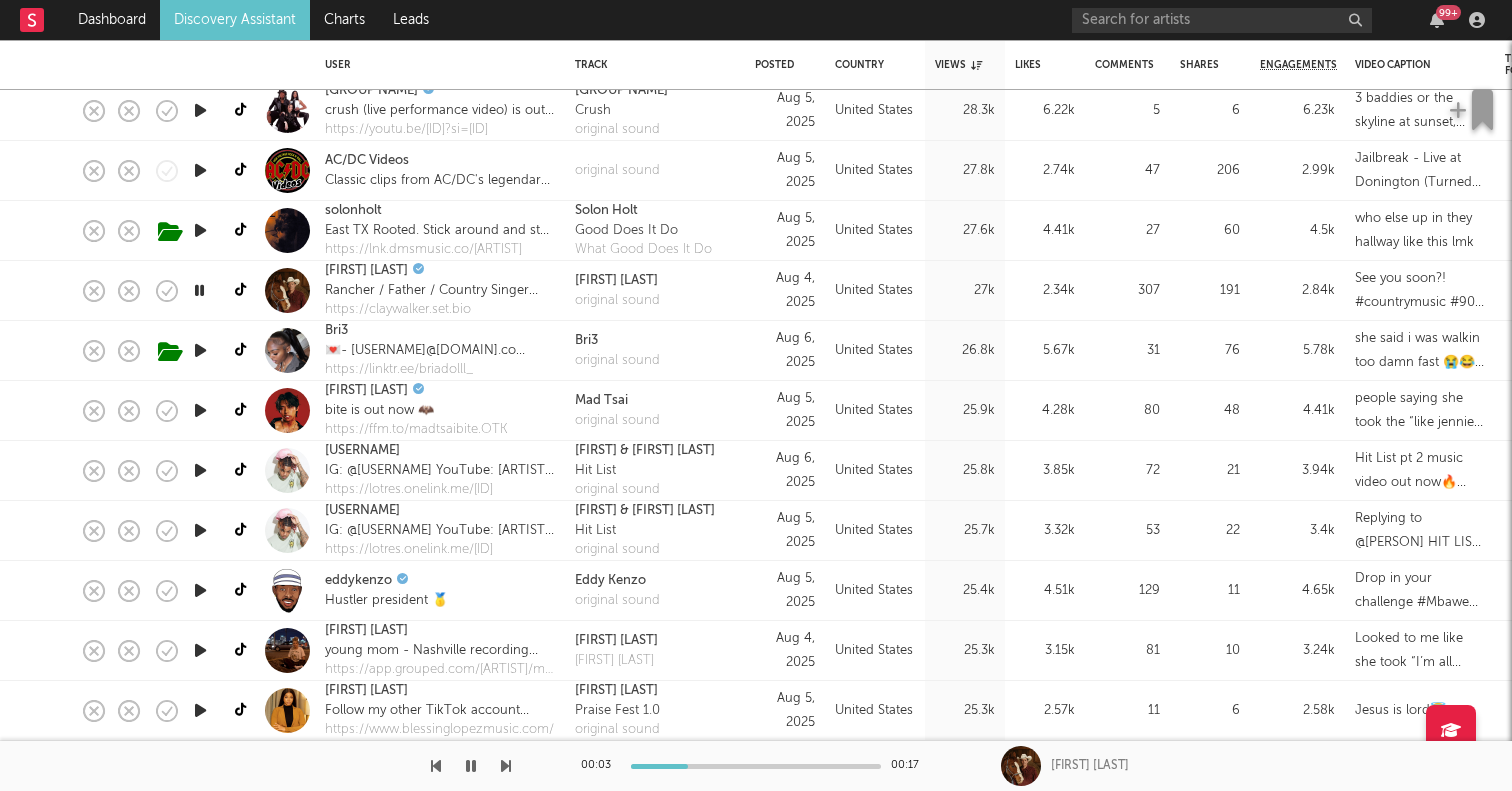 click at bounding box center [200, 711] 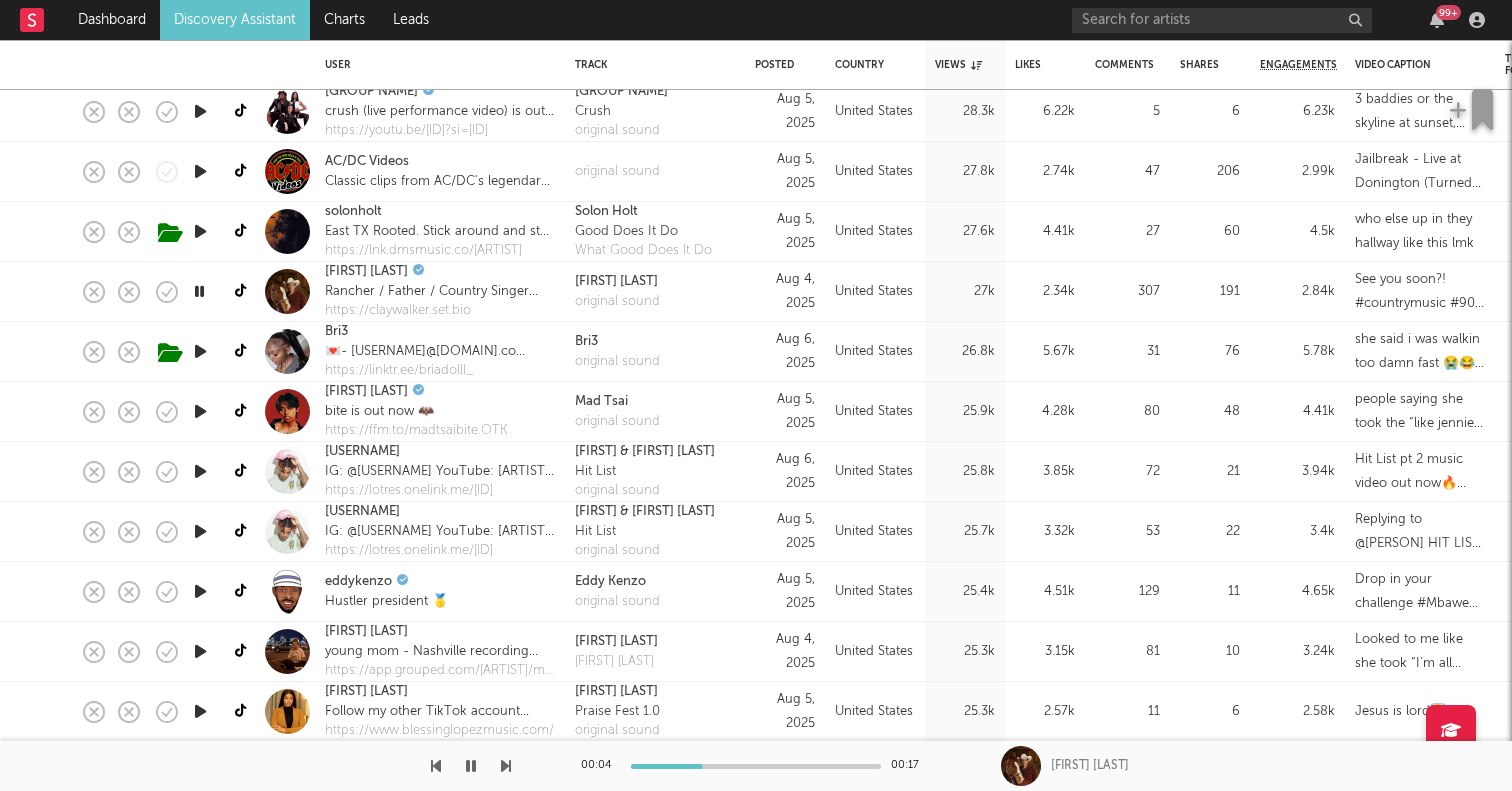 click at bounding box center [200, 711] 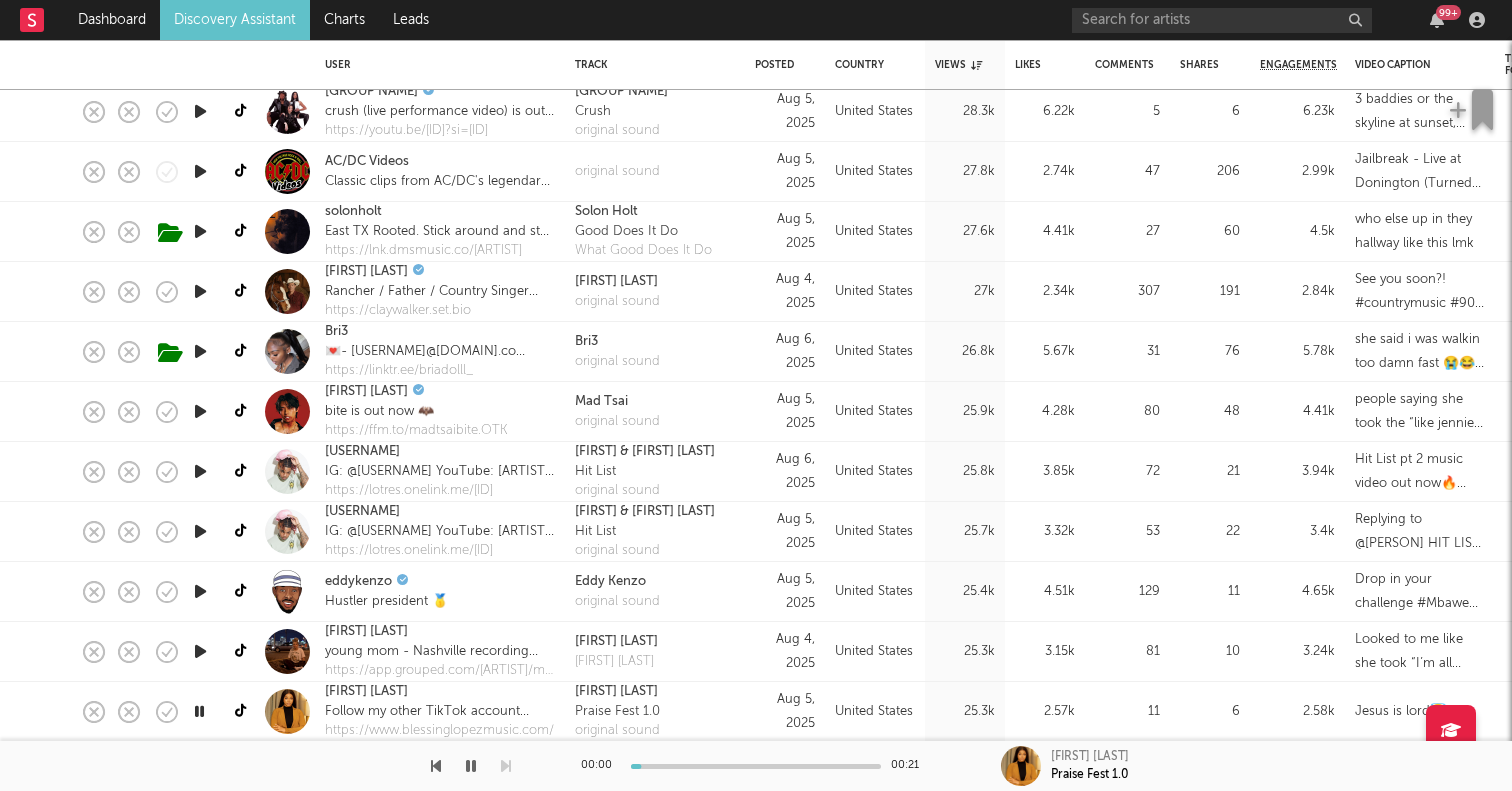 click at bounding box center [200, 651] 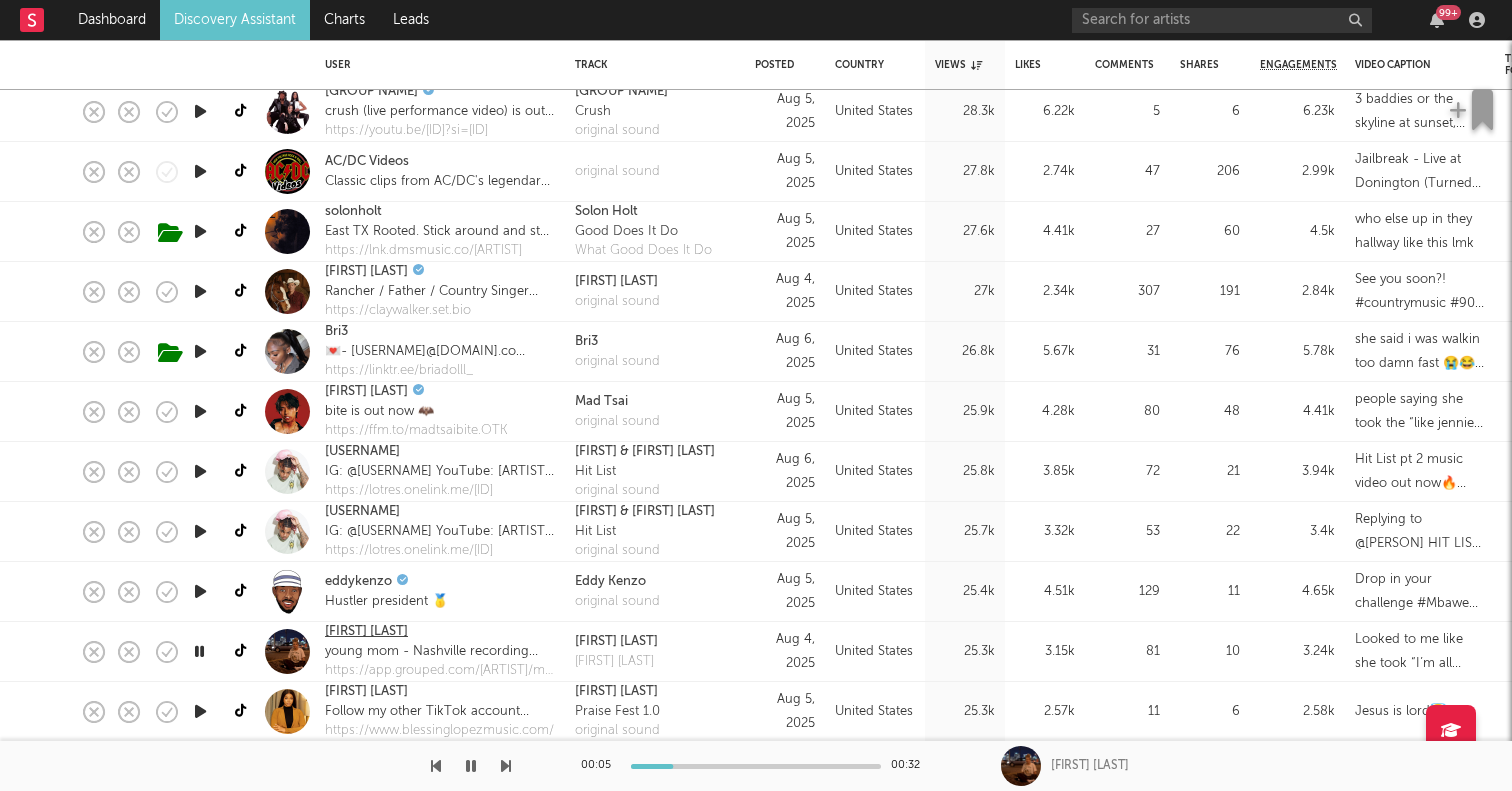 click on "Macy Nicole" at bounding box center (366, 632) 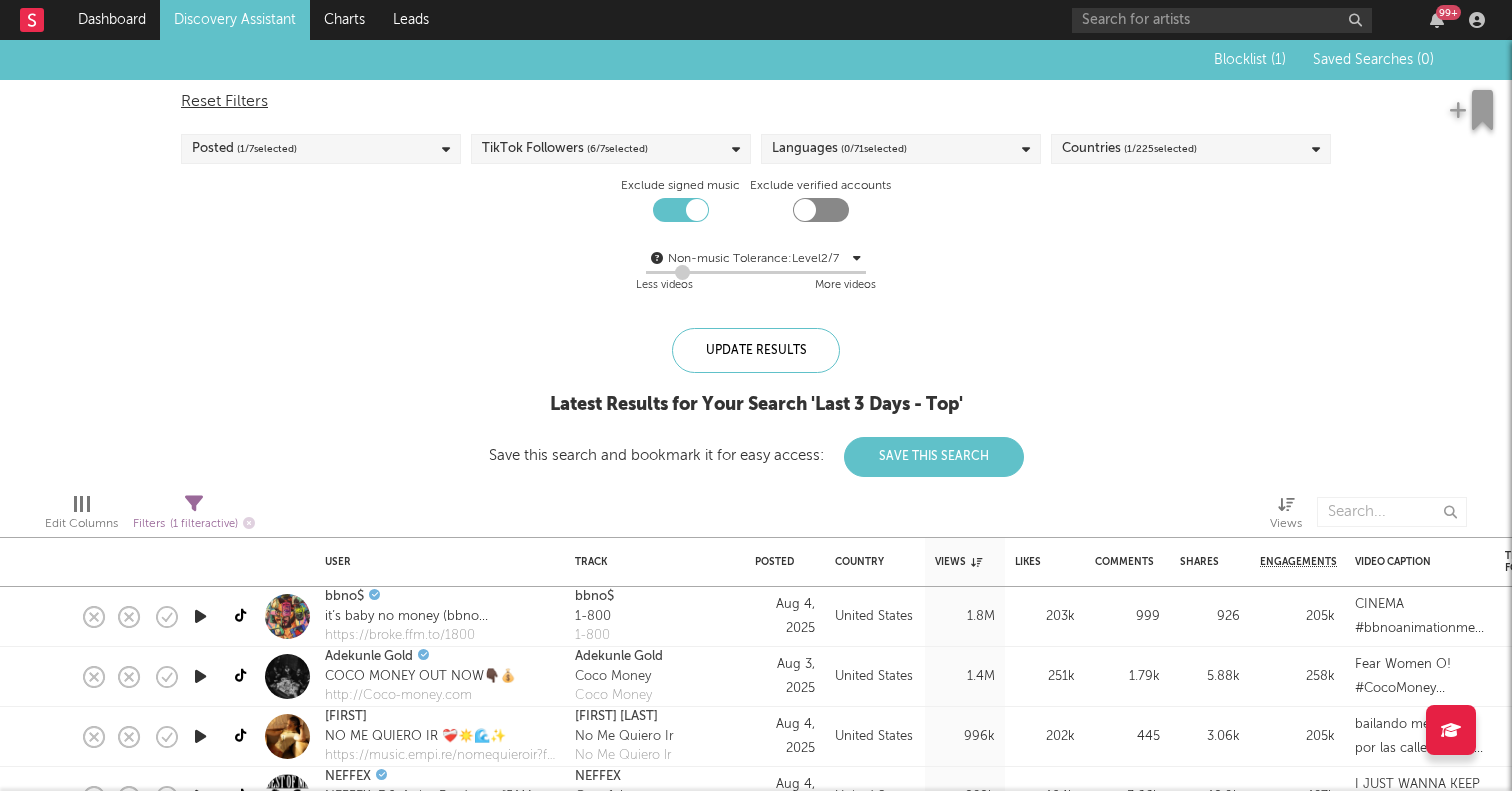 click on "Discovery Assistant" at bounding box center [235, 20] 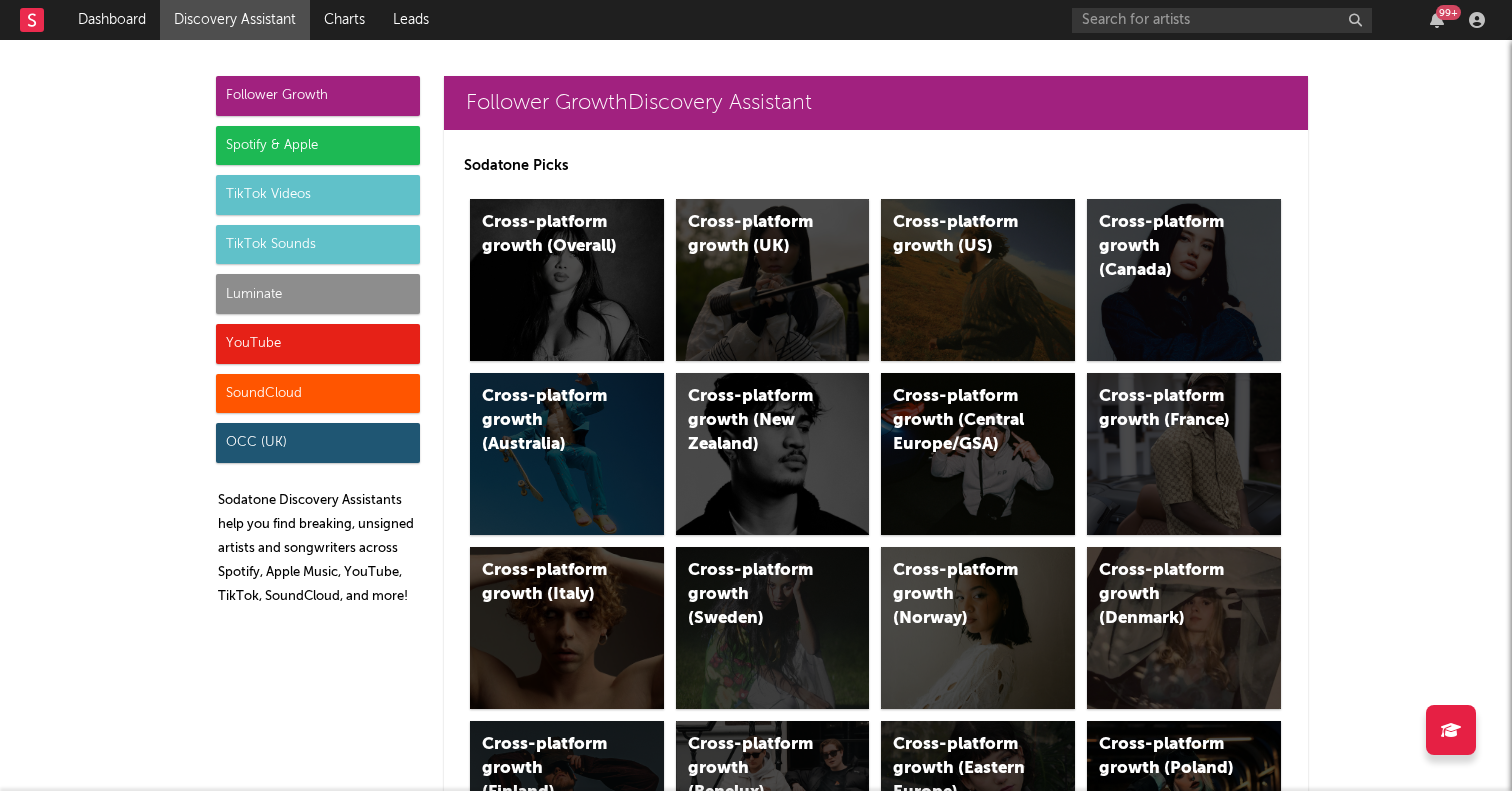 click on "TikTok Videos" at bounding box center [318, 195] 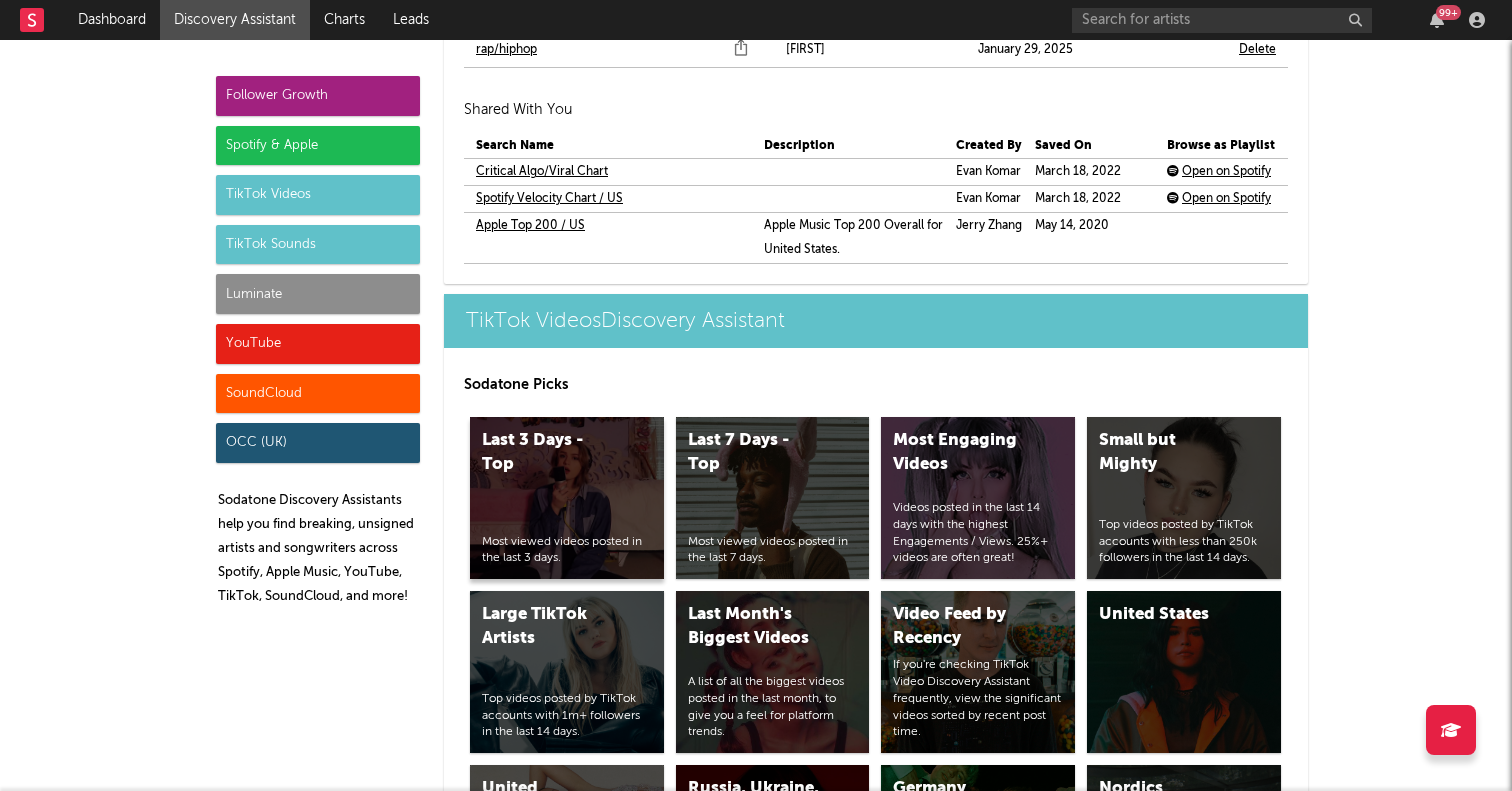 scroll, scrollTop: 5058, scrollLeft: 0, axis: vertical 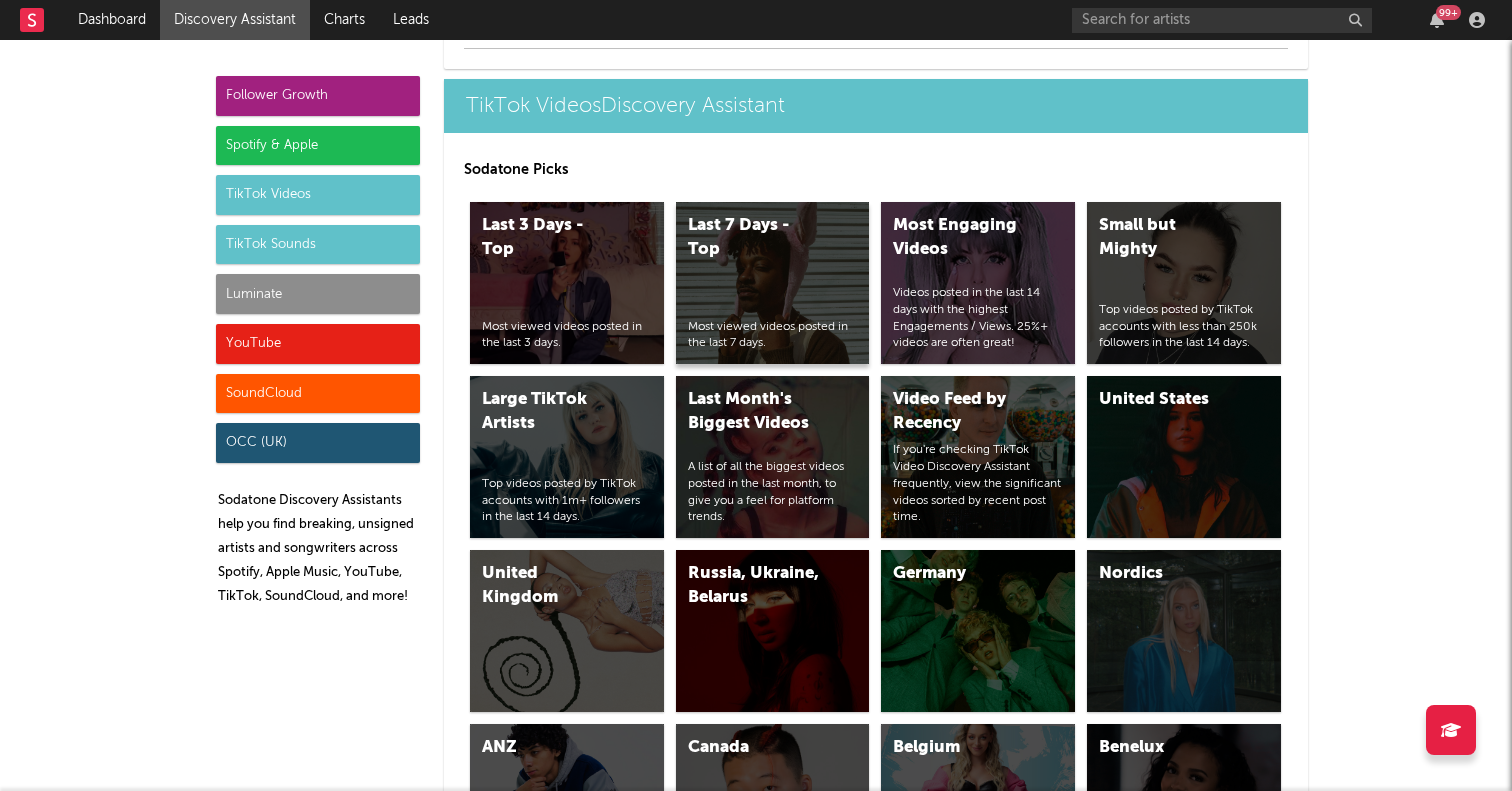 click on "Most viewed videos posted in the last 7 days." at bounding box center [773, 336] 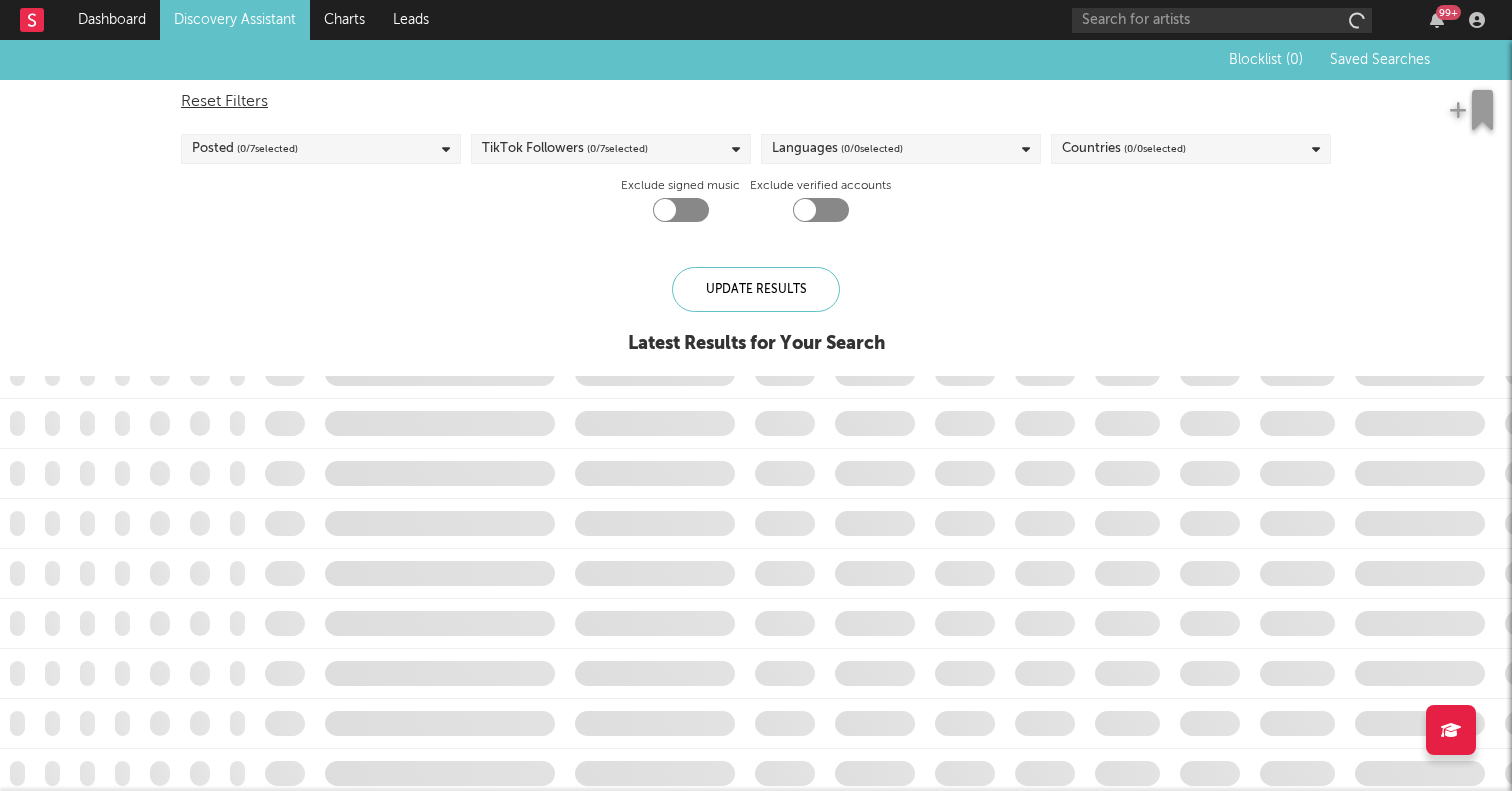 checkbox on "true" 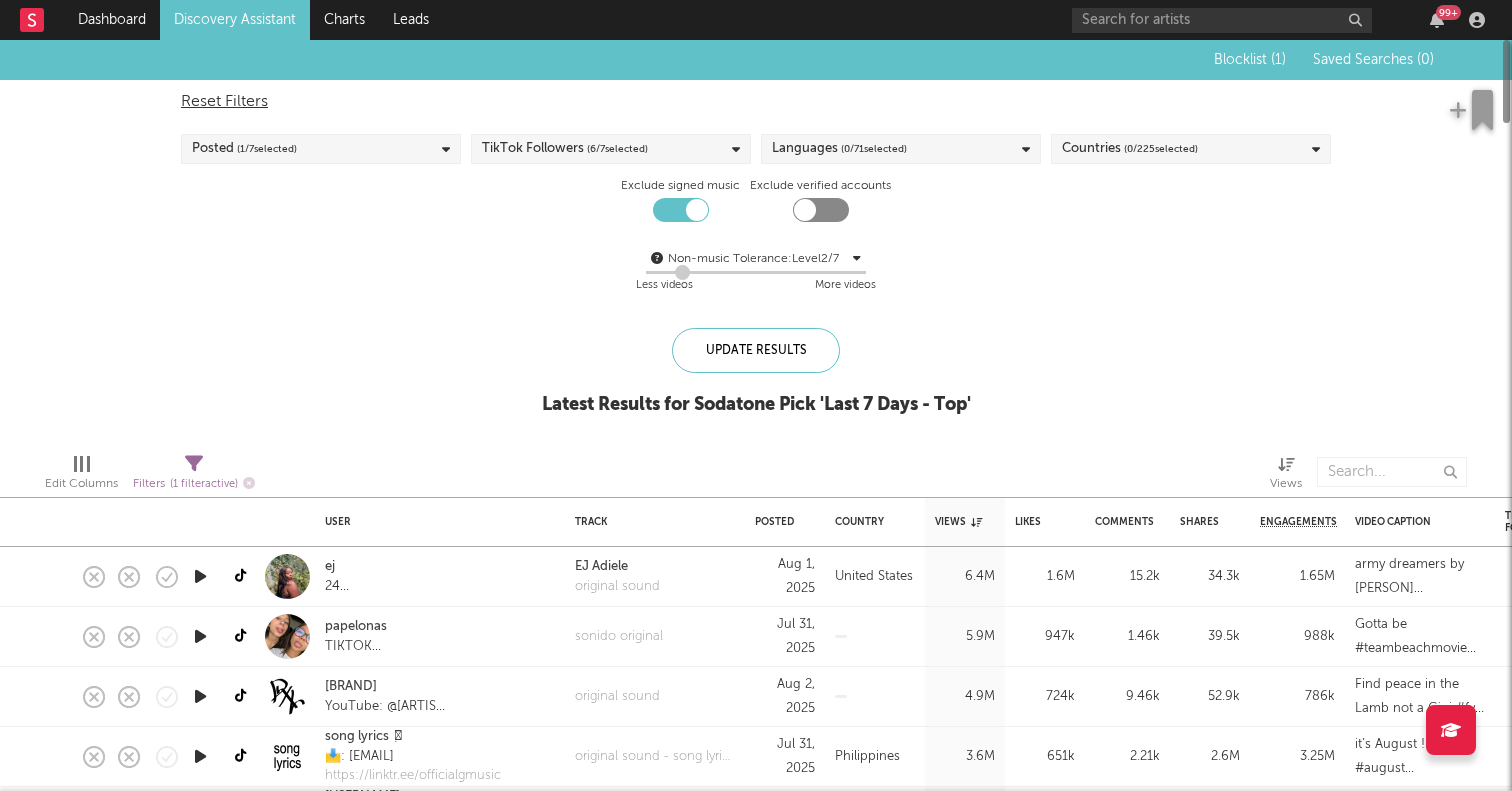 click on "Reset Filters Posted ( 1 / 7  selected) TikTok Followers ( 6 / 7  selected) Languages ( 0 / 71  selected) Countries ( 0 / 225  selected) Exclude signed music Exclude verified accounts Non-music Tolerance:  Level  2 / 7 2 Less videos More videos" at bounding box center (756, 194) 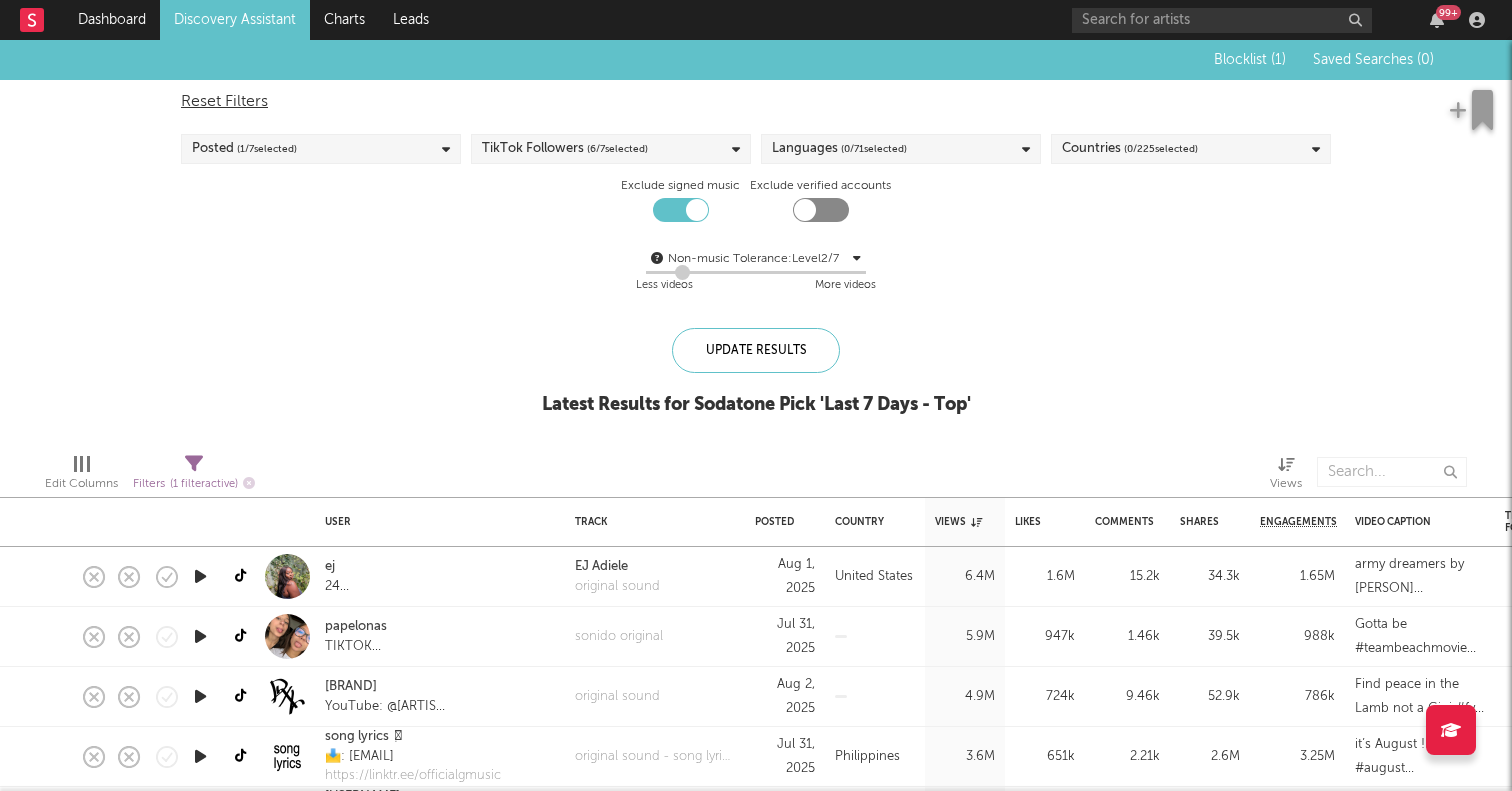 click on "Countries ( 0 / 225  selected)" at bounding box center (1130, 149) 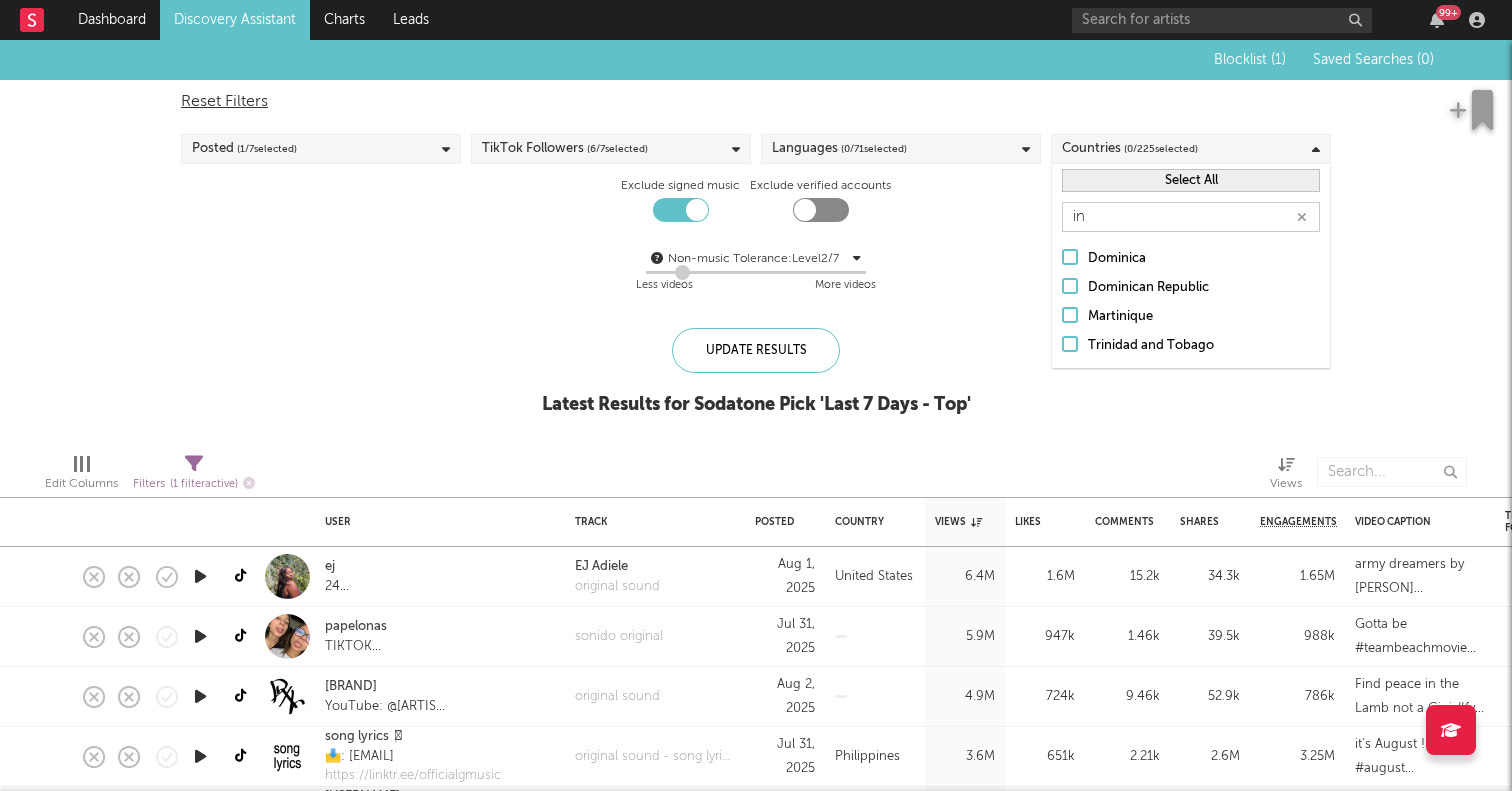 type on "i" 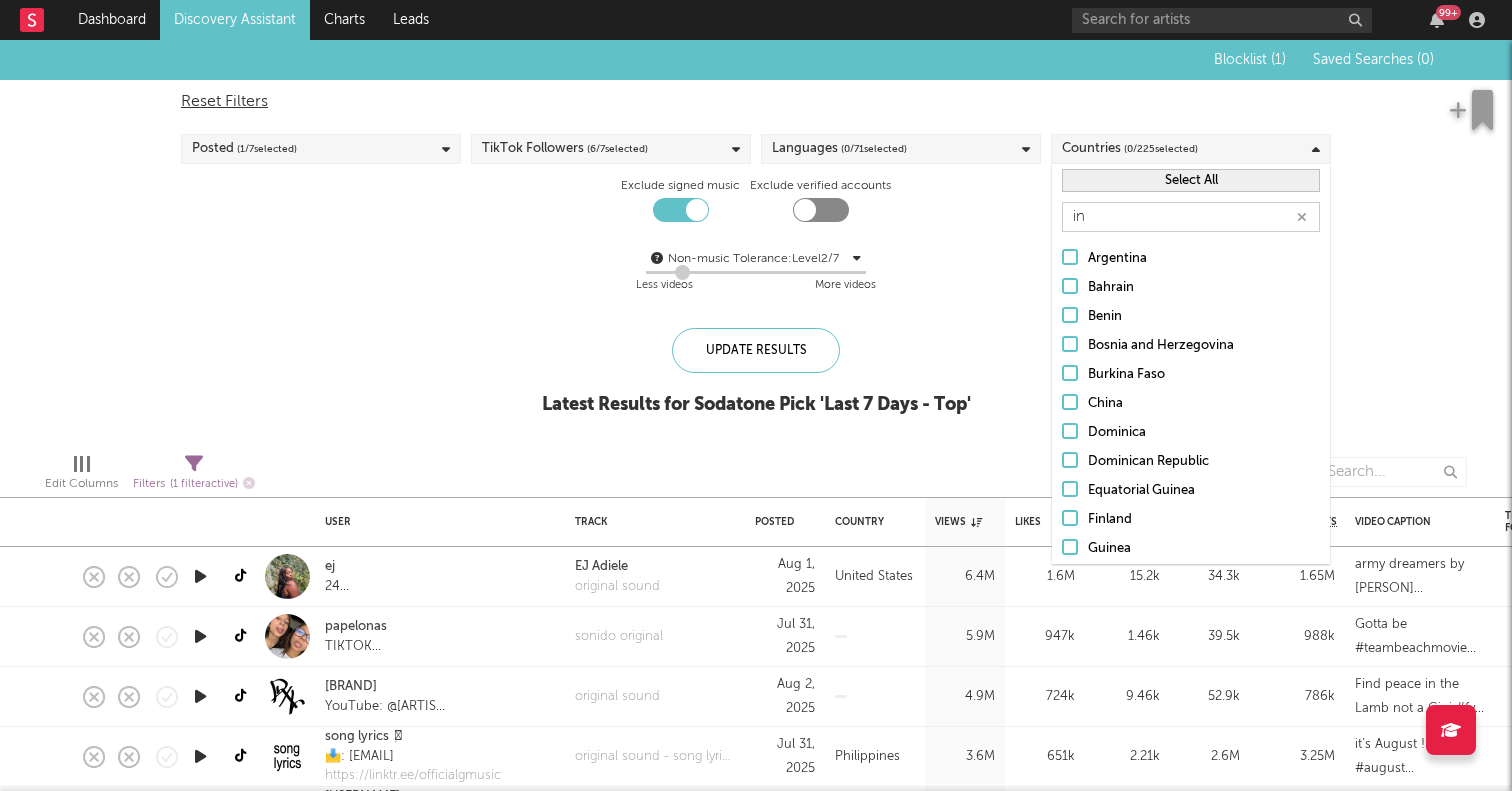 type on "i" 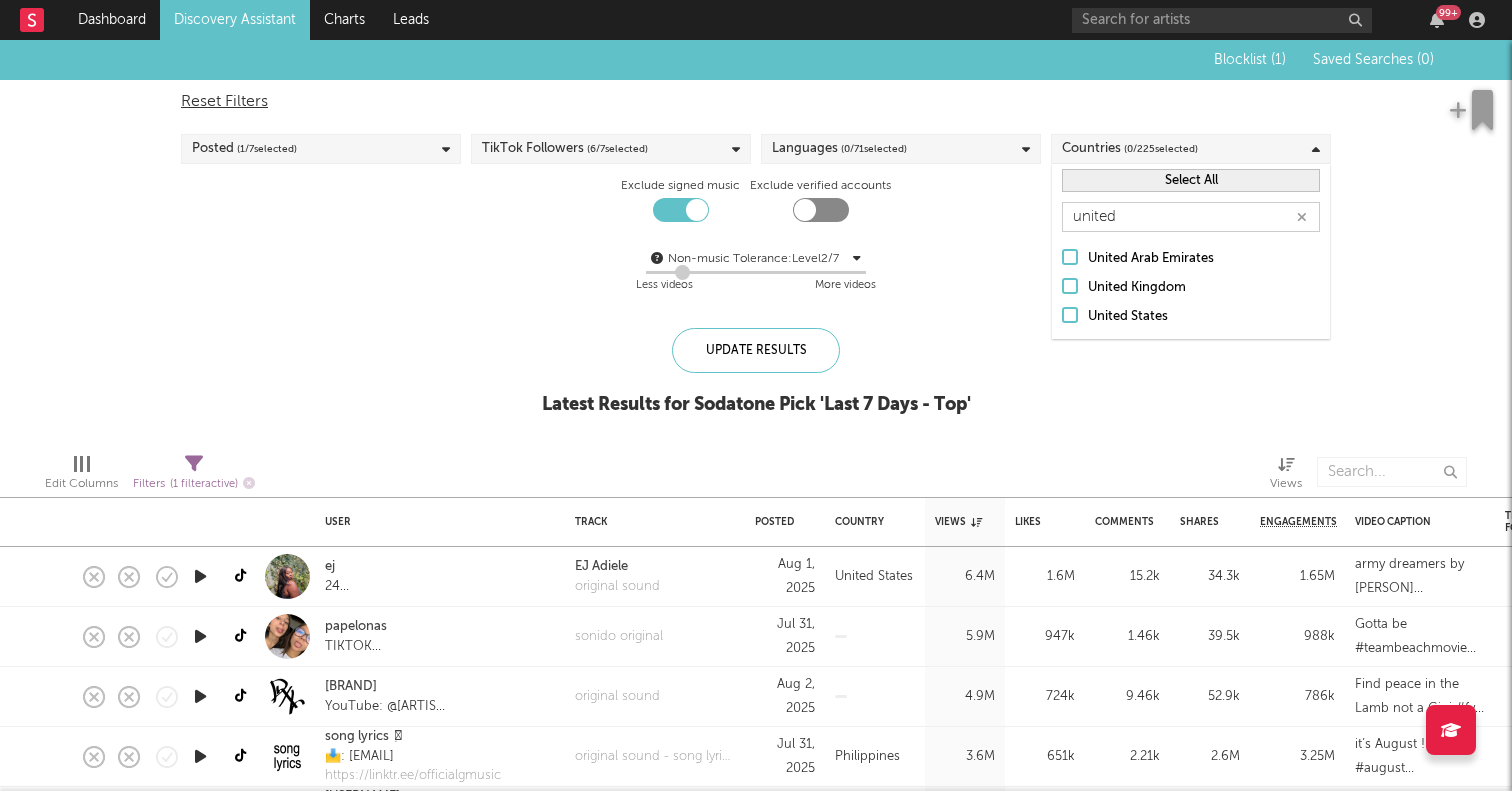 type on "united" 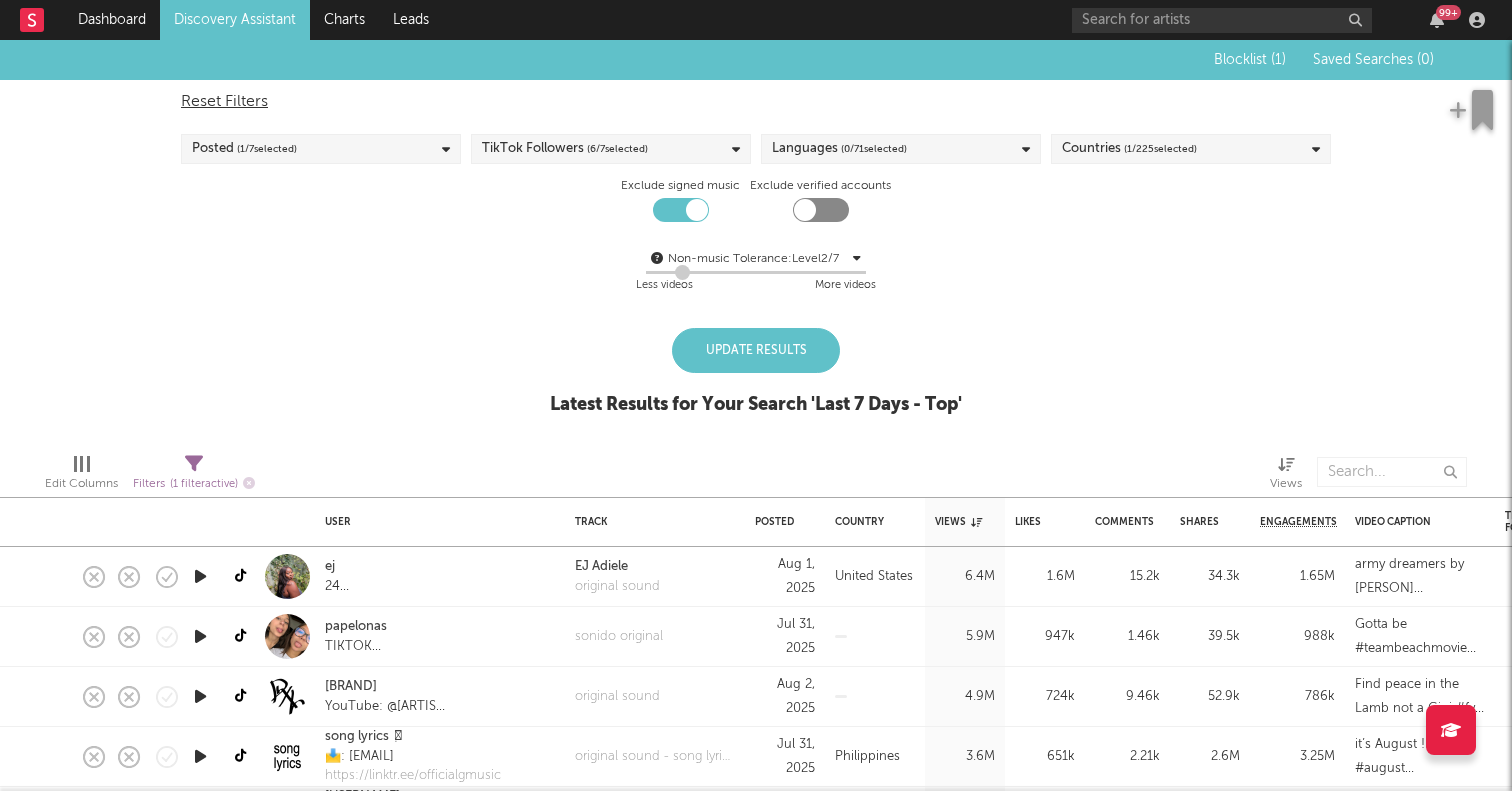 click on "Update Results Latest Results for Your Search ' Last 7 Days - Top '" at bounding box center [756, 382] 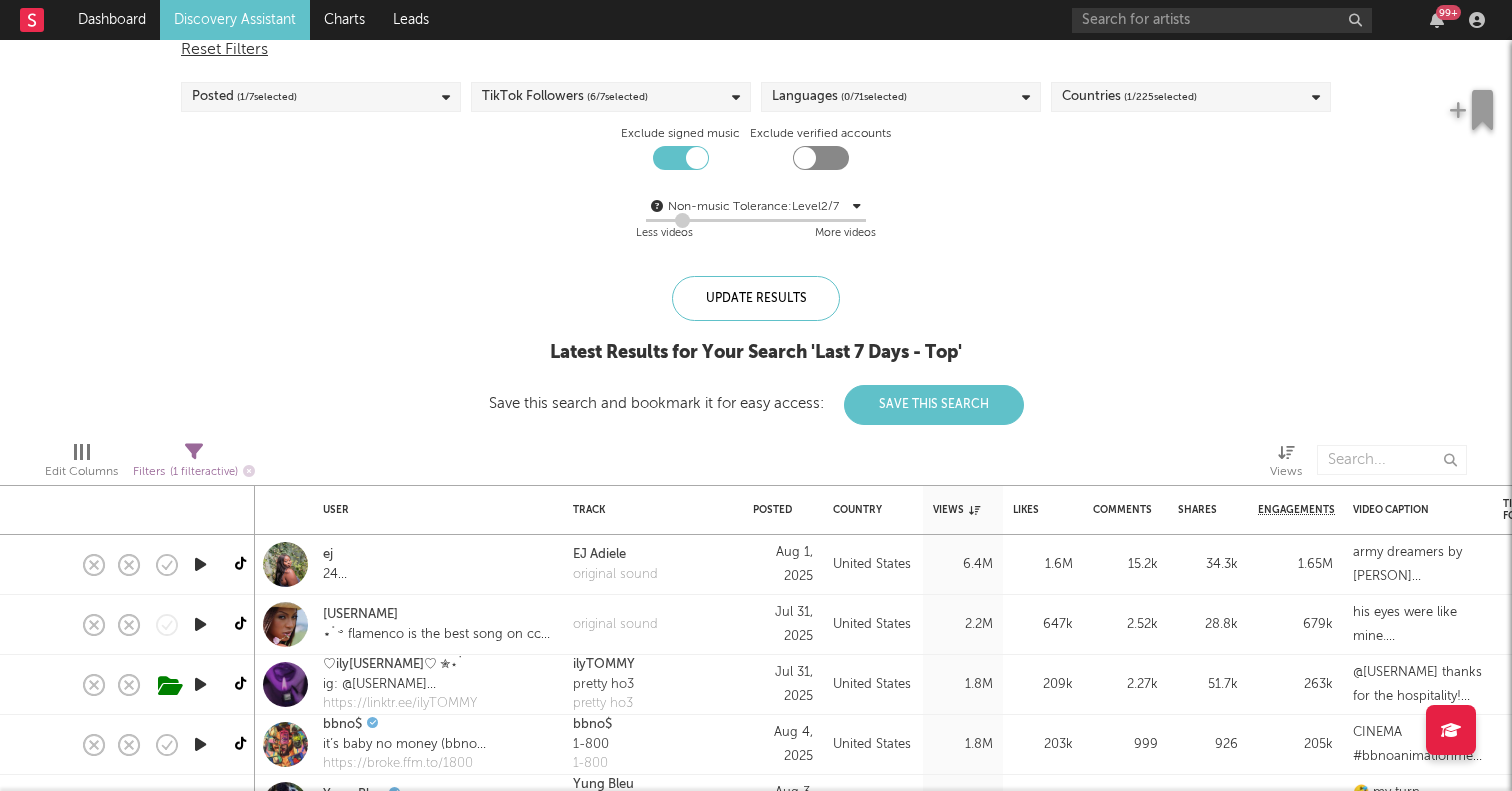 click at bounding box center (200, 564) 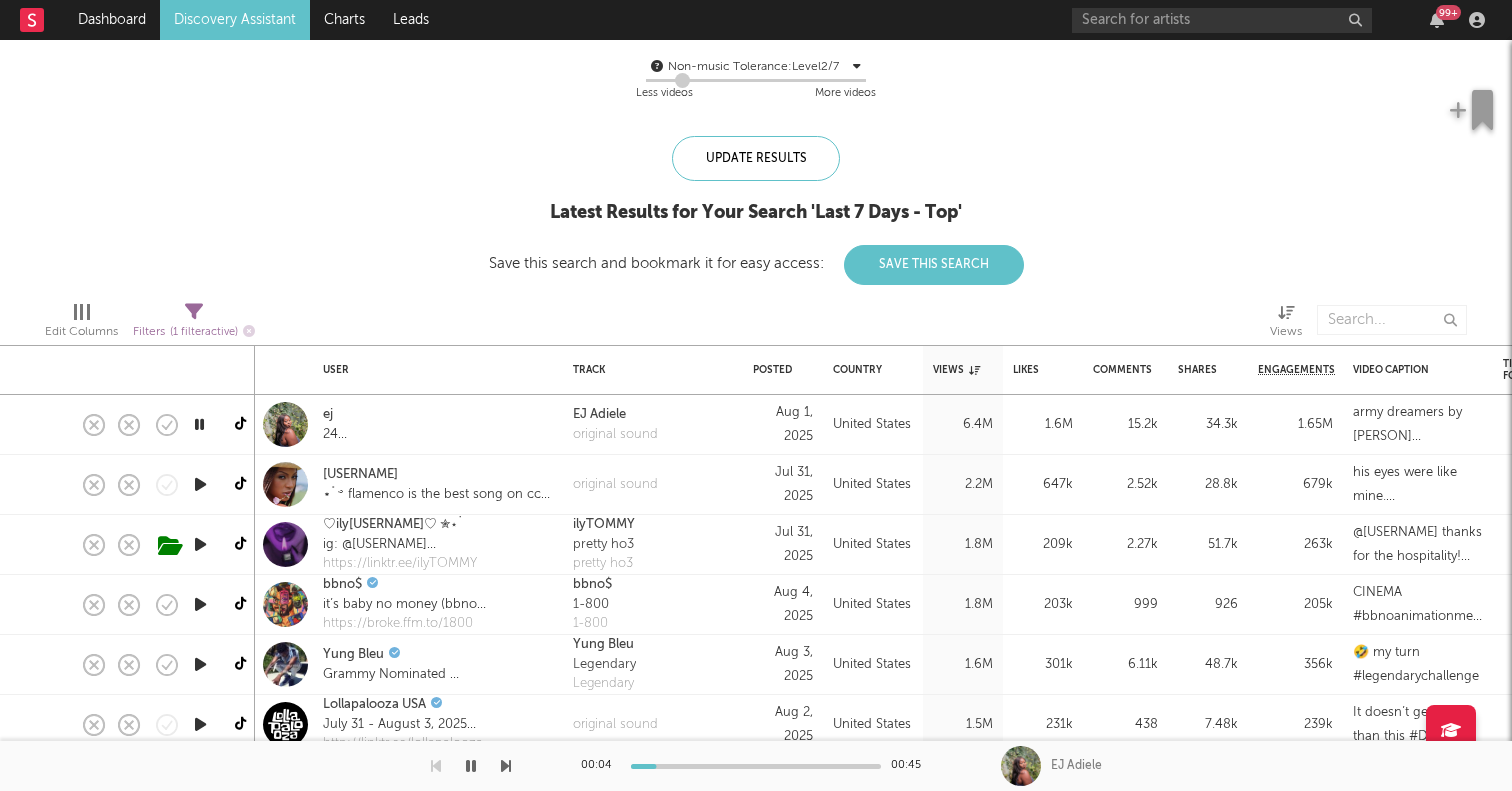 click at bounding box center (200, 484) 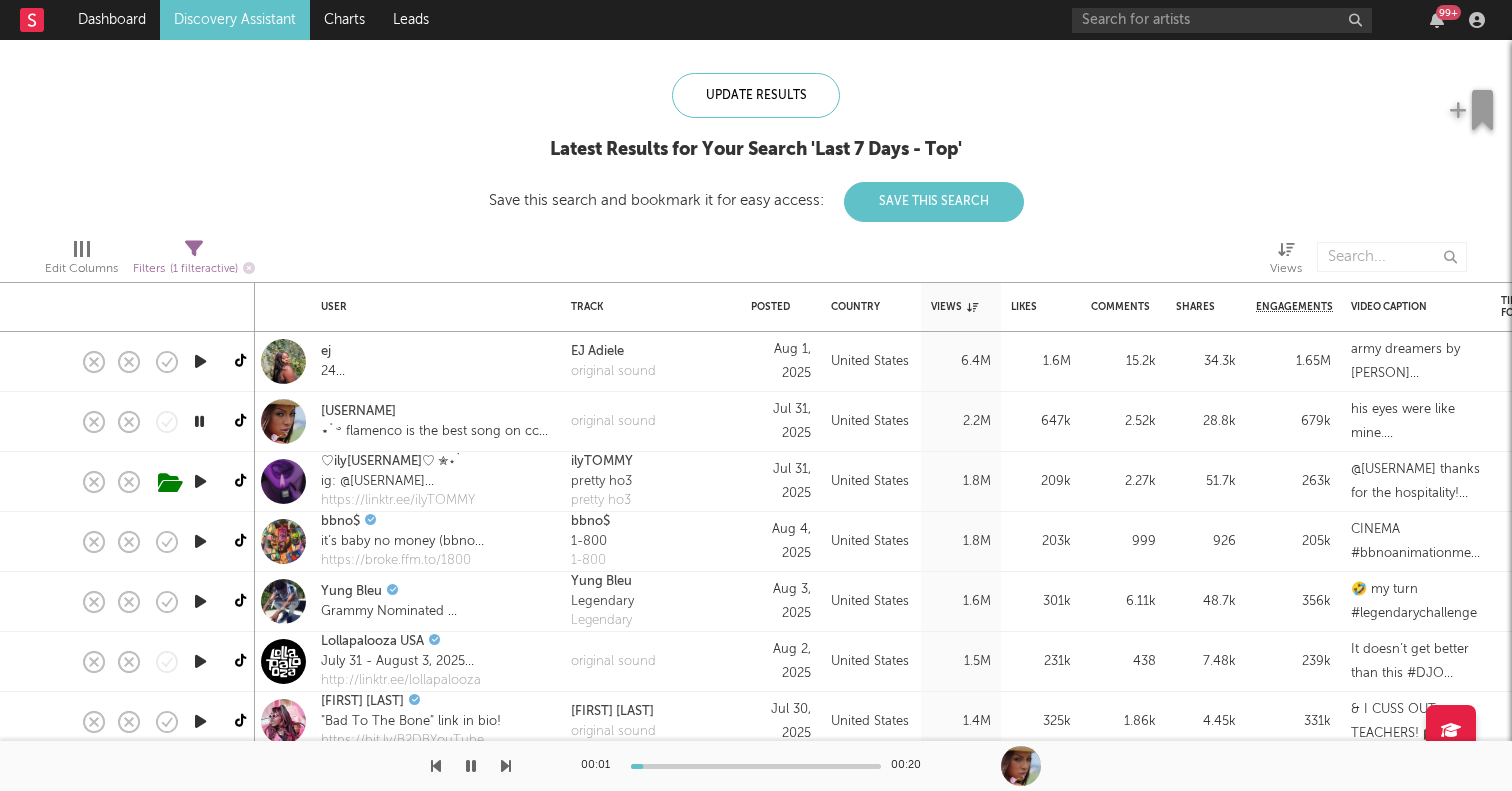 click at bounding box center [200, 541] 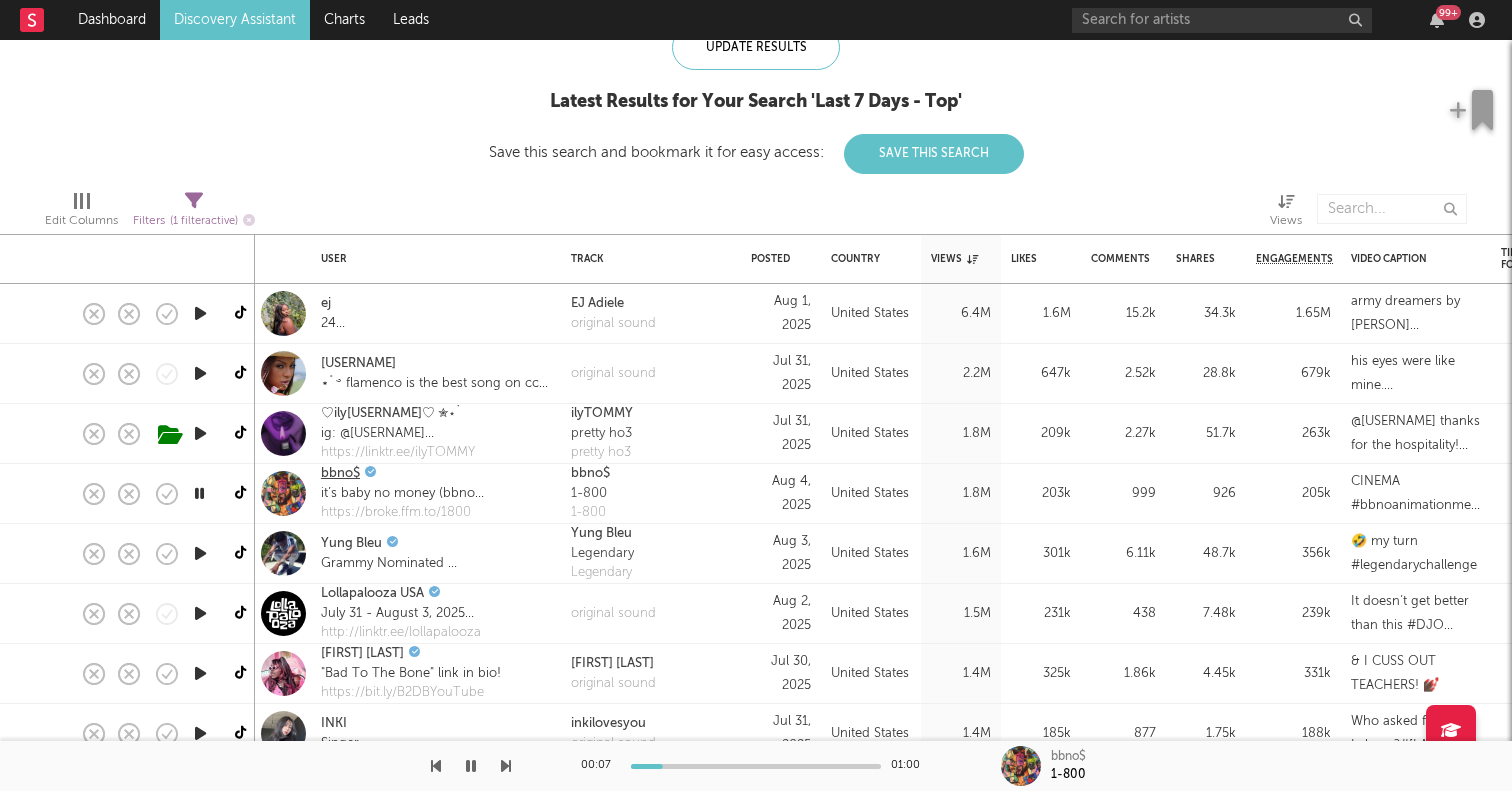 click on "bbno$" at bounding box center [340, 474] 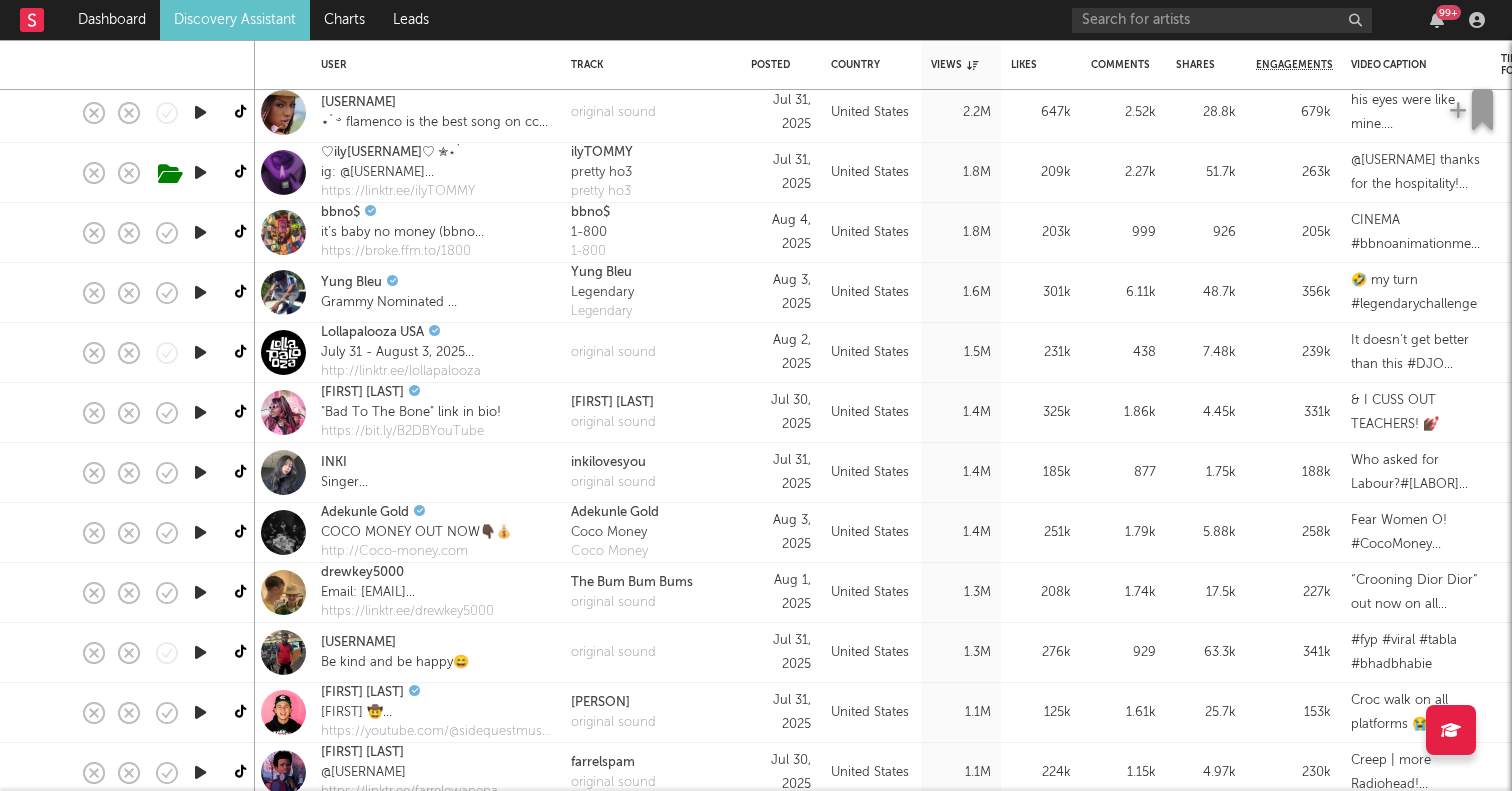 click at bounding box center [200, 472] 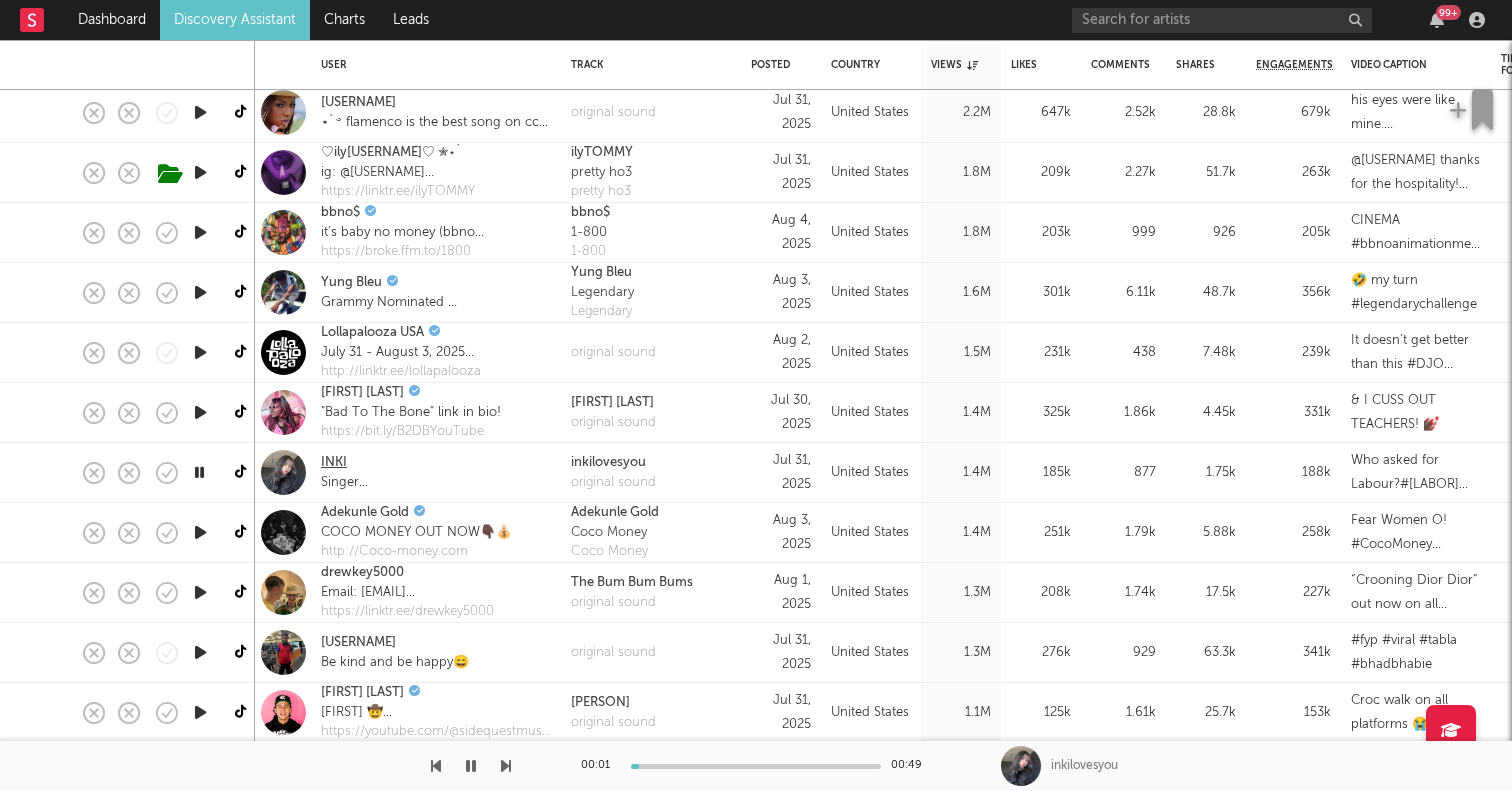 click on "INKI" at bounding box center (334, 463) 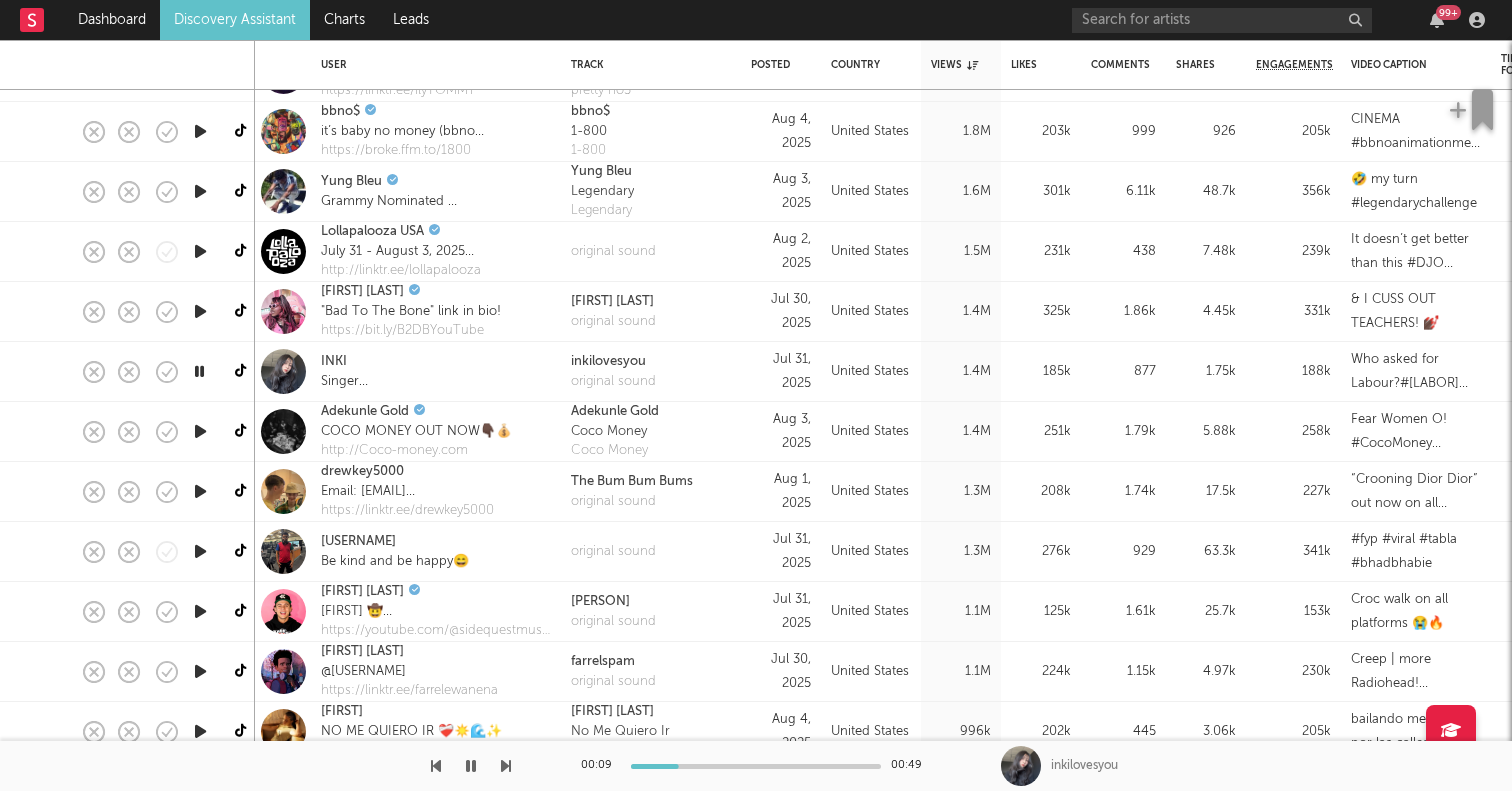 click at bounding box center [200, 431] 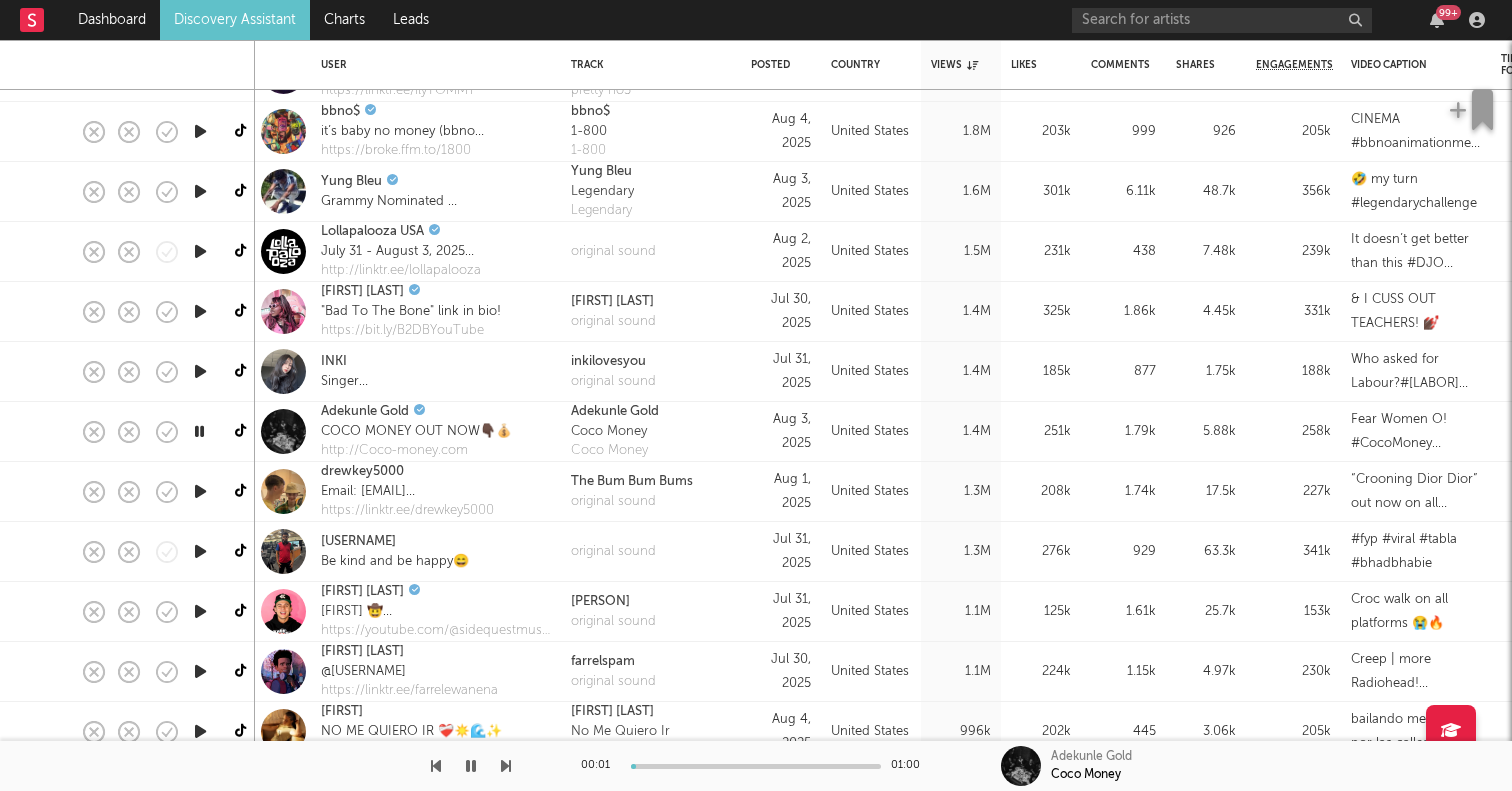 click at bounding box center (200, 491) 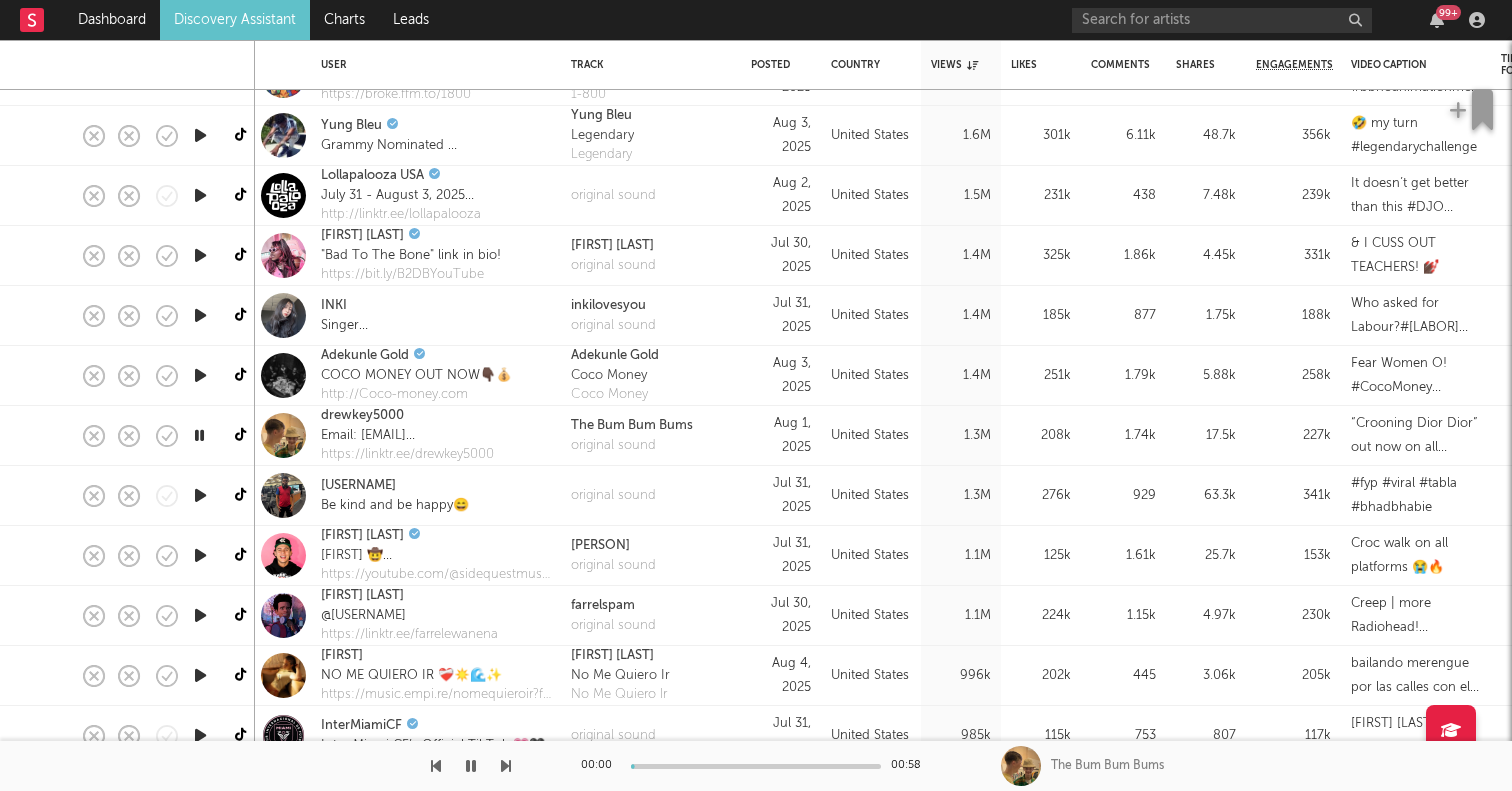 click at bounding box center (200, 495) 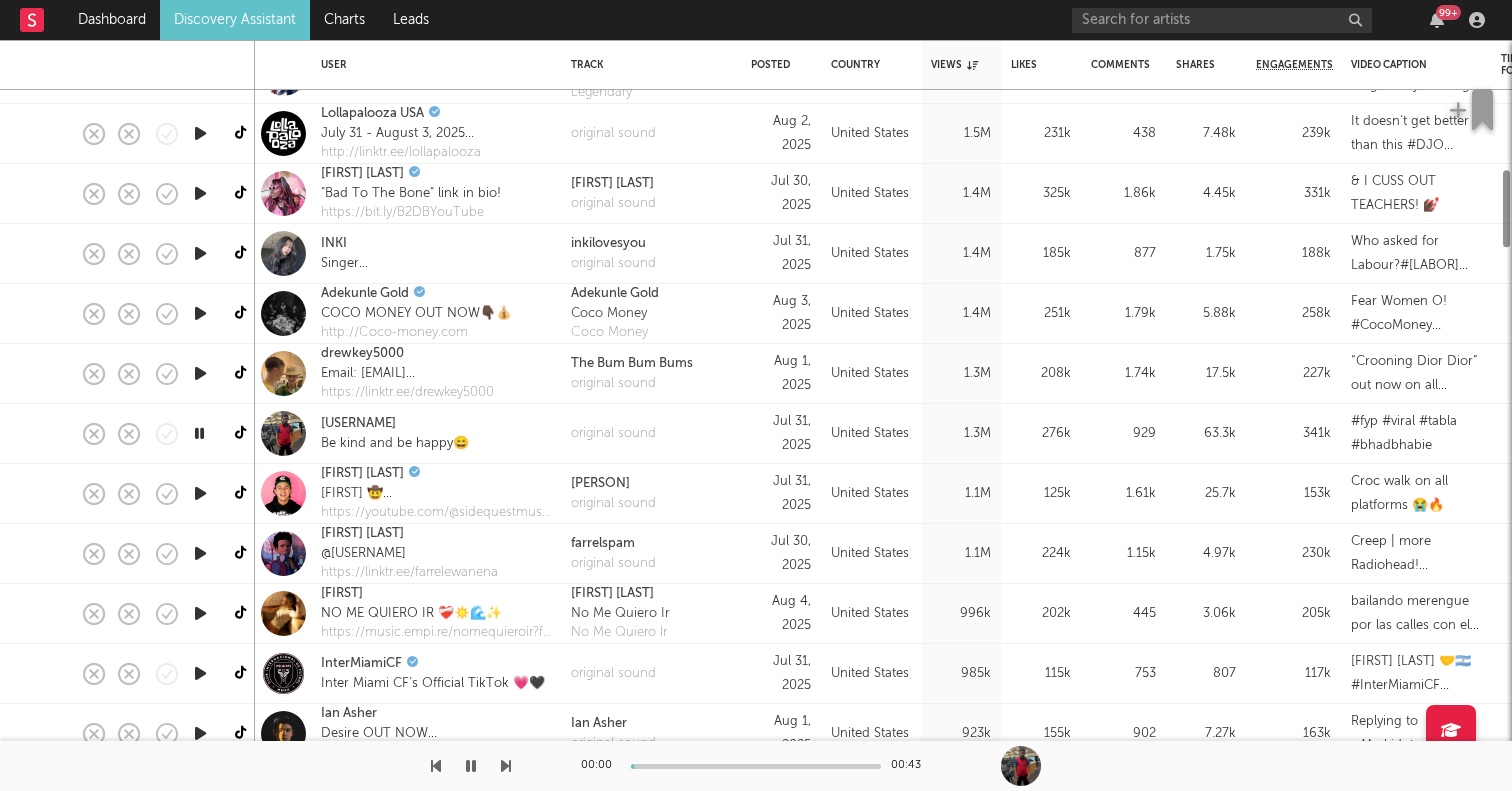 click at bounding box center (200, 493) 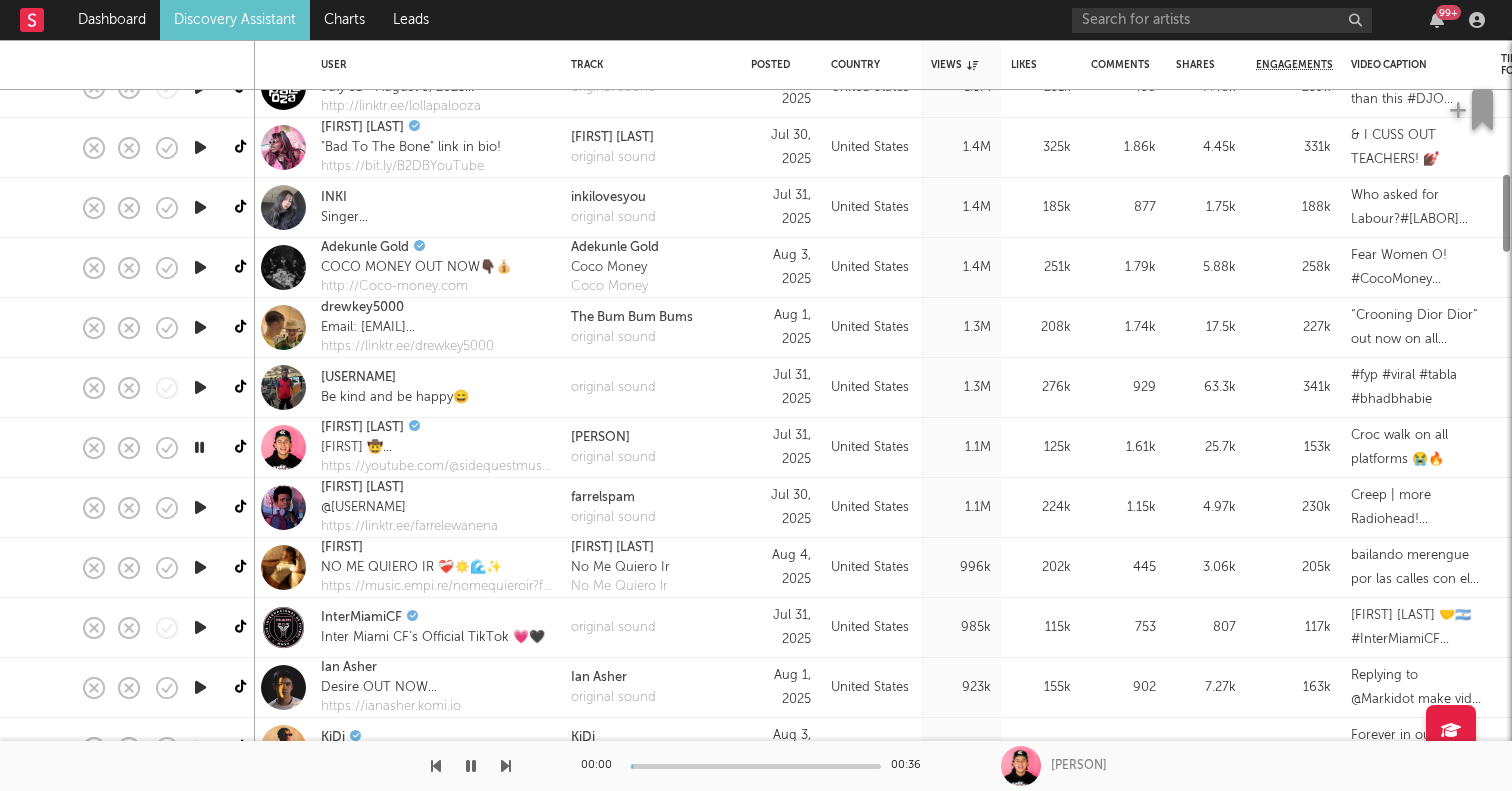 click at bounding box center [200, 507] 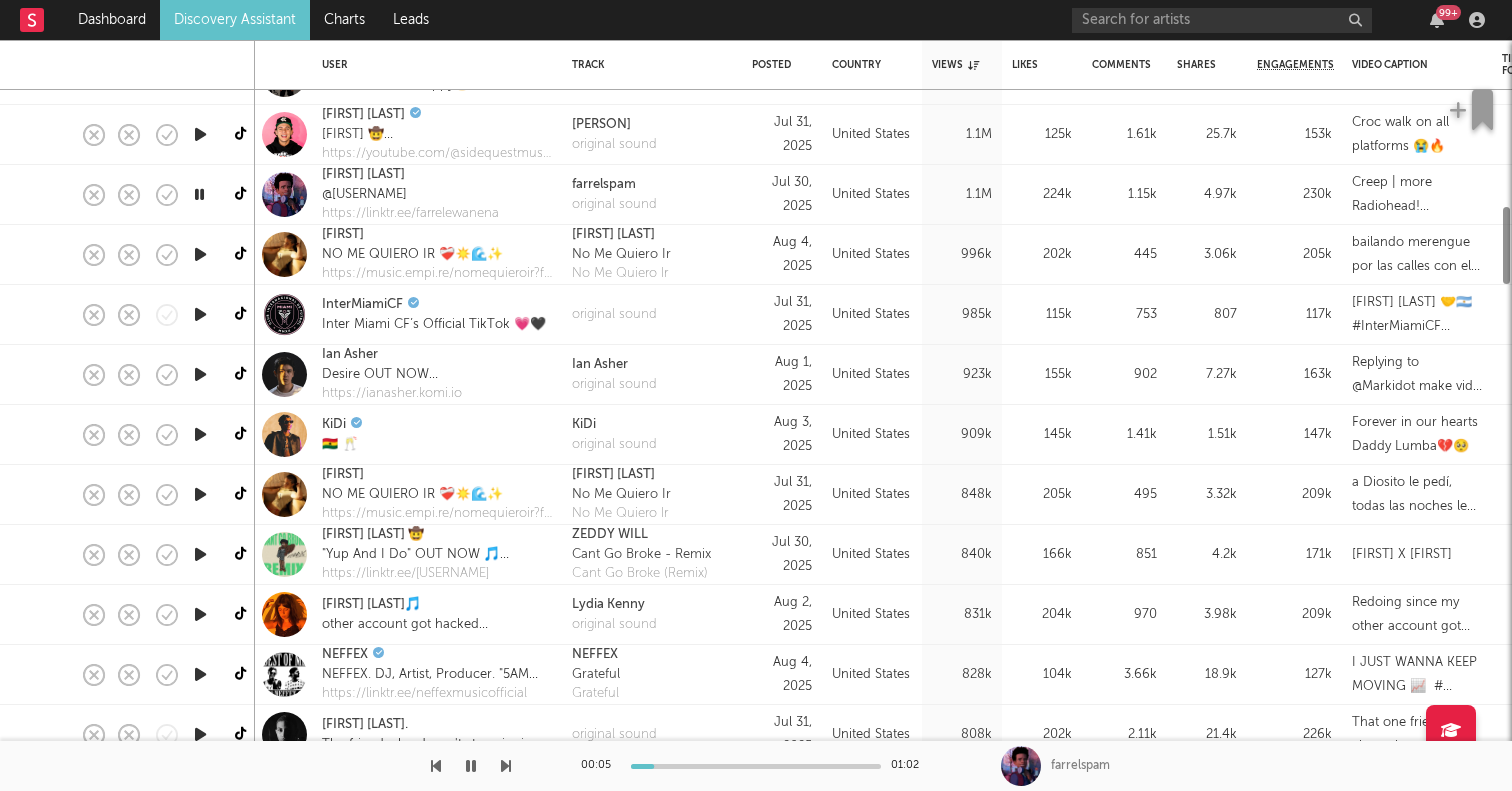 click at bounding box center (200, 554) 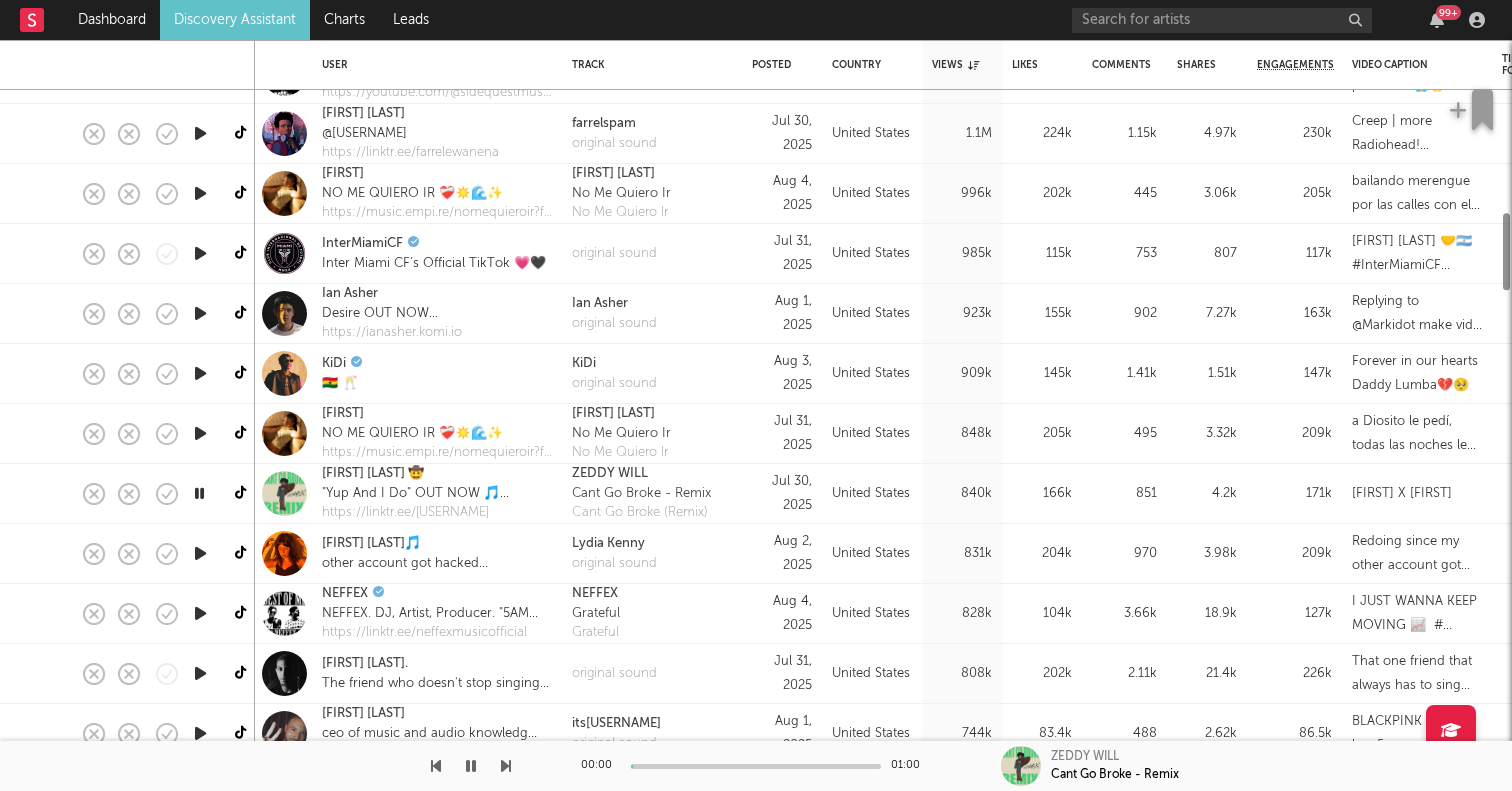 click at bounding box center [200, 553] 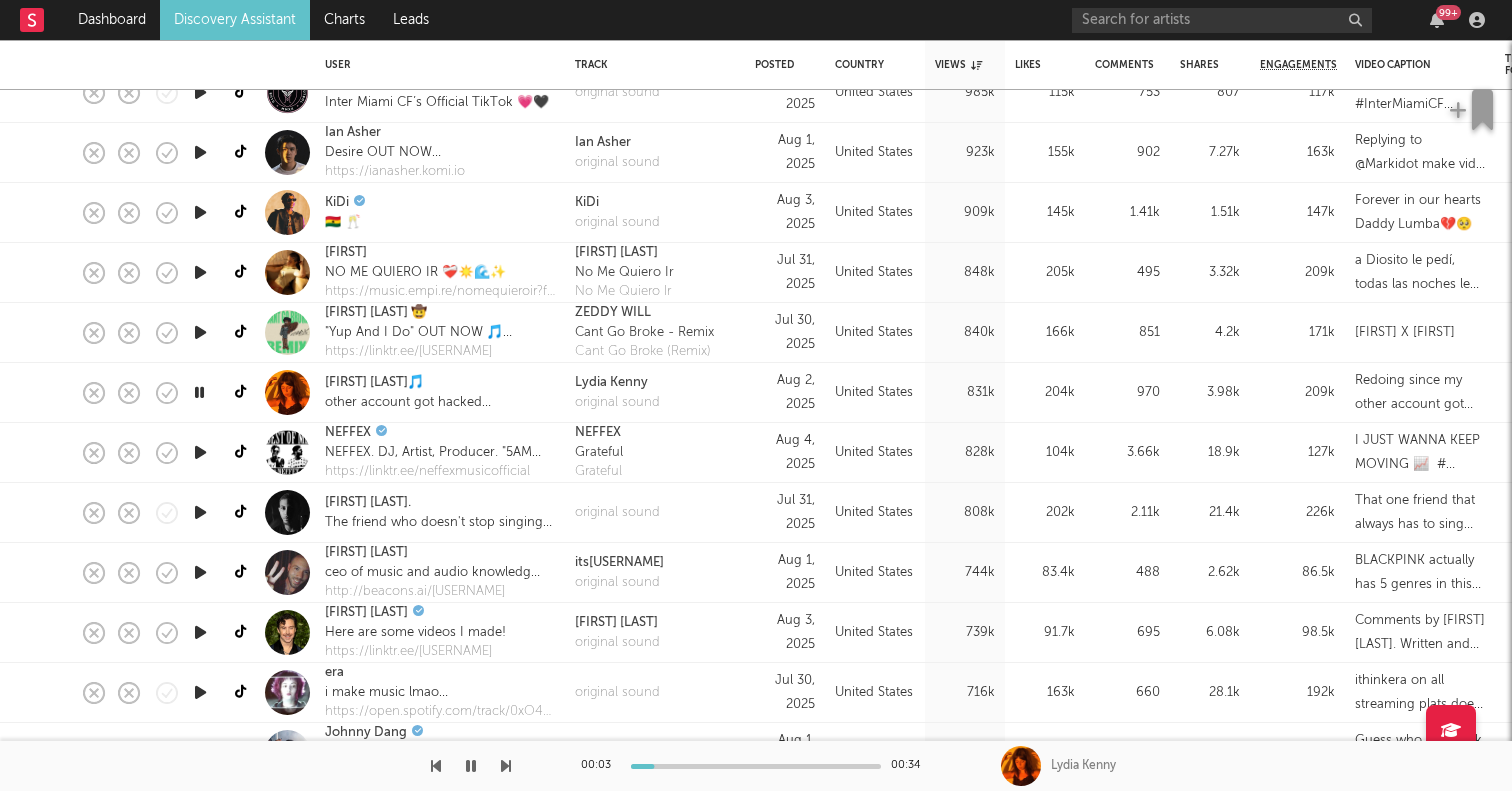 click at bounding box center (200, 572) 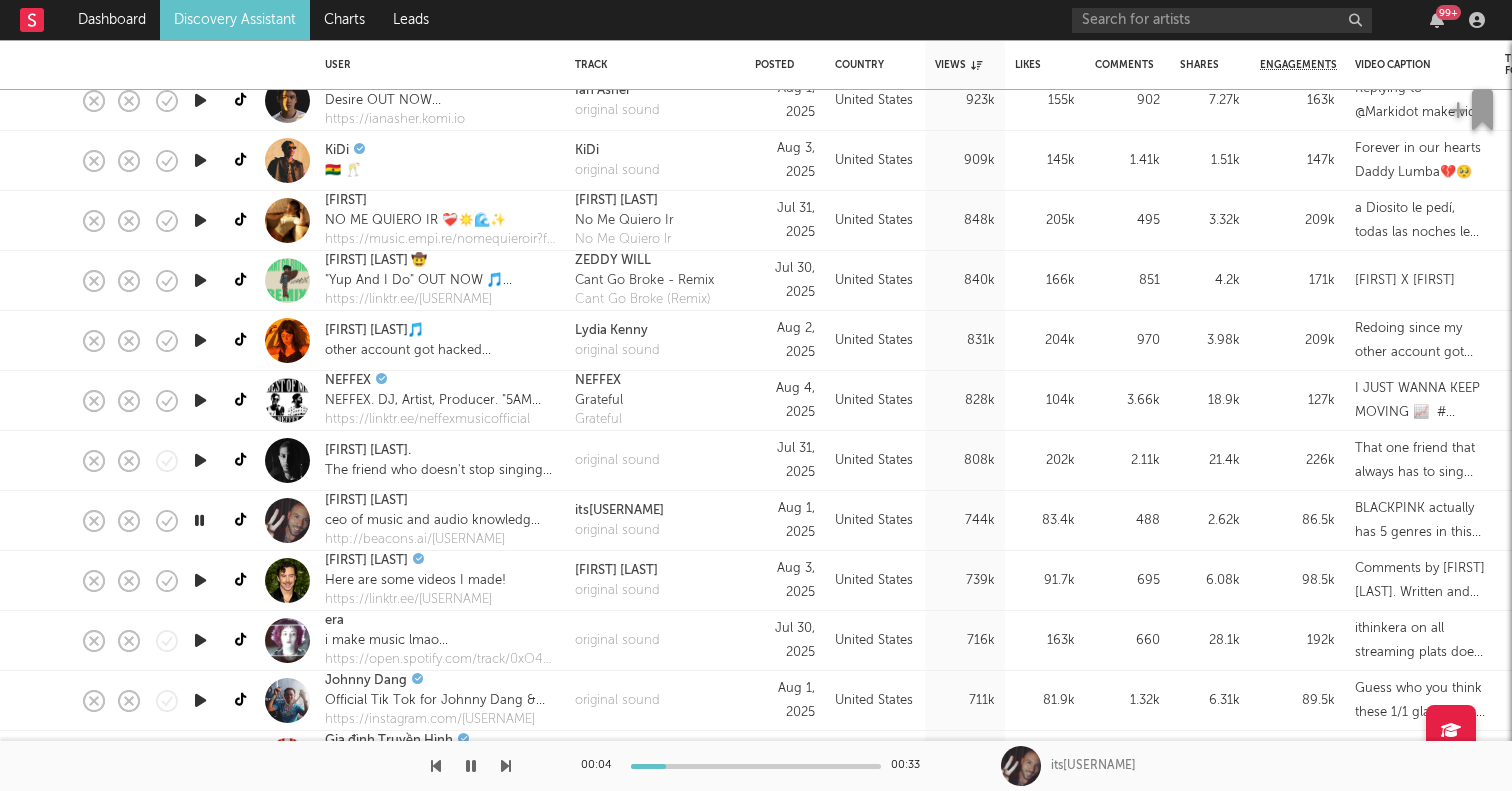 click at bounding box center (200, 580) 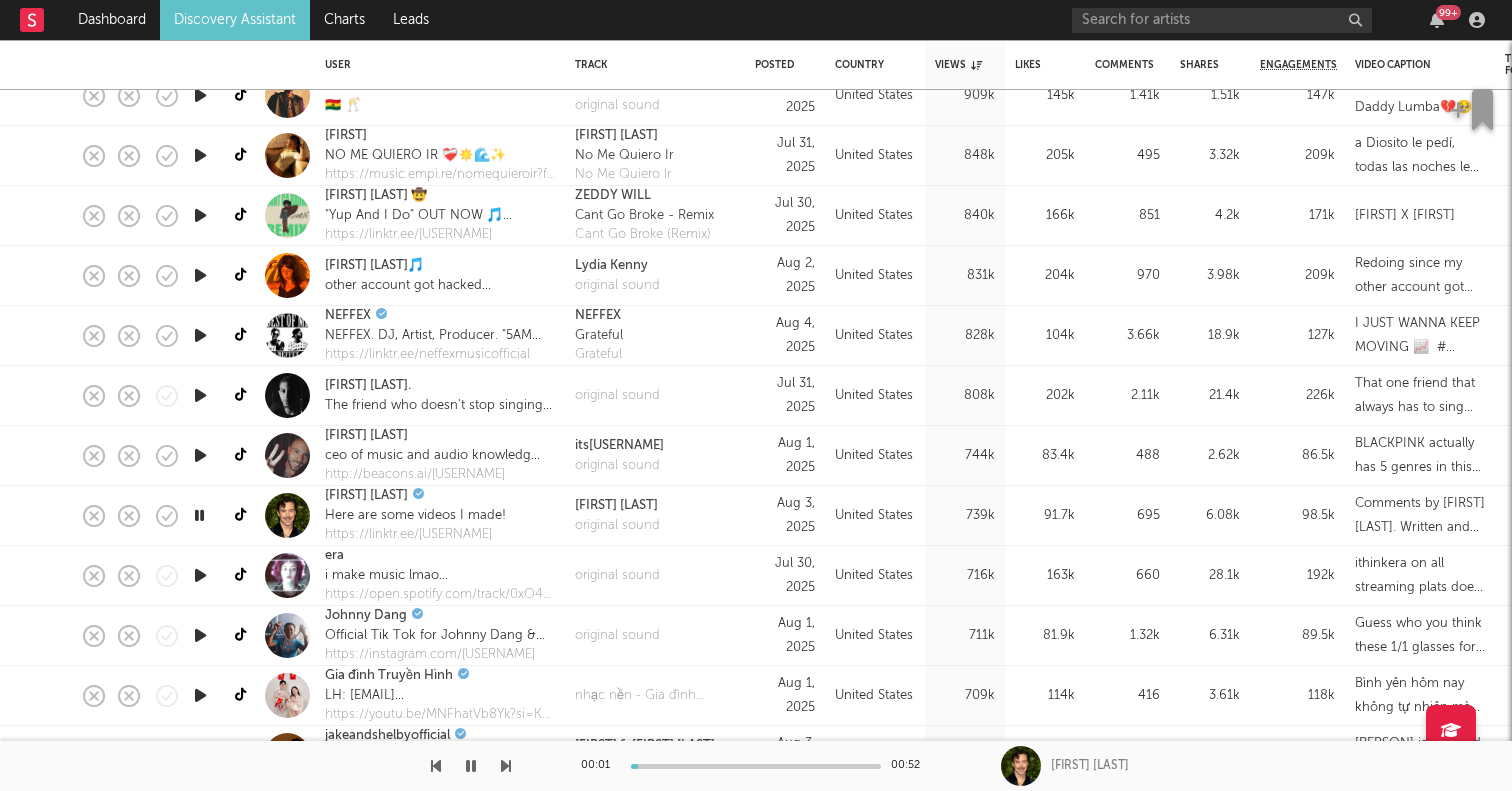 click at bounding box center (200, 575) 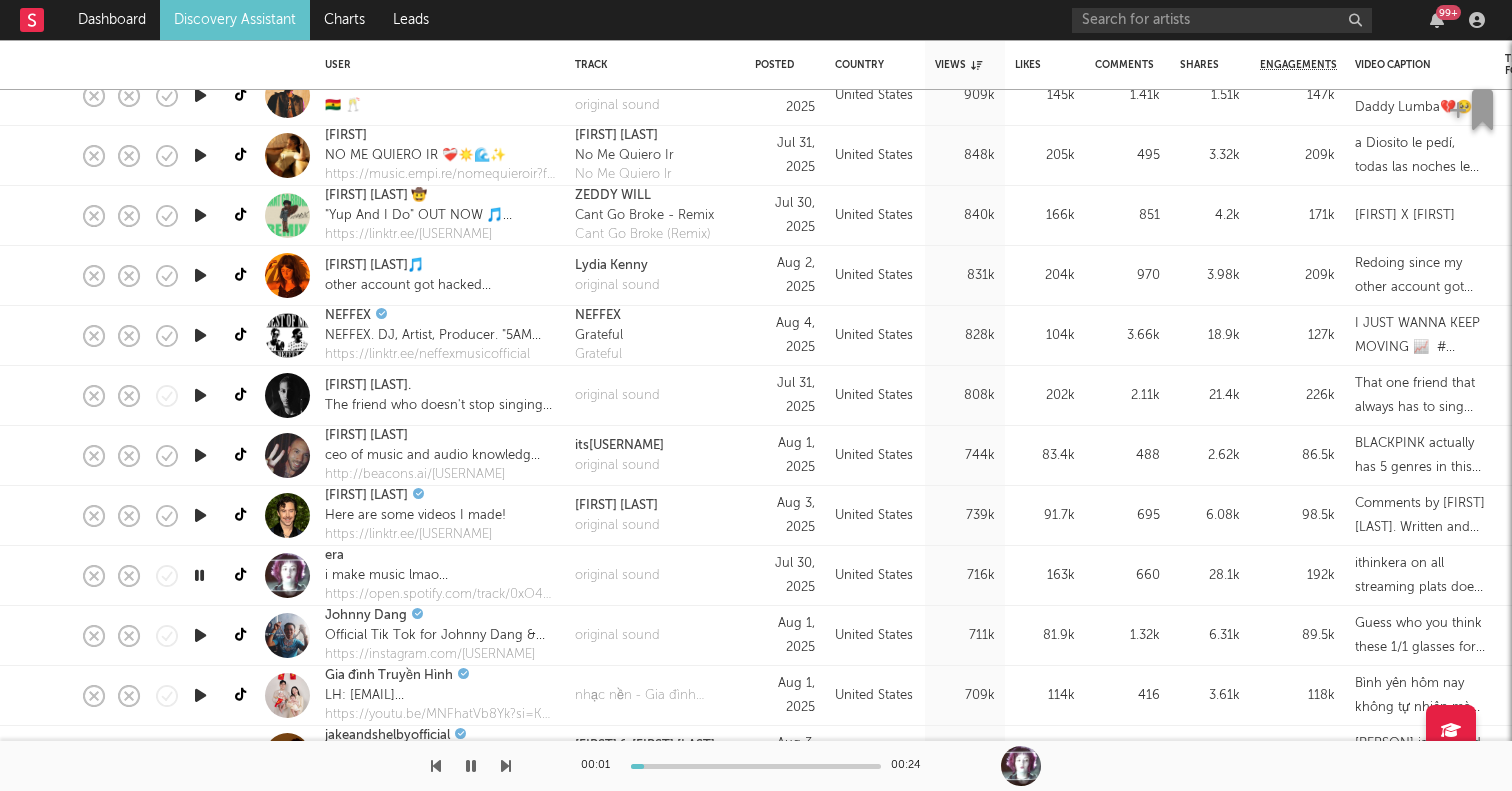 click at bounding box center [200, 635] 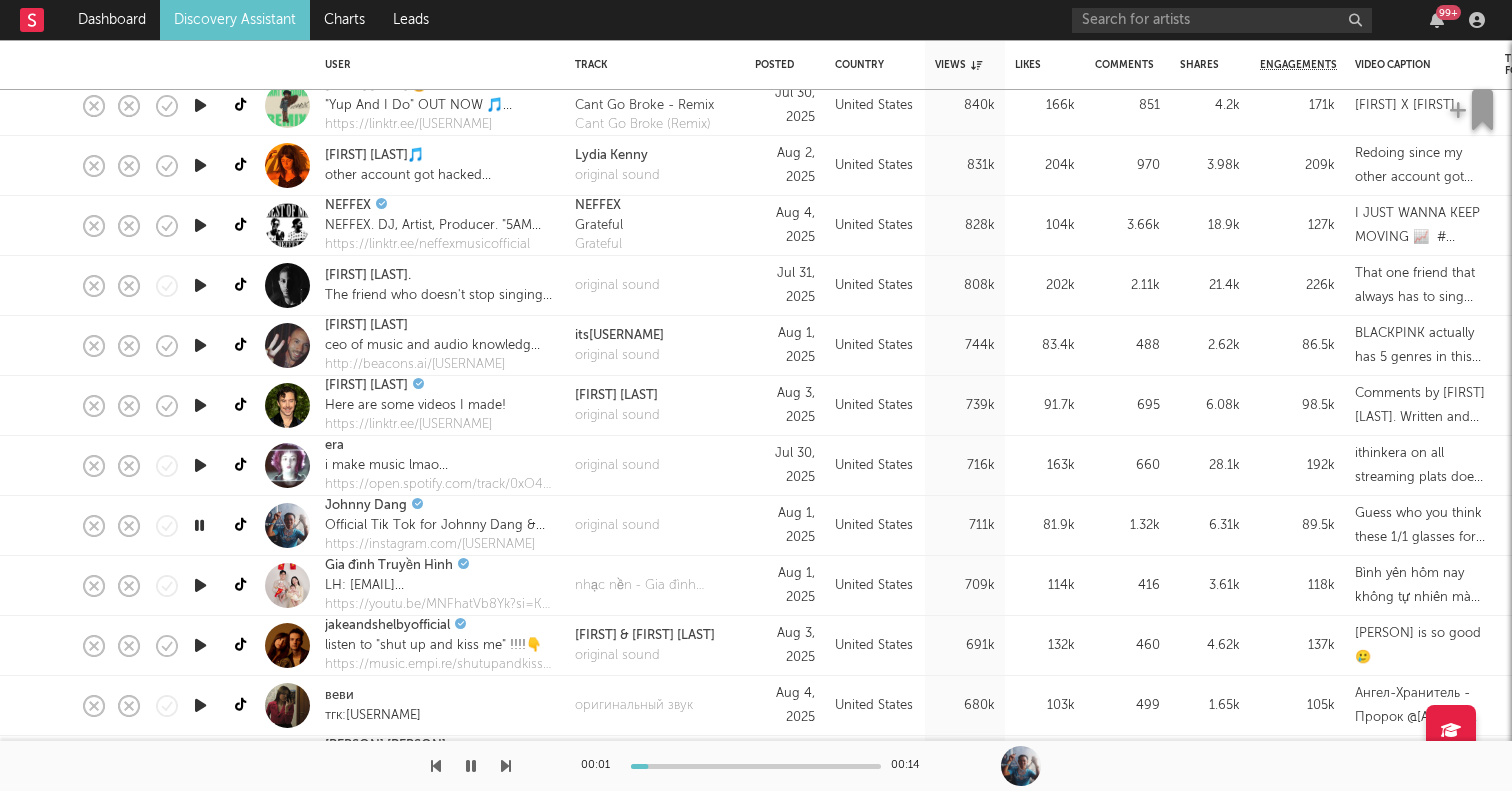 click at bounding box center [200, 645] 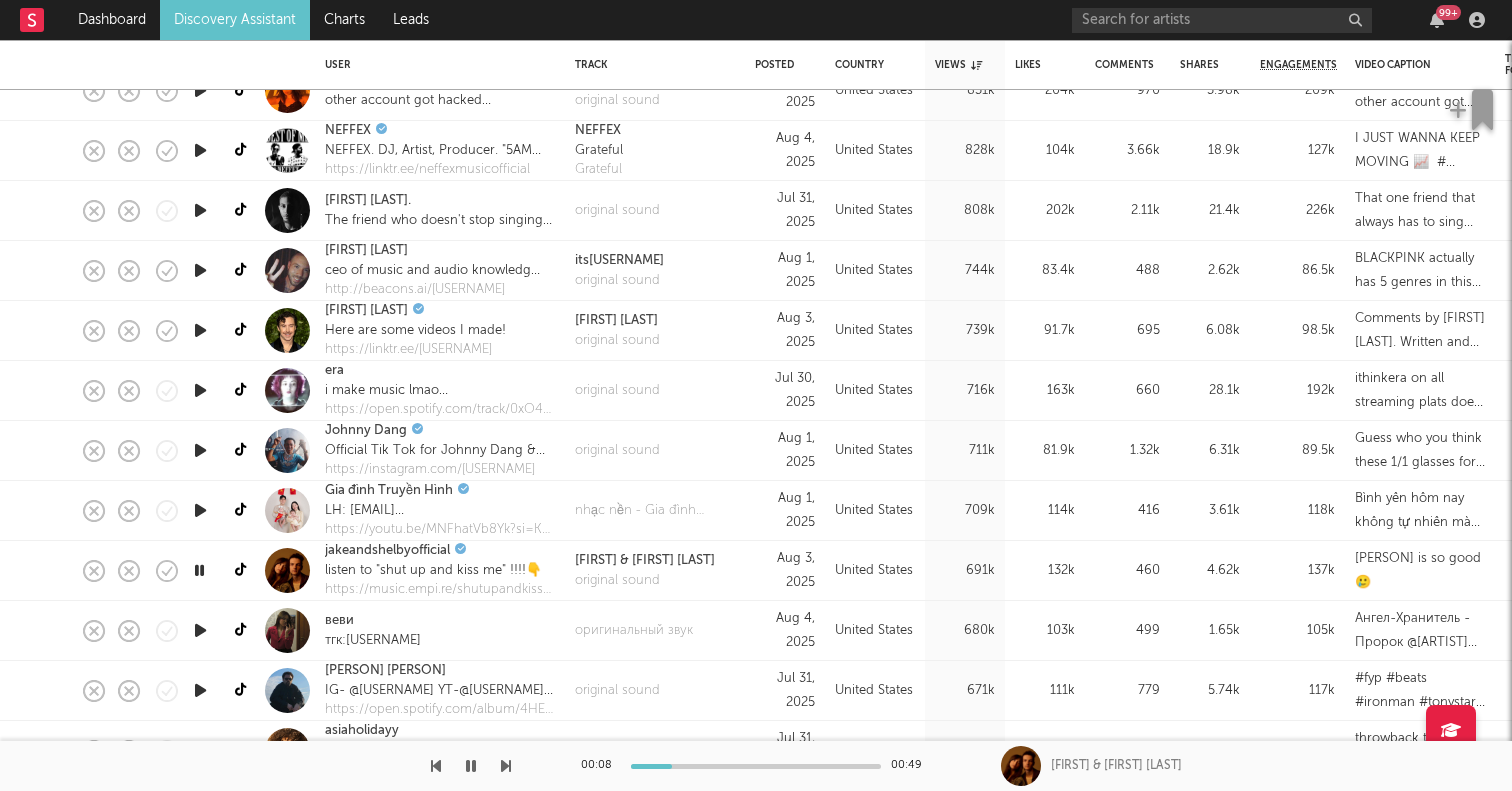 click at bounding box center [200, 630] 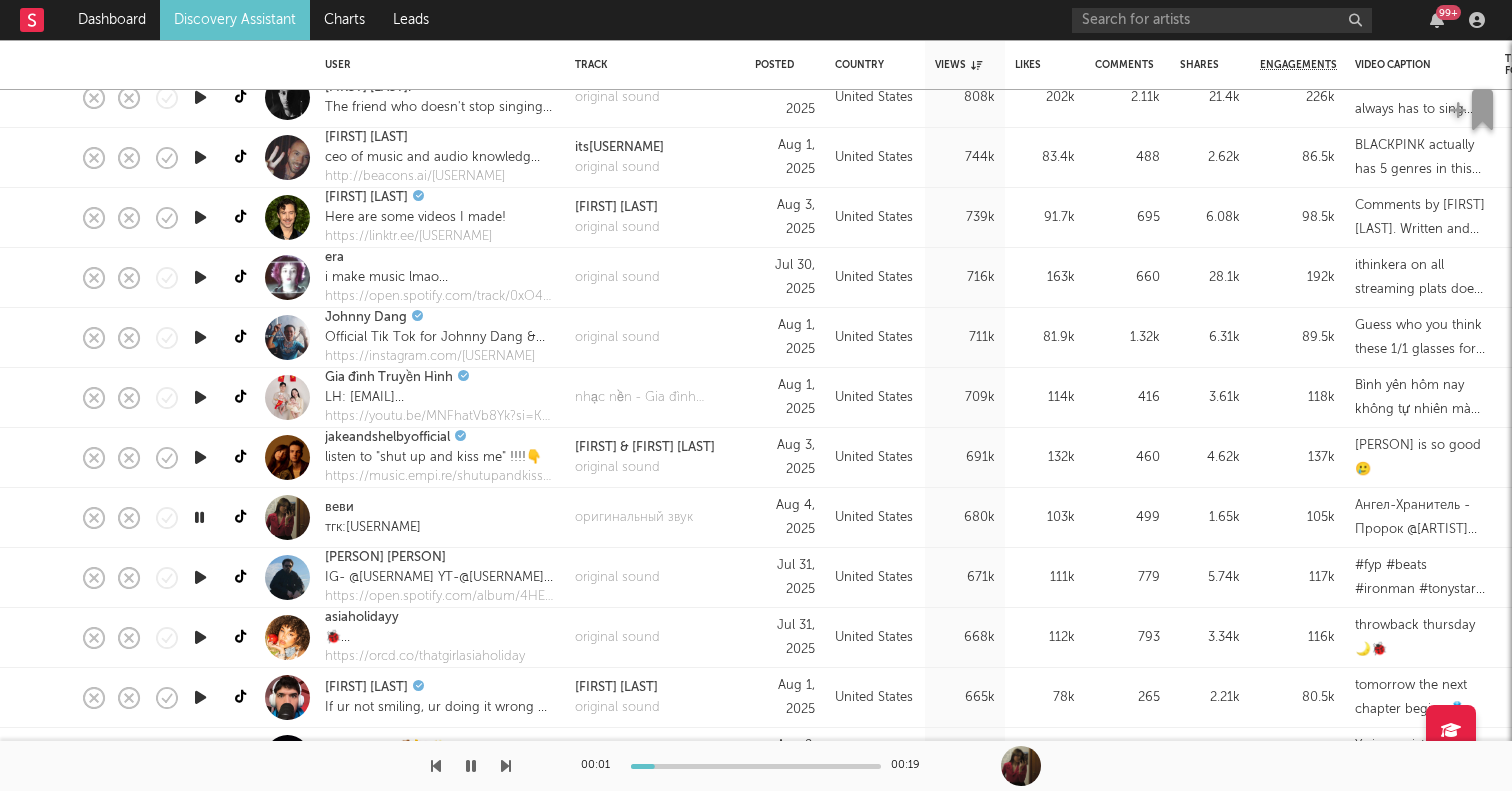 click at bounding box center (200, 637) 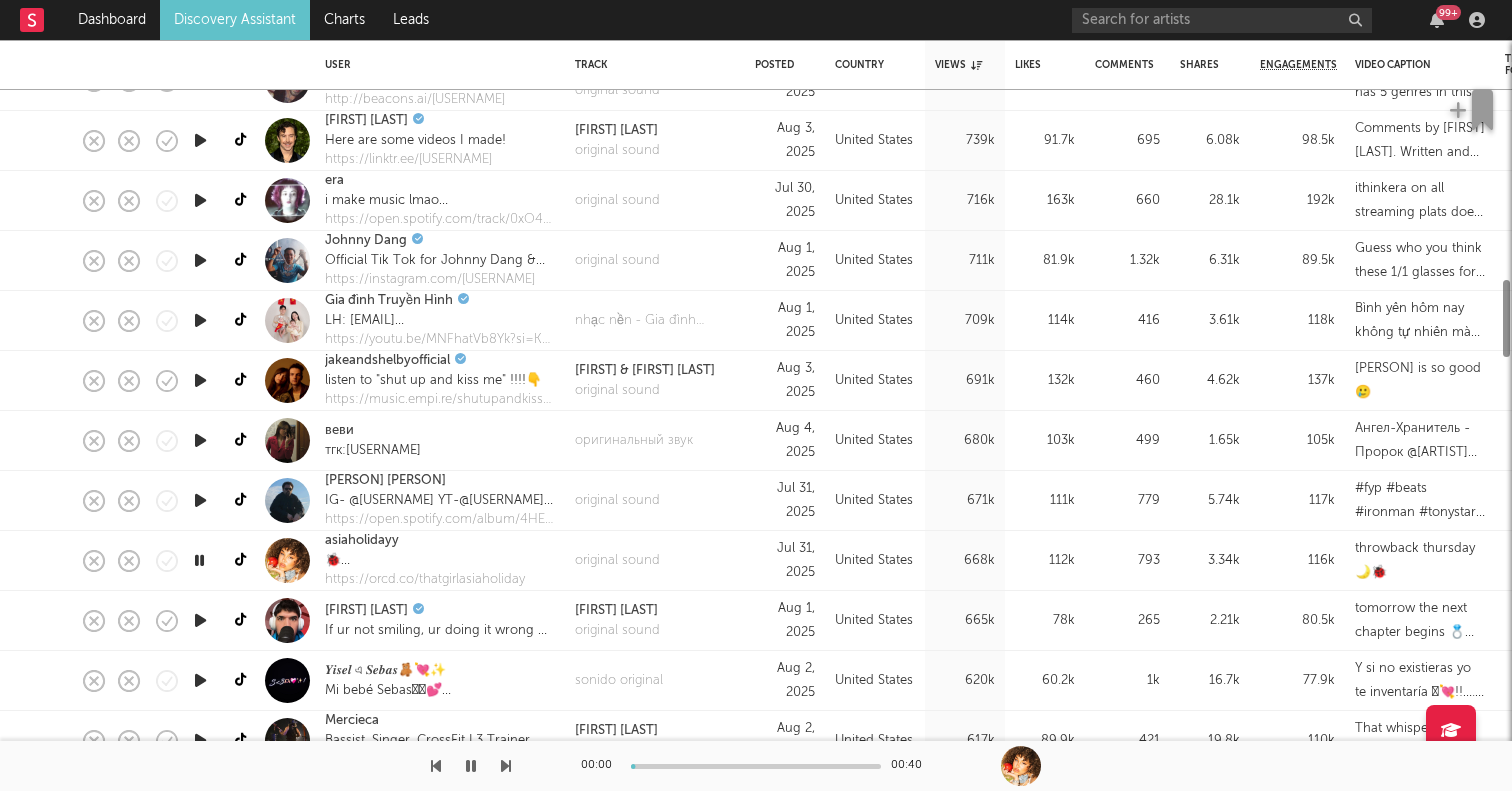 click at bounding box center (200, 621) 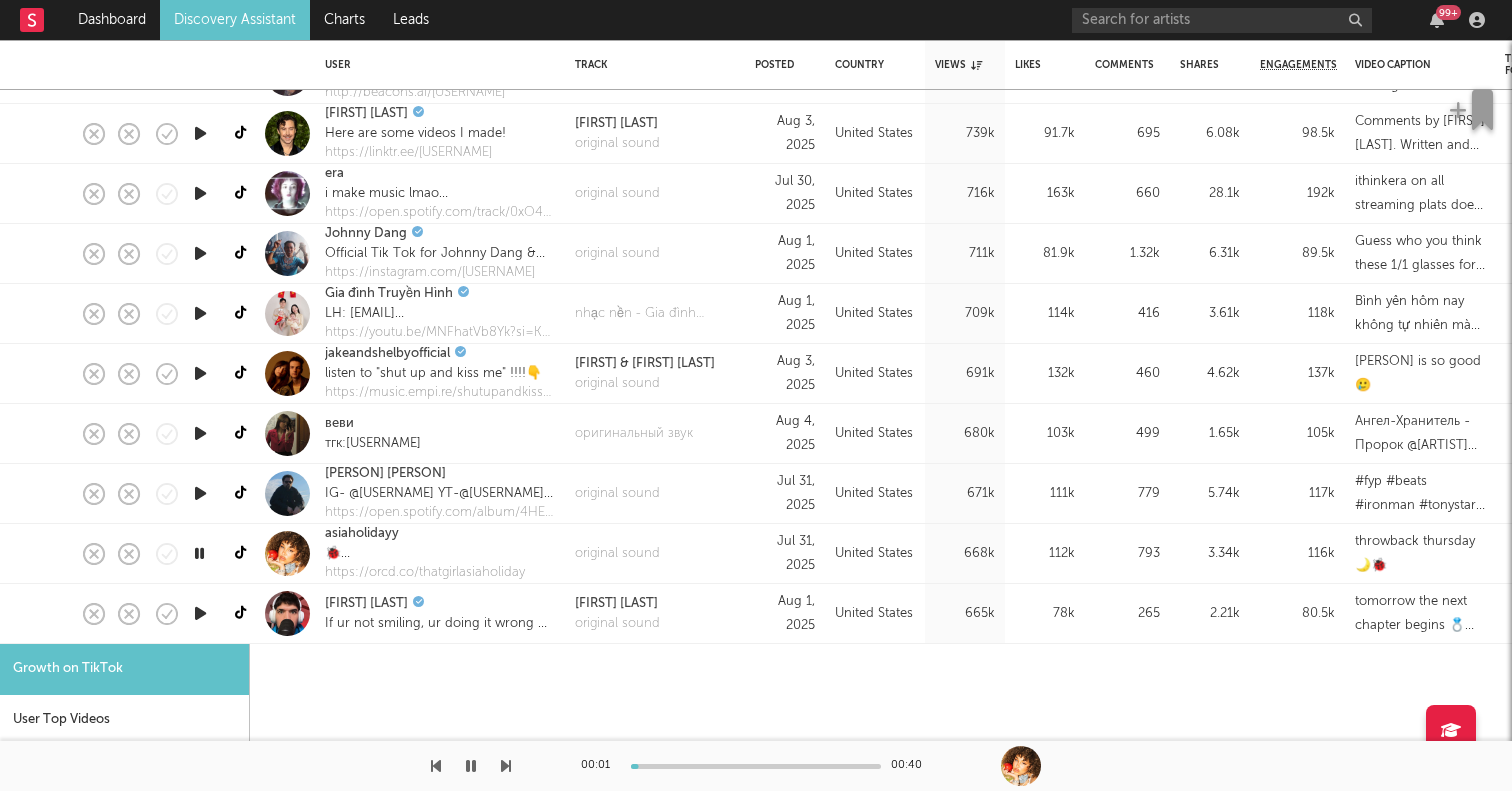 click at bounding box center (200, 613) 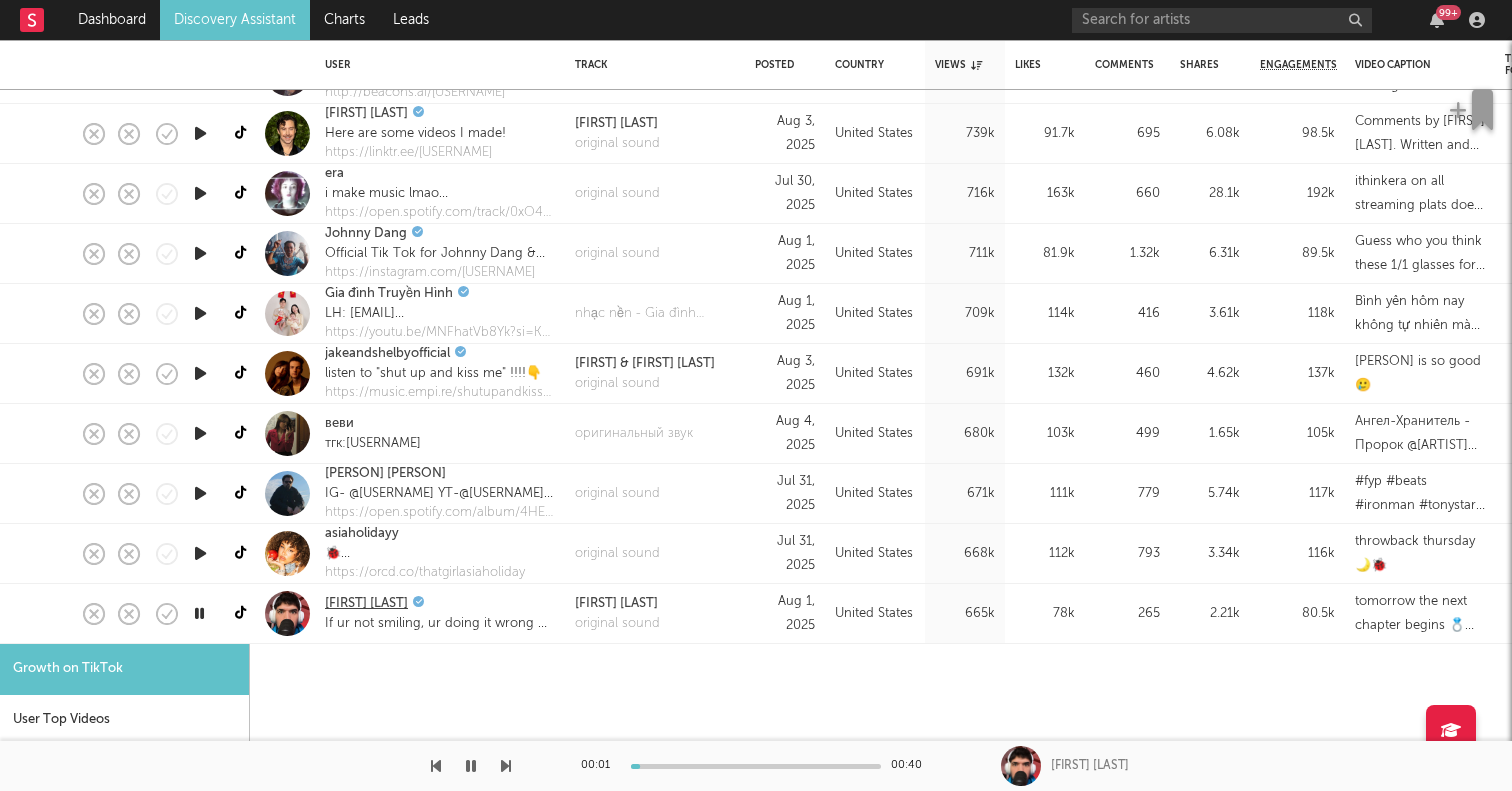 select on "1m" 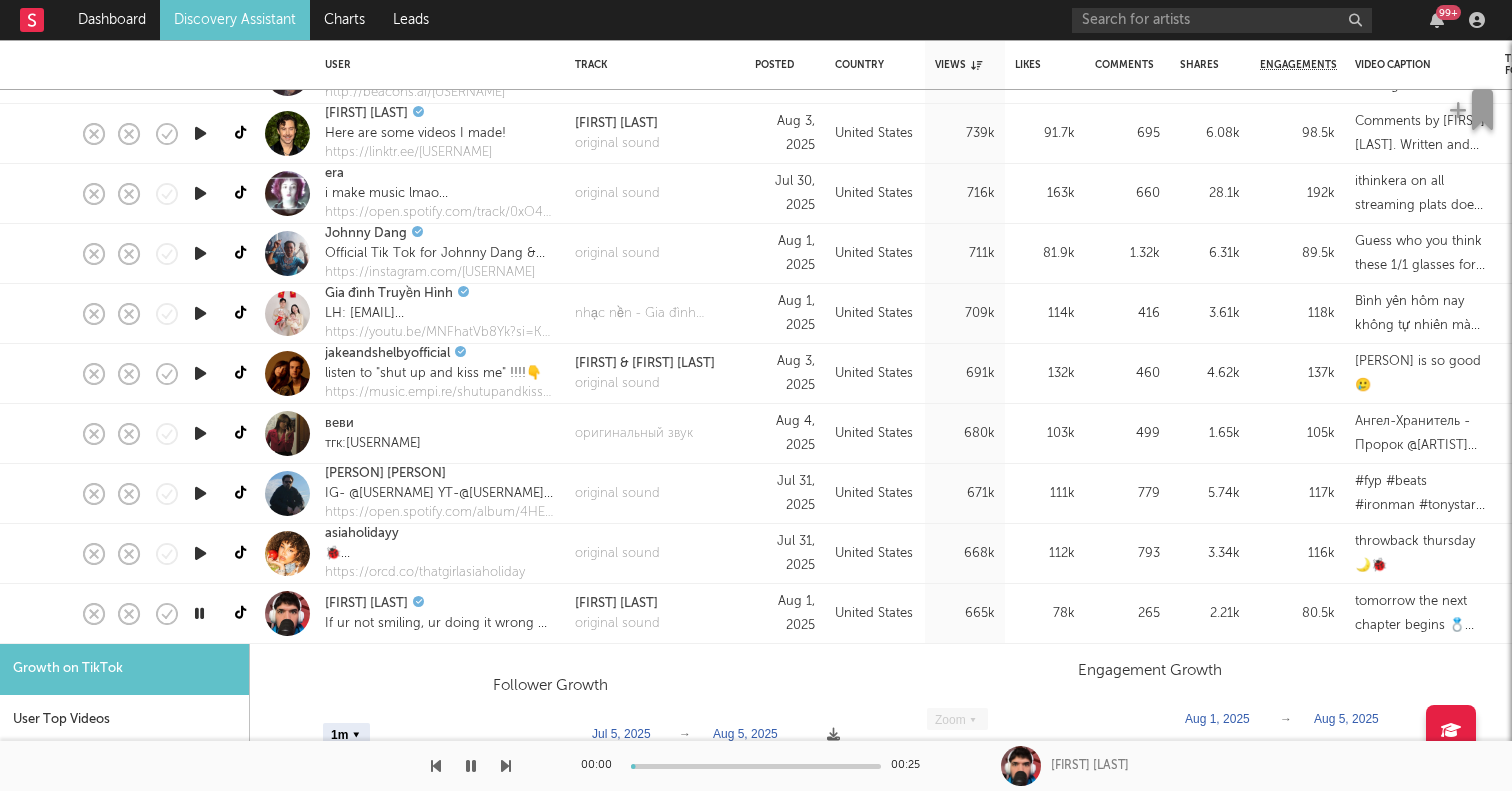 click on "Alex Wassabi" at bounding box center (437, 604) 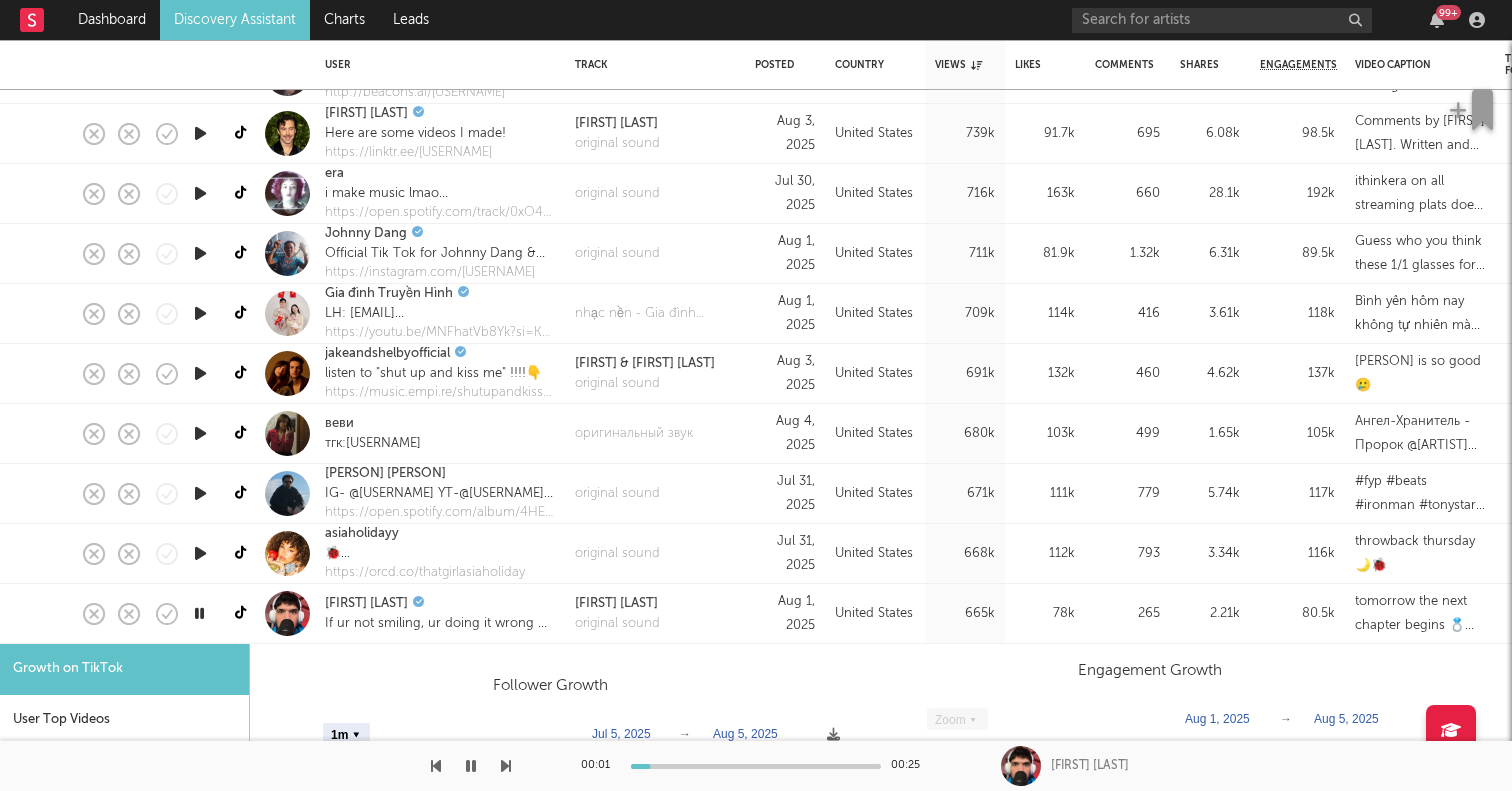click at bounding box center (52, 614) 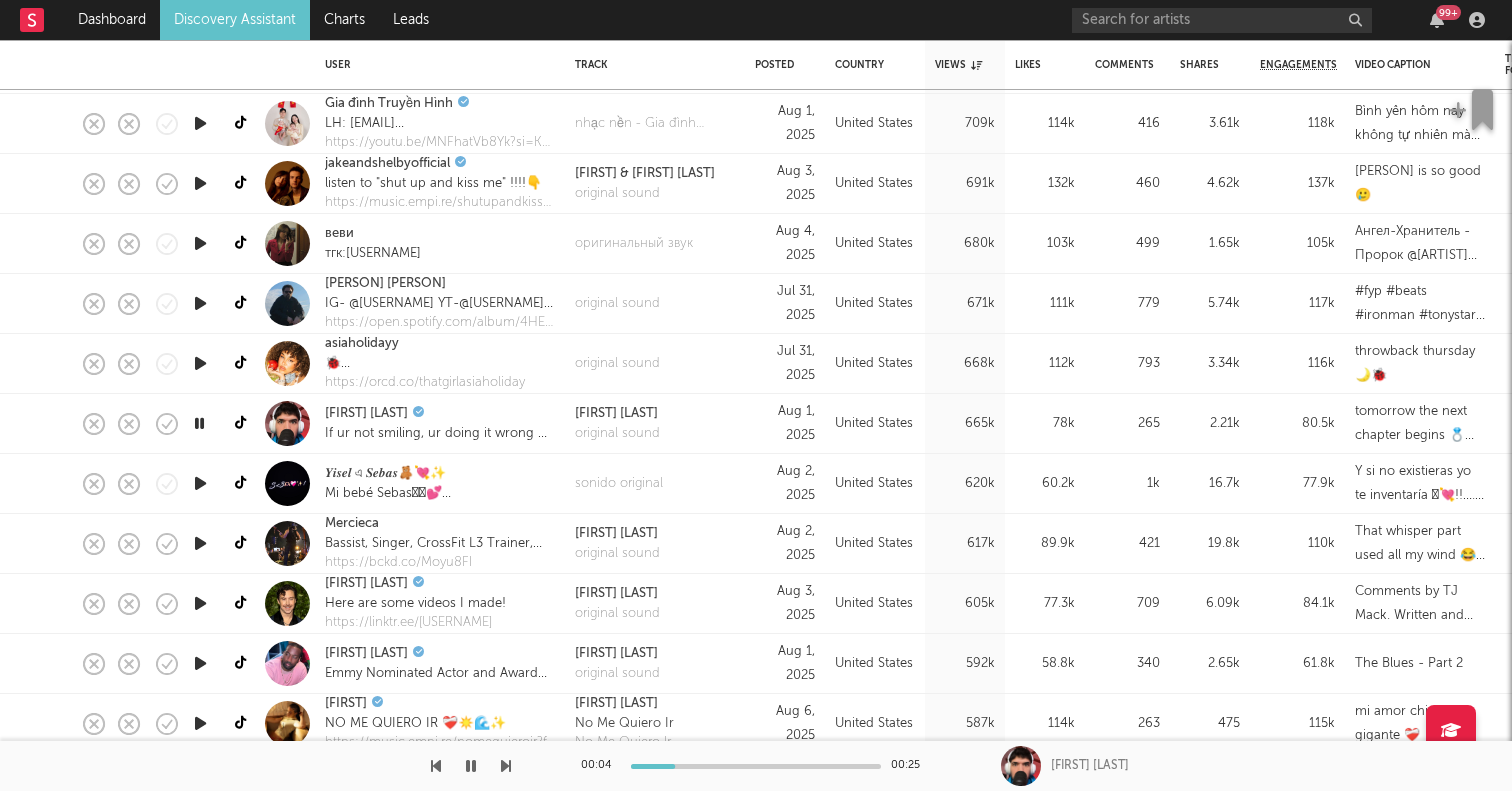 click at bounding box center [200, 603] 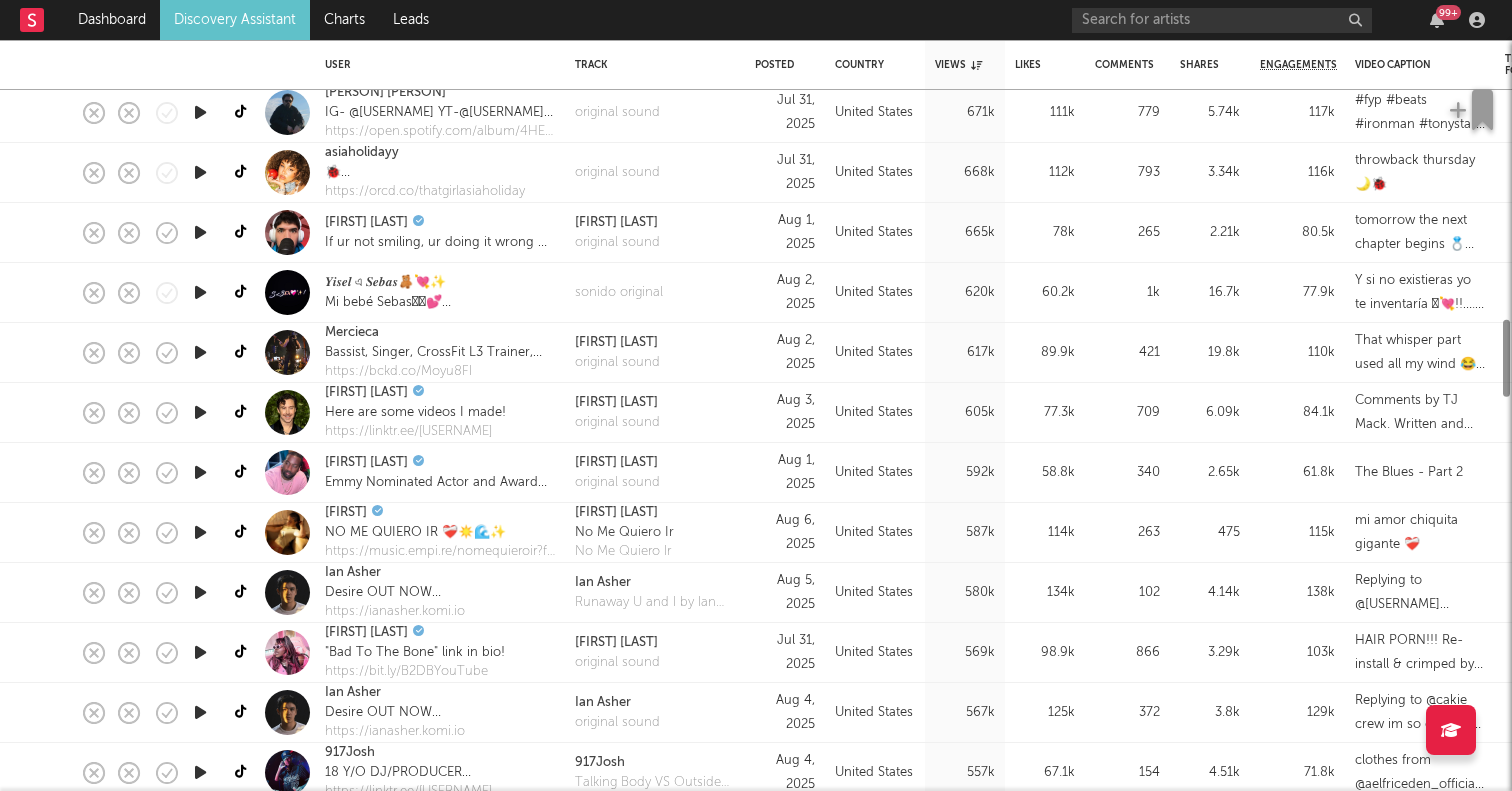 click at bounding box center (200, 652) 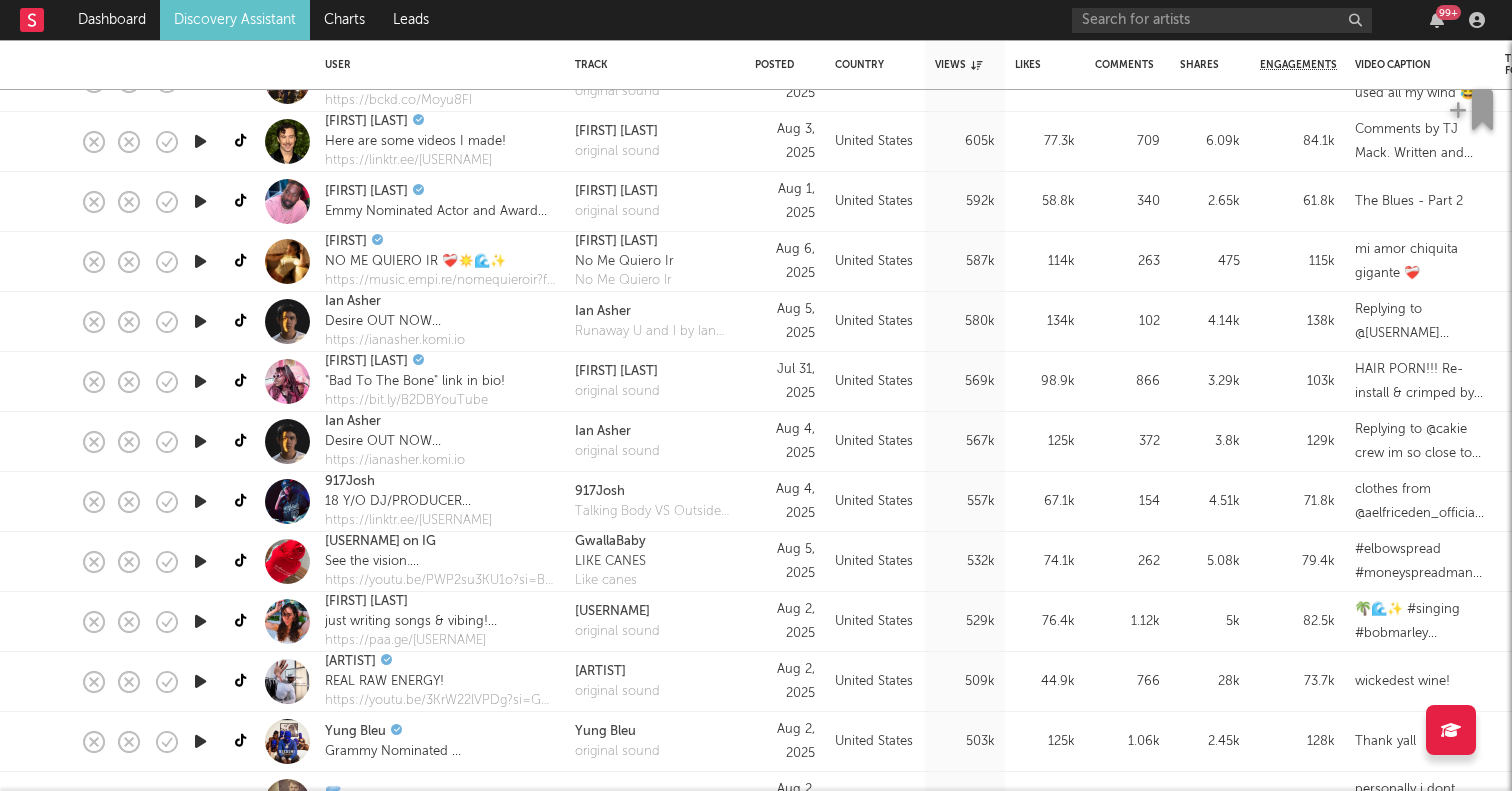 click at bounding box center [200, 621] 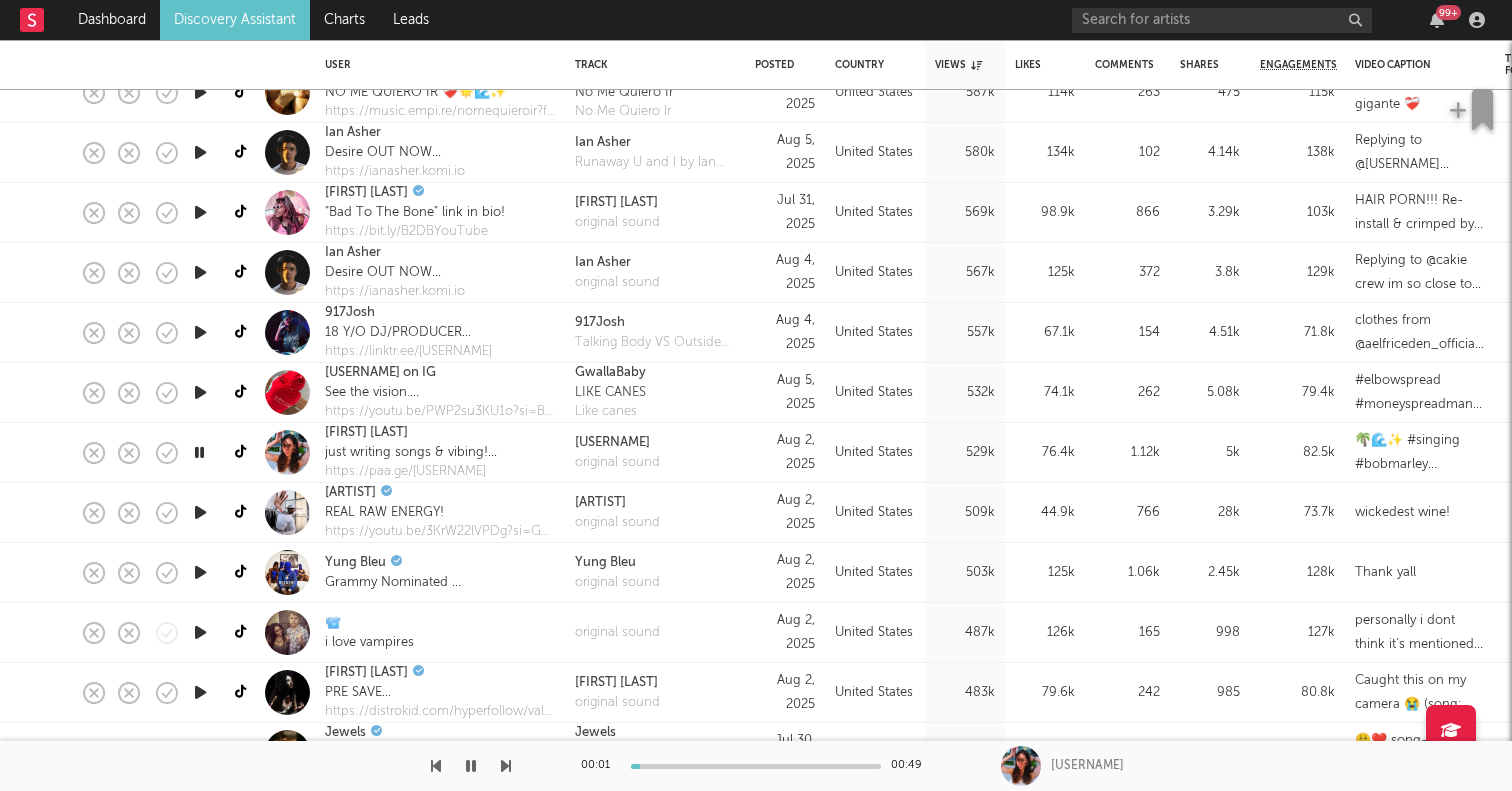 click at bounding box center (200, 632) 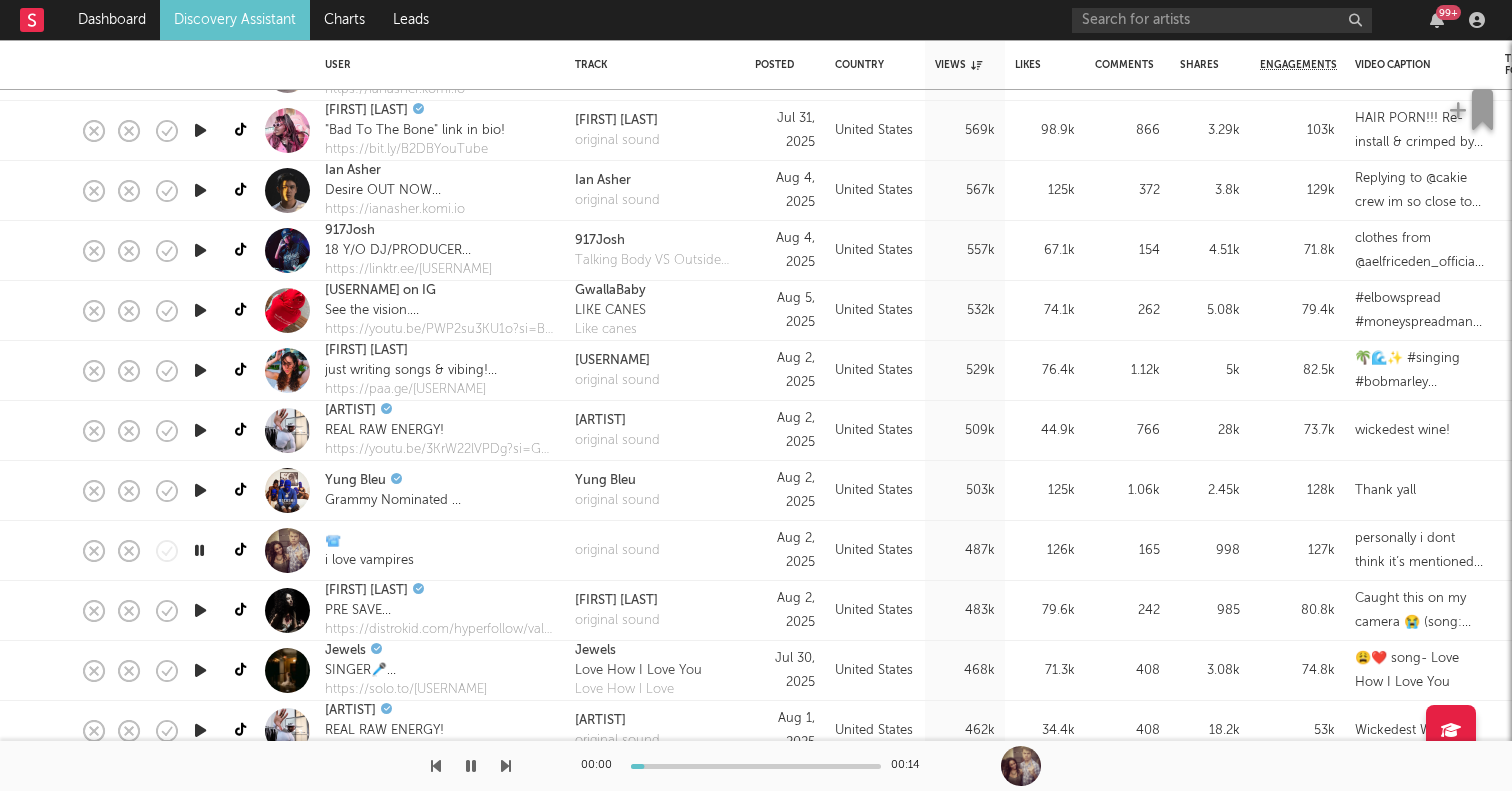click at bounding box center [200, 610] 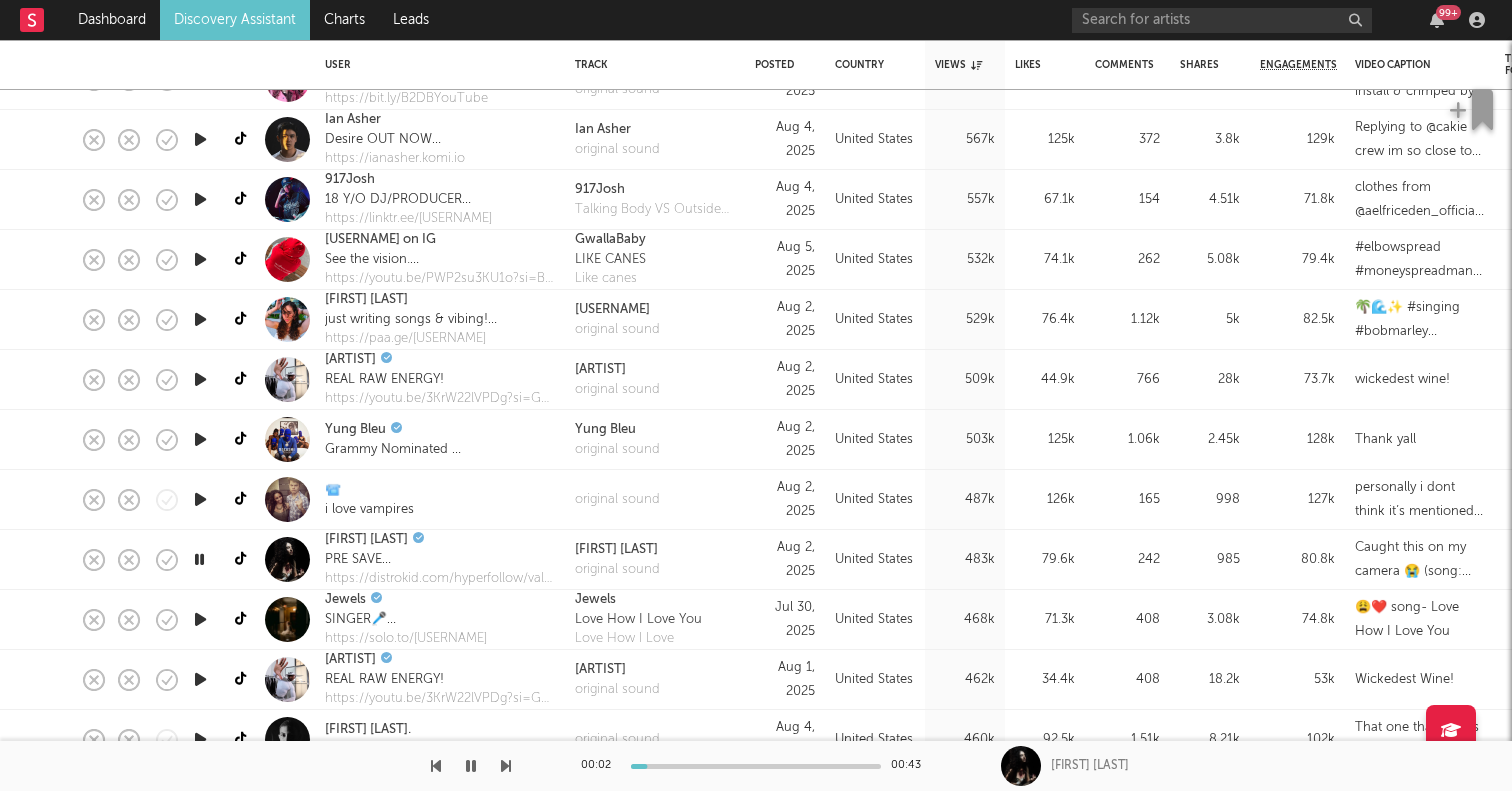 click at bounding box center (200, 619) 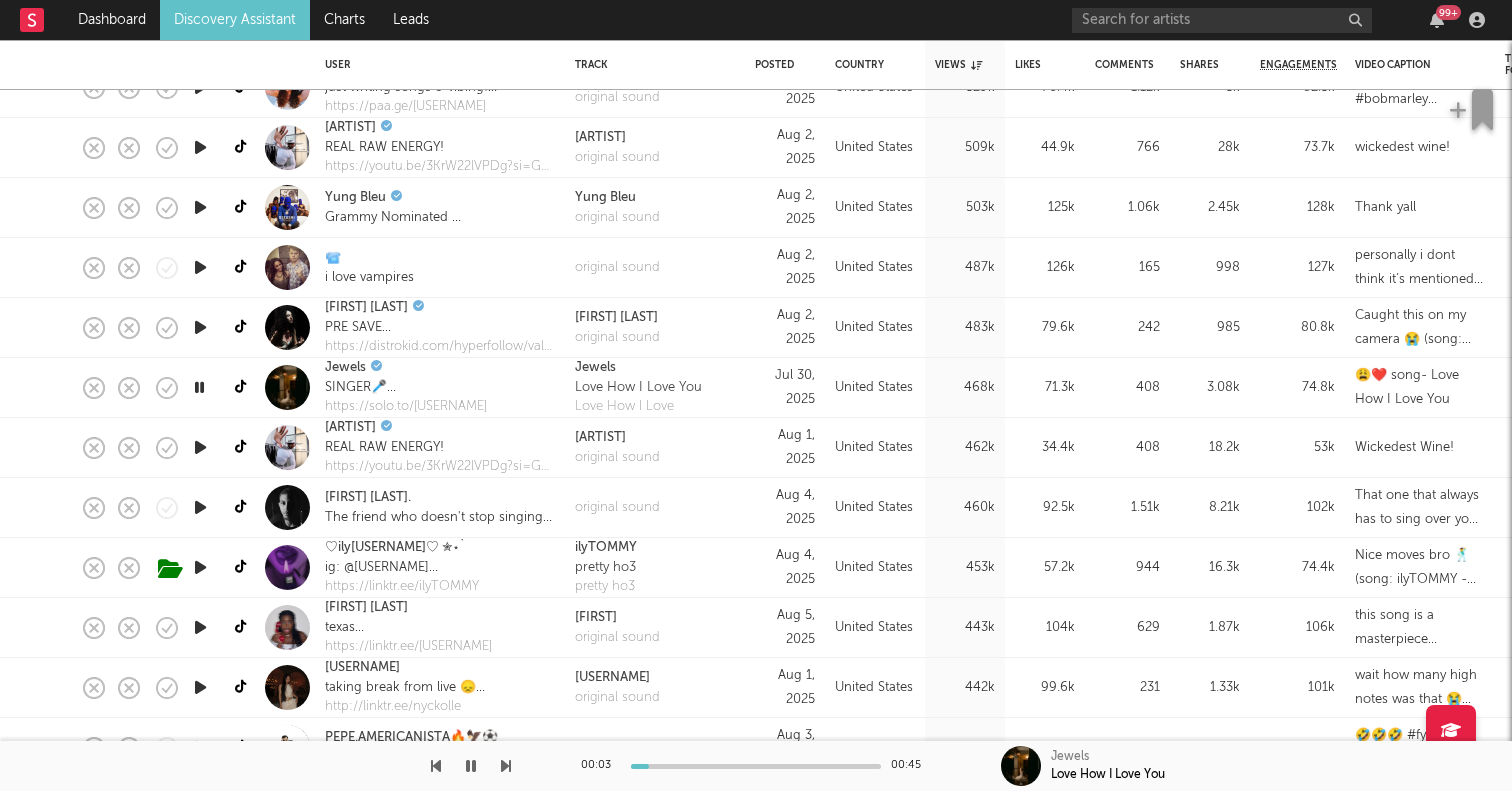 click at bounding box center (200, 627) 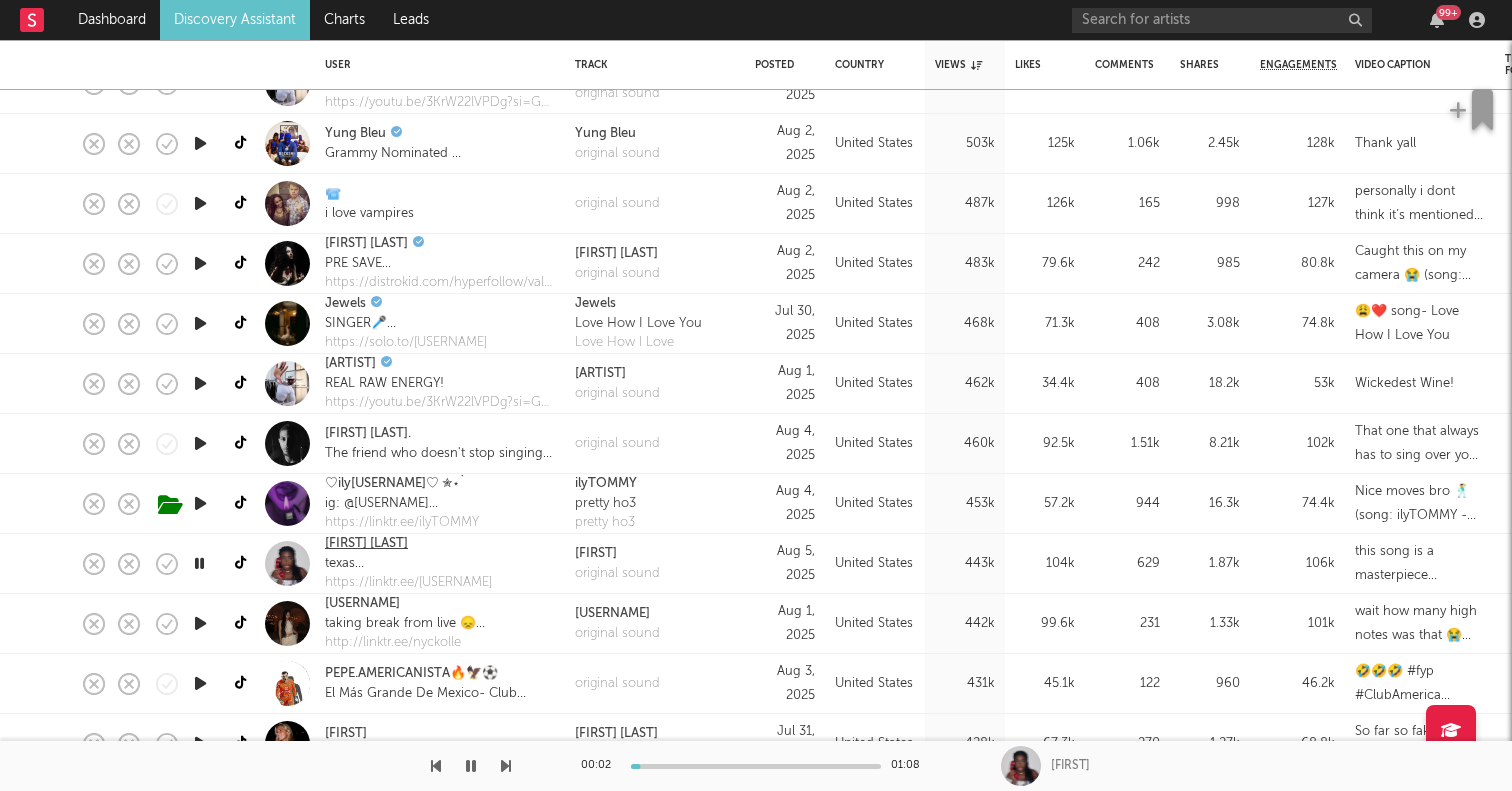 click on "B R I E L L E" at bounding box center (366, 544) 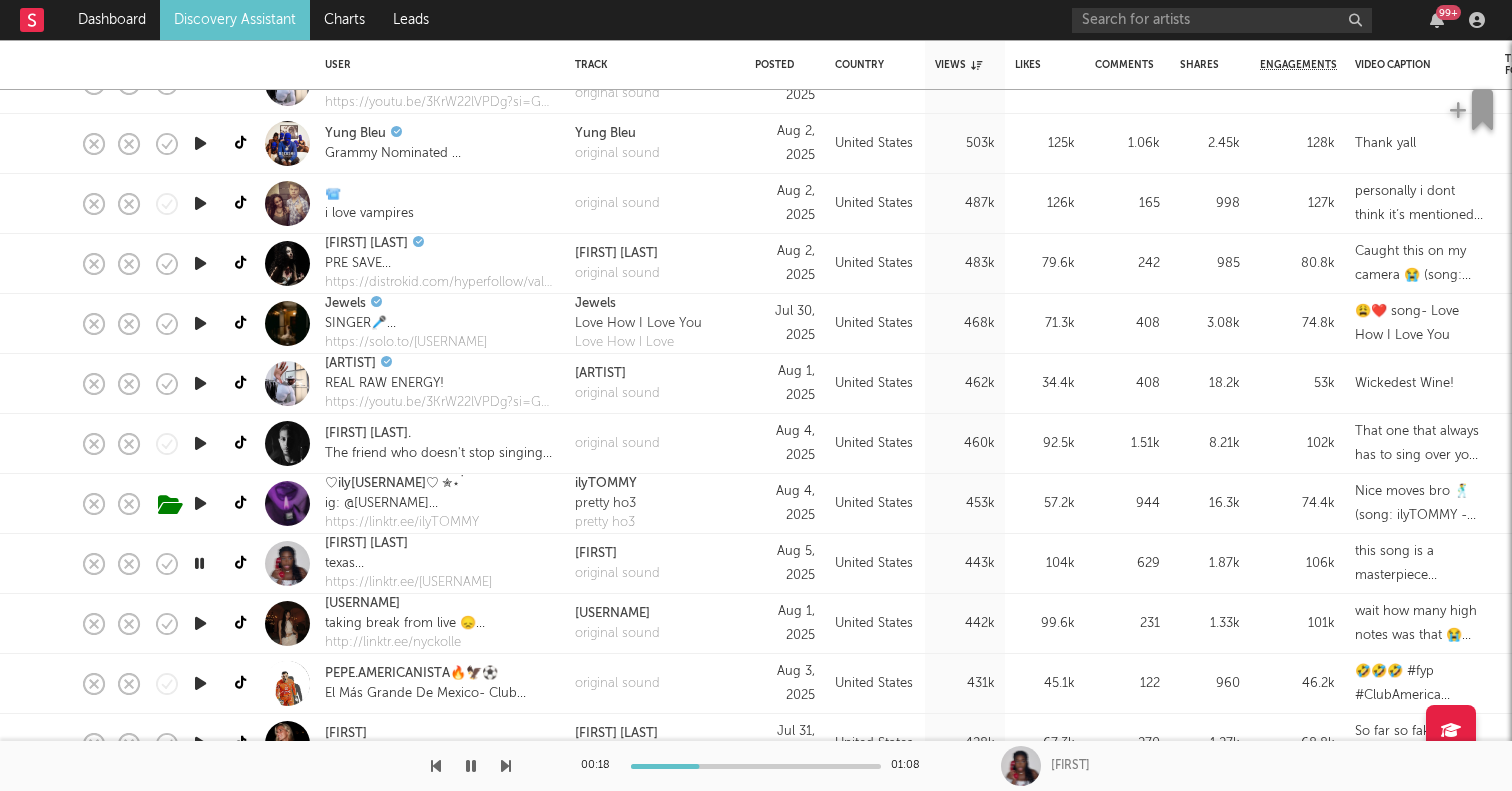 click at bounding box center [200, 564] 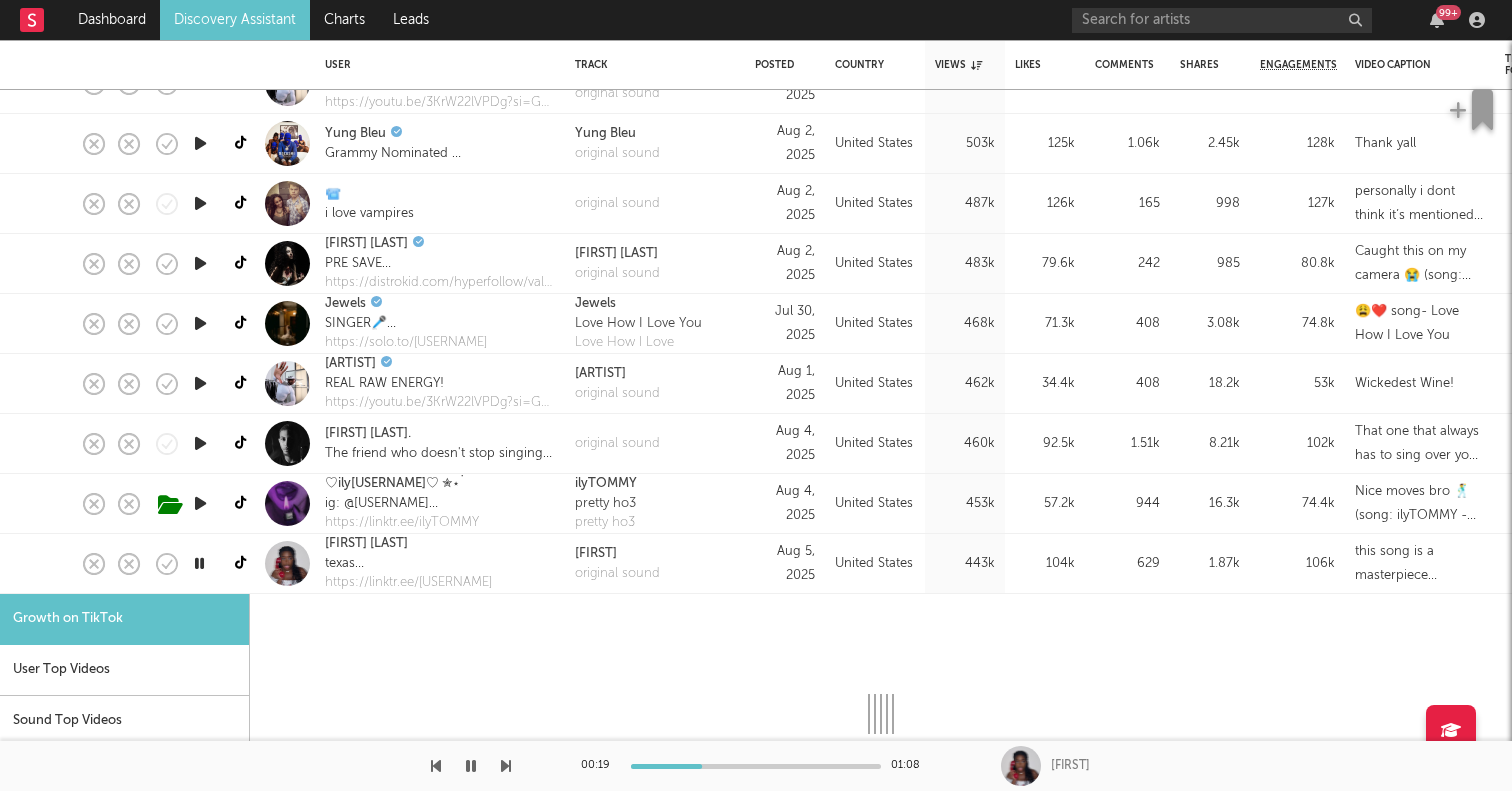 click at bounding box center [199, 563] 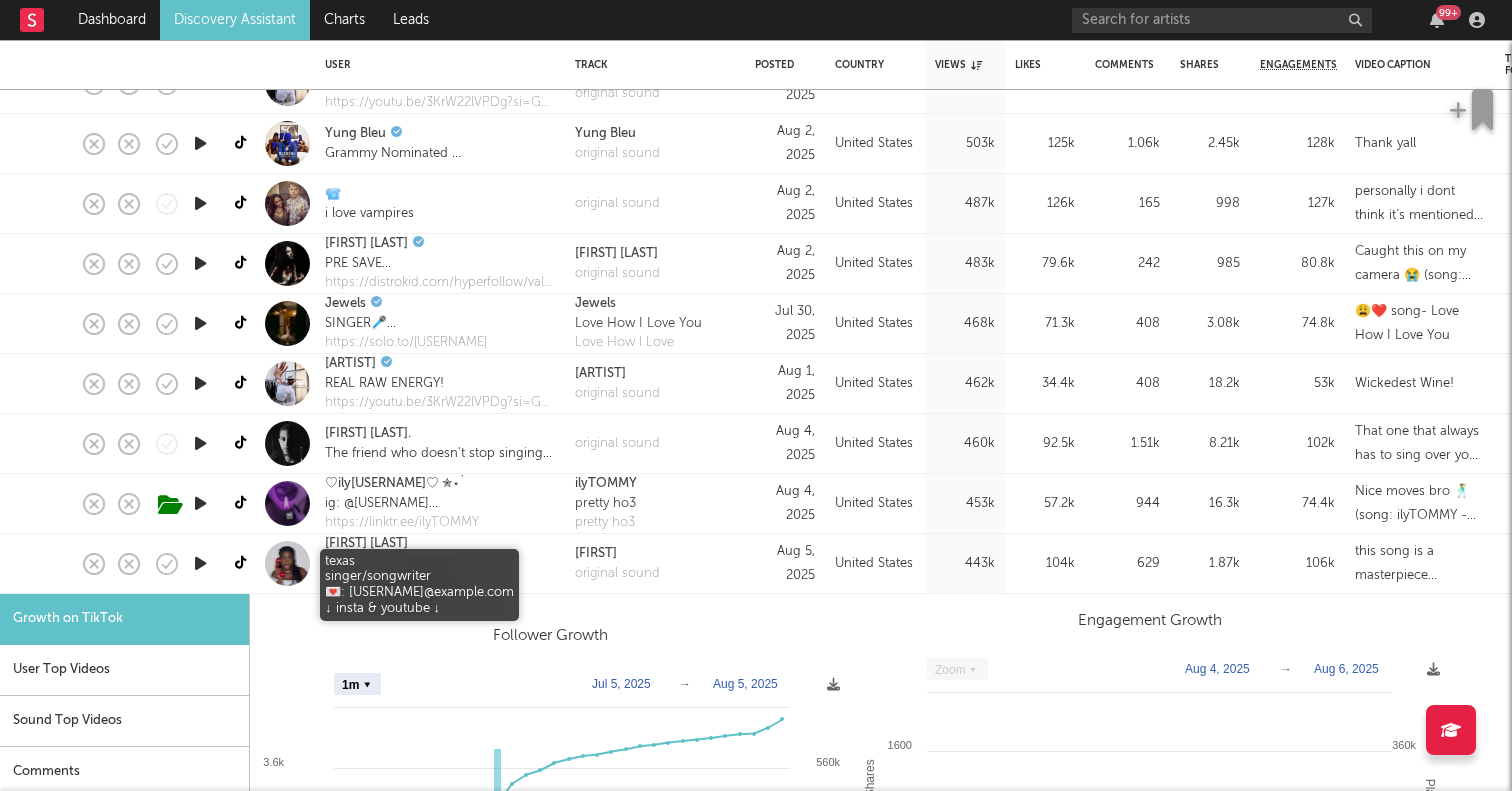 click on "texas singer/songwriter 💌: bettamusic03@gmail.com ↓ insta & youtube ↓" at bounding box center (419, 564) 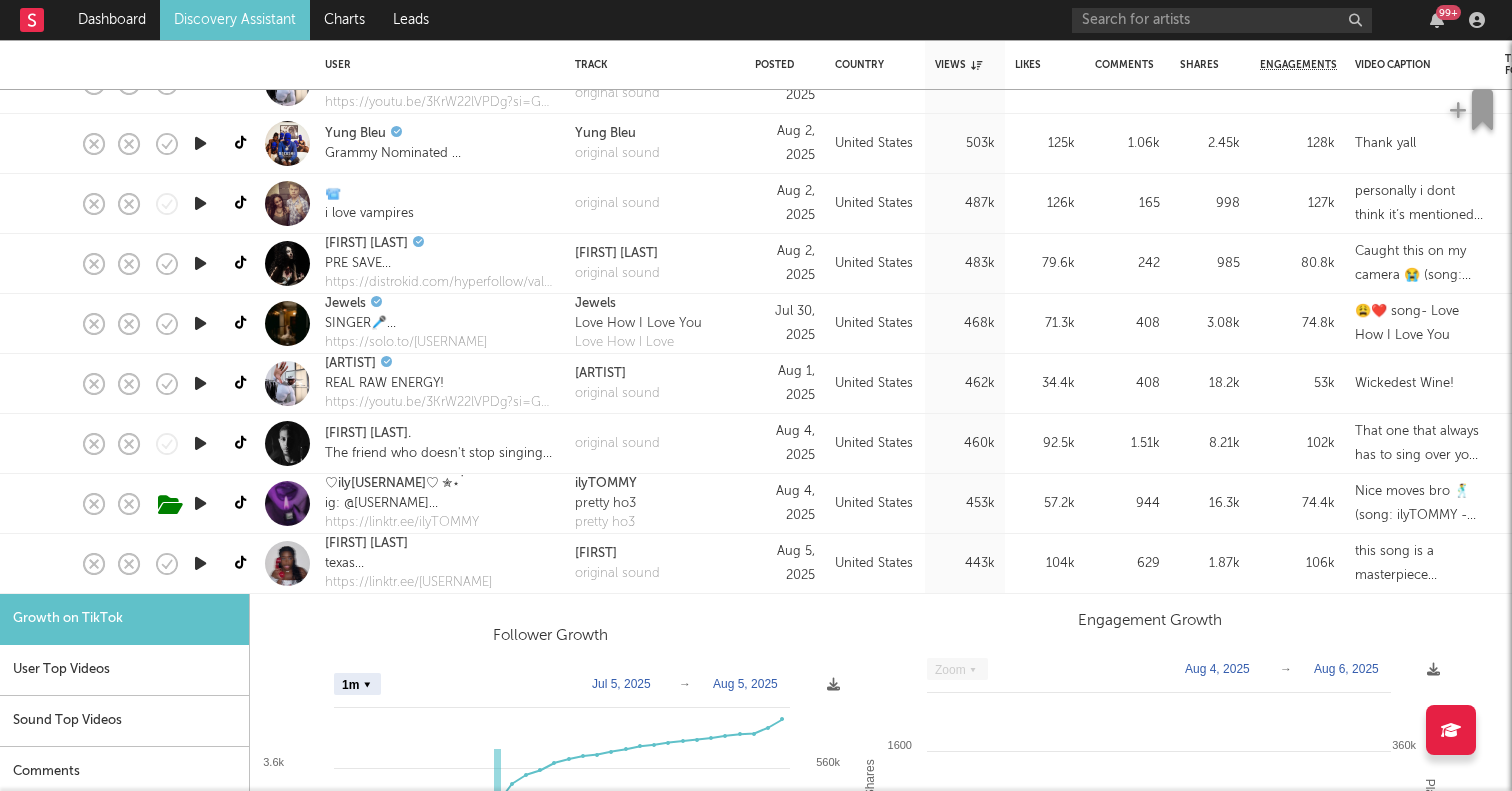 click on "B R I E L L E texas singer/songwriter 💌: bettamusic03@gmail.com ↓ insta & youtube ↓ https://linktr.ee/brielleetta" at bounding box center (440, 564) 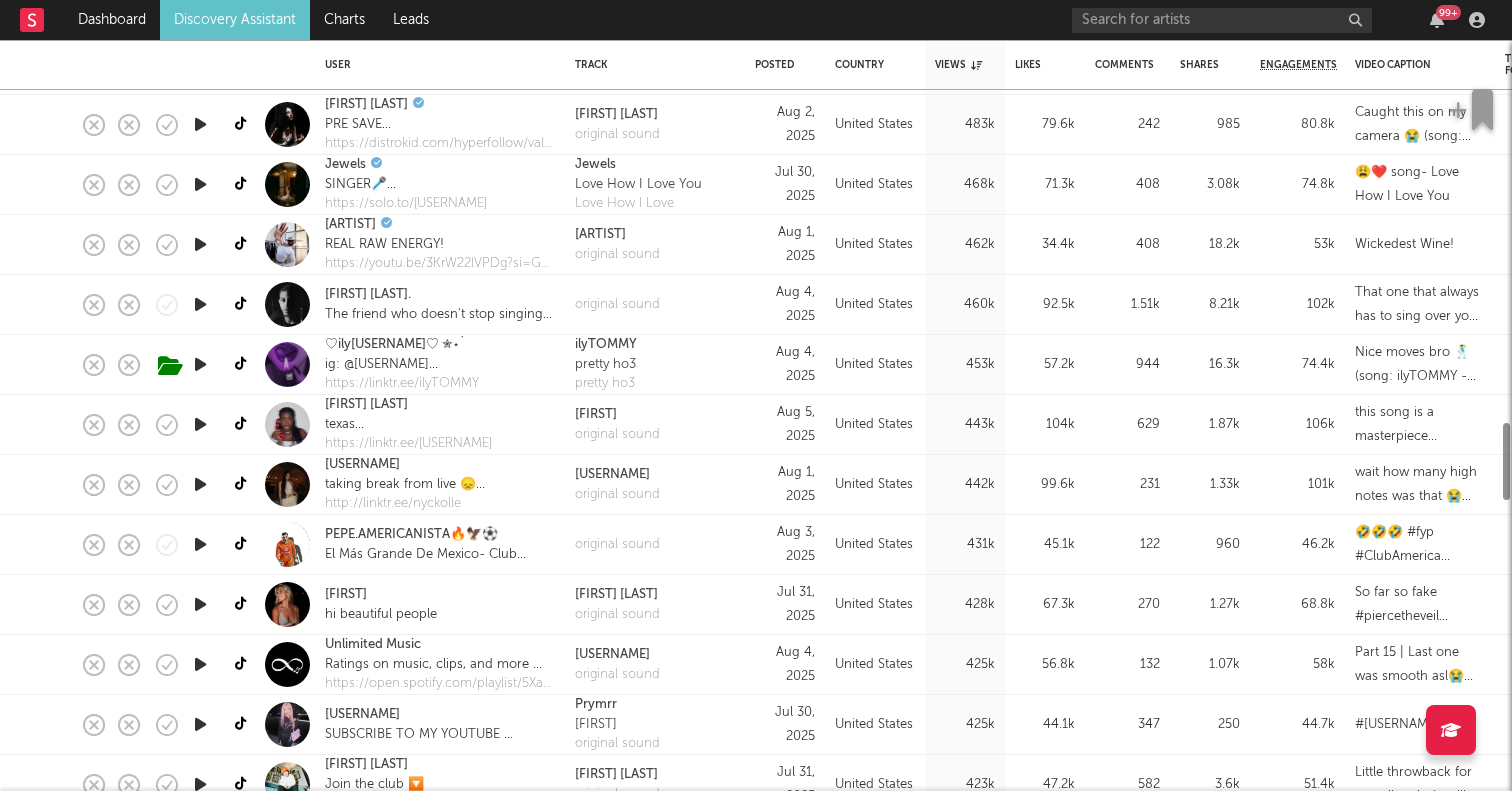 click at bounding box center [200, 484] 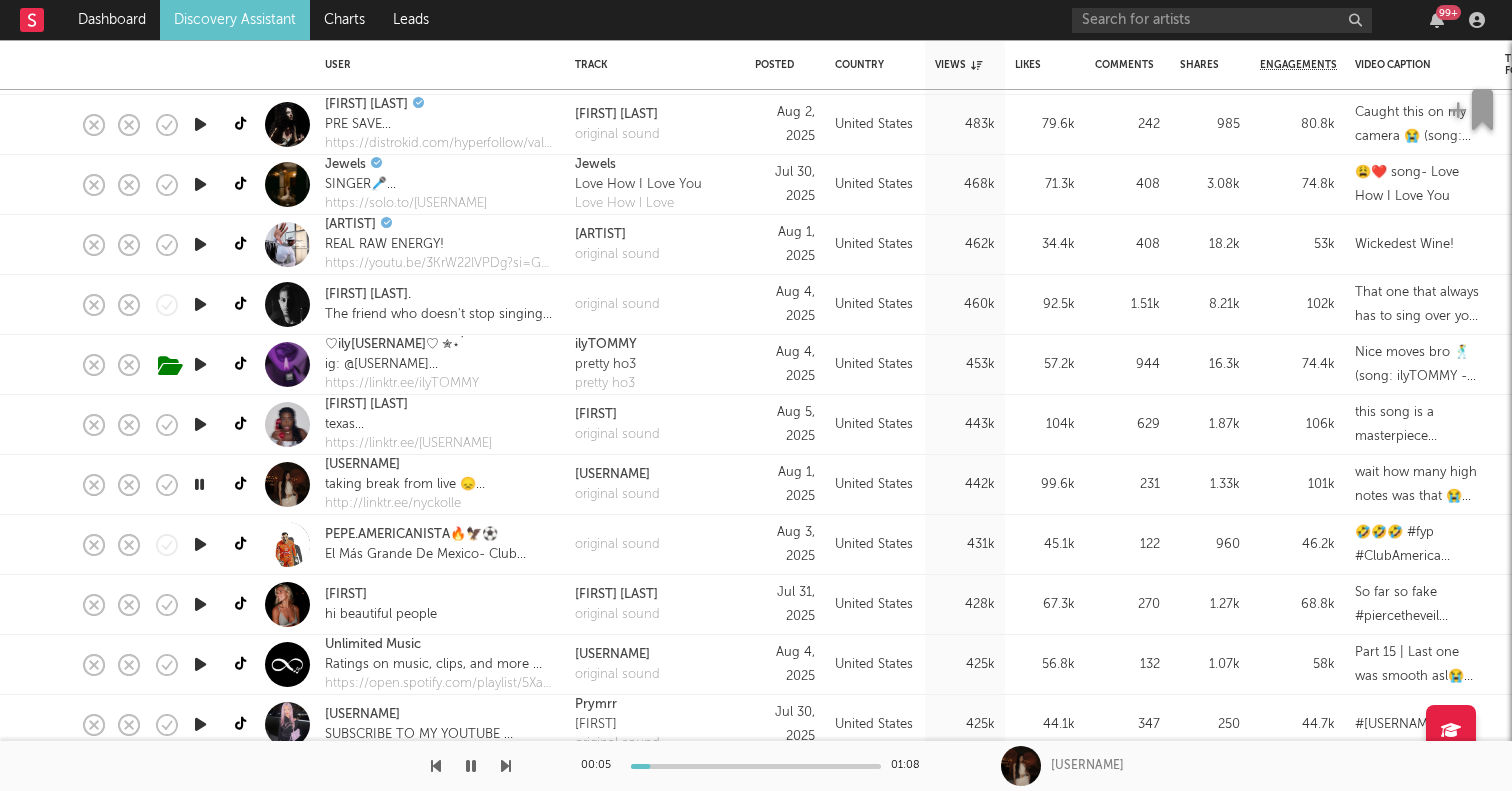 click at bounding box center [200, 604] 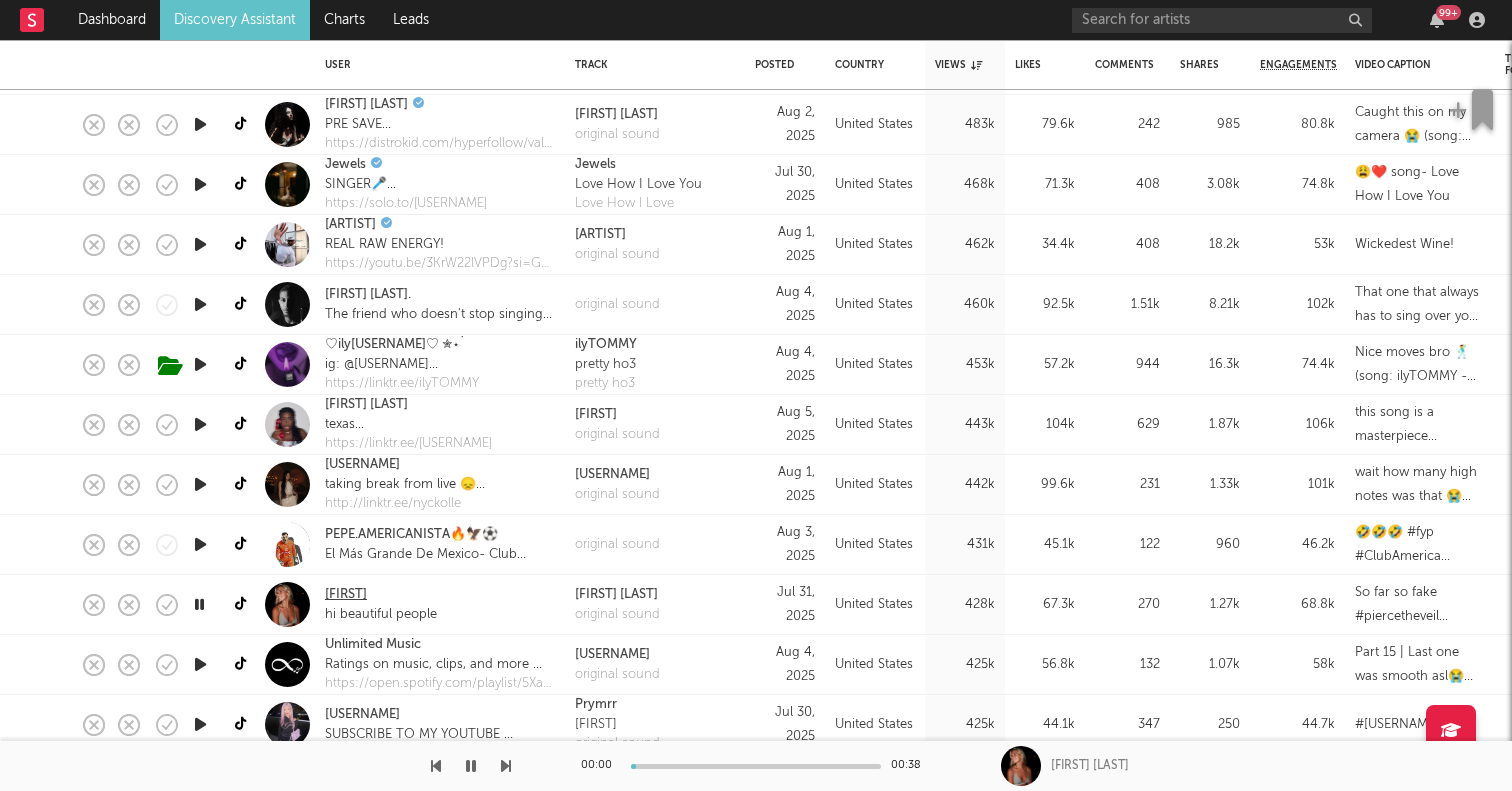 click on "Morgan" at bounding box center (346, 595) 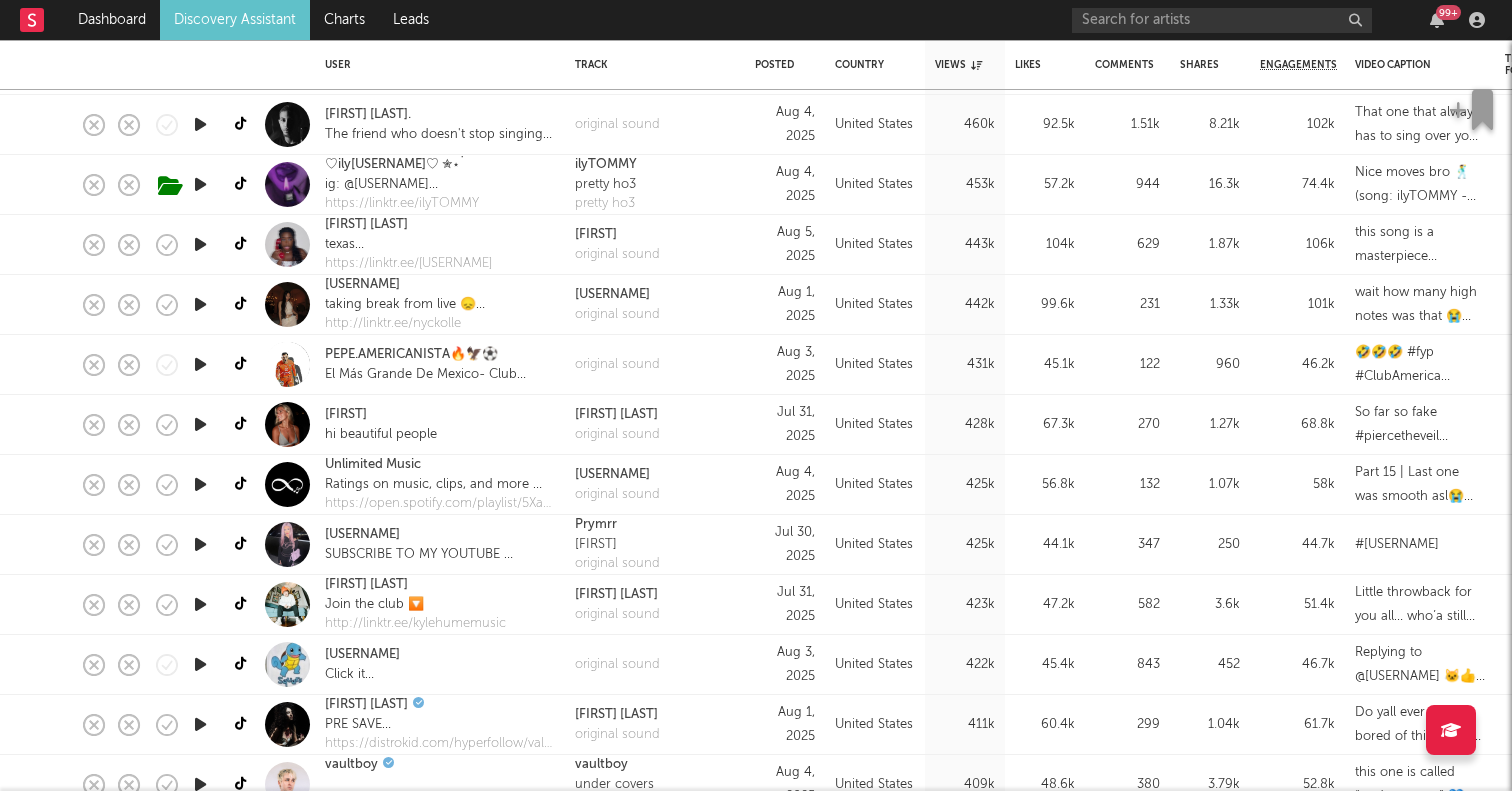 click at bounding box center (200, 544) 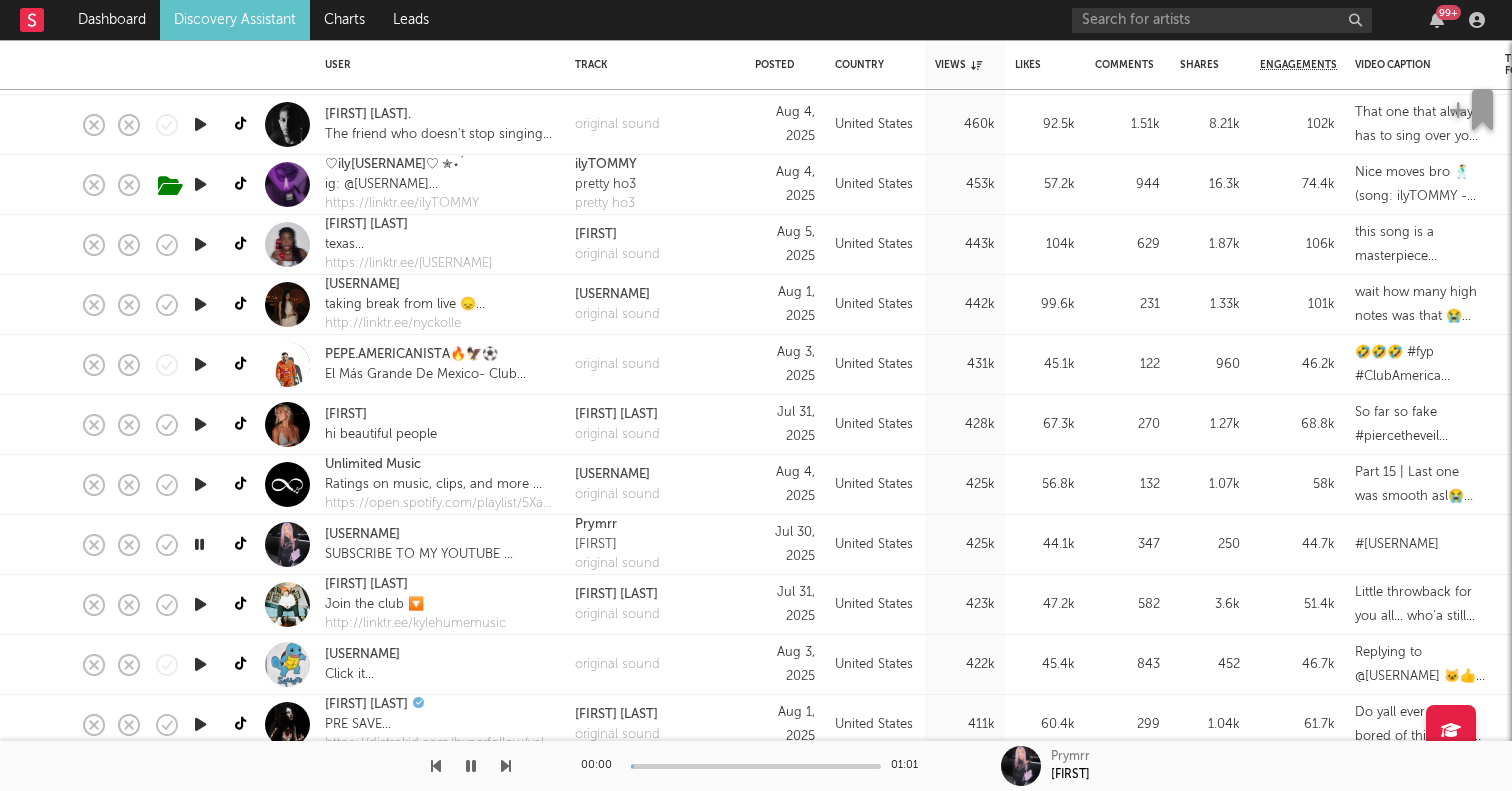 click at bounding box center [200, 604] 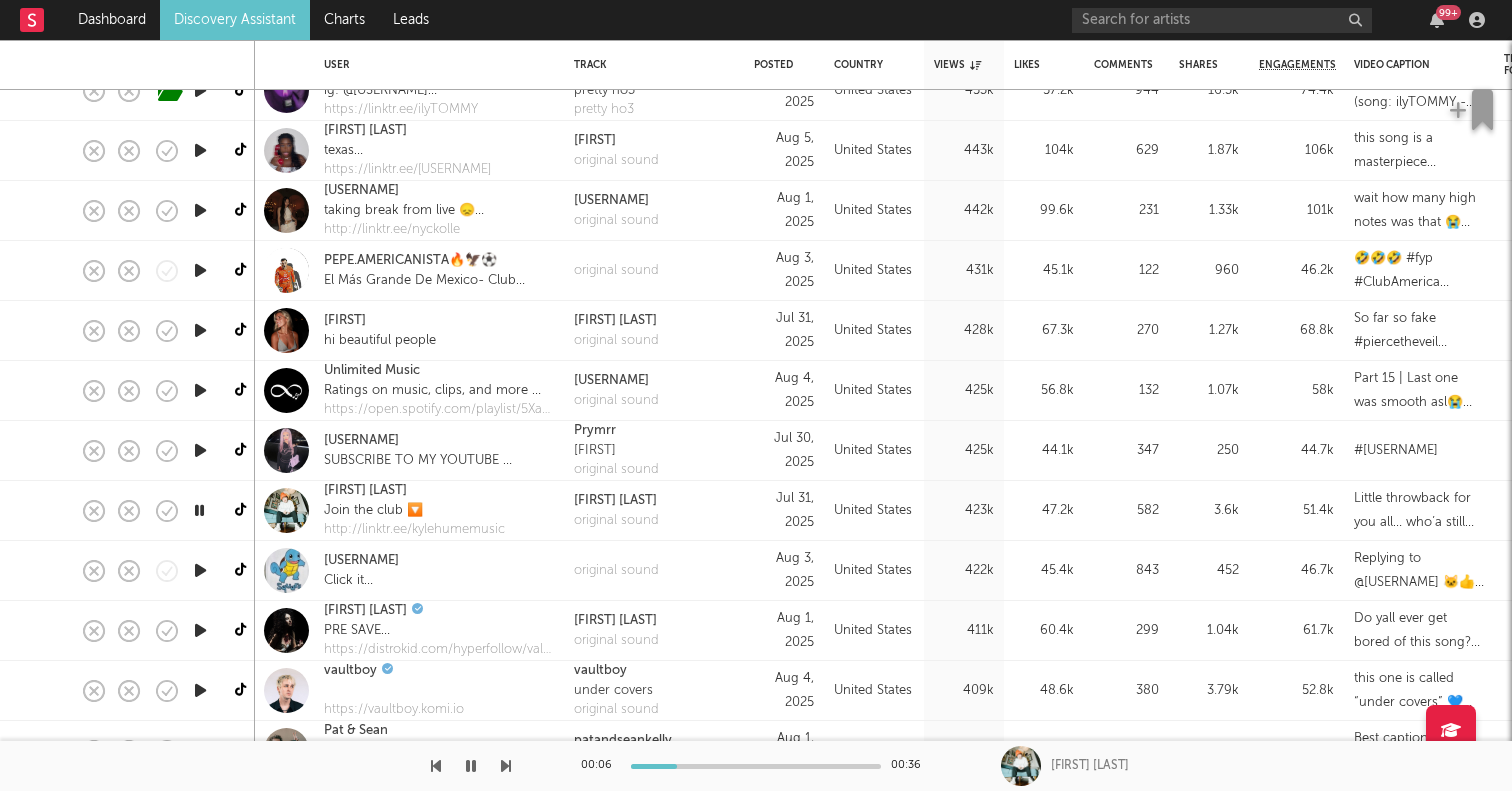 click at bounding box center (200, 630) 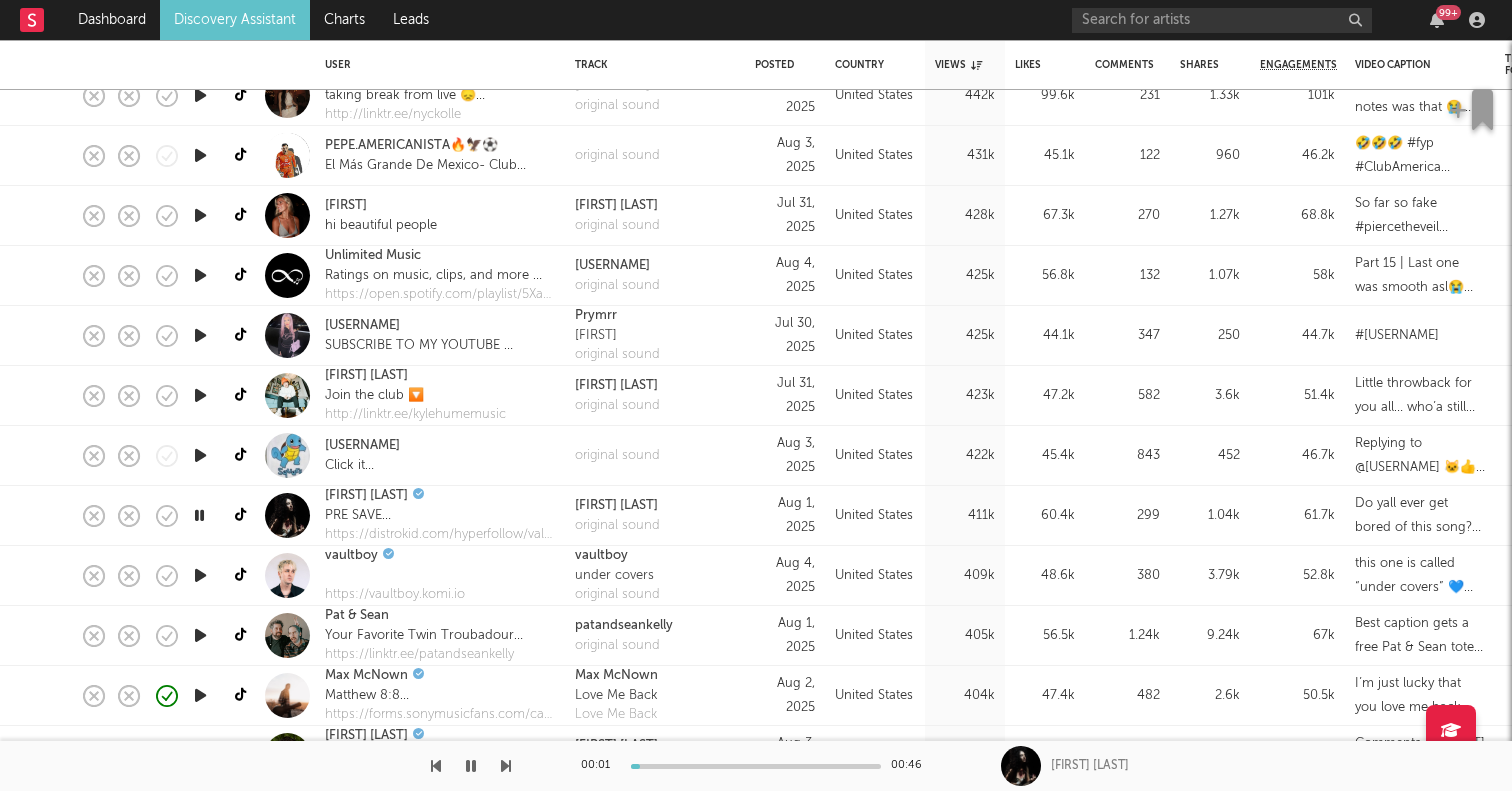 click at bounding box center (200, 635) 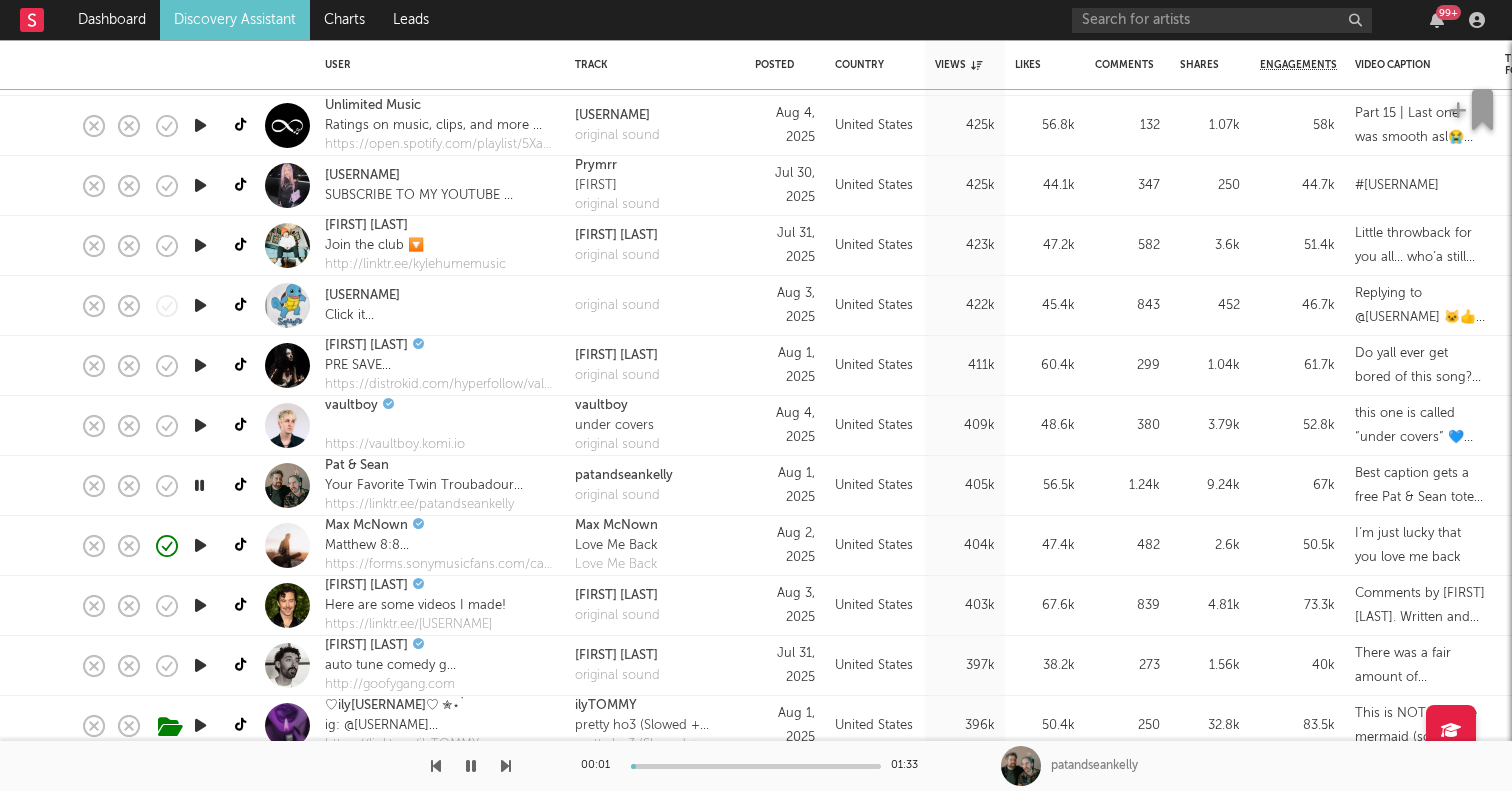 click at bounding box center [200, 605] 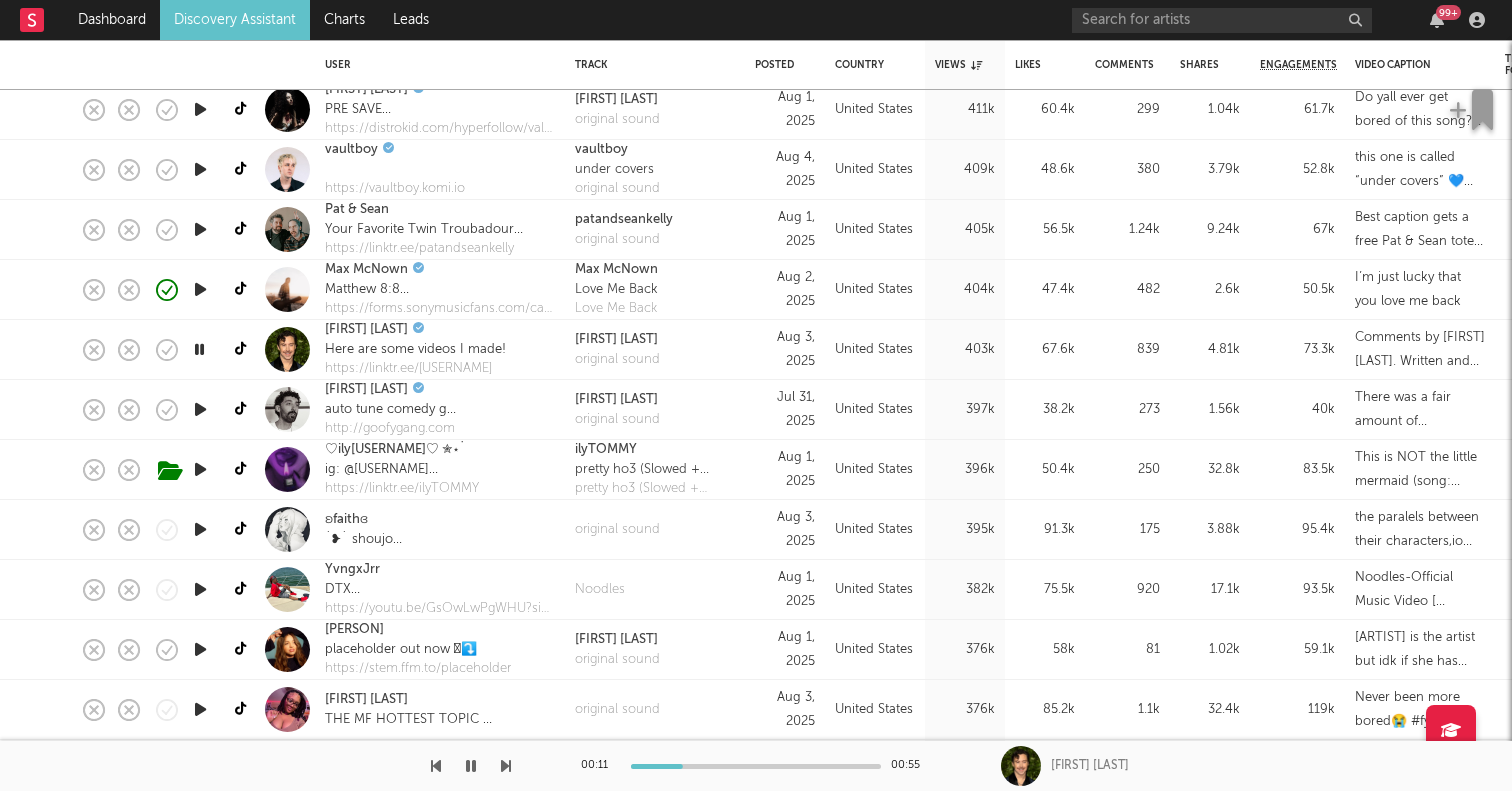 click at bounding box center (200, 649) 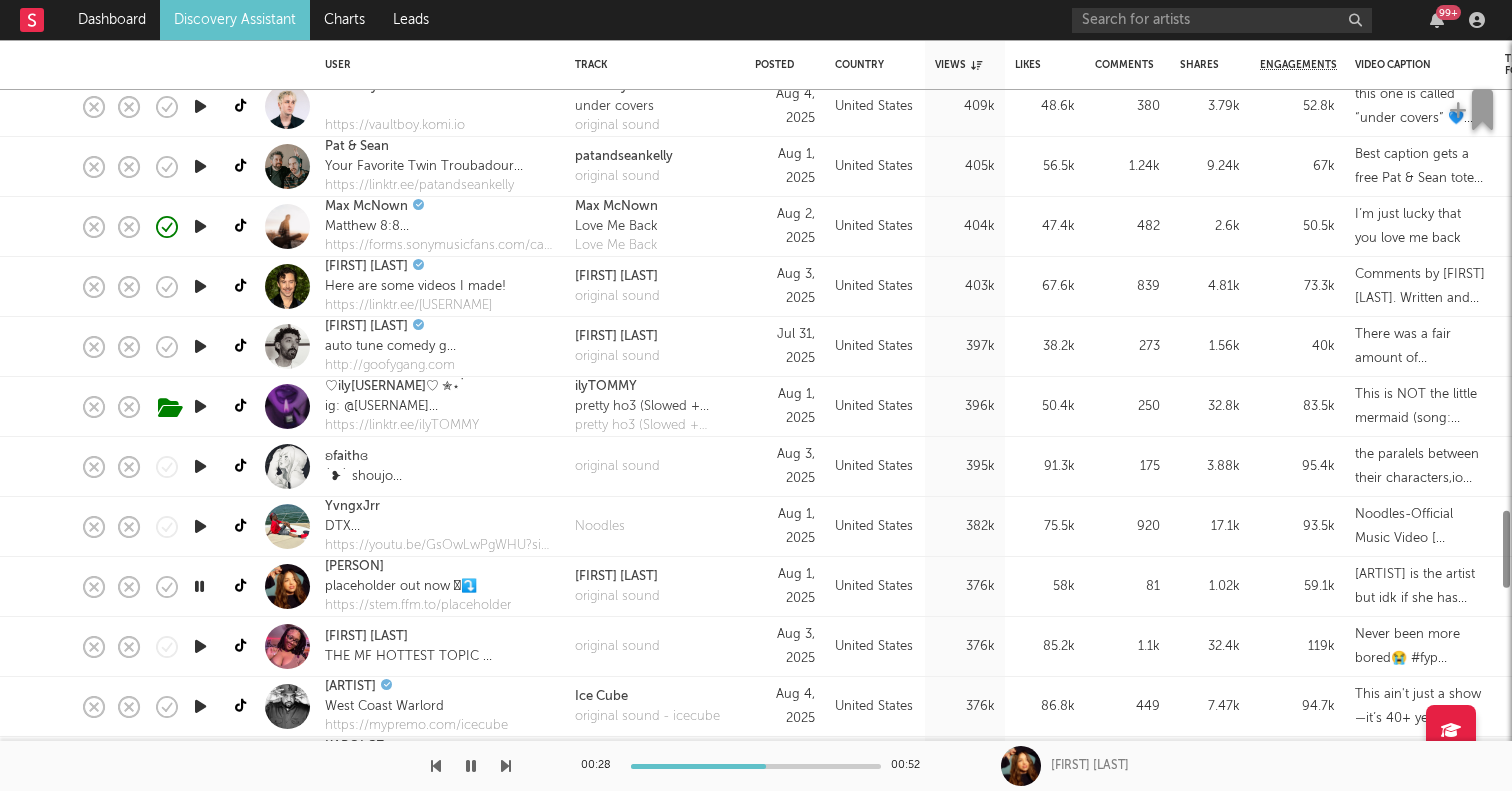 click at bounding box center (200, 646) 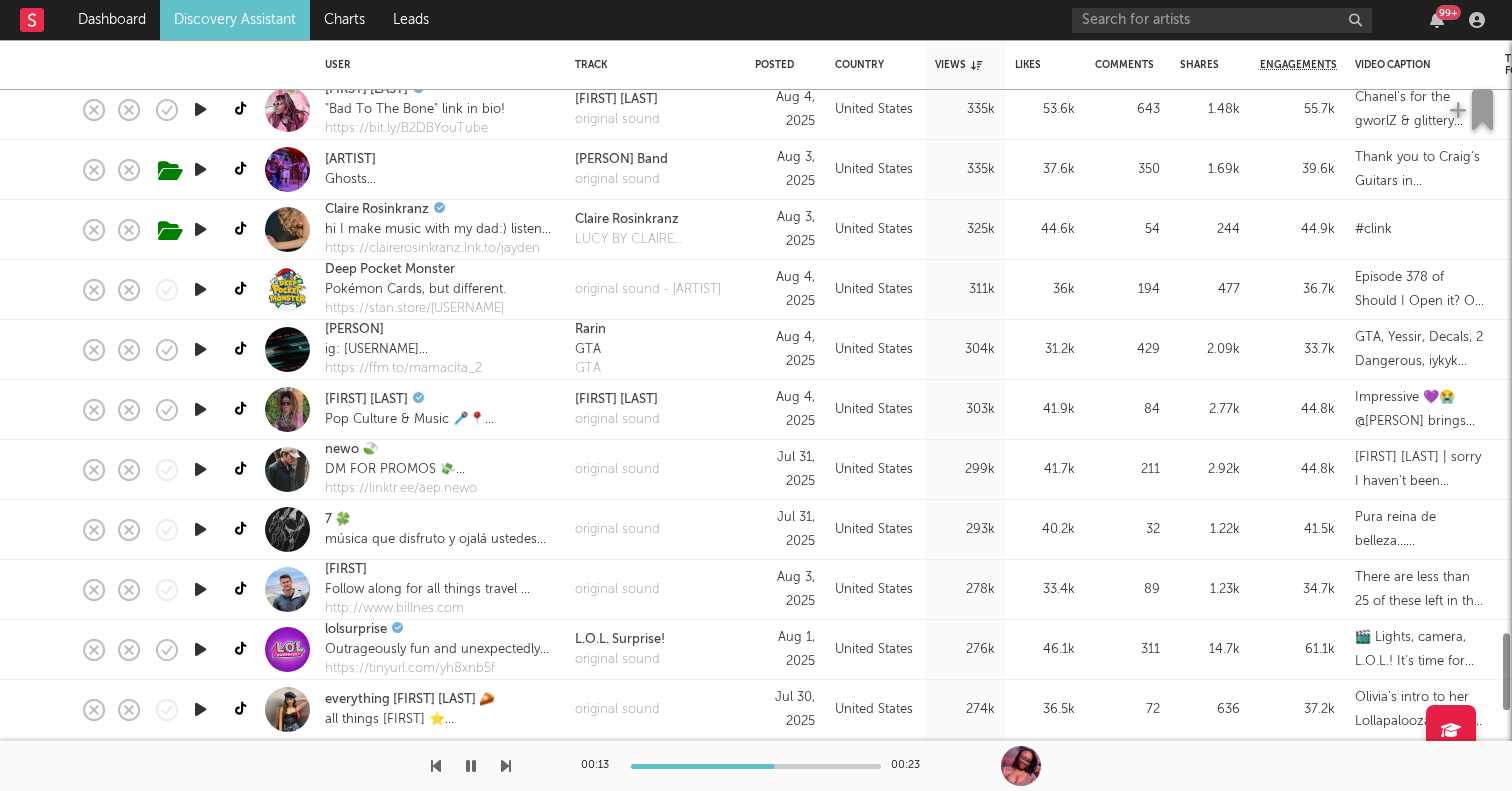 click at bounding box center [200, 589] 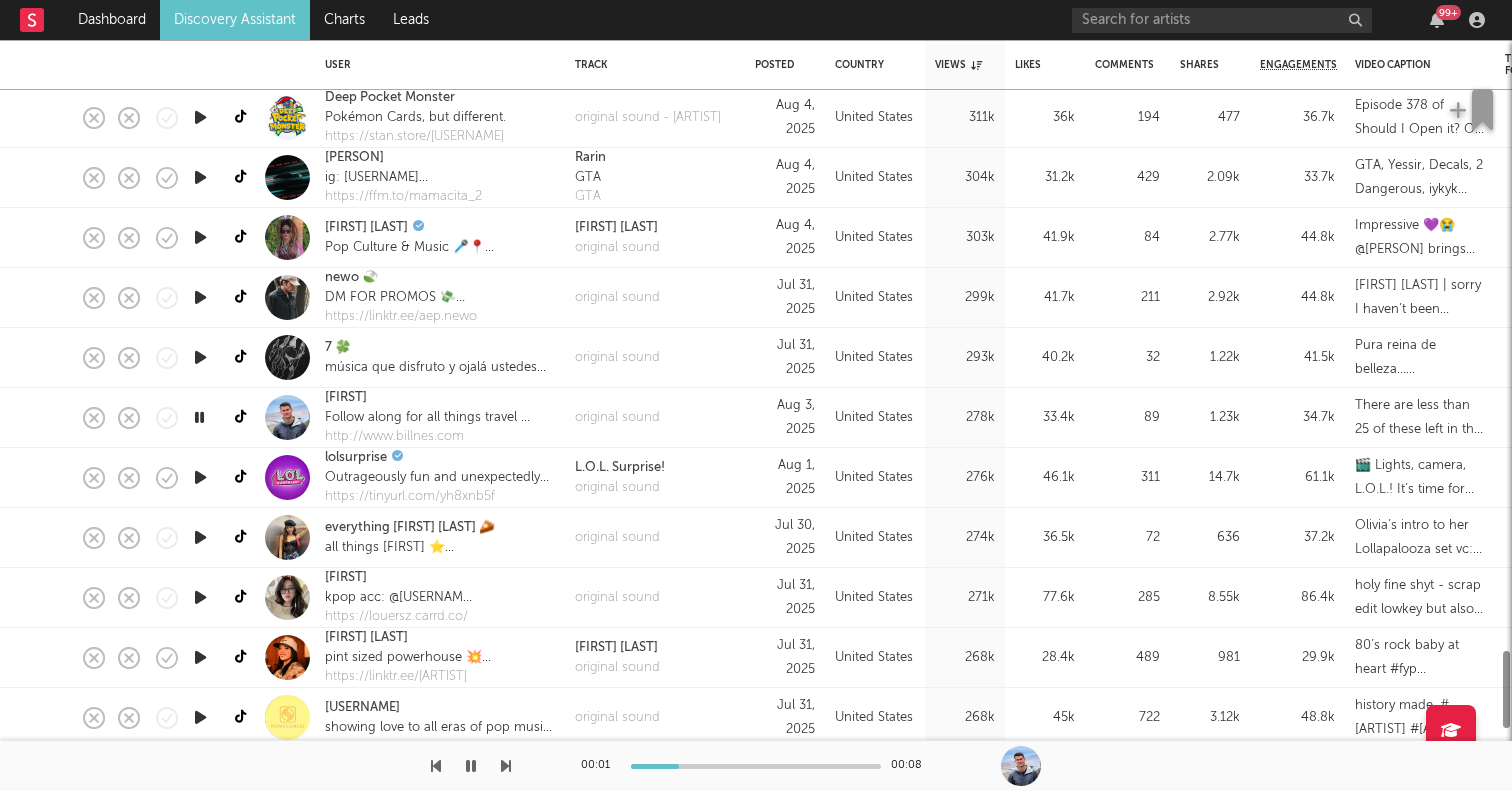 click at bounding box center (200, 597) 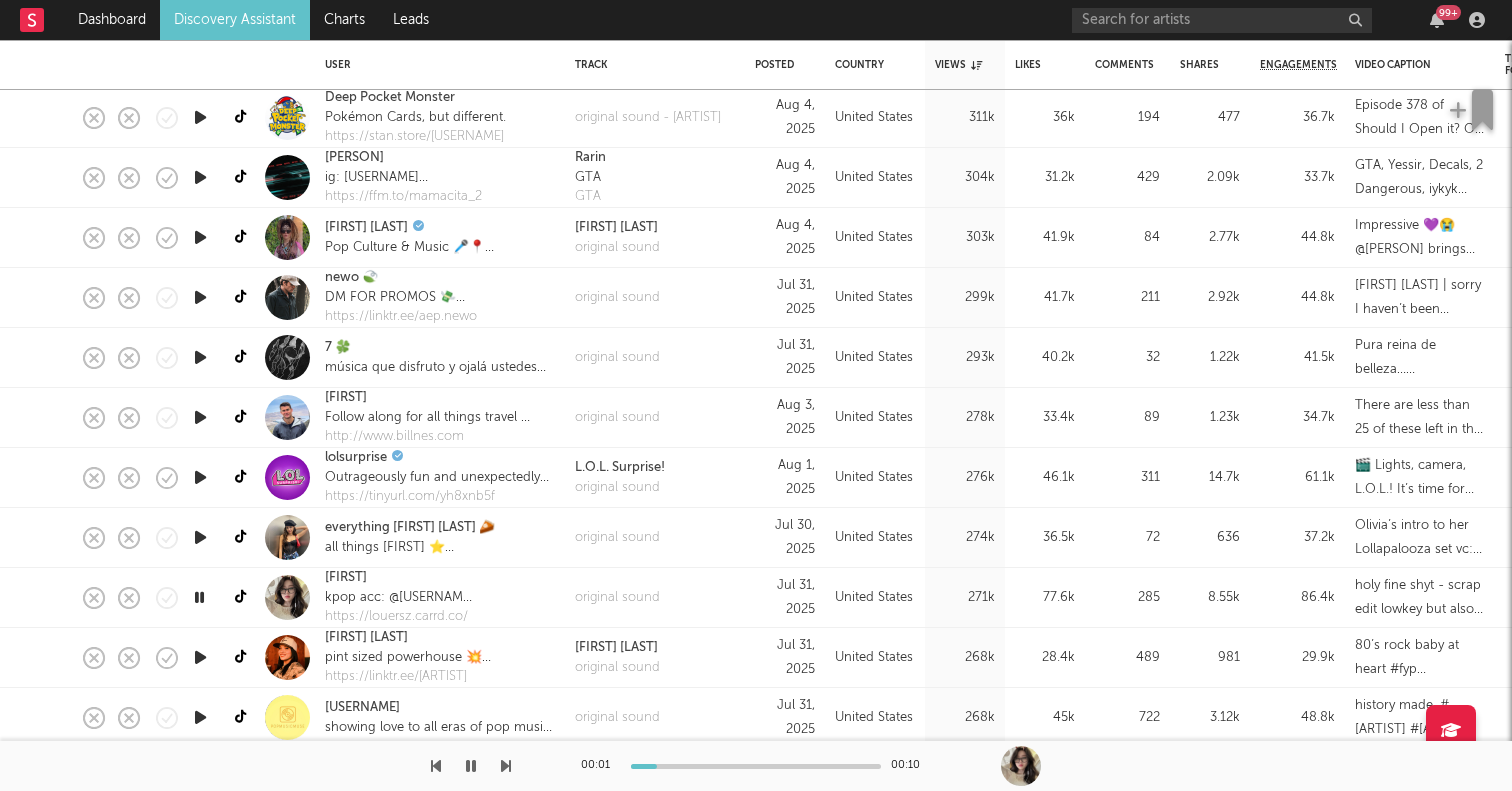 click at bounding box center [200, 657] 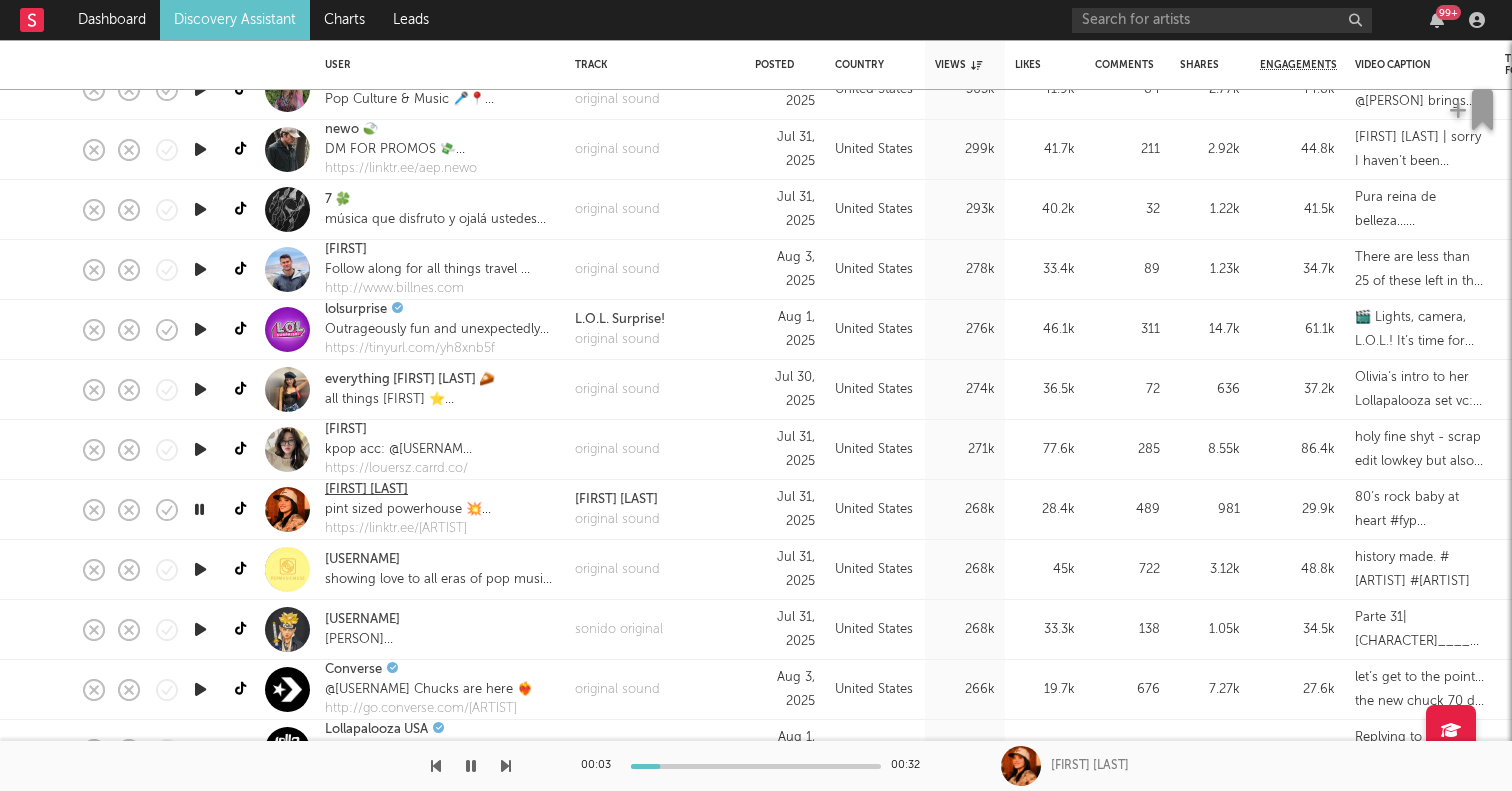 click on "Shelby Raye" at bounding box center [366, 490] 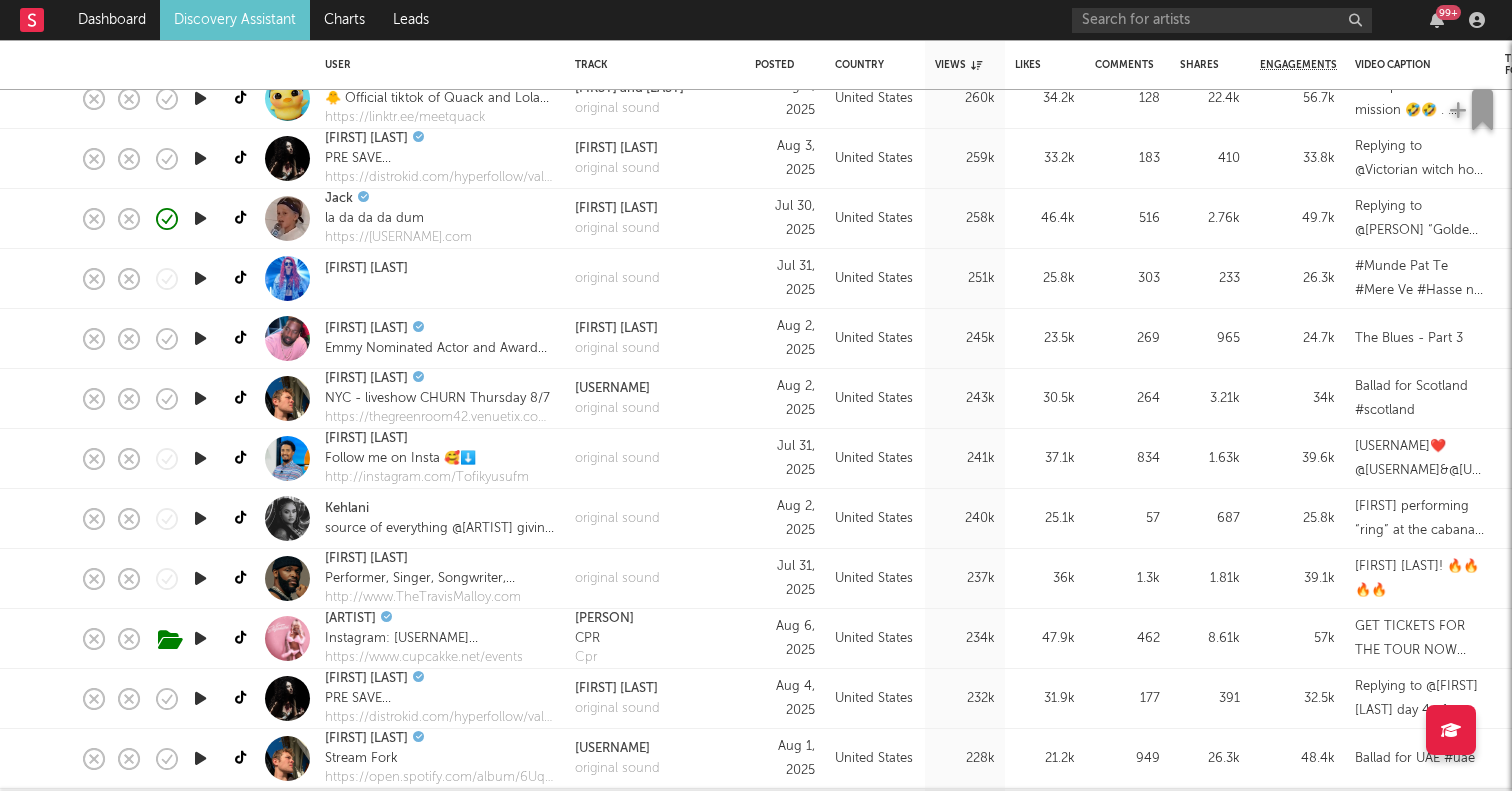 click at bounding box center [200, 578] 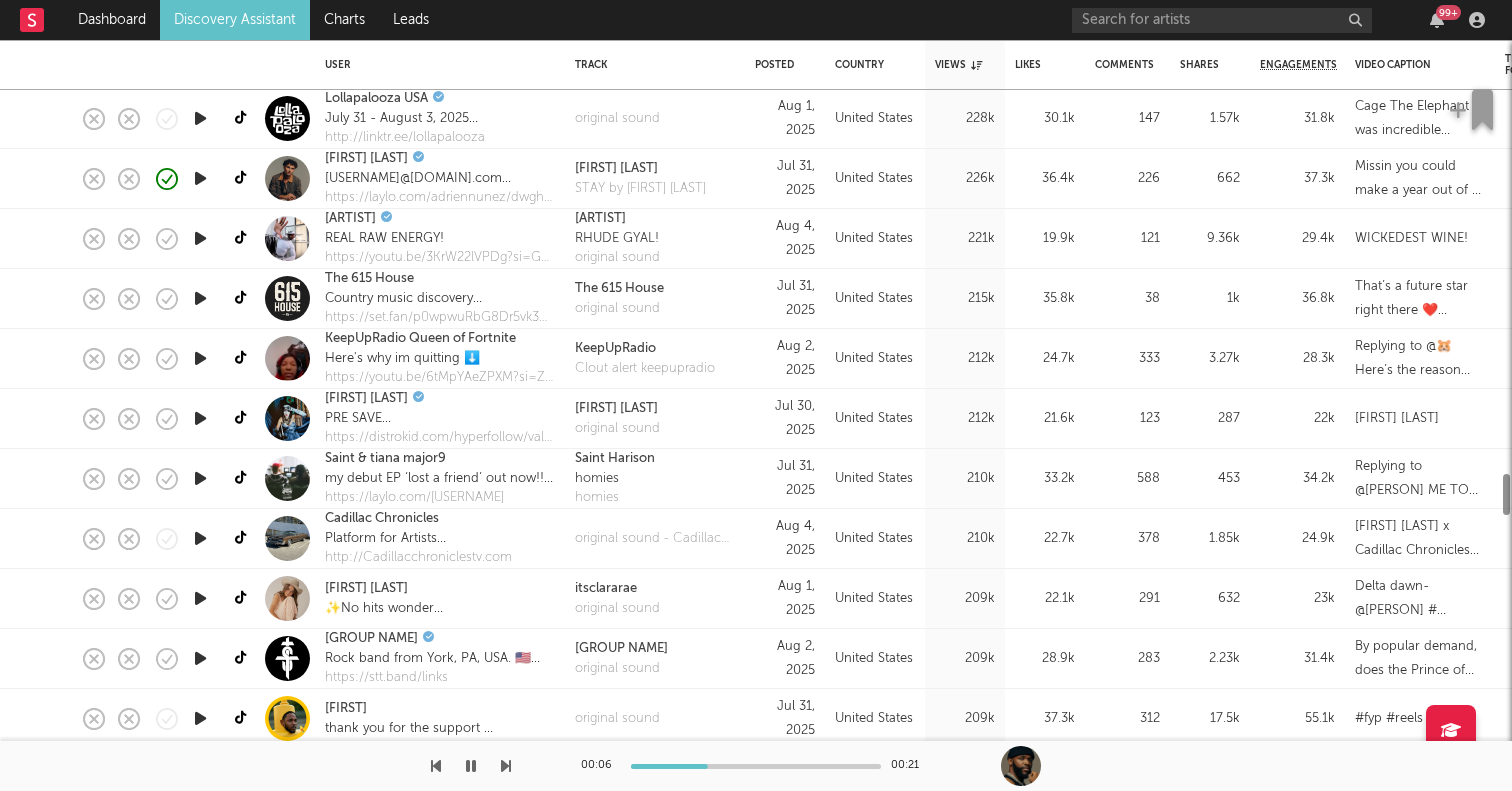 click at bounding box center [200, 598] 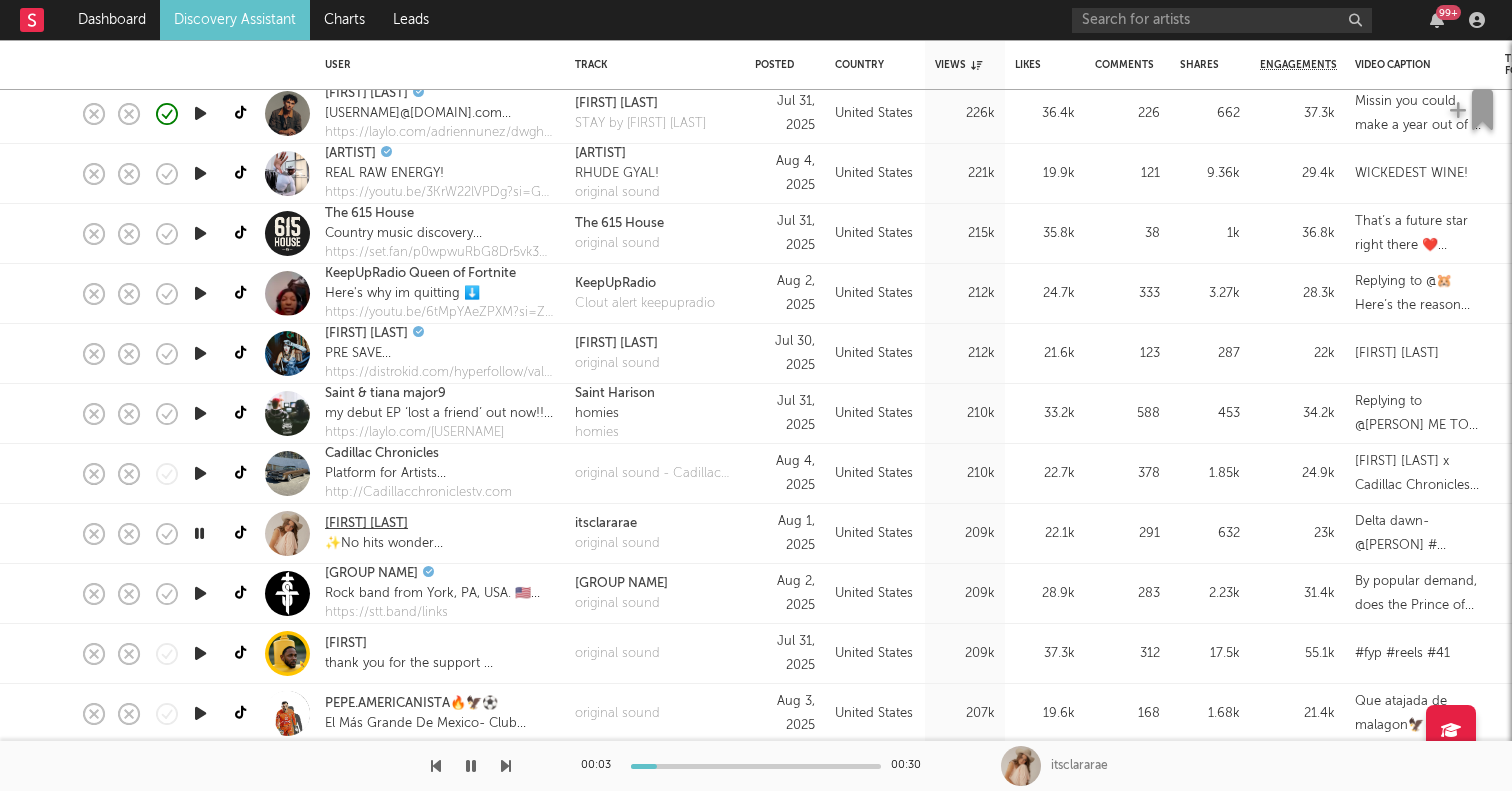 click on "Clara Rae" at bounding box center (366, 524) 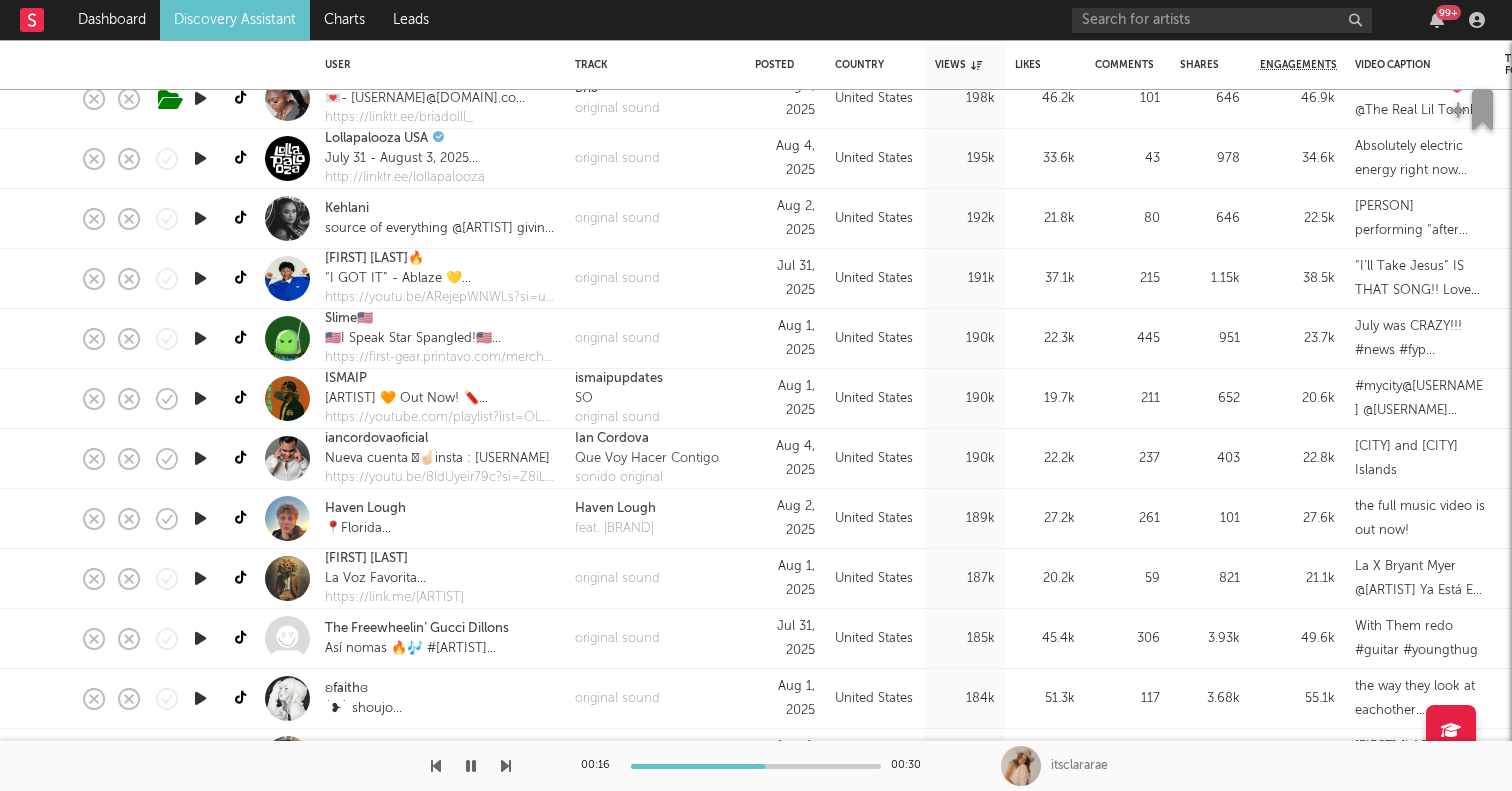 click at bounding box center (200, 518) 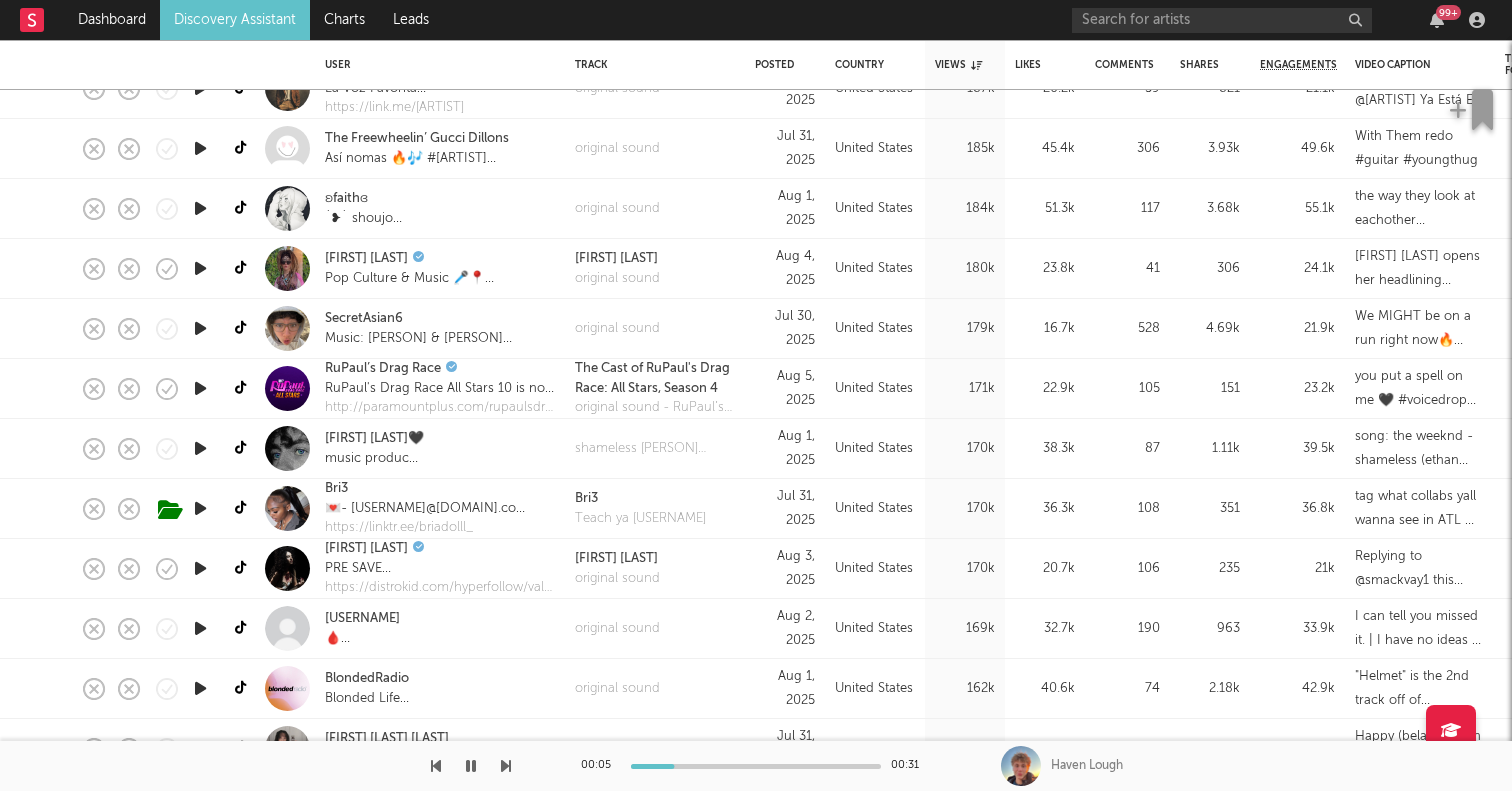 click at bounding box center [200, 448] 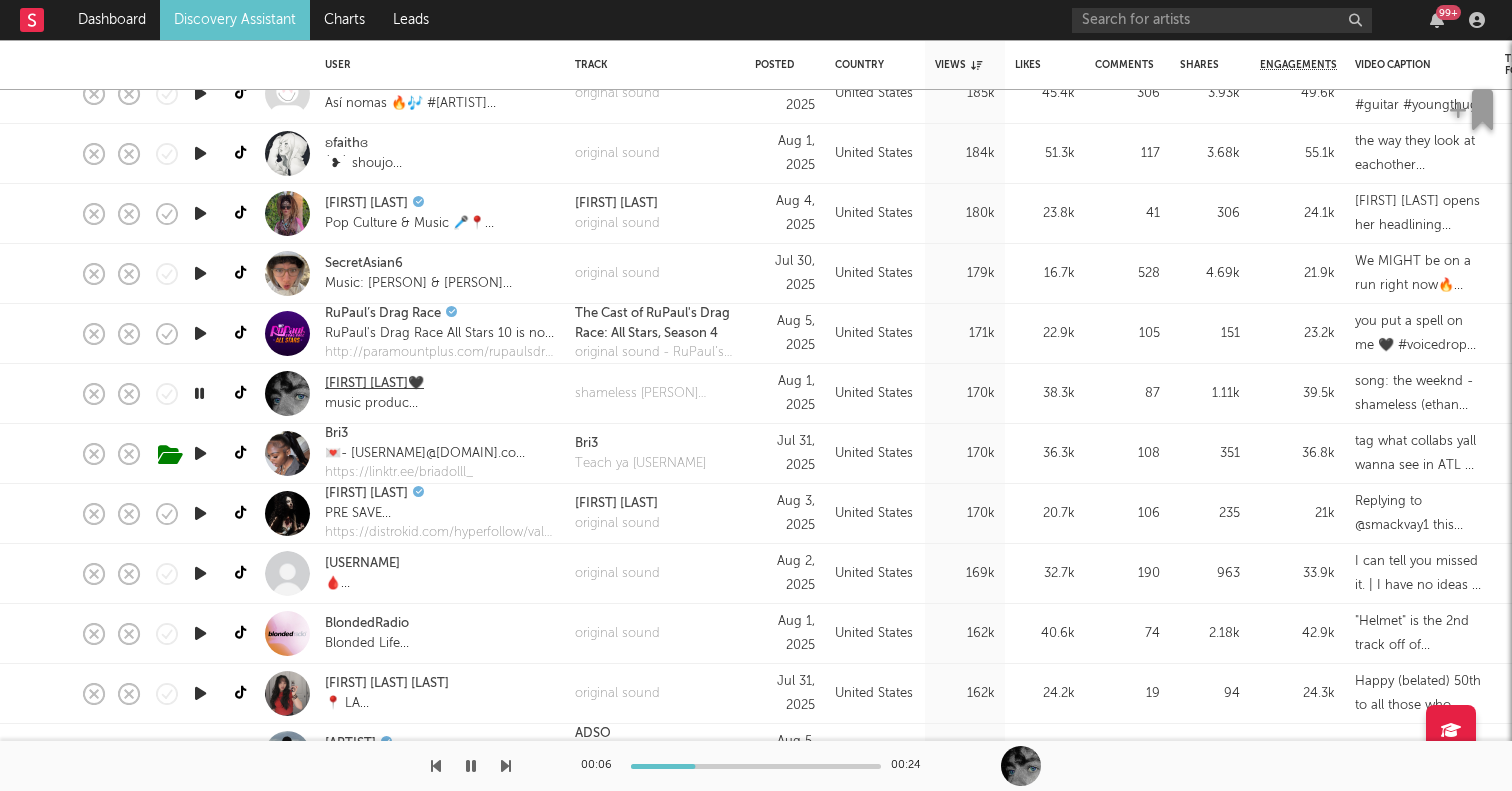 click on "ethan swope🖤" at bounding box center (374, 384) 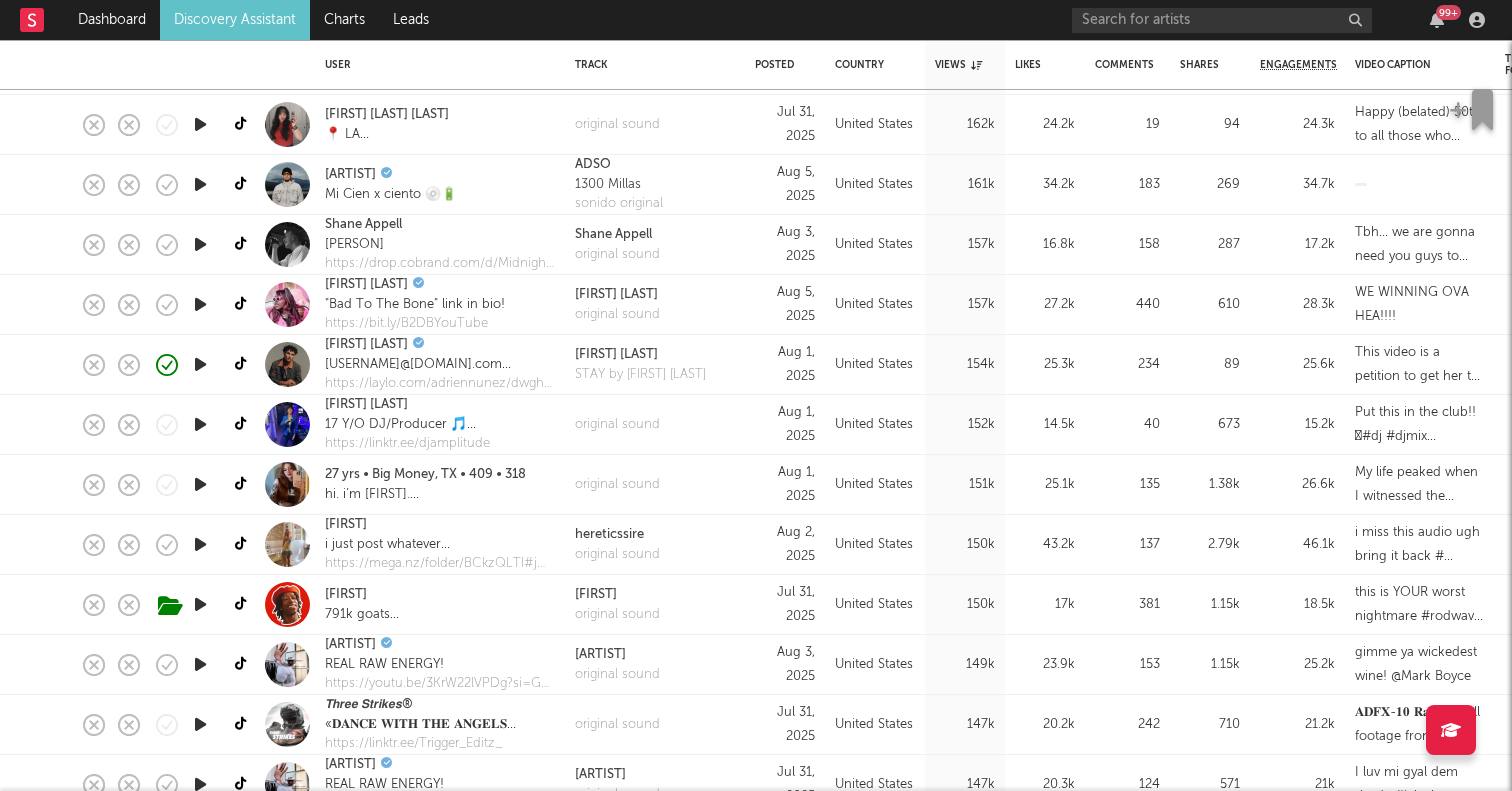 click at bounding box center [200, 484] 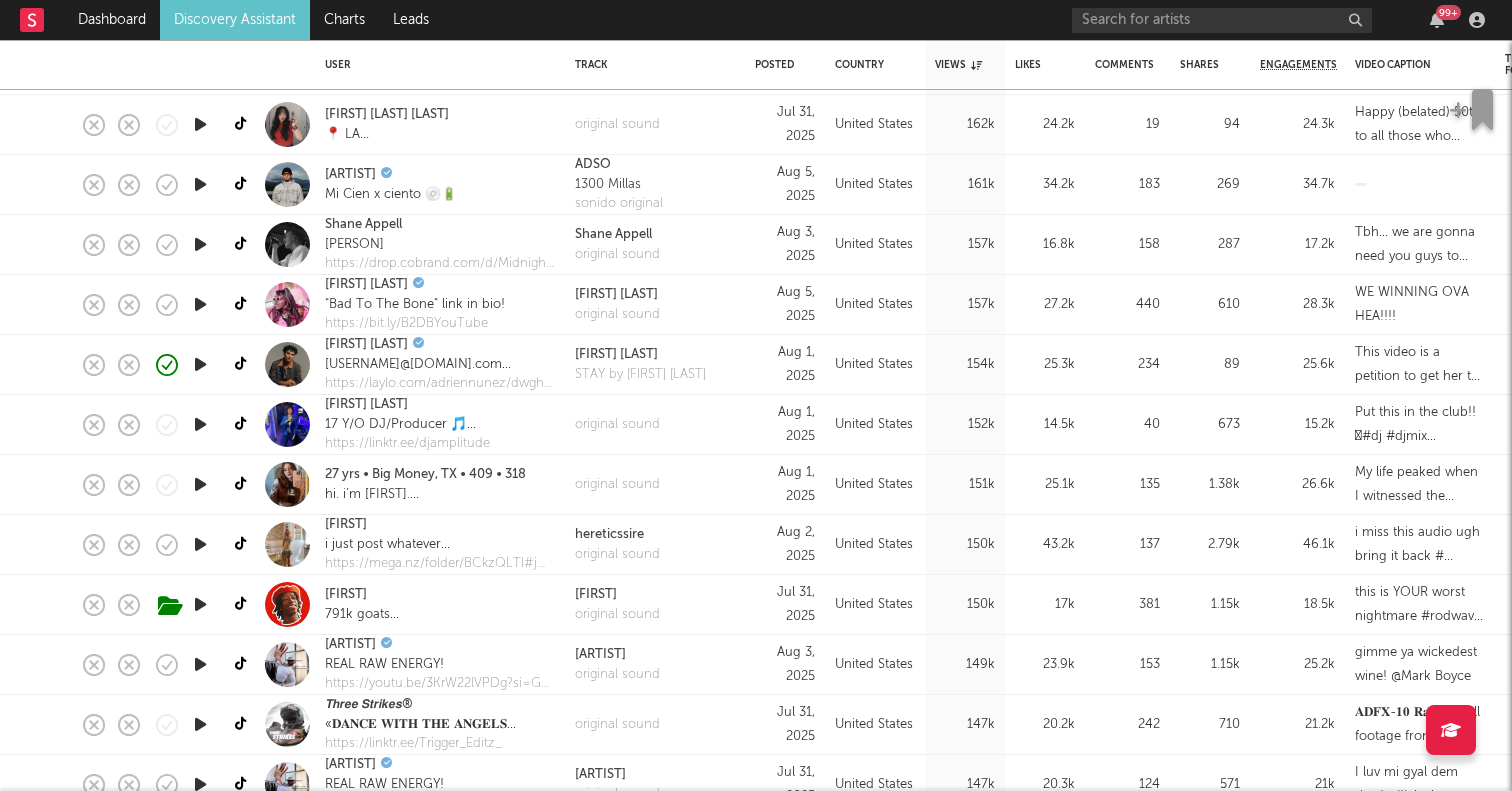 click at bounding box center (200, 544) 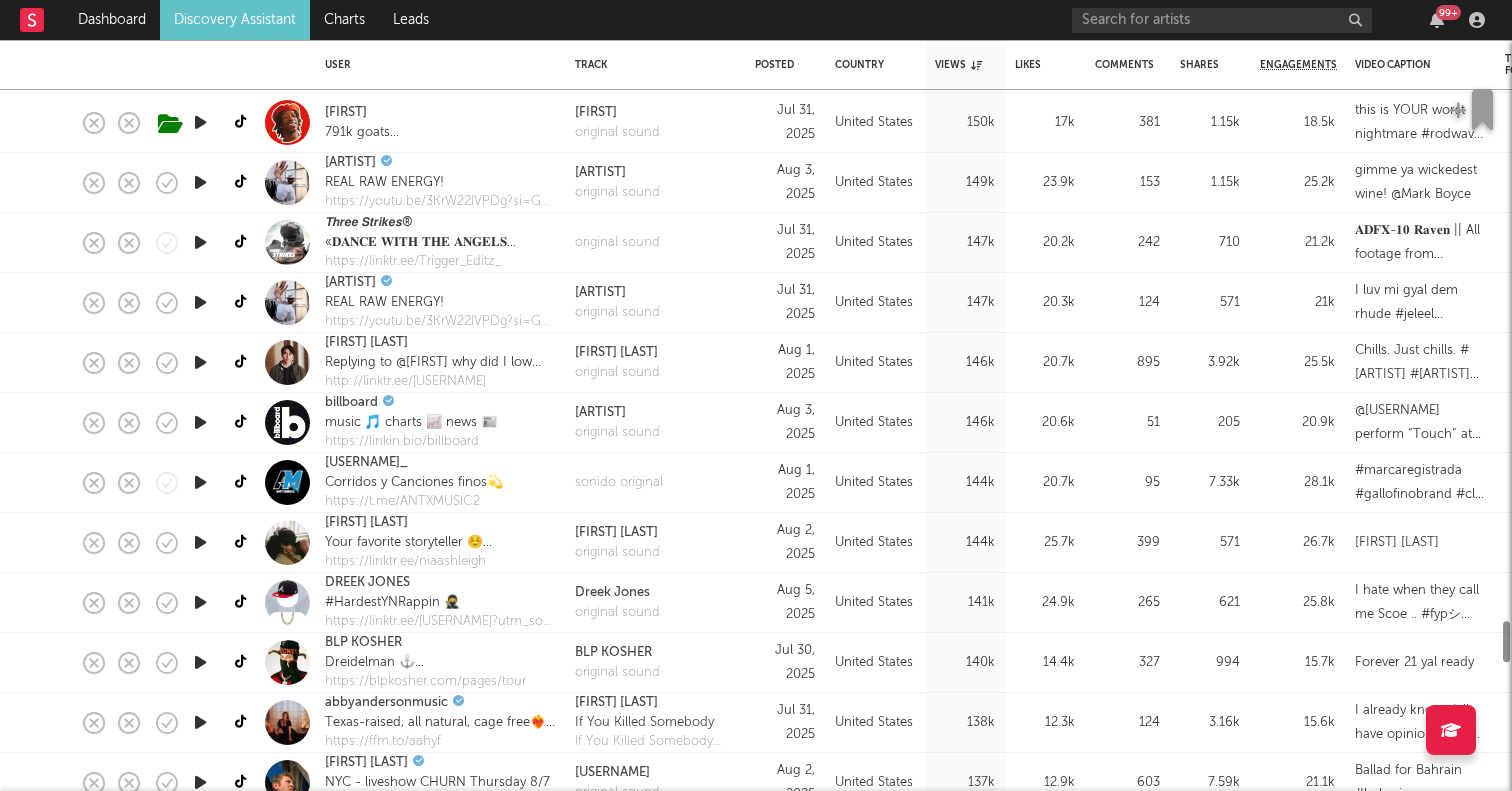 click at bounding box center (200, 542) 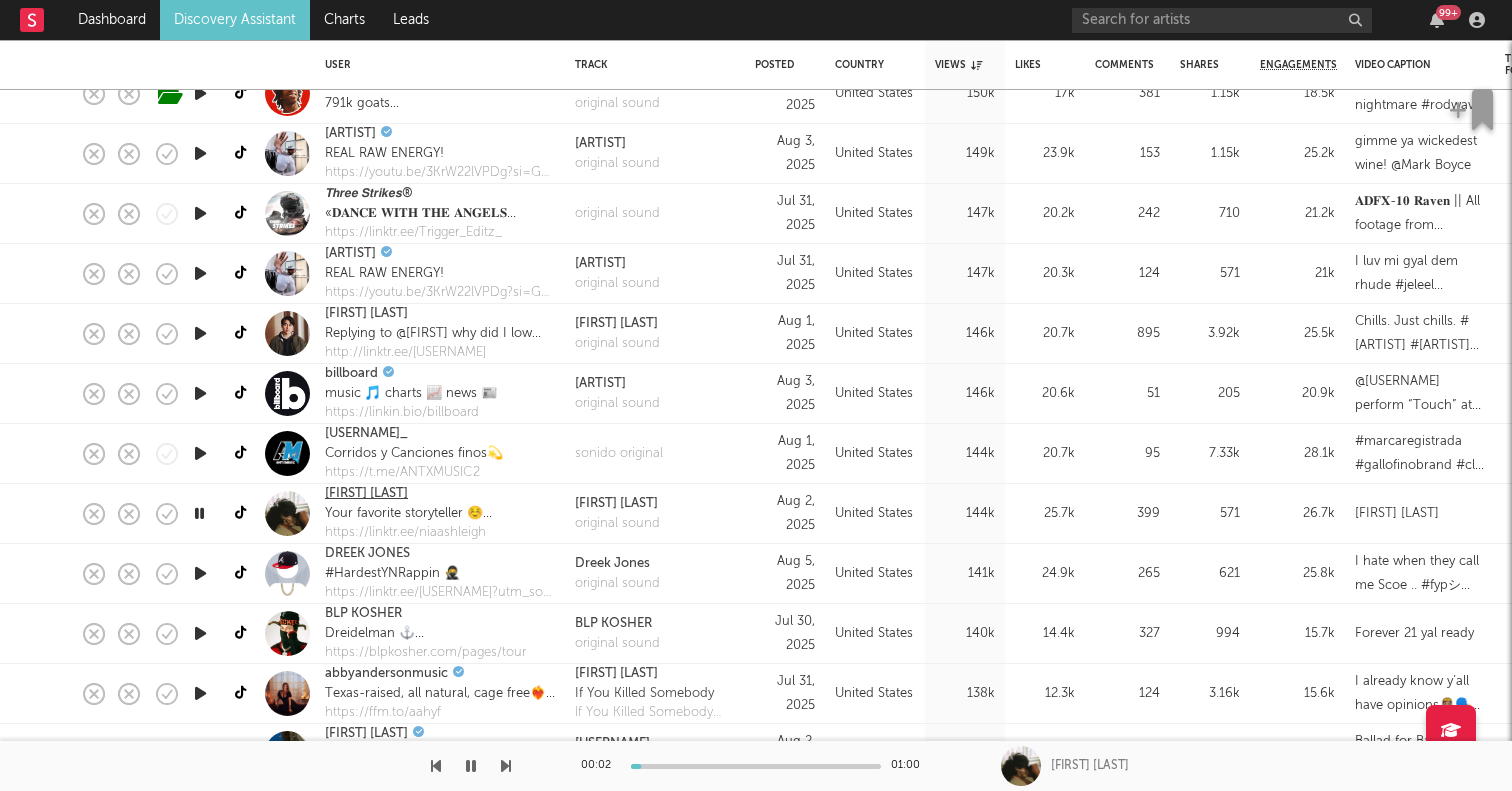 click on "Nia Ashleigh" at bounding box center [366, 494] 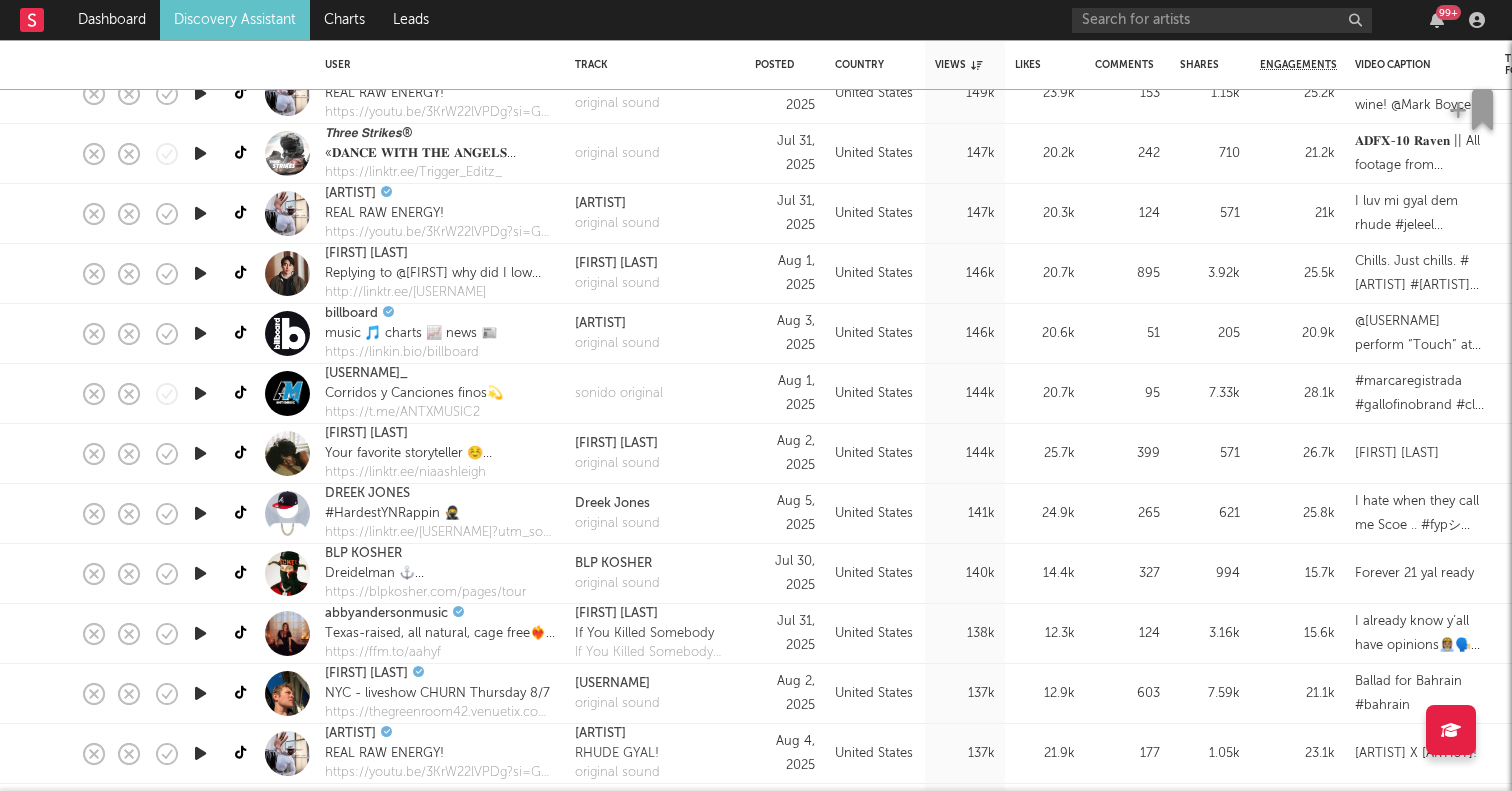 click at bounding box center [200, 513] 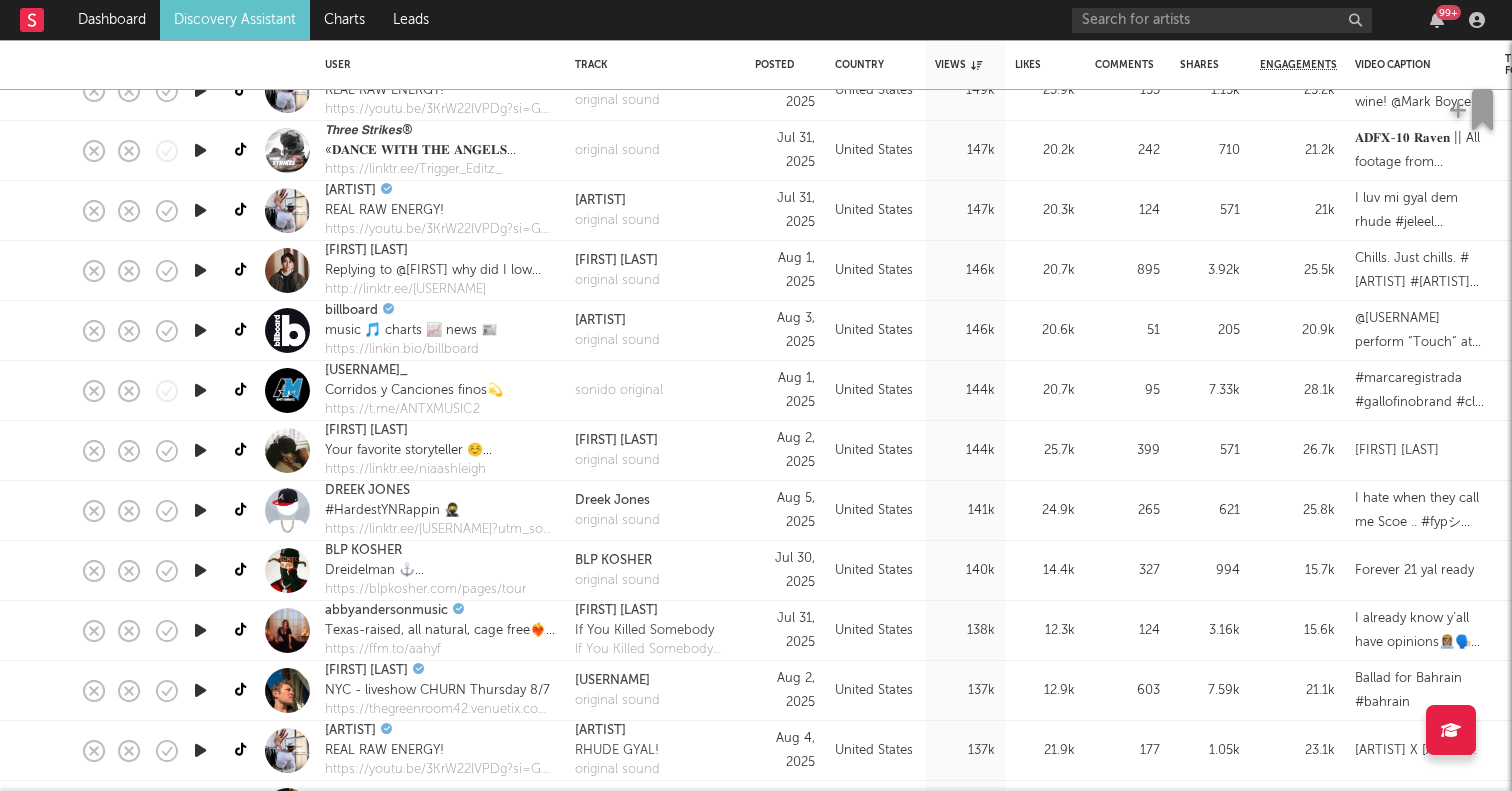 click at bounding box center [200, 570] 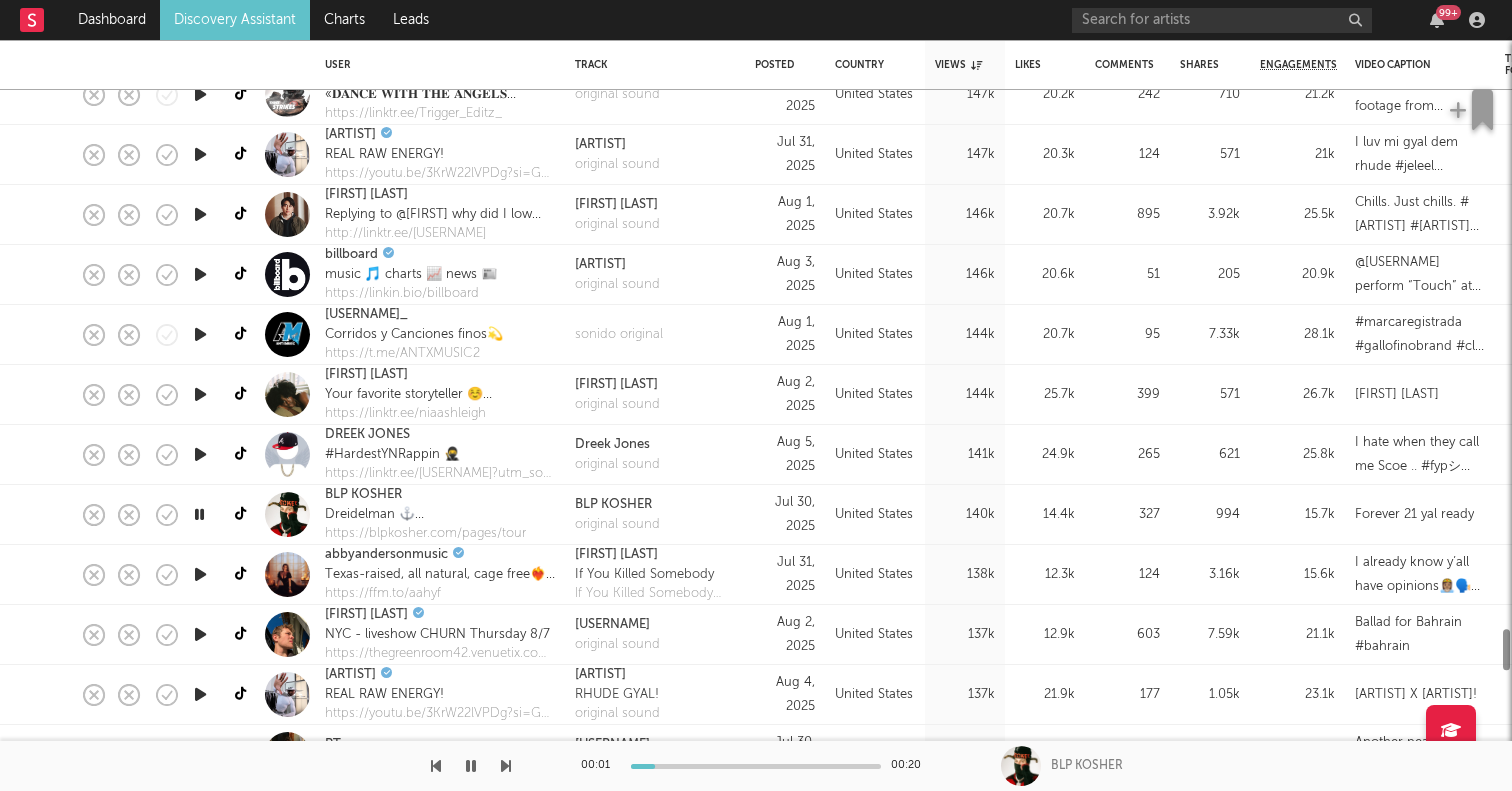 click at bounding box center [200, 574] 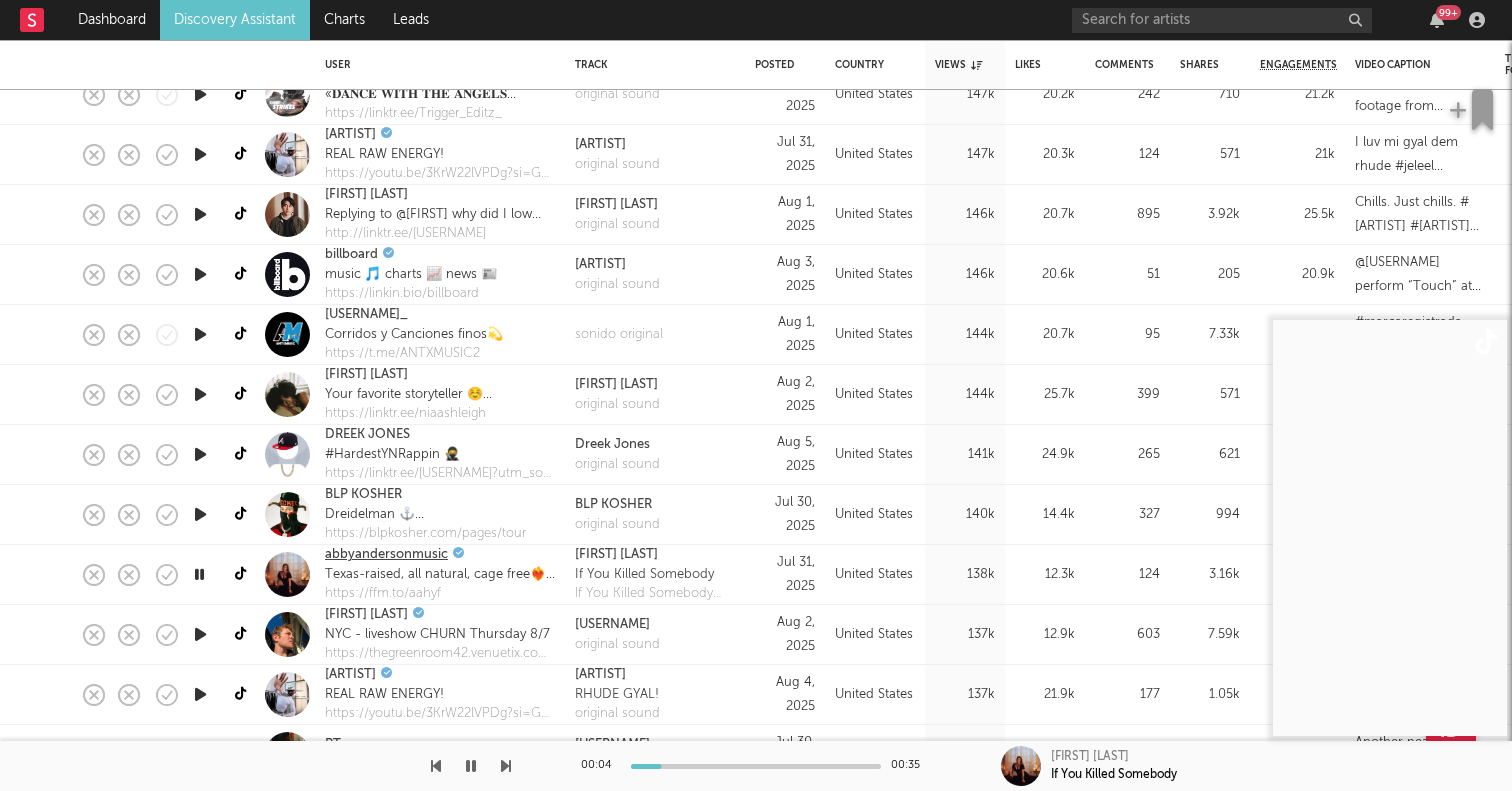 click on "abbyandersonmusic" at bounding box center (386, 555) 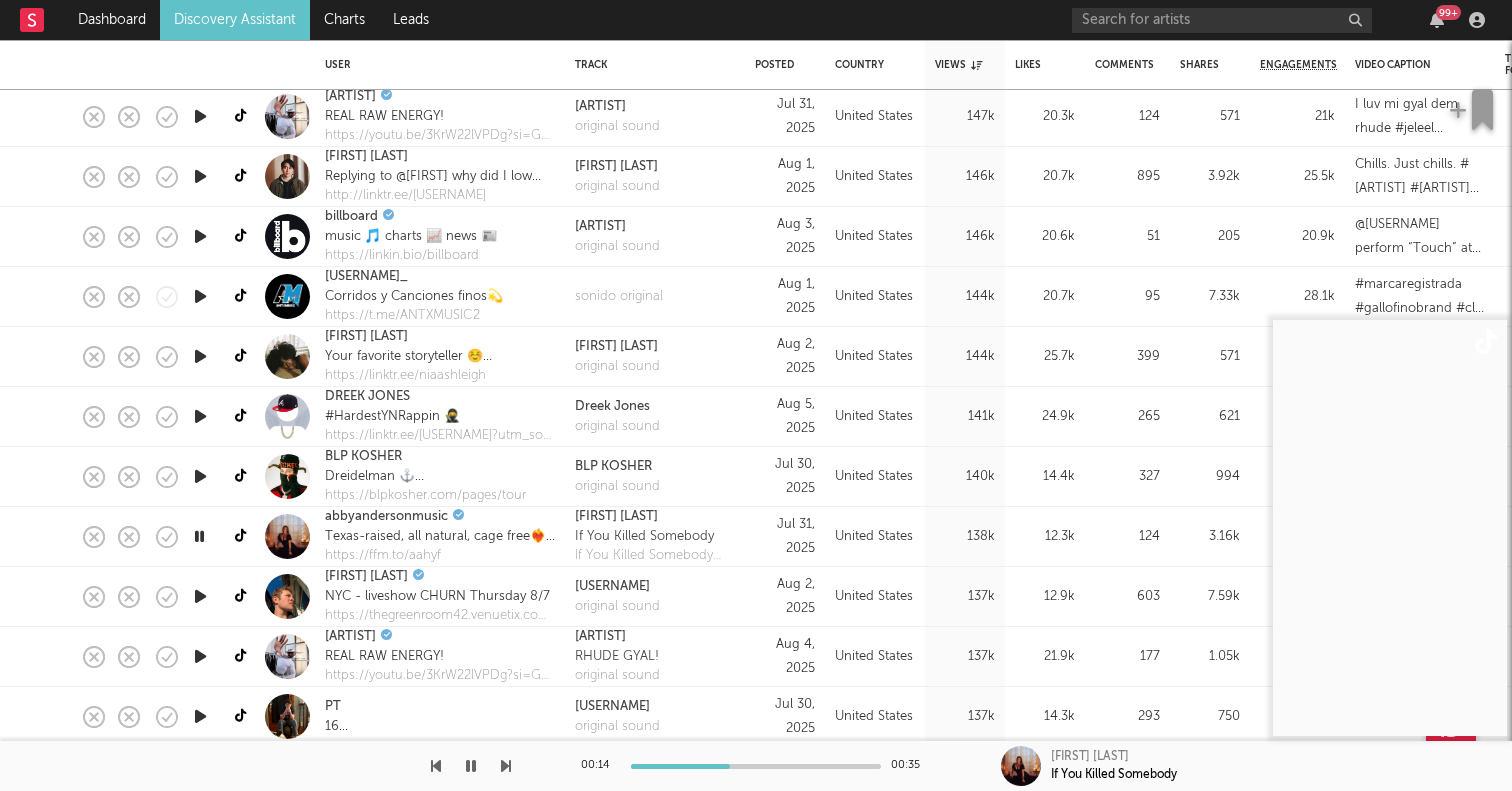 click at bounding box center (200, 656) 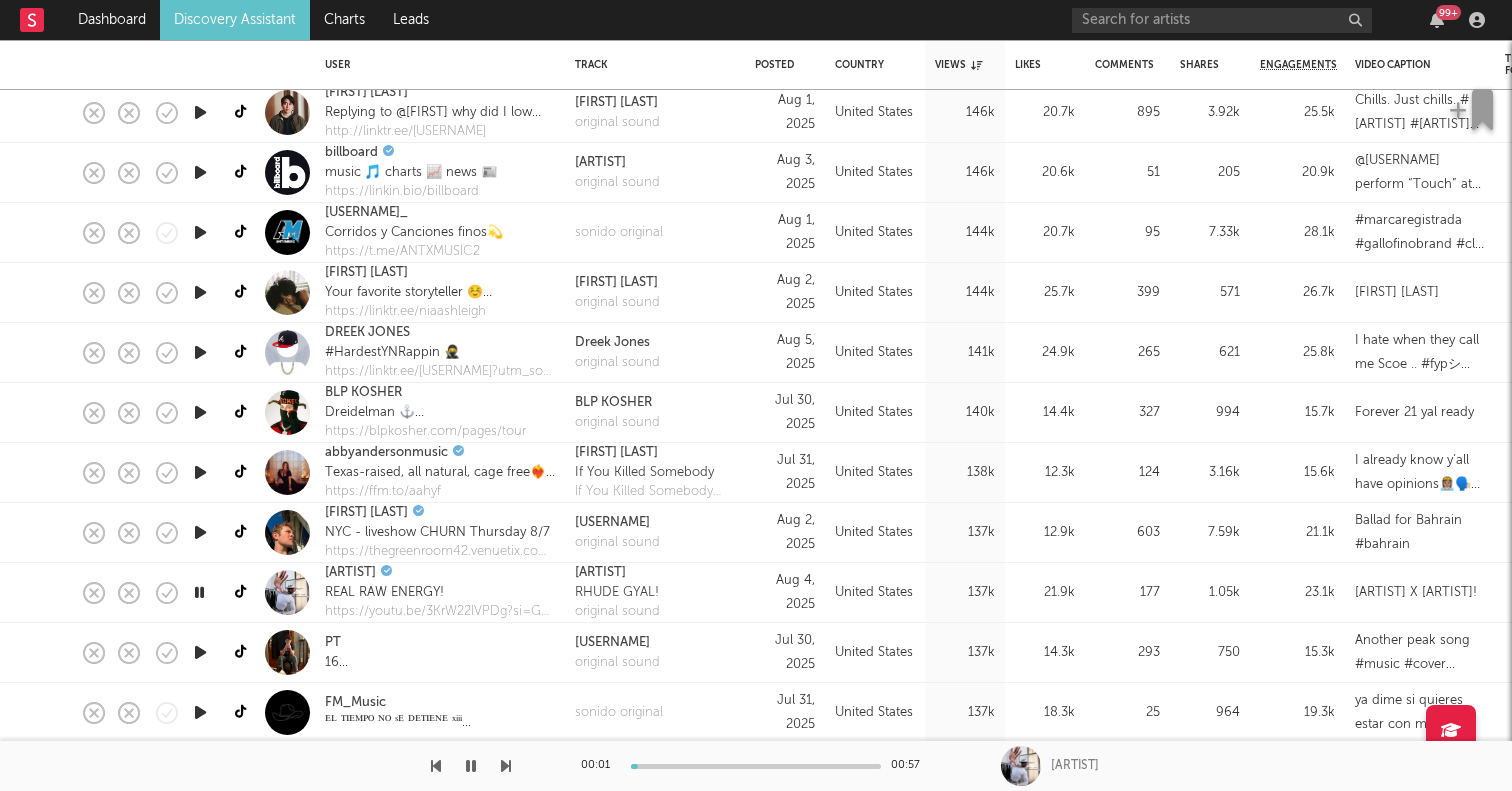 click at bounding box center [200, 652] 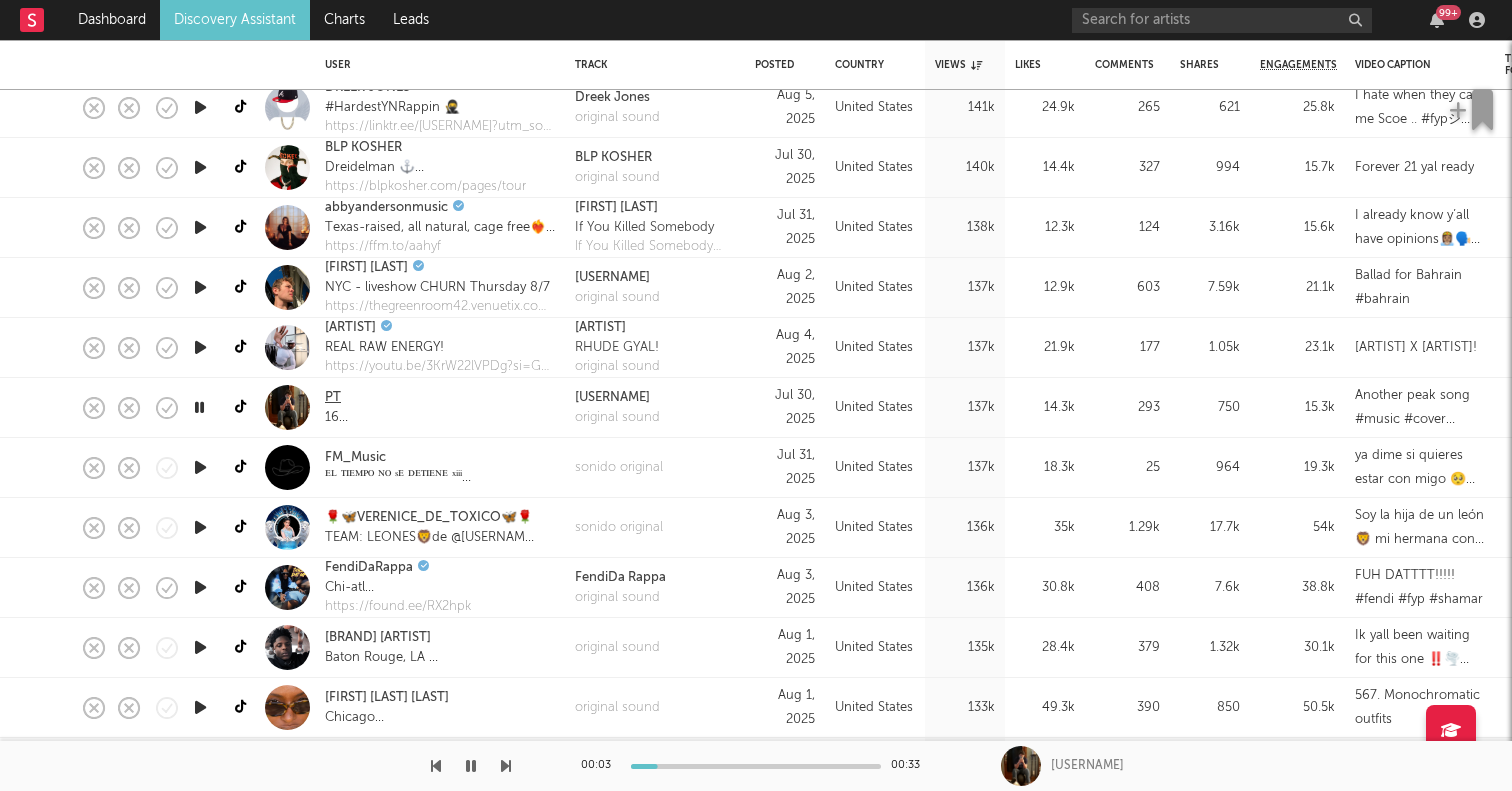click on "PT" at bounding box center [333, 398] 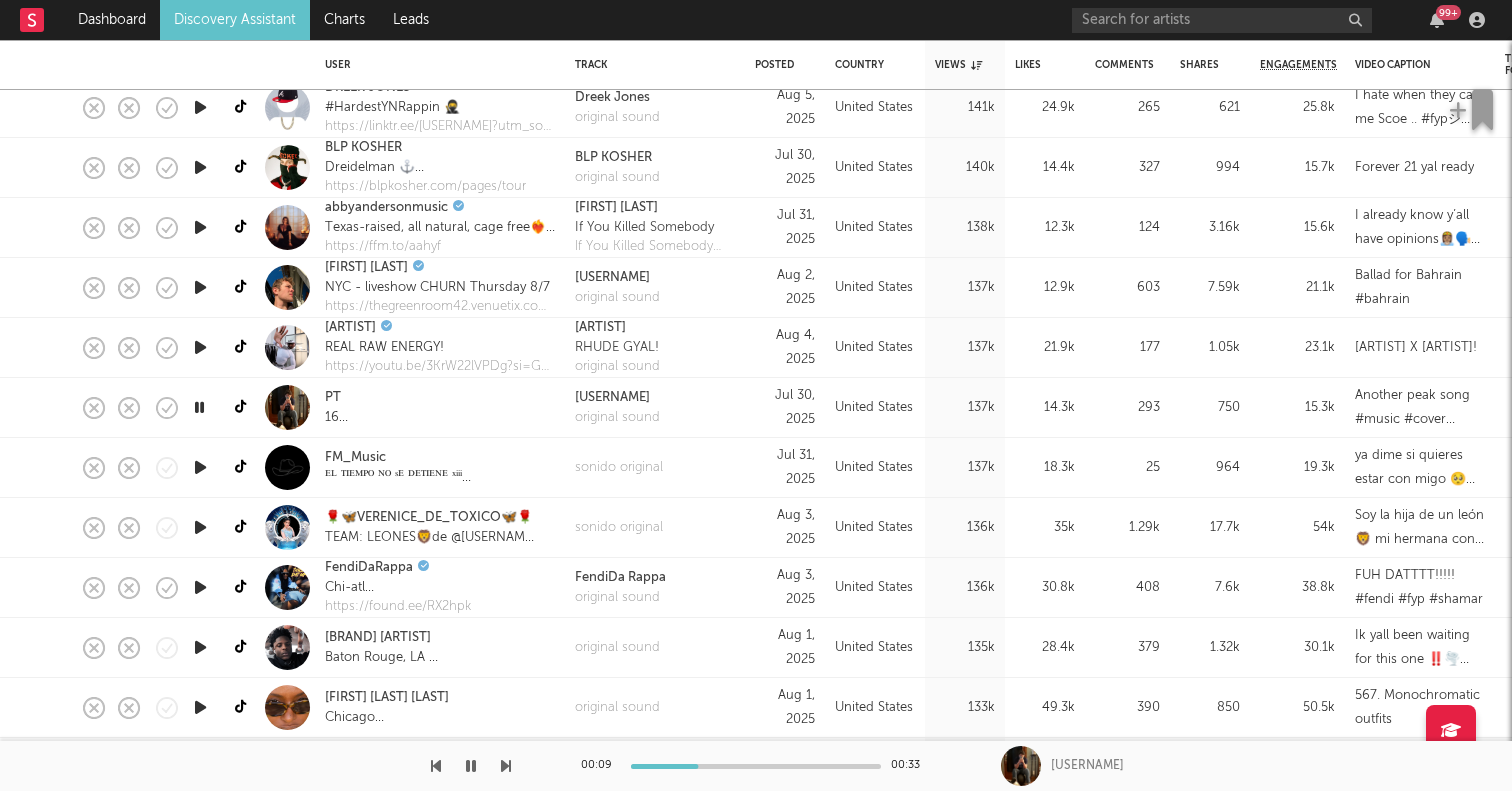 click at bounding box center [200, 587] 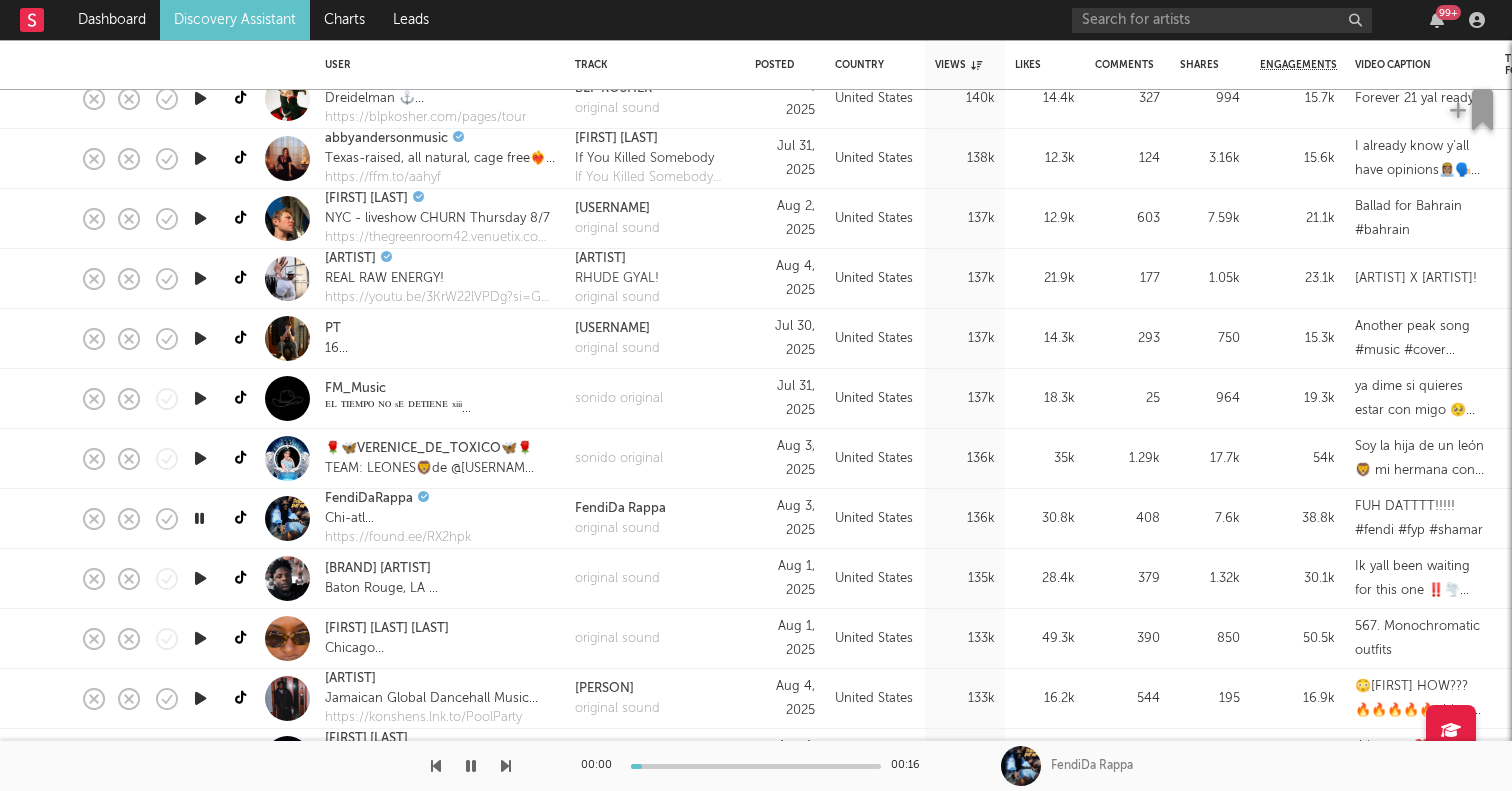 click at bounding box center (200, 578) 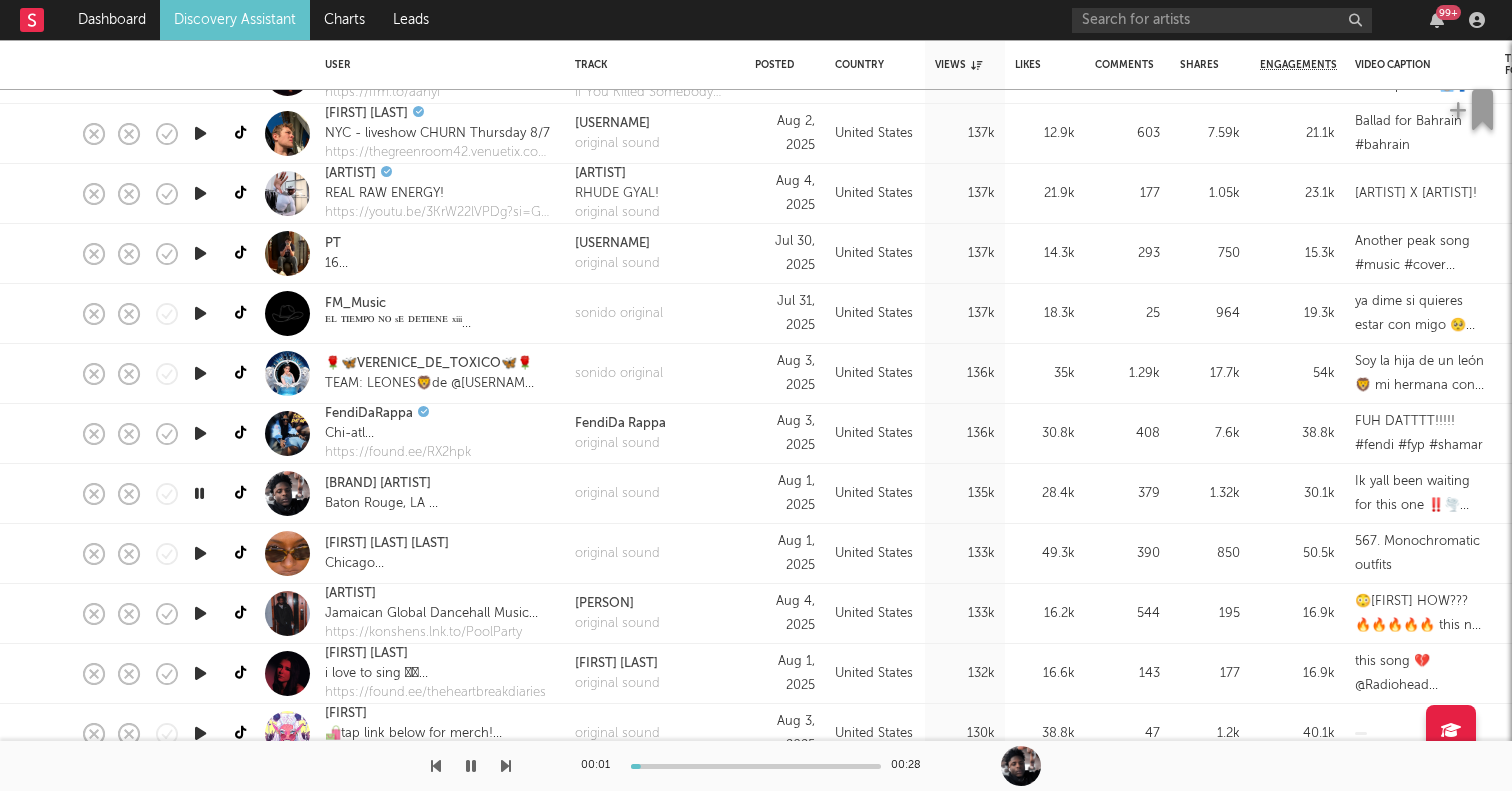 click at bounding box center (200, 613) 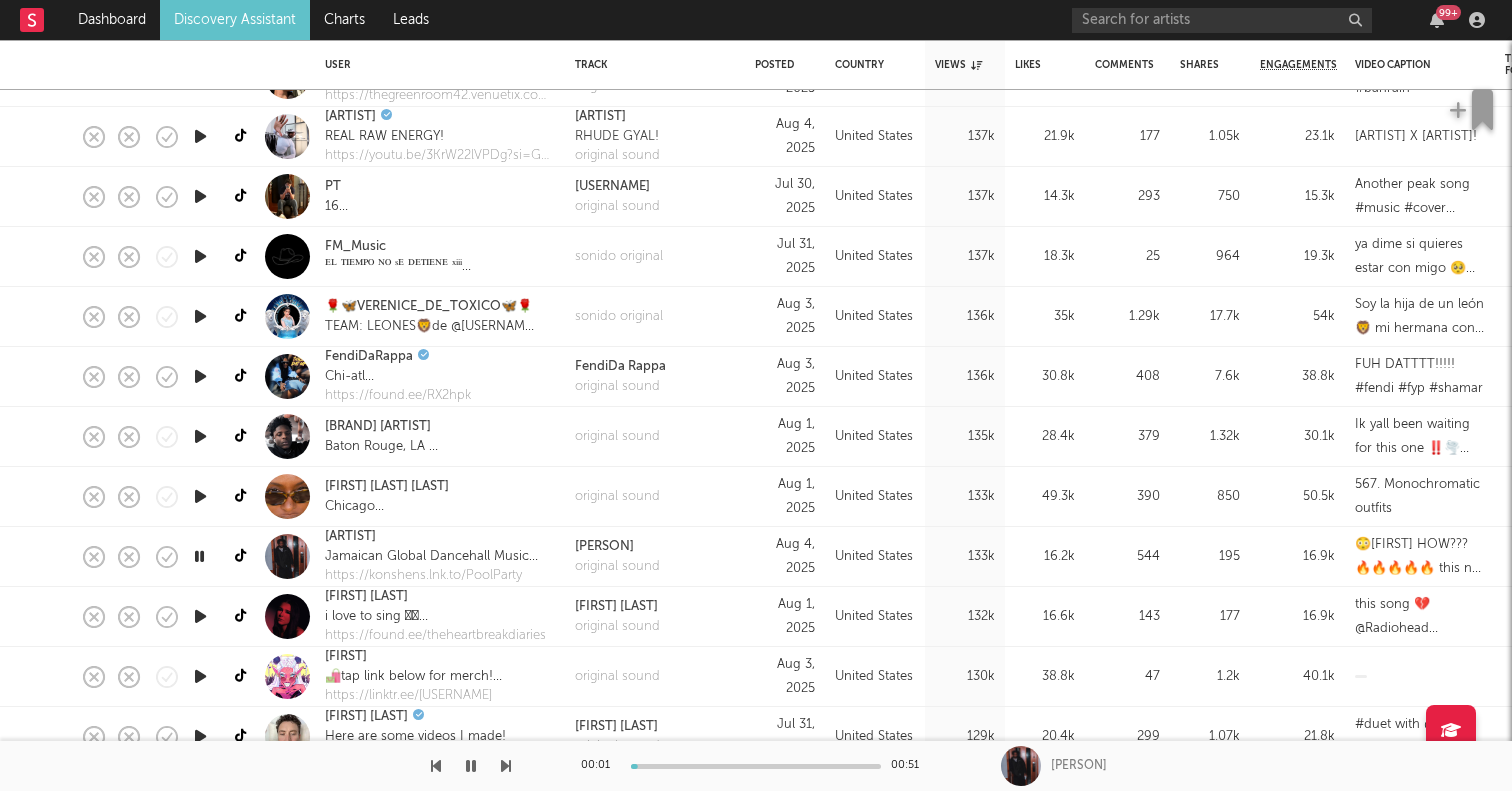 click at bounding box center [200, 616] 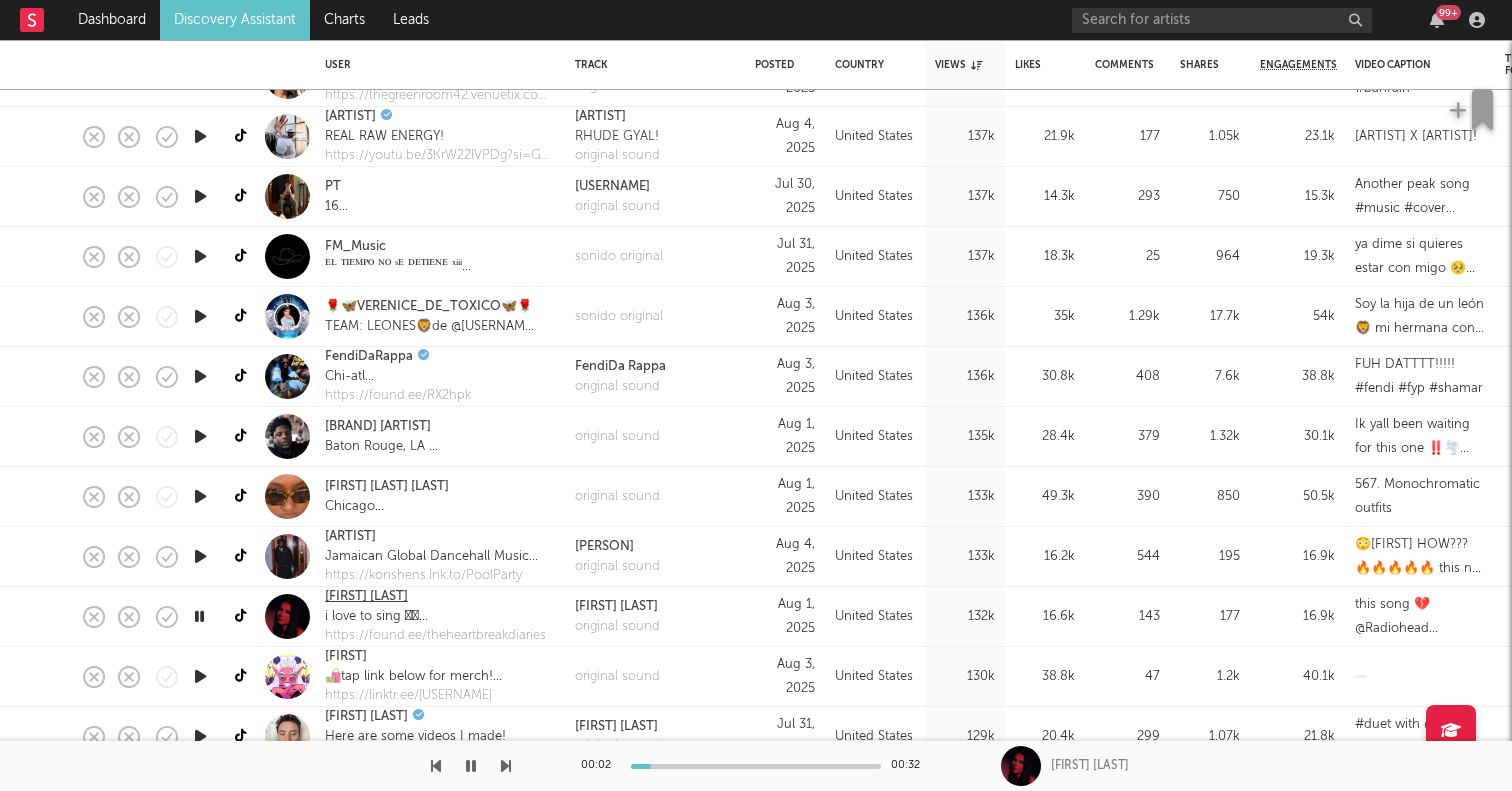 click on "sami rose" at bounding box center (366, 597) 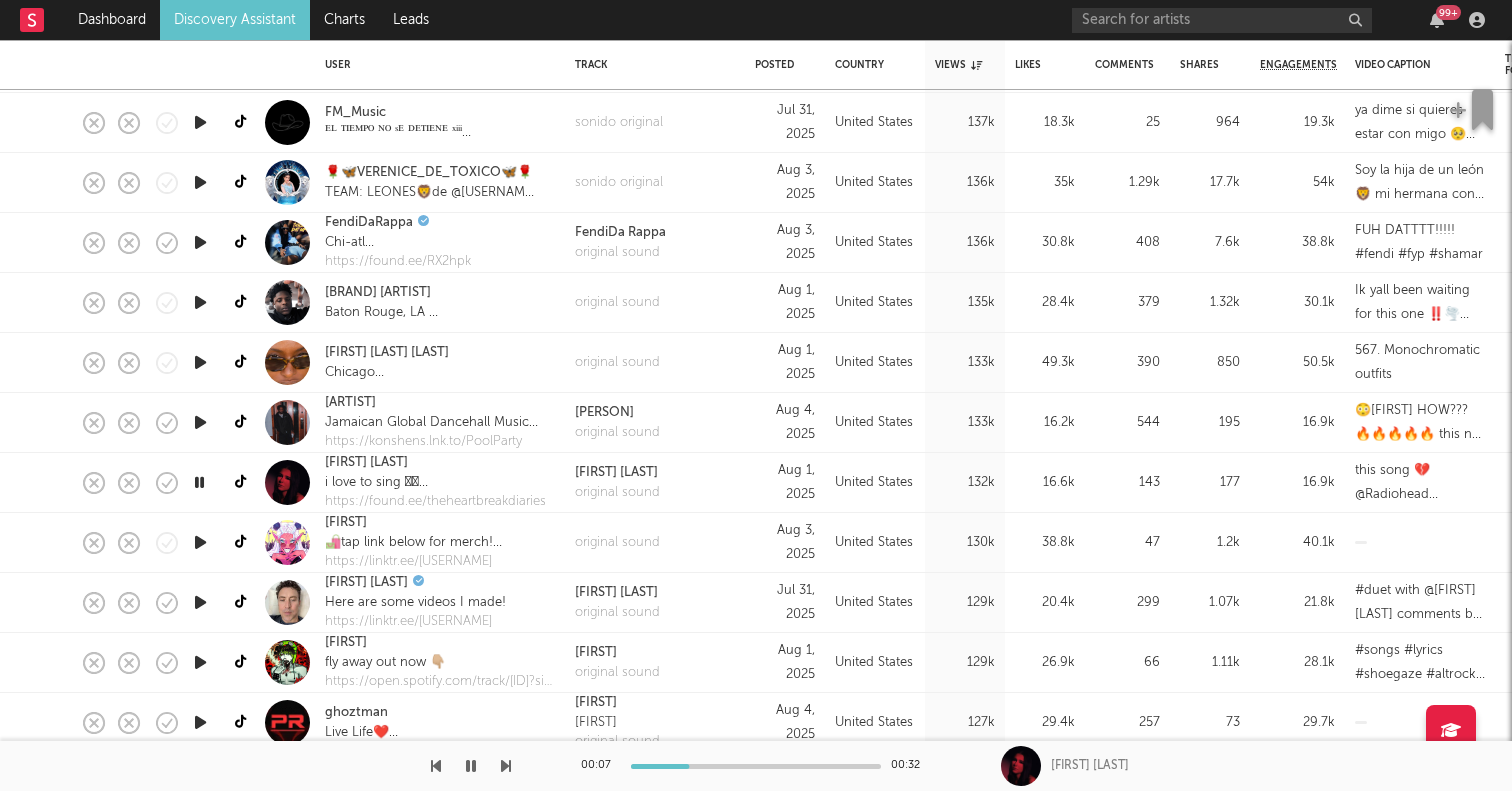 click at bounding box center (200, 662) 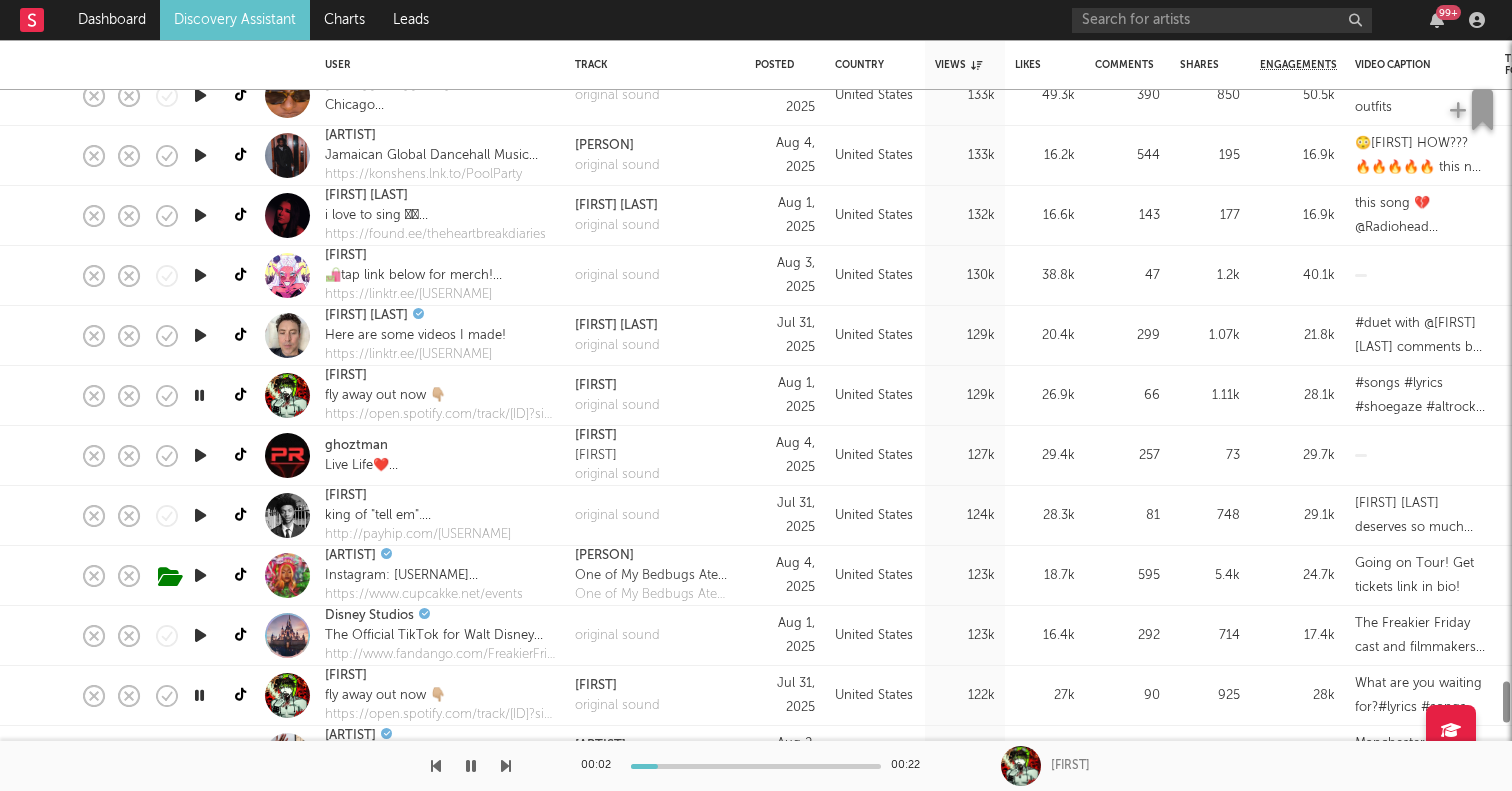 click at bounding box center [200, 635] 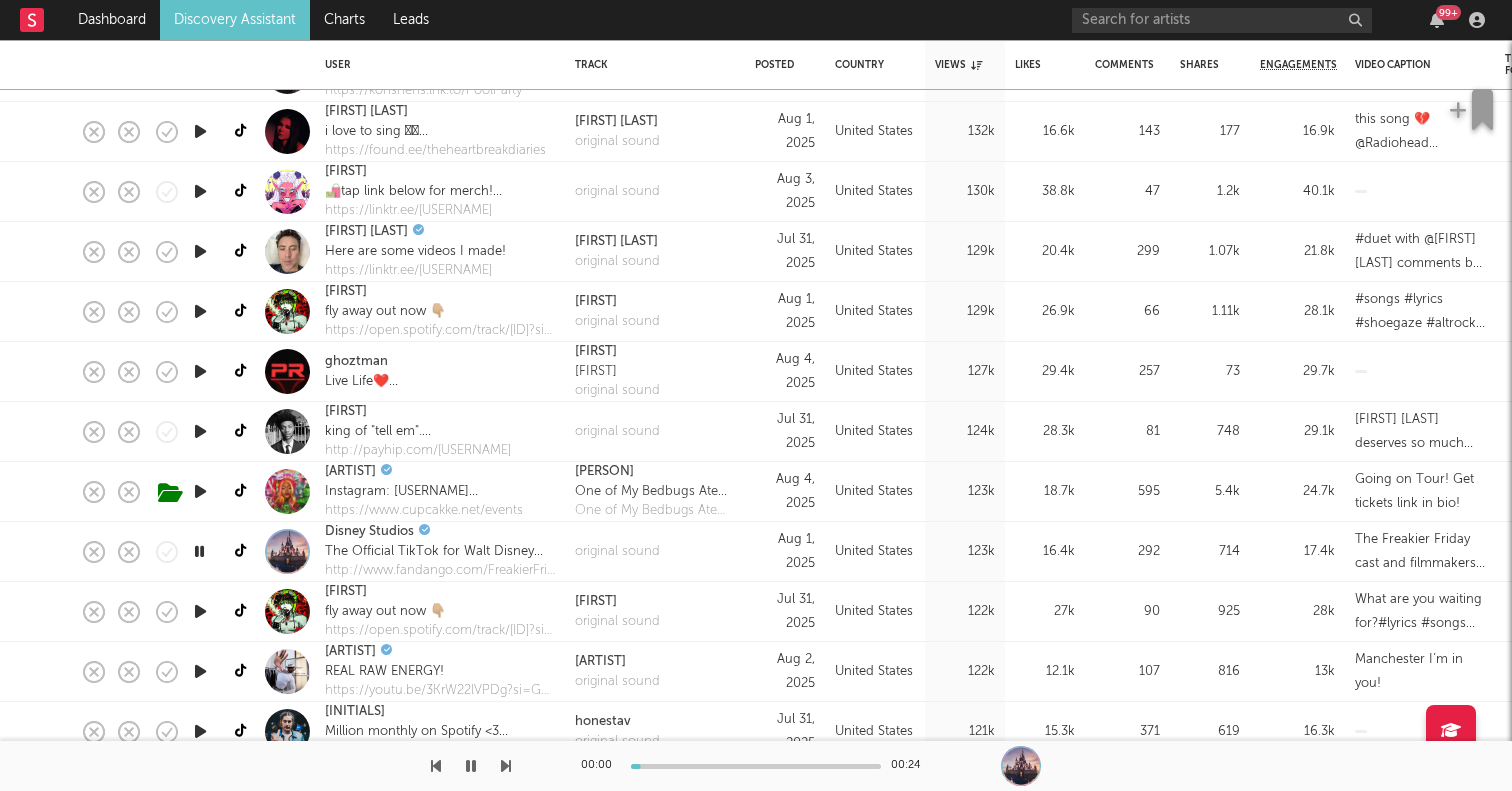 click at bounding box center (200, 671) 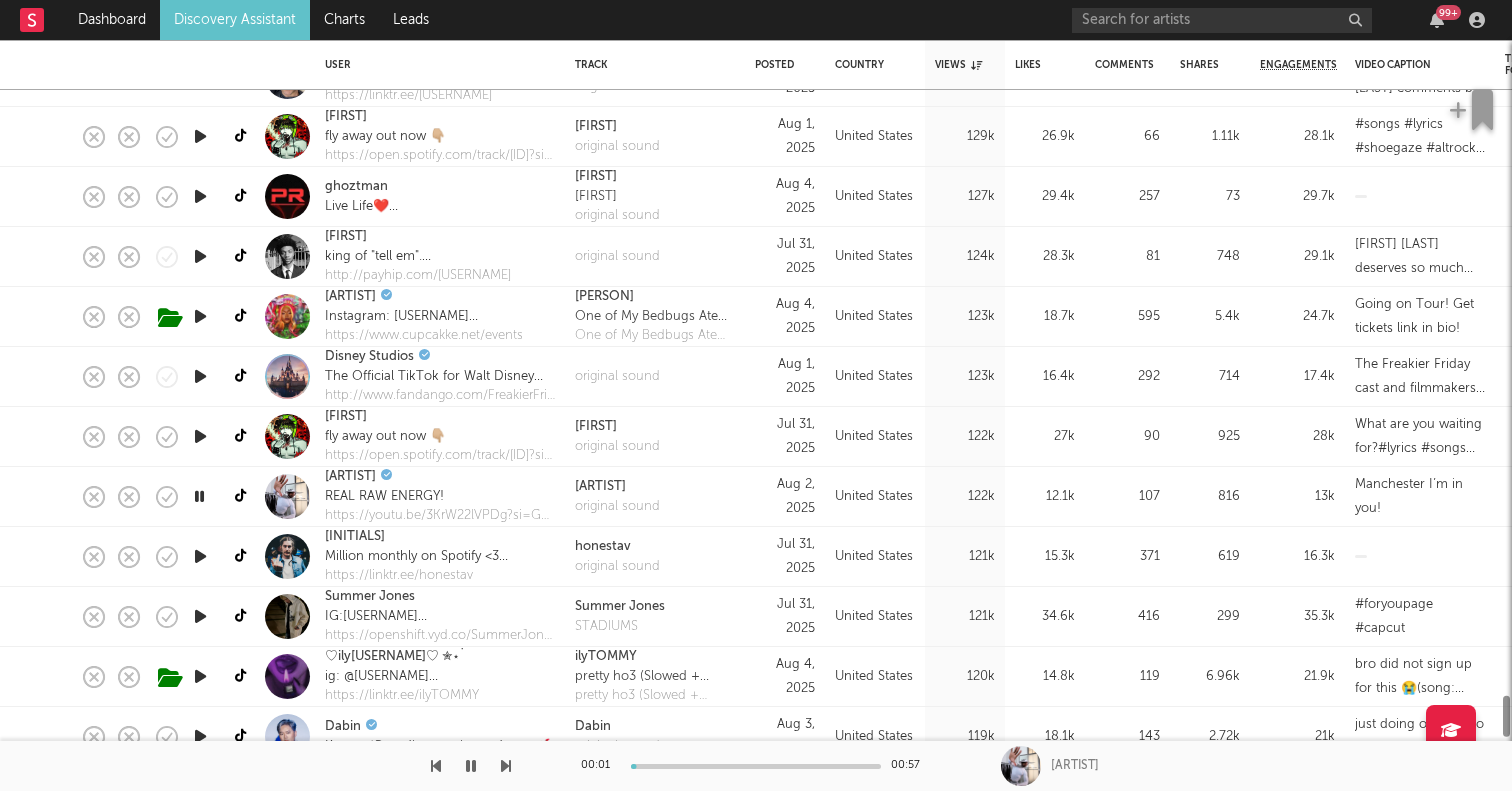 click at bounding box center [200, 616] 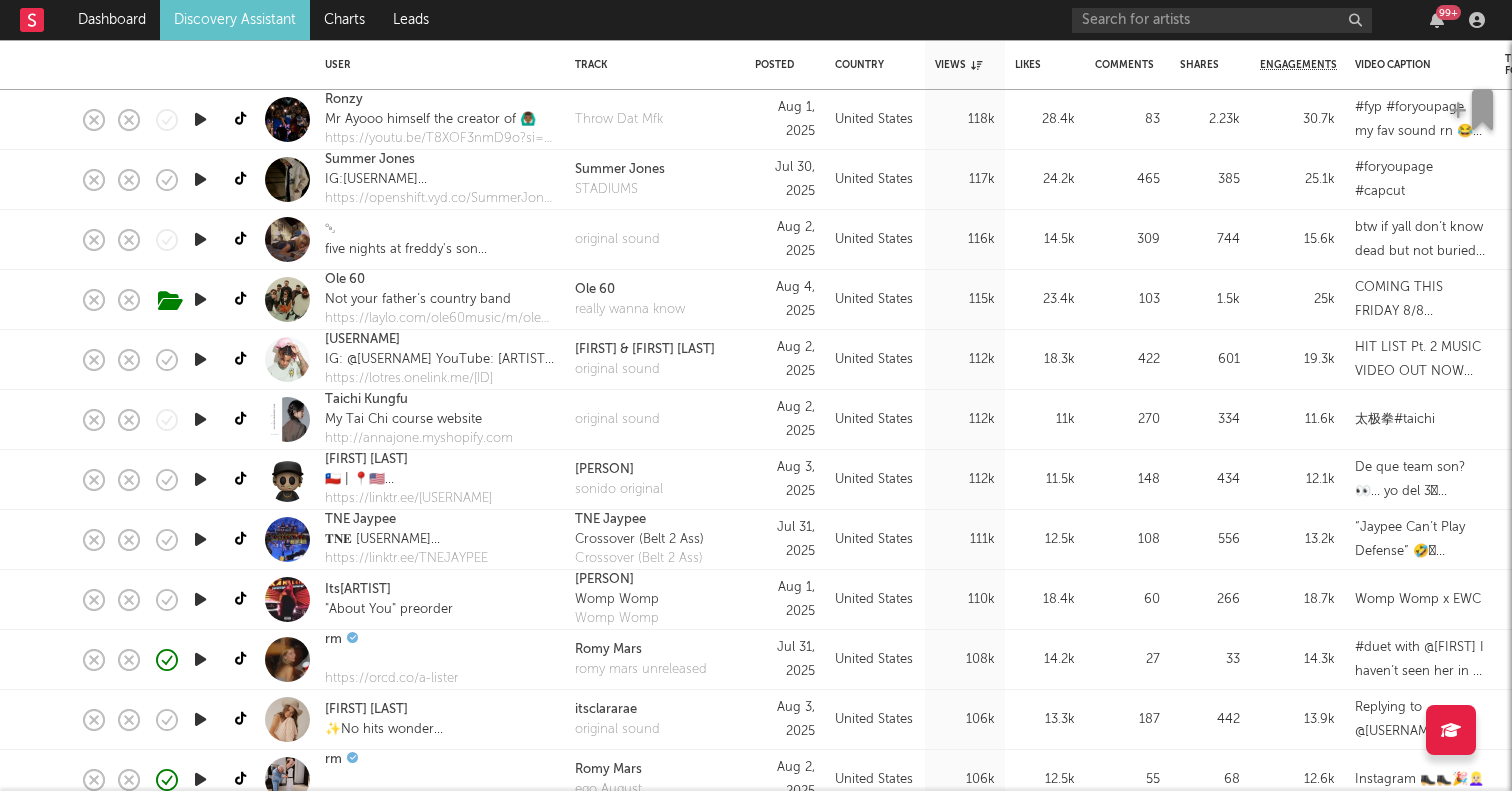 click at bounding box center [200, 599] 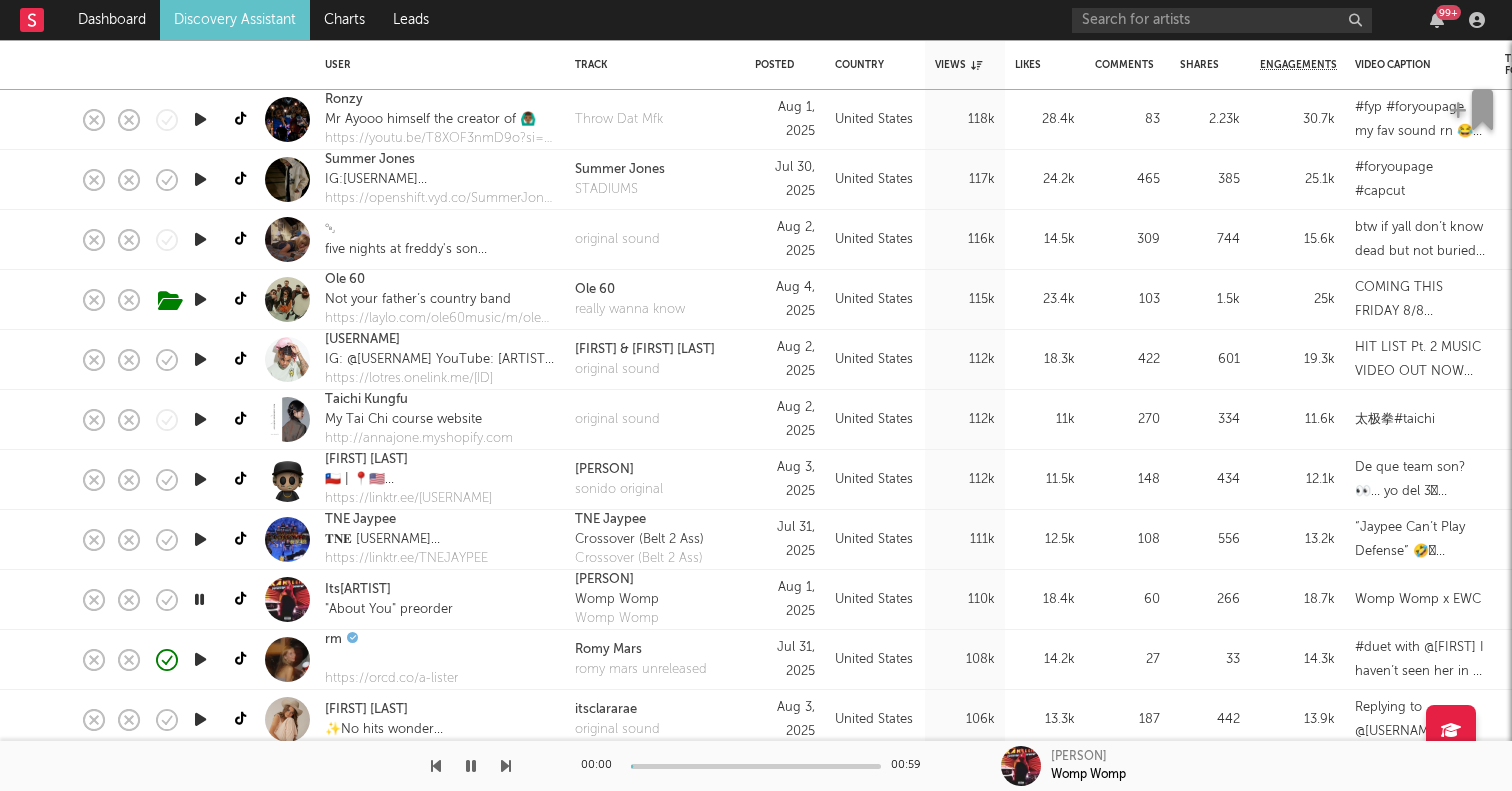 click at bounding box center (199, 599) 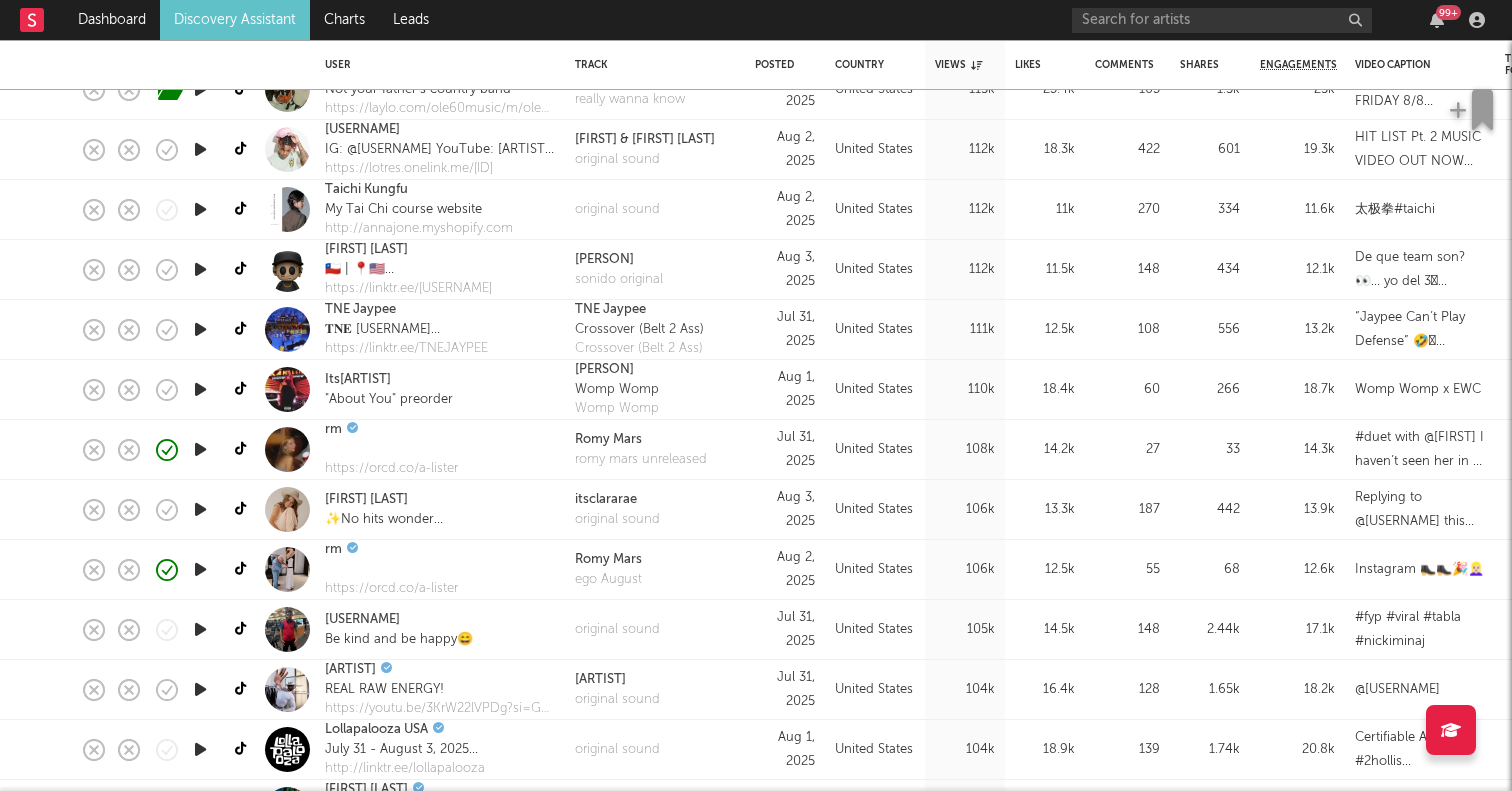 click at bounding box center (200, 629) 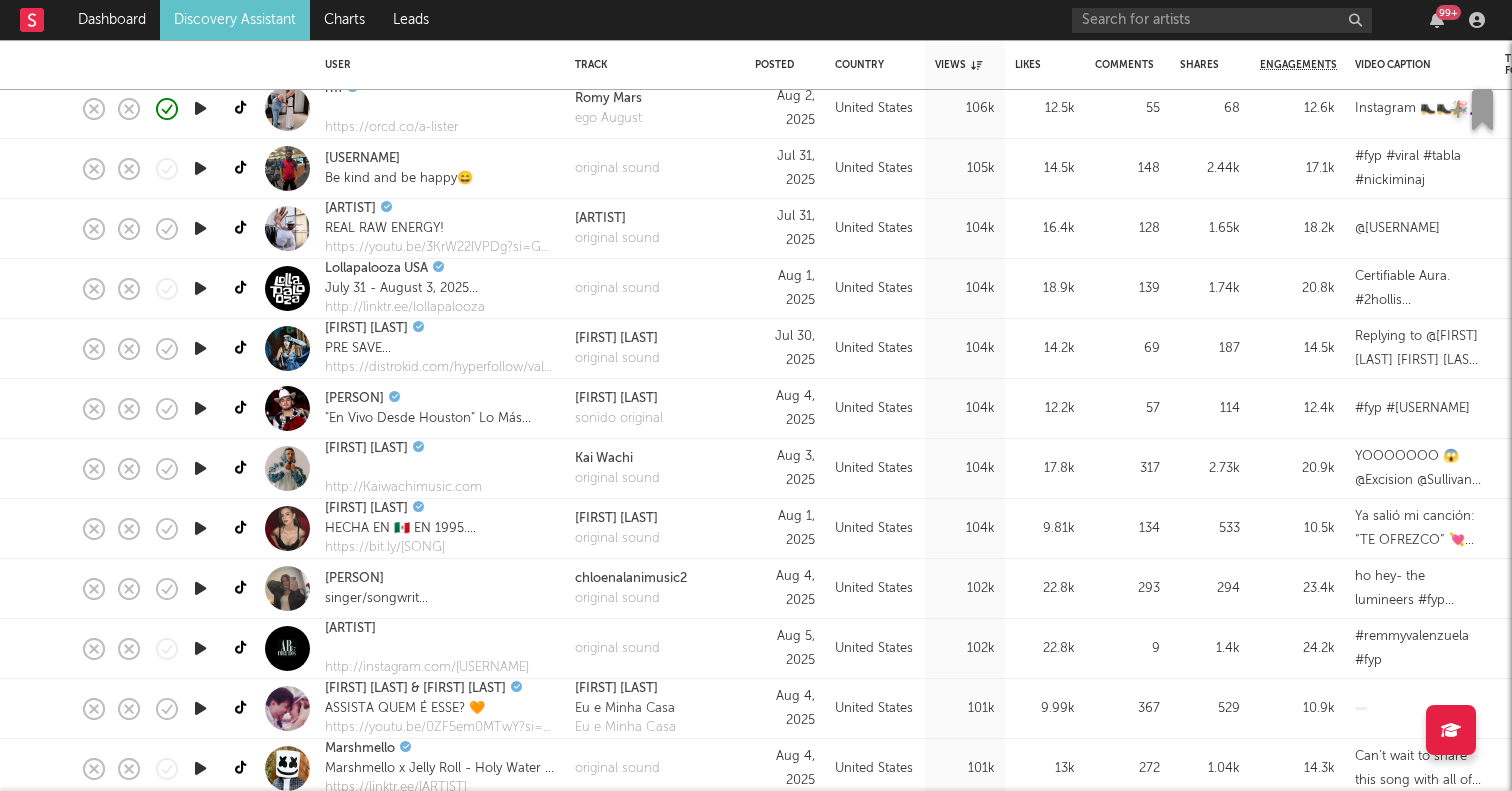 click at bounding box center [200, 588] 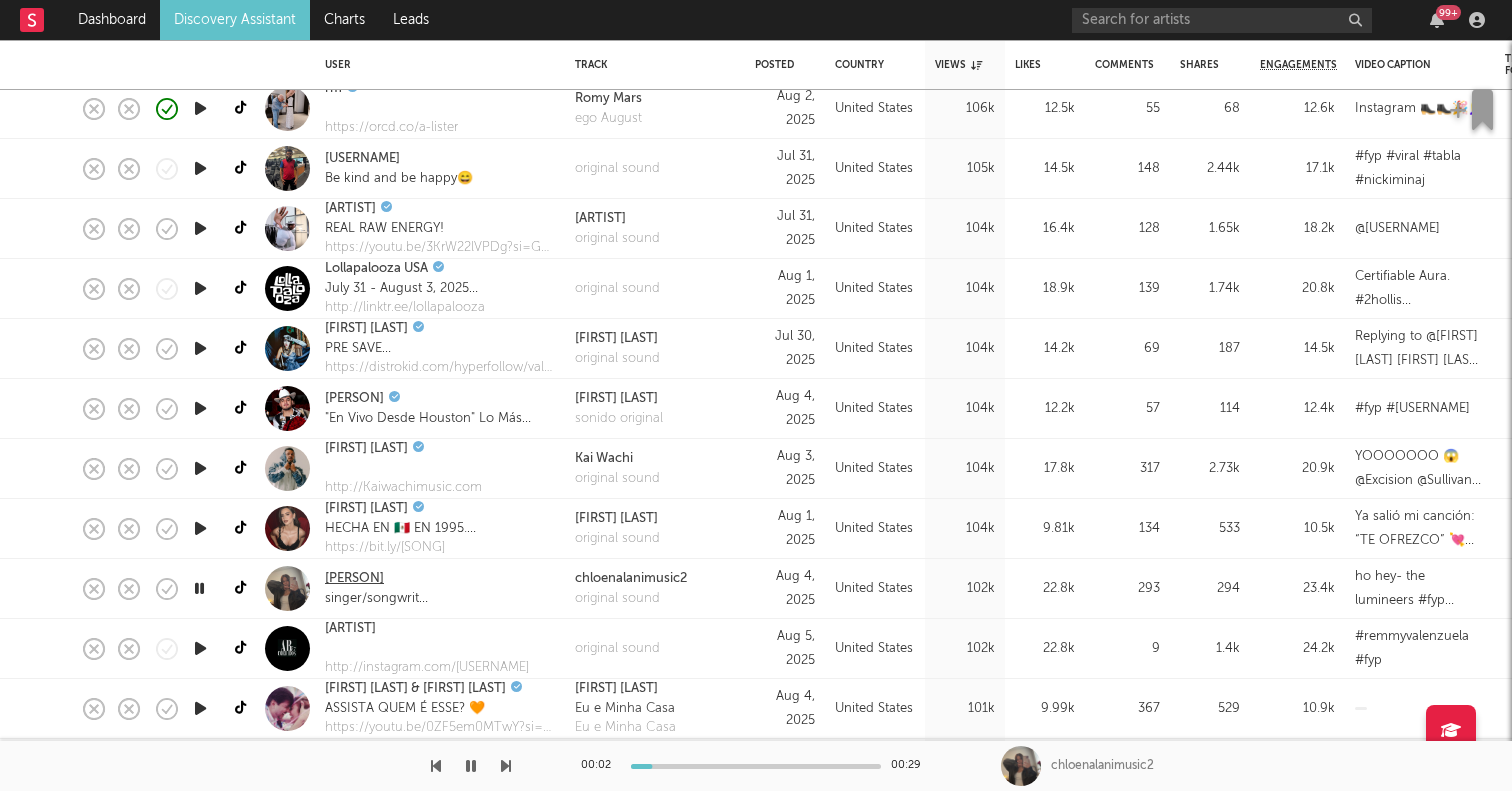 click on "chloenalani" at bounding box center (354, 579) 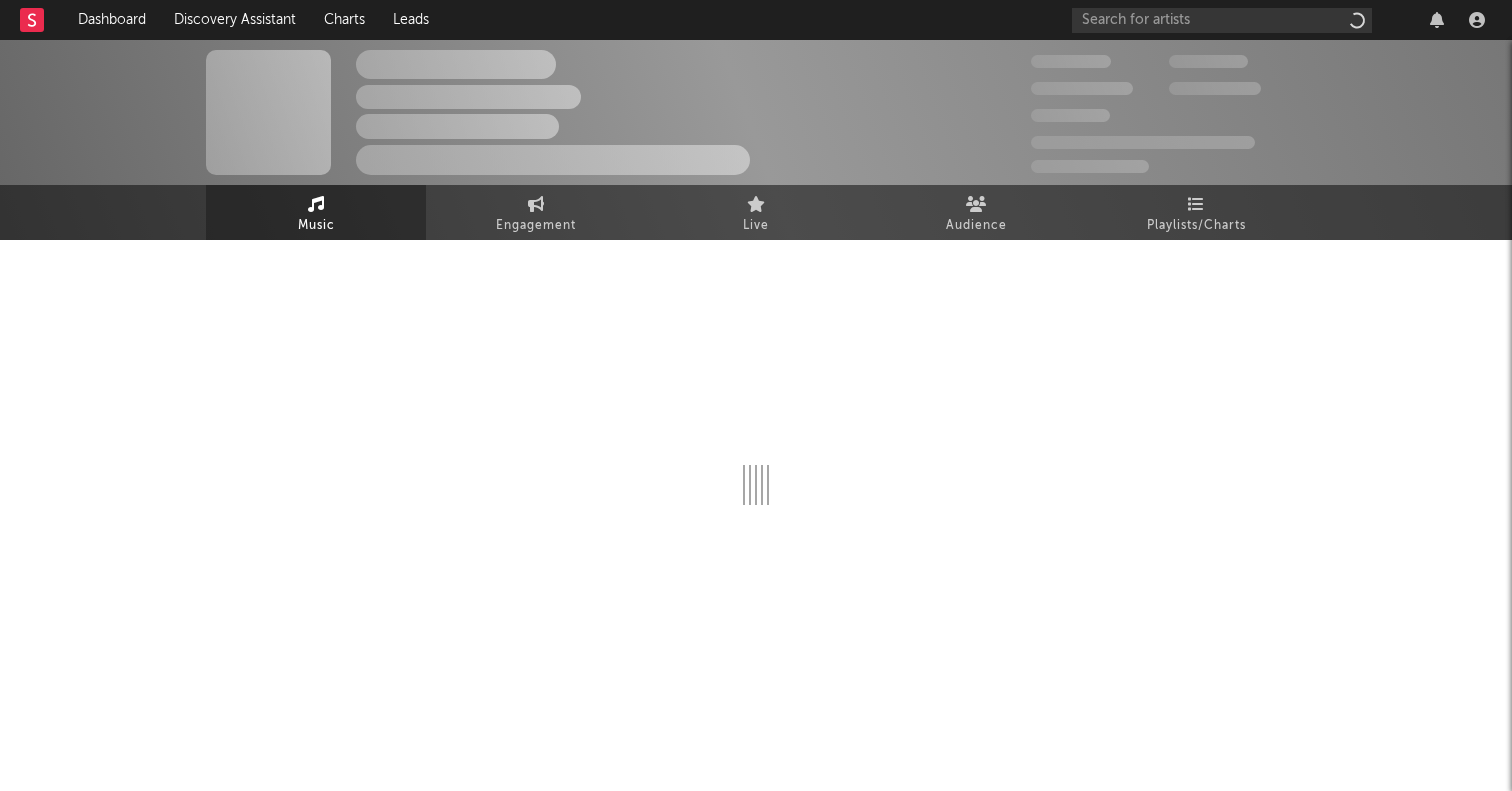 scroll, scrollTop: 0, scrollLeft: 0, axis: both 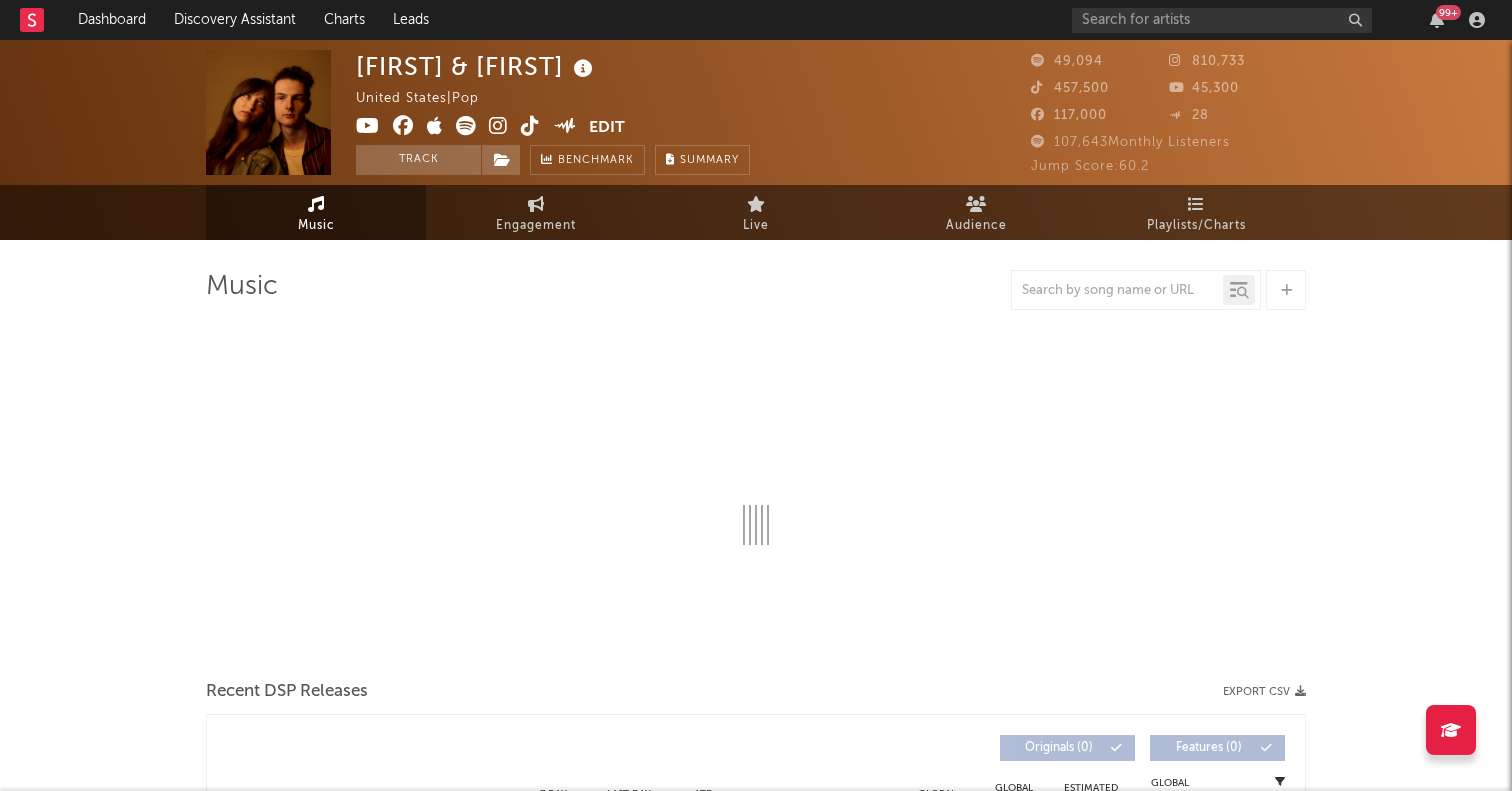 select on "6m" 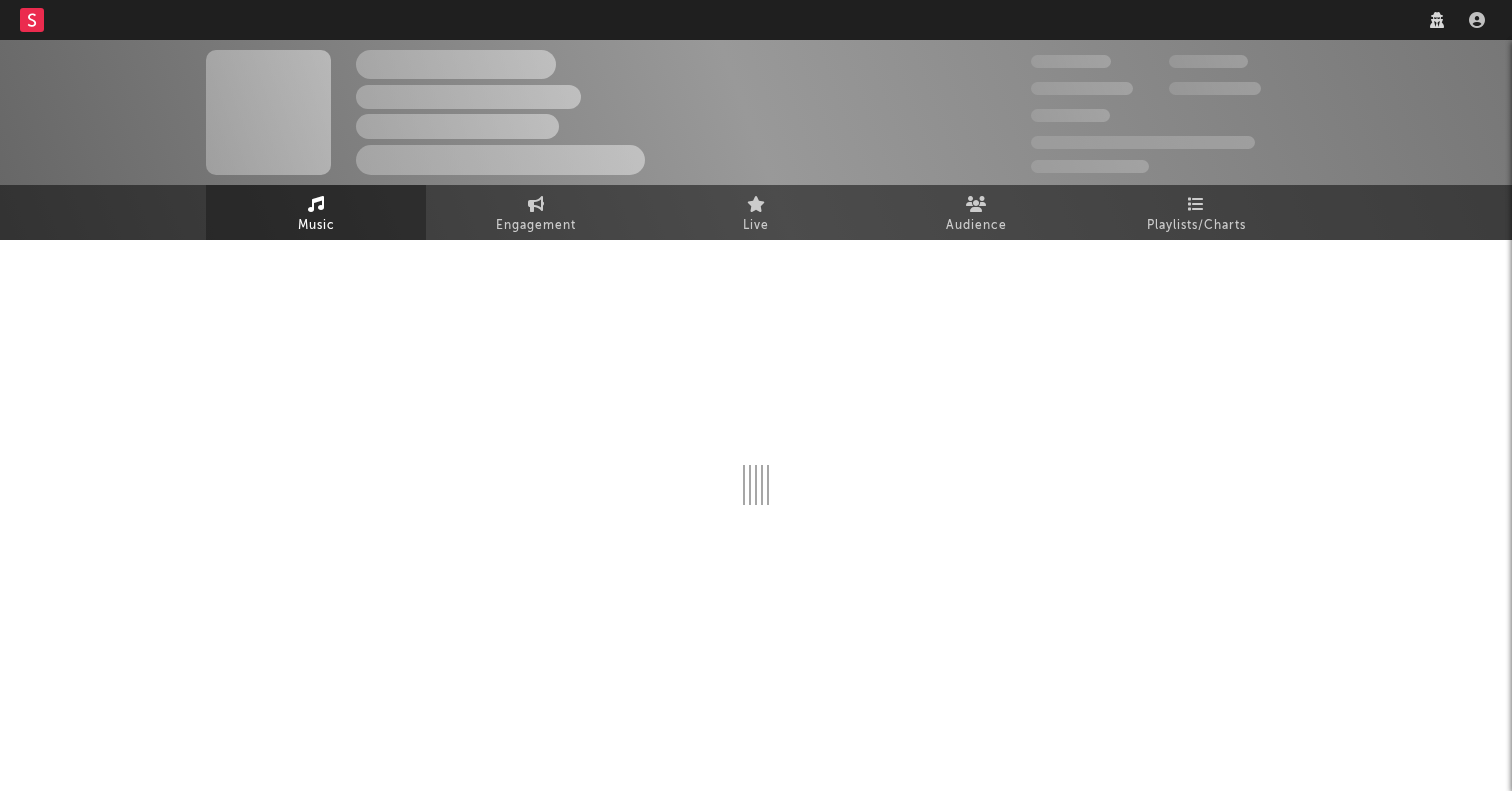 scroll, scrollTop: 0, scrollLeft: 0, axis: both 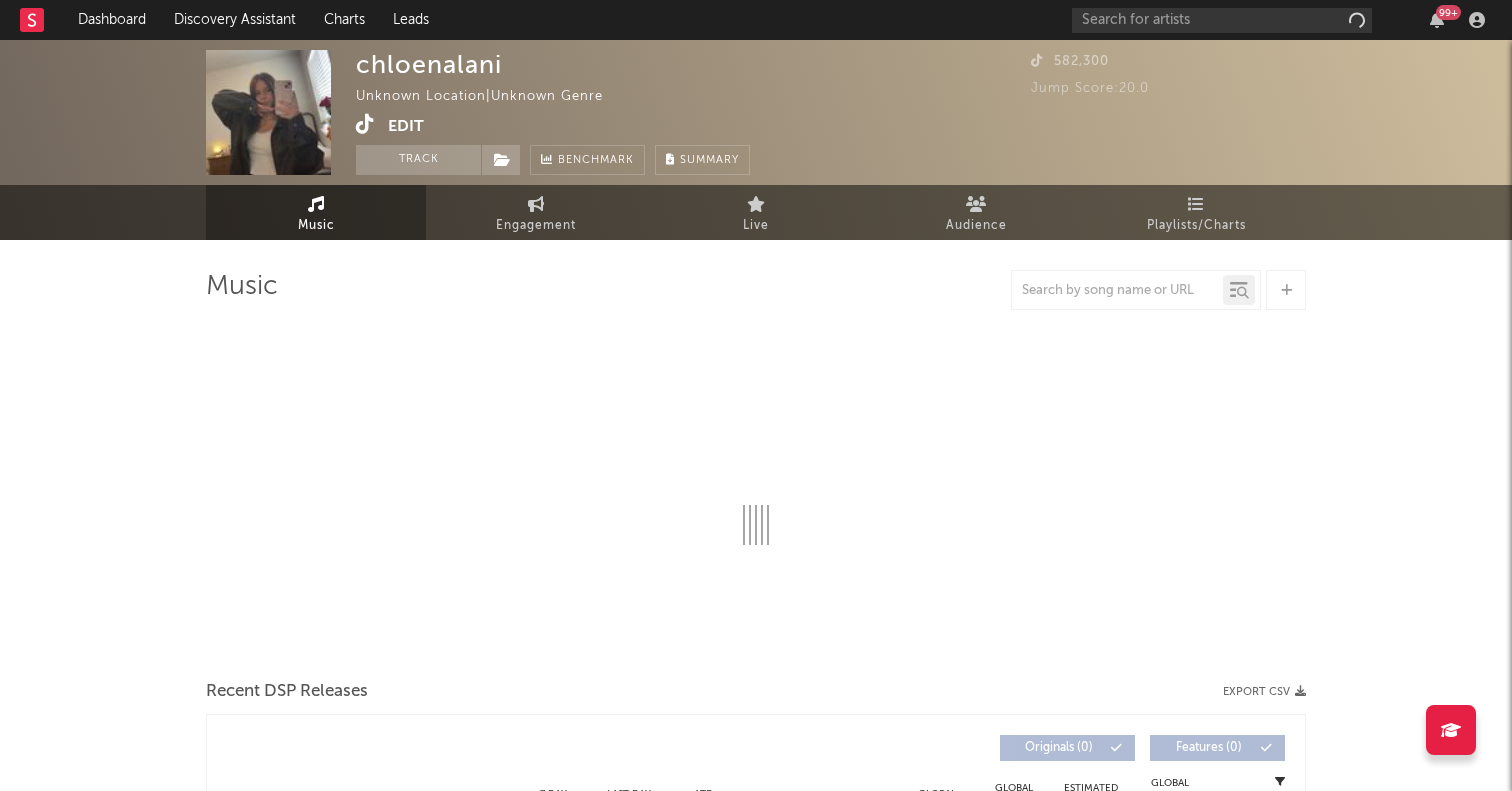 select on "1w" 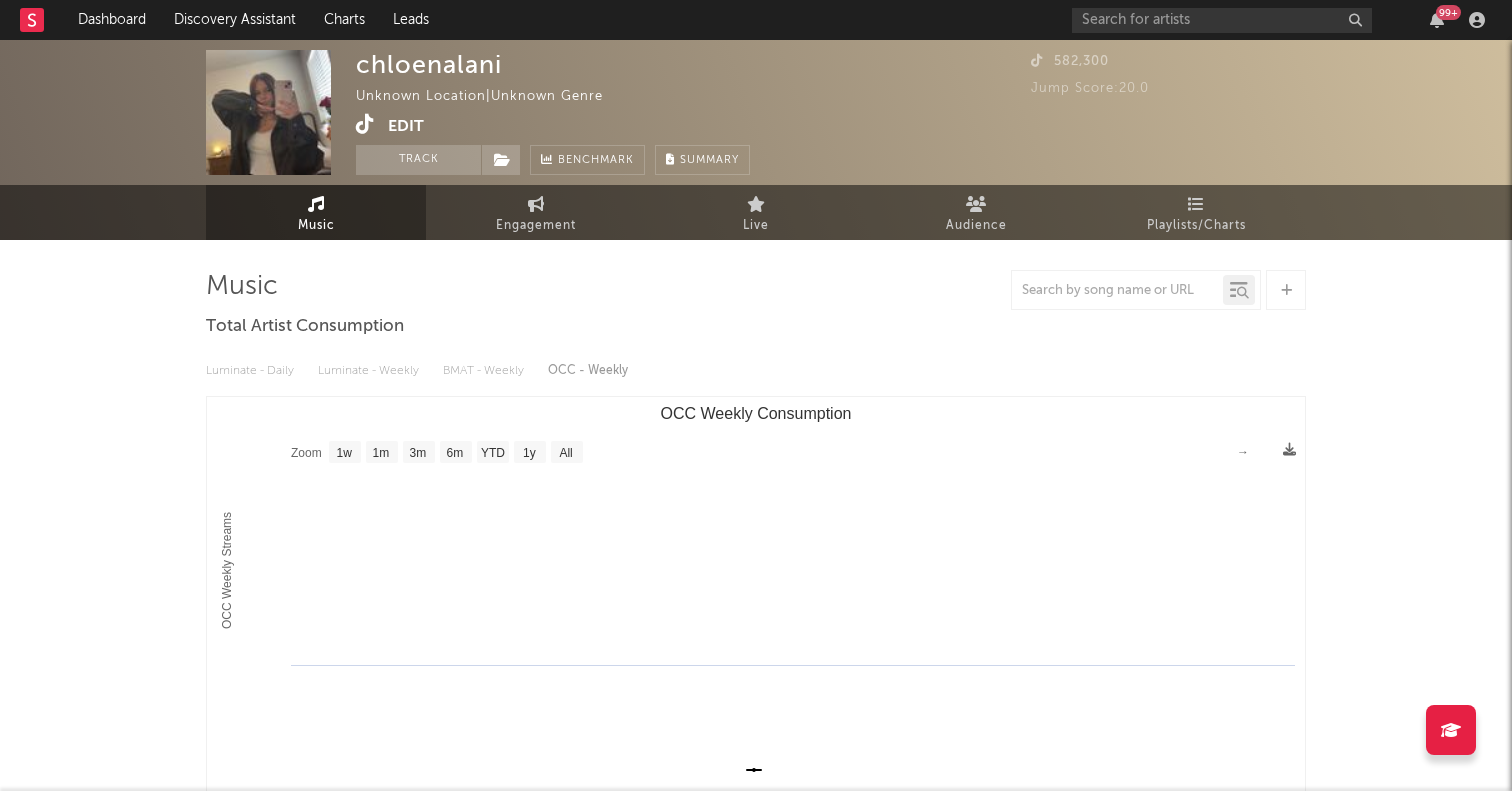 click on "chloenalani Unknown Location  |  Unknown Genre Edit Track Benchmark Summary 582,300 Jump Score:  20.0" at bounding box center [756, 112] 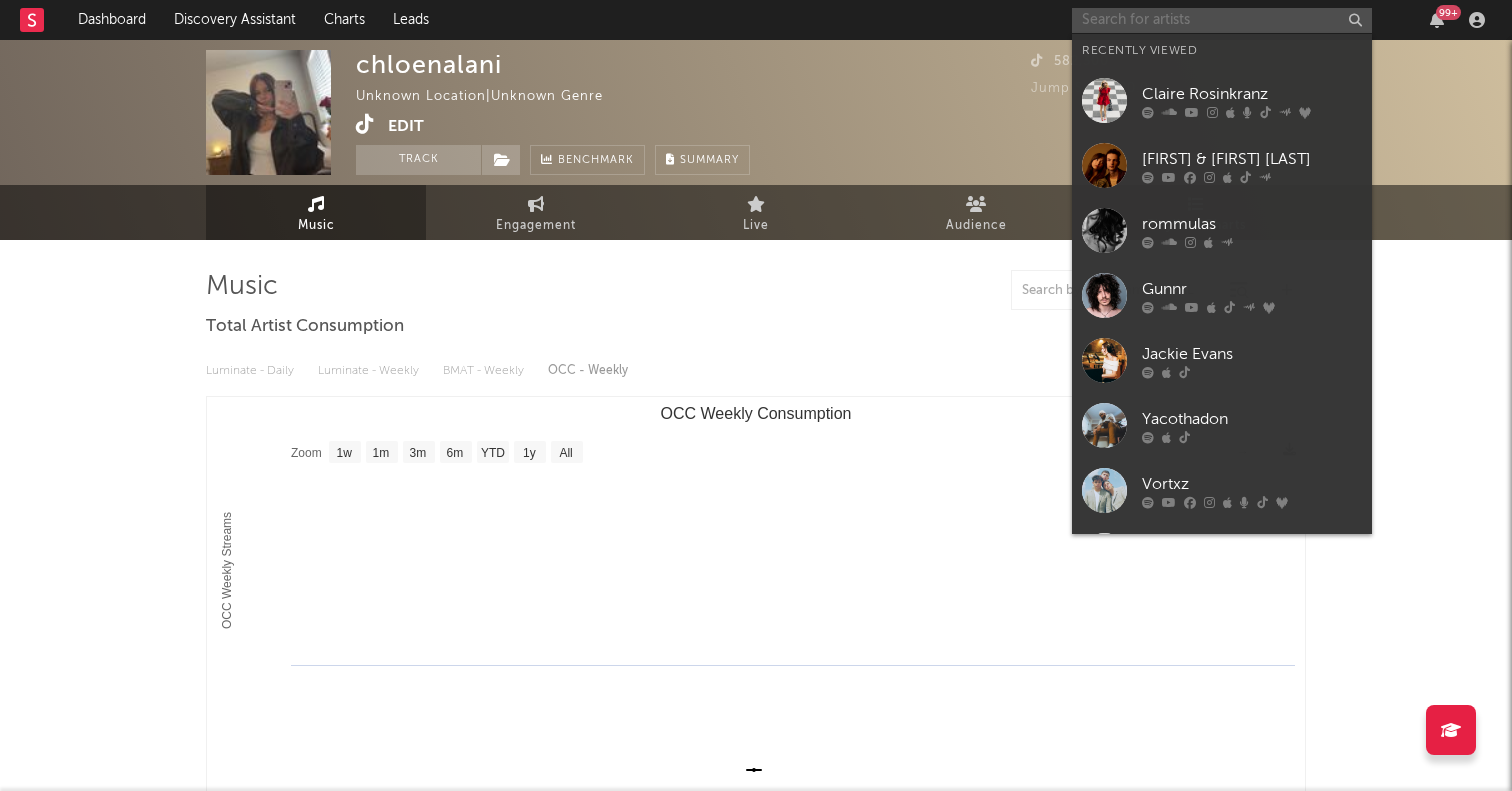 click at bounding box center (1222, 20) 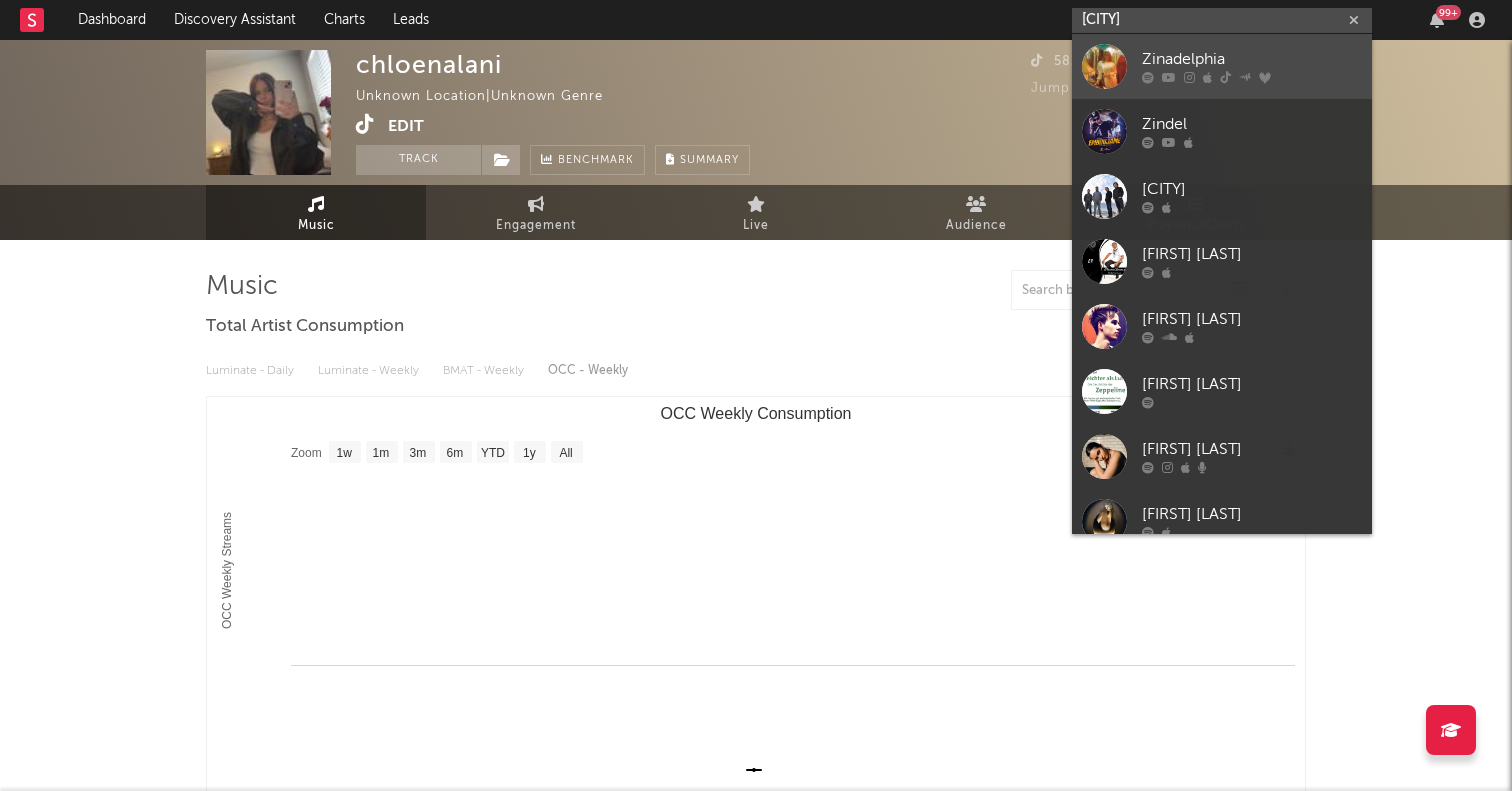 type on "zinadel" 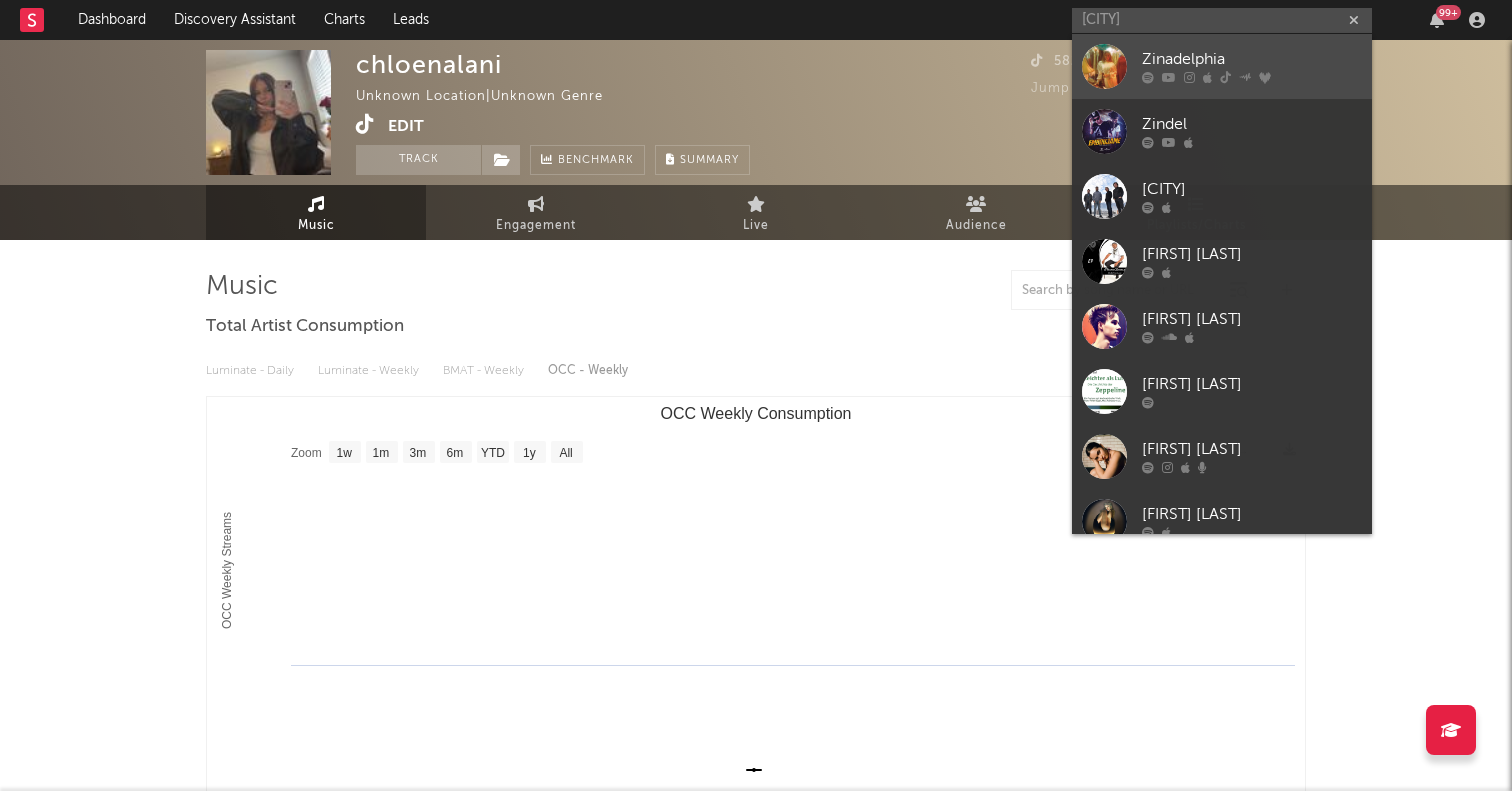 click at bounding box center [1104, 66] 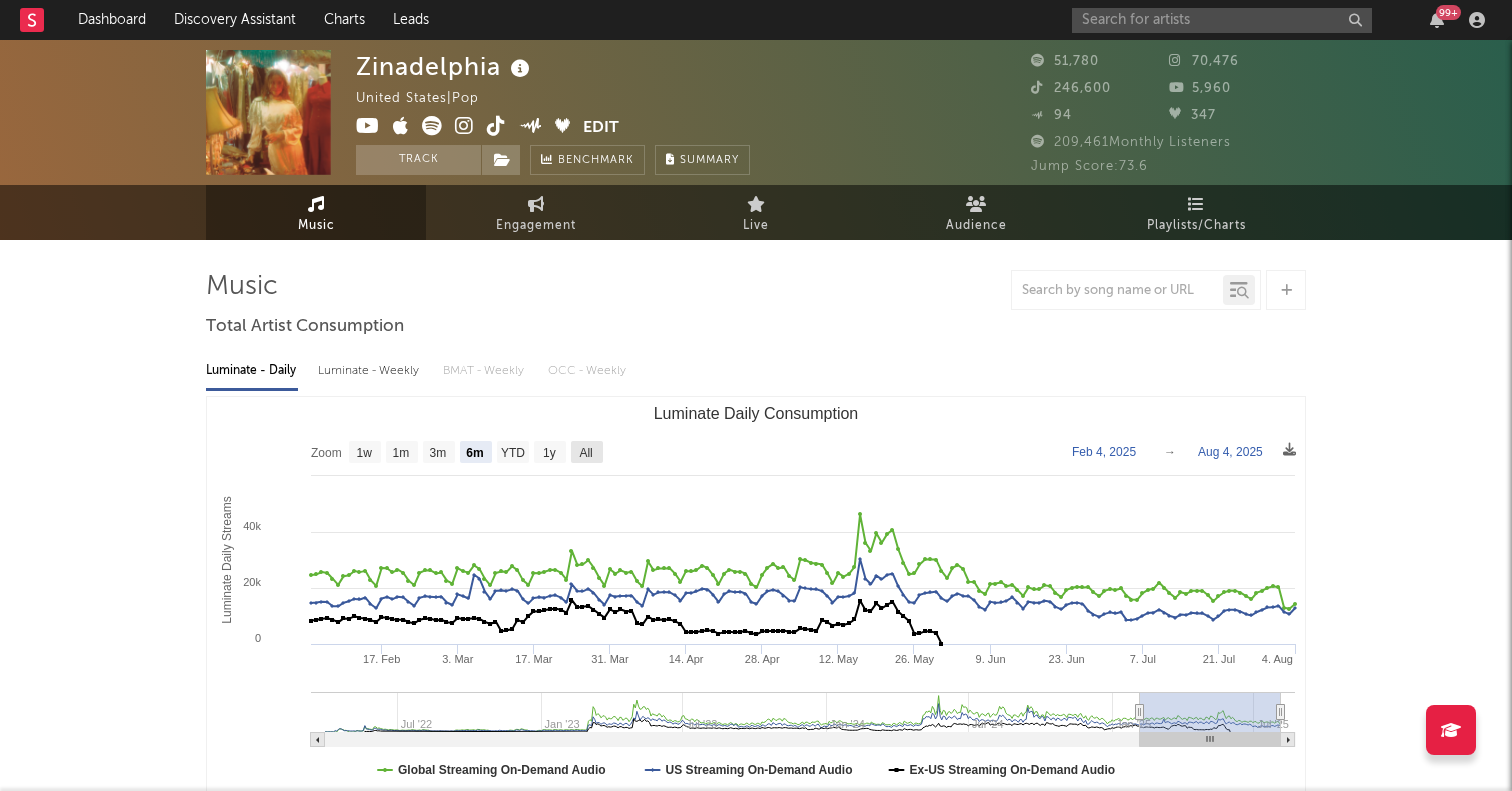 click 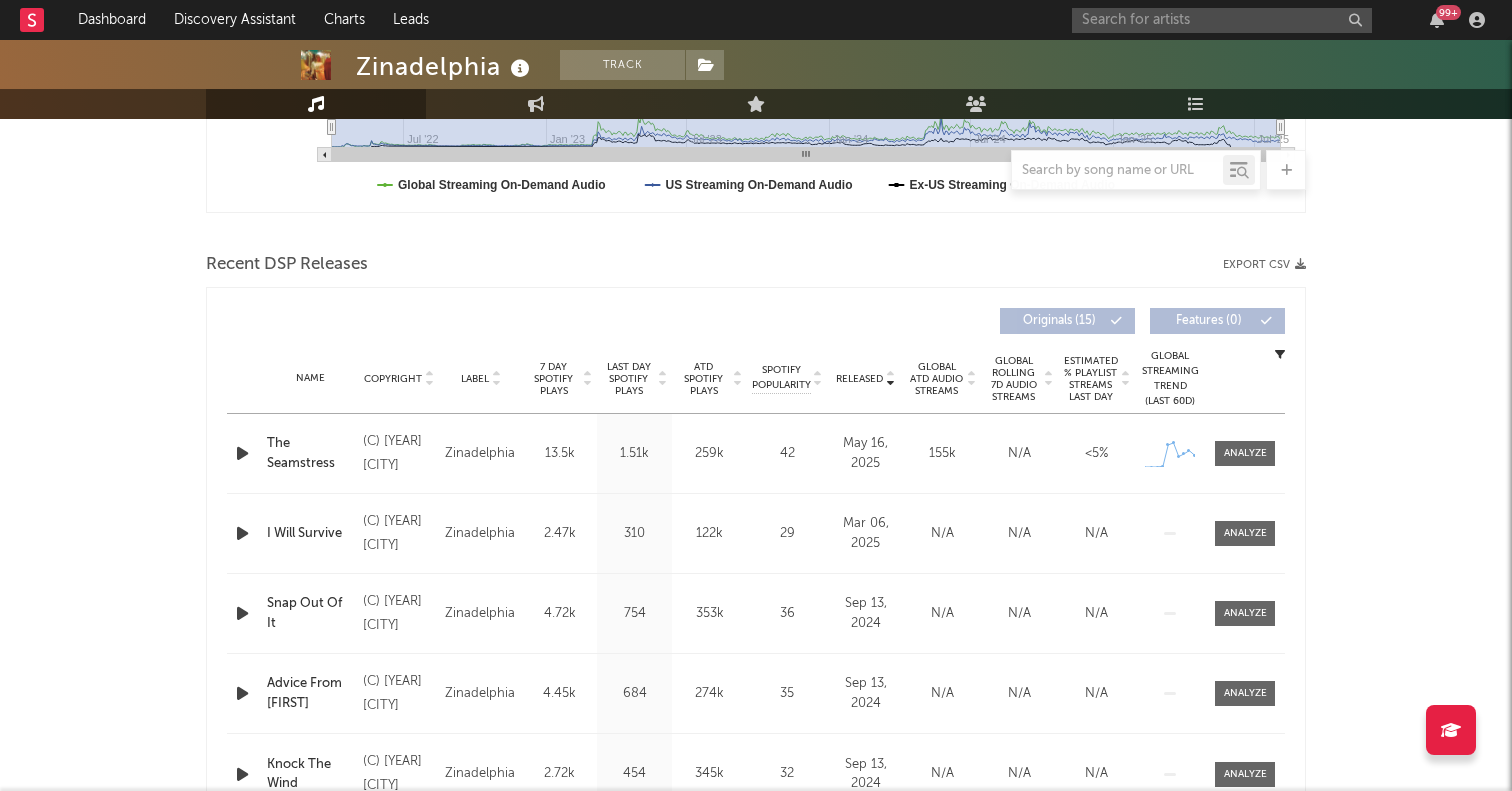scroll, scrollTop: 638, scrollLeft: 0, axis: vertical 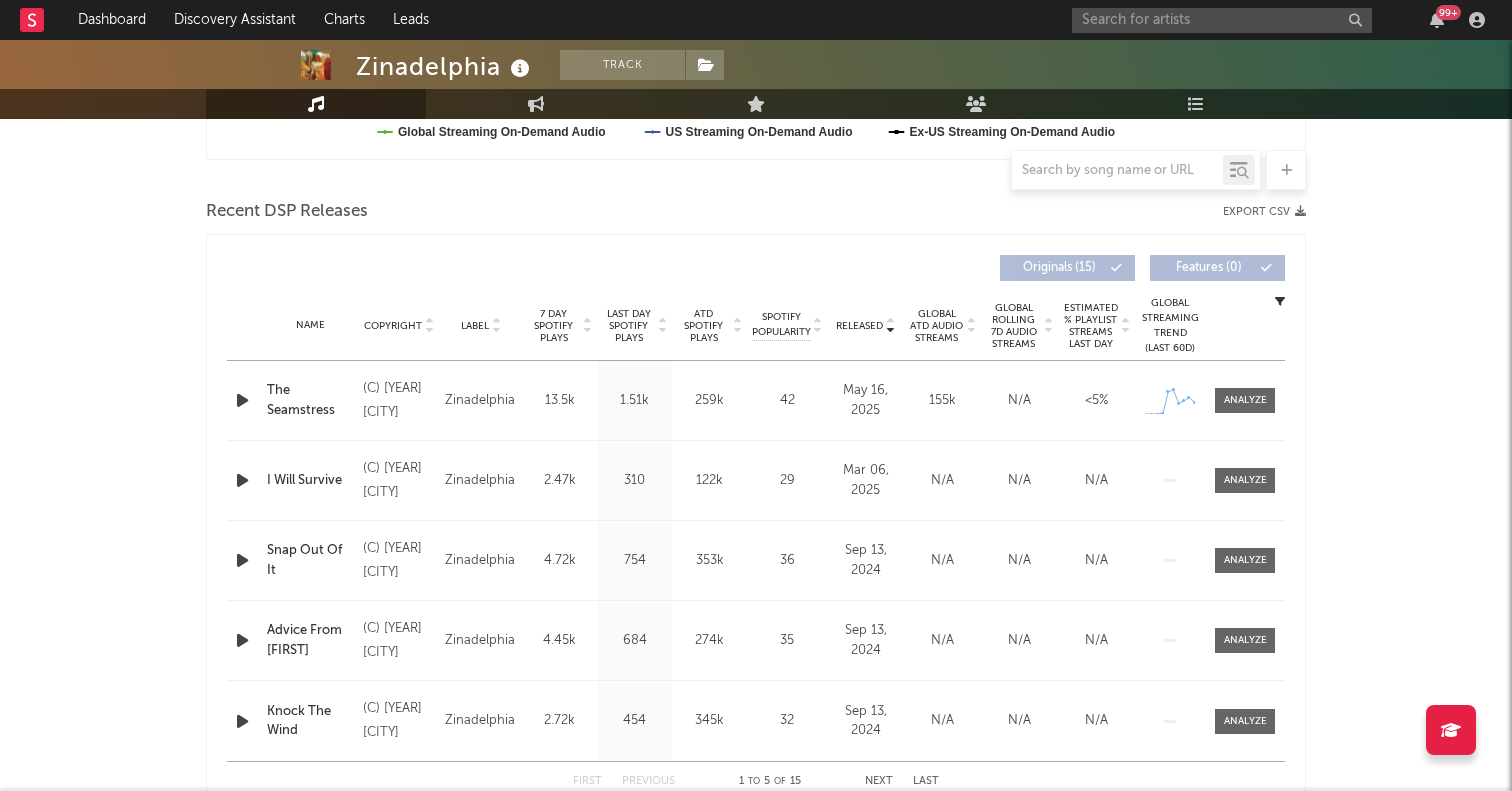 click at bounding box center (242, 400) 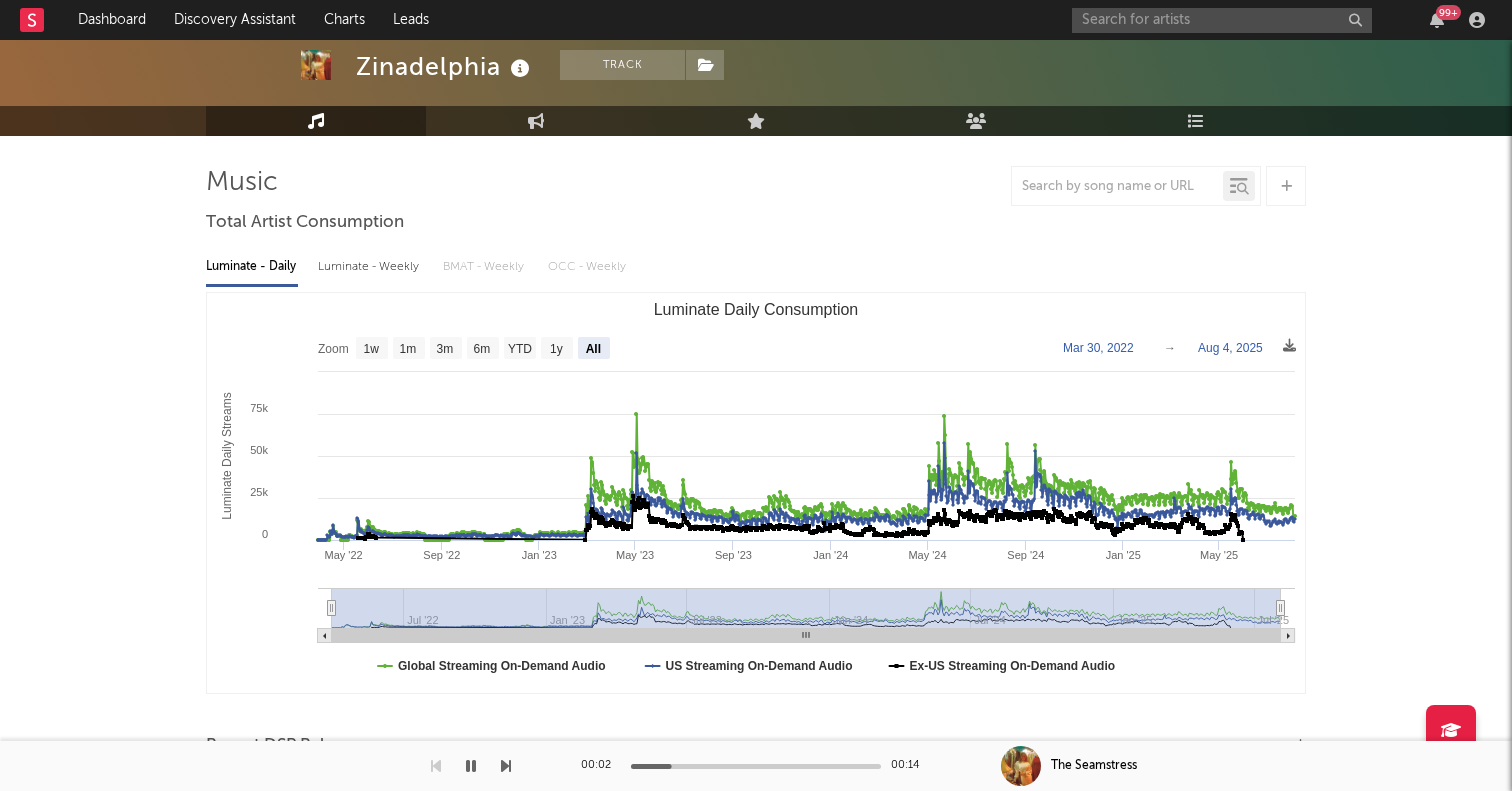 scroll, scrollTop: 38, scrollLeft: 0, axis: vertical 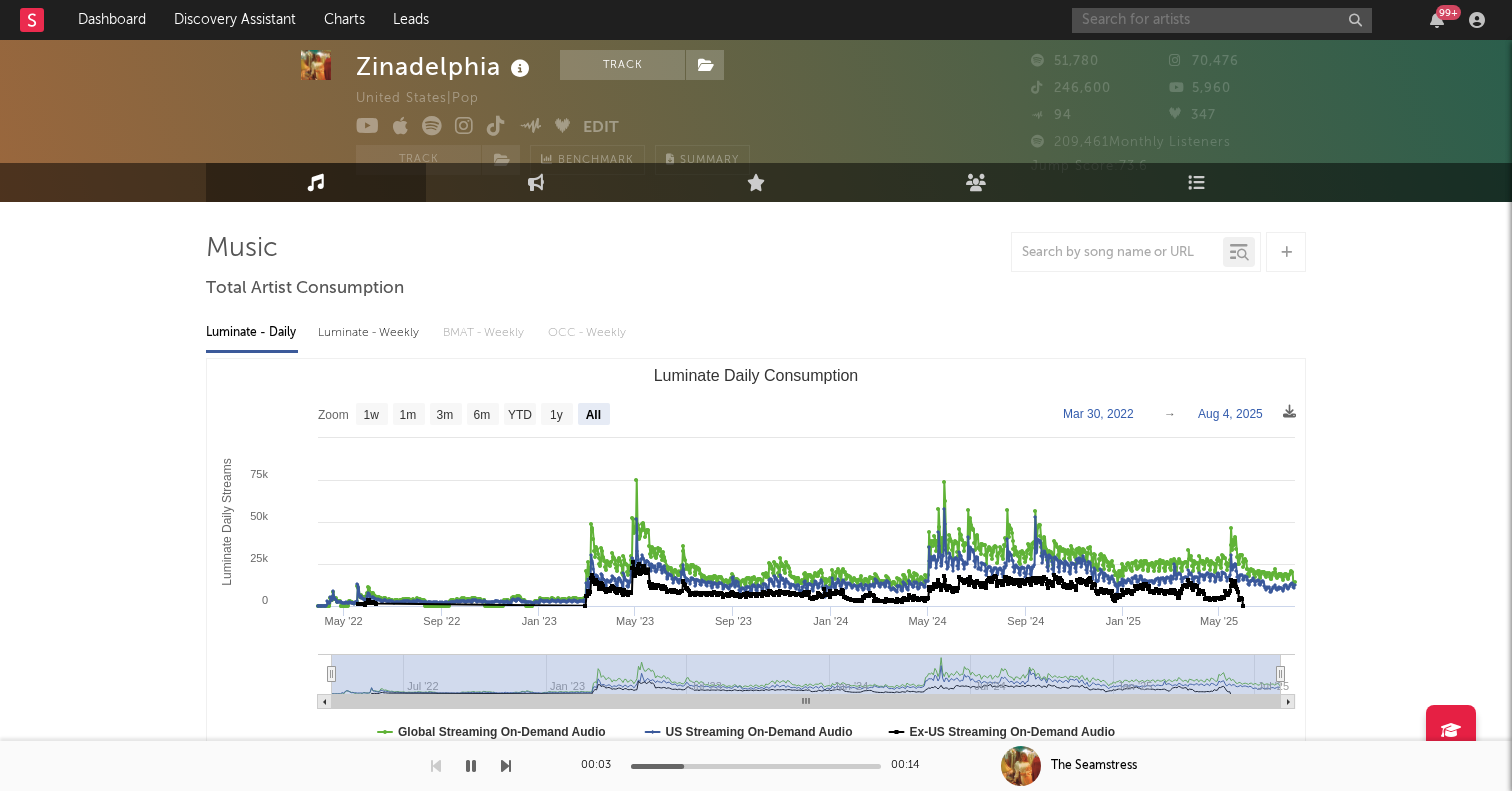 click at bounding box center (1222, 20) 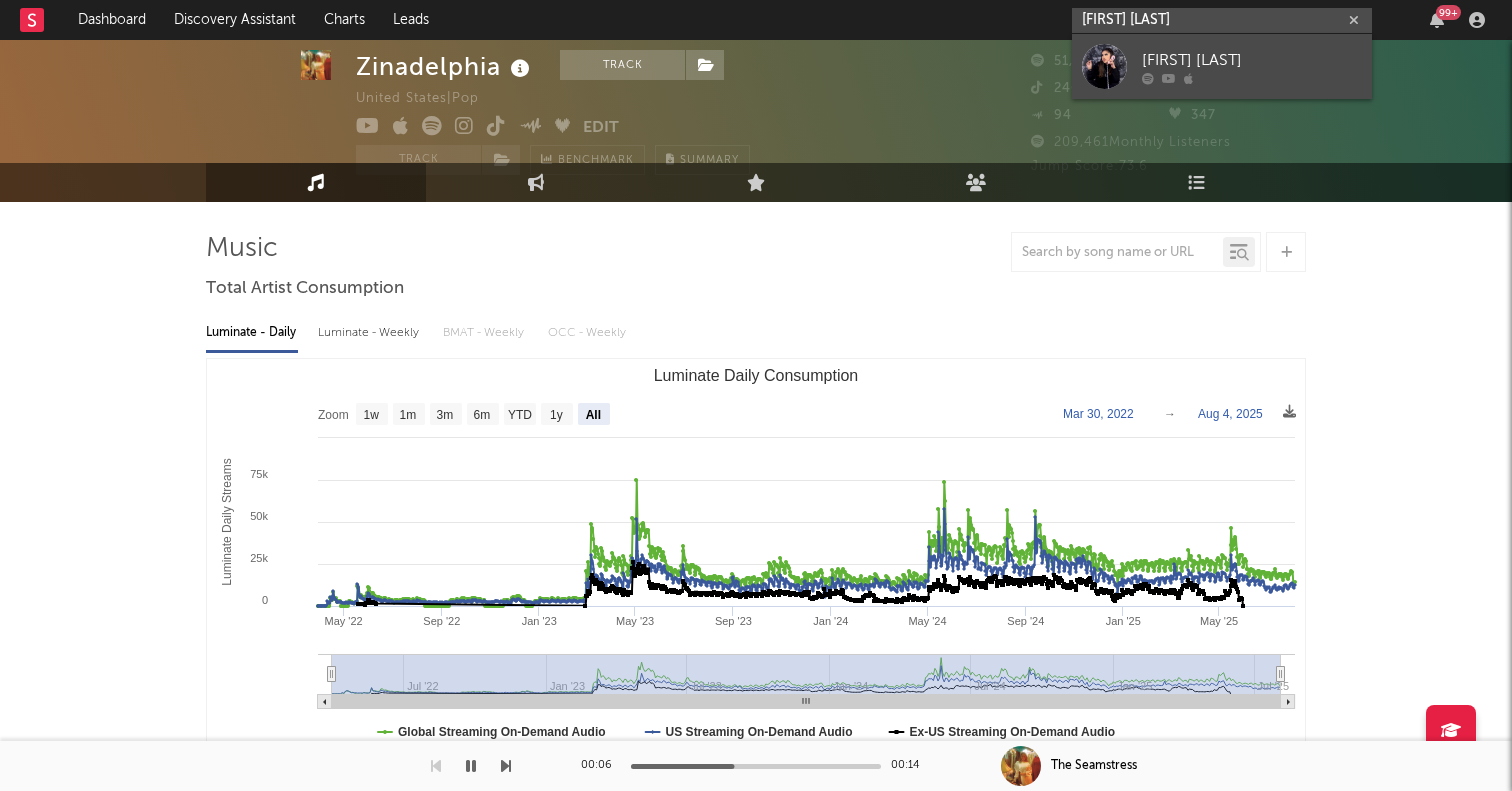 type on "natalia chacon" 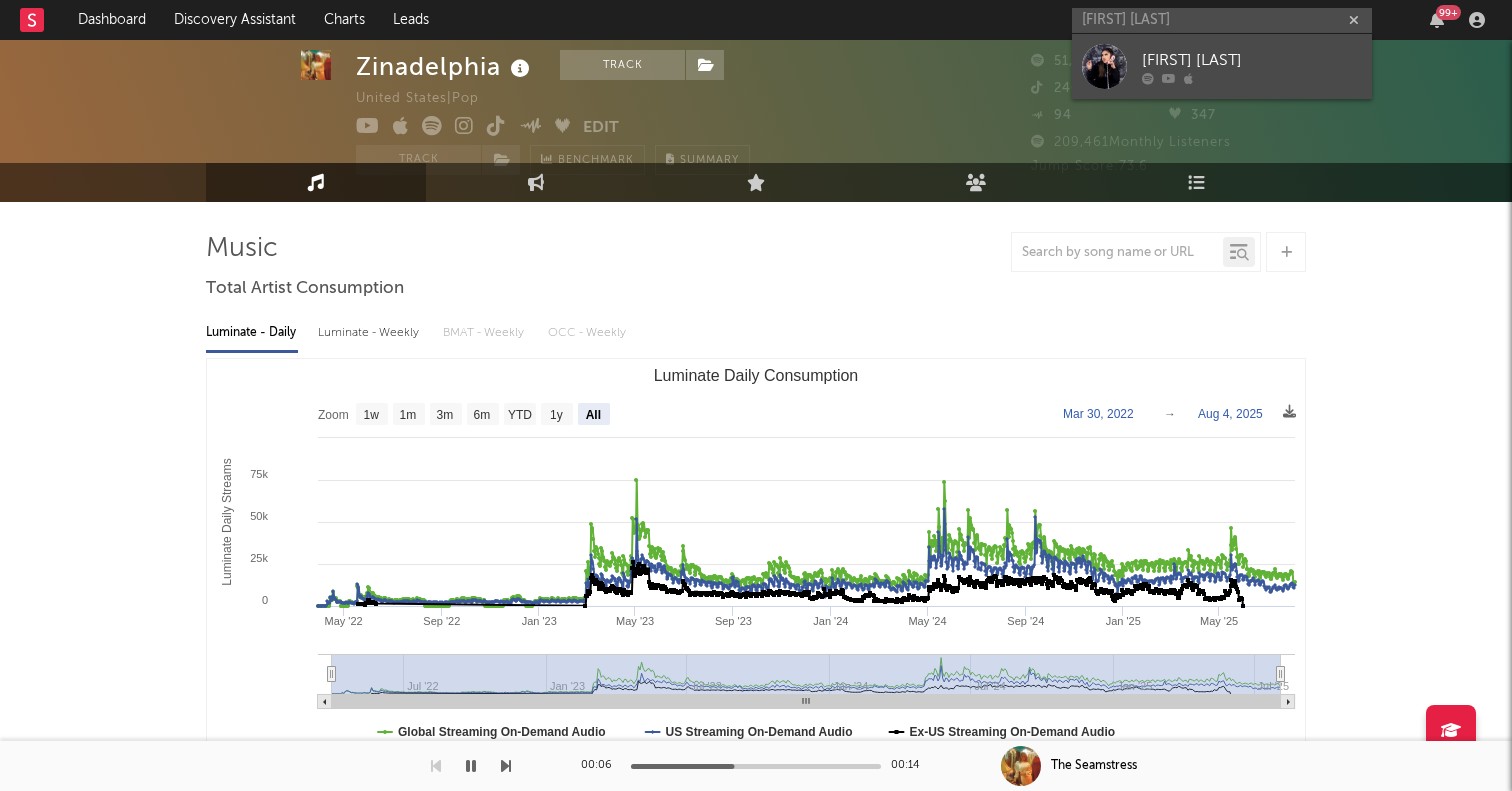 click at bounding box center (1104, 66) 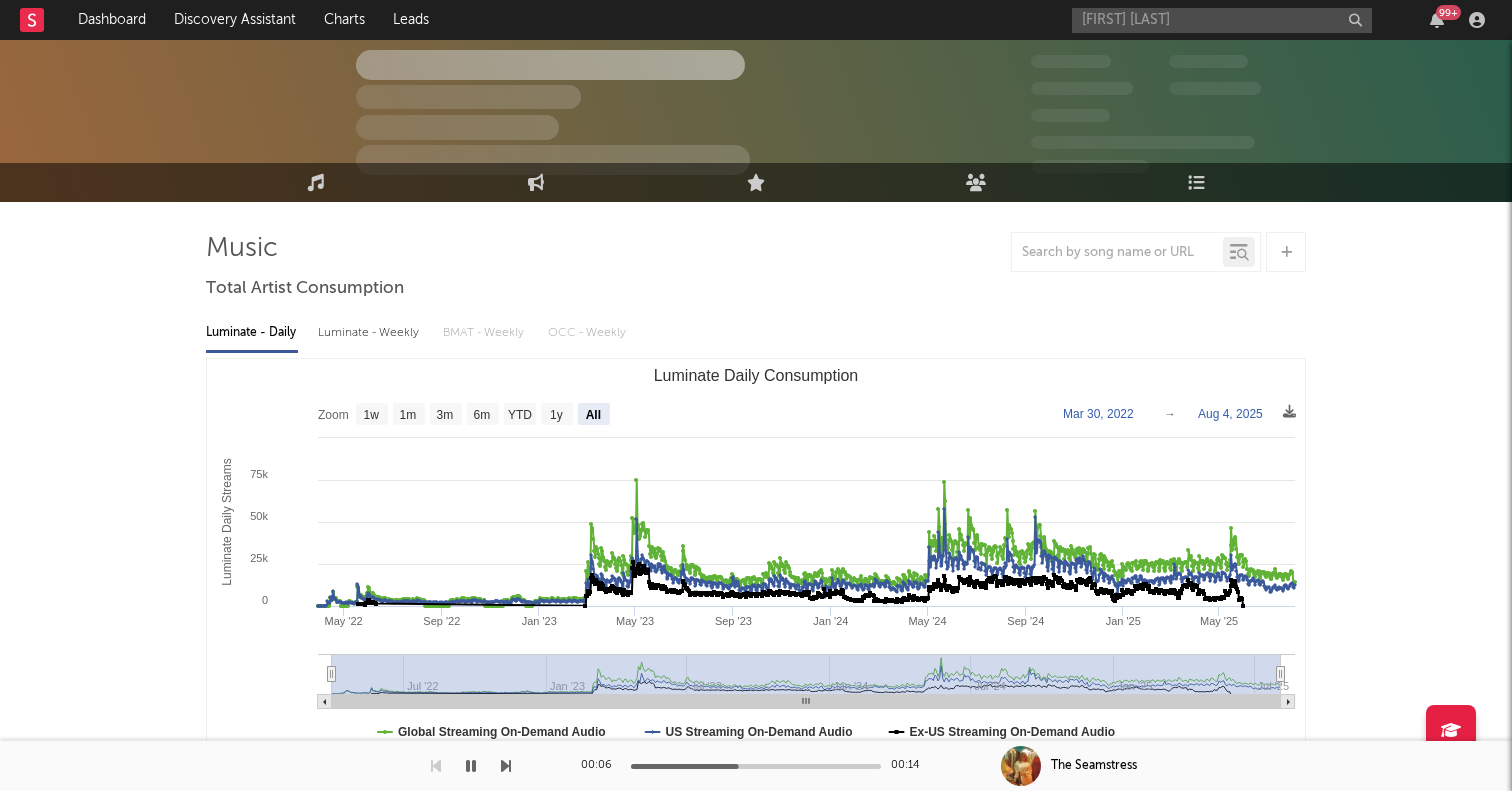 type 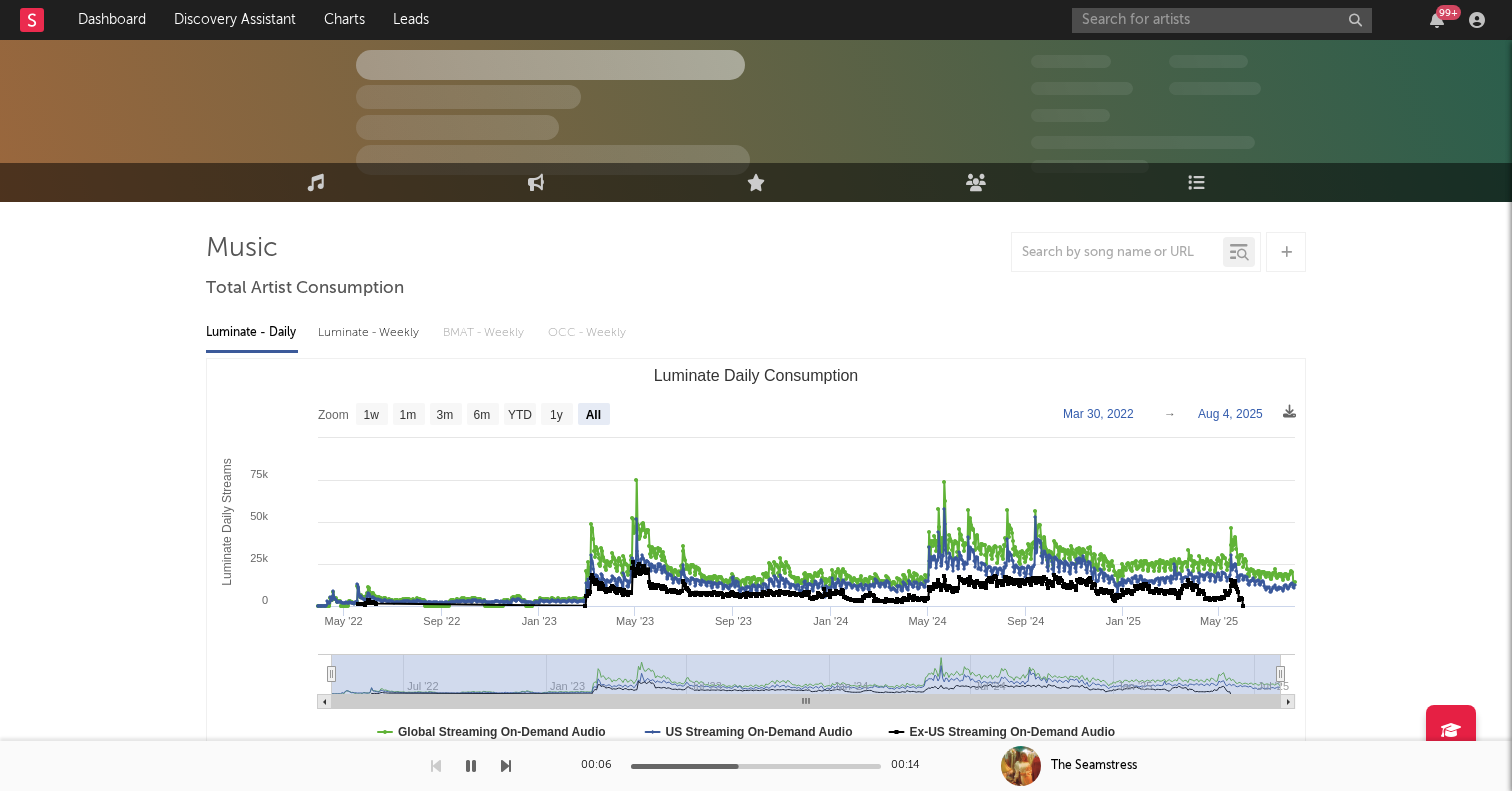 scroll, scrollTop: 0, scrollLeft: 0, axis: both 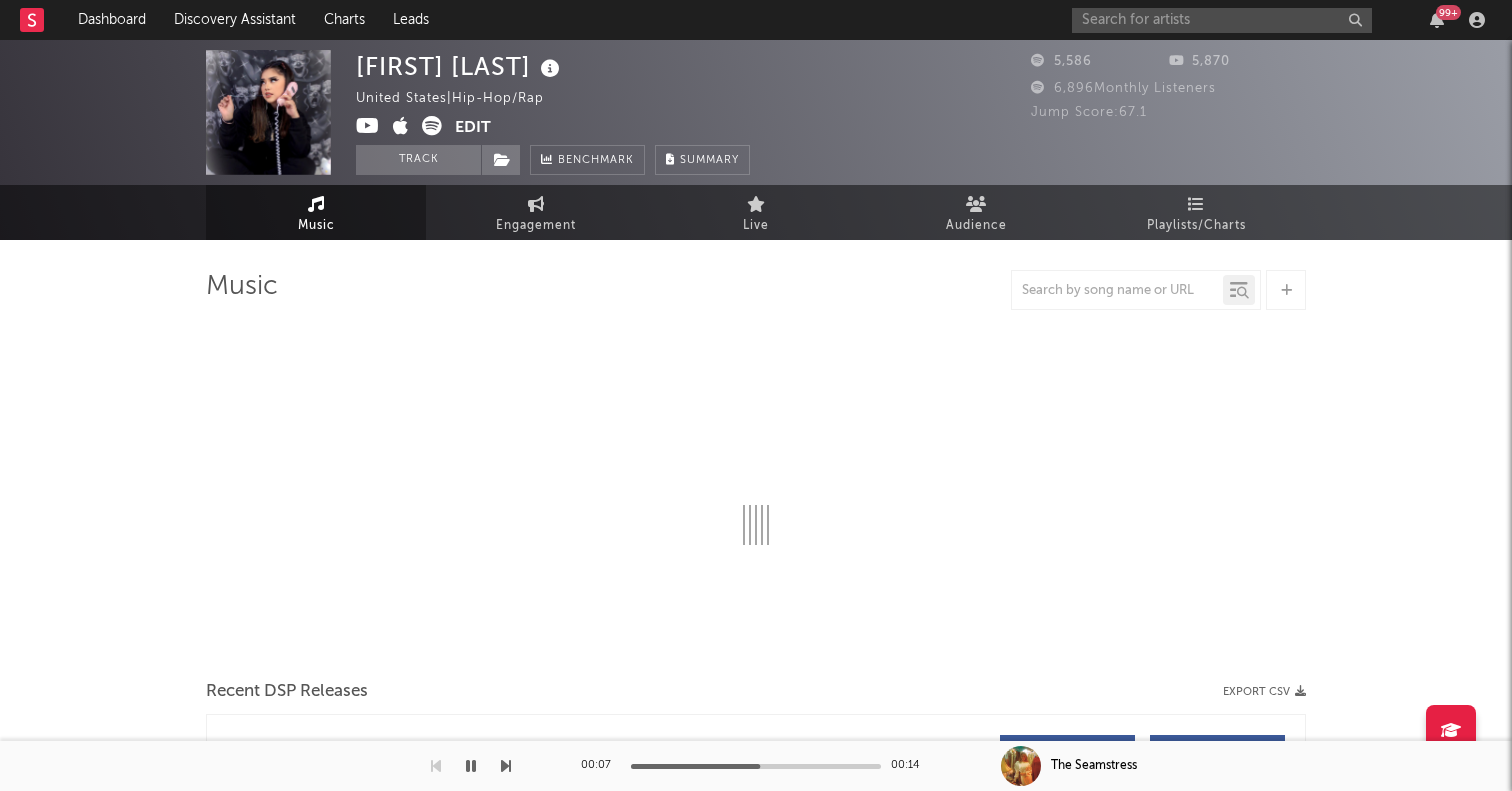 select on "6m" 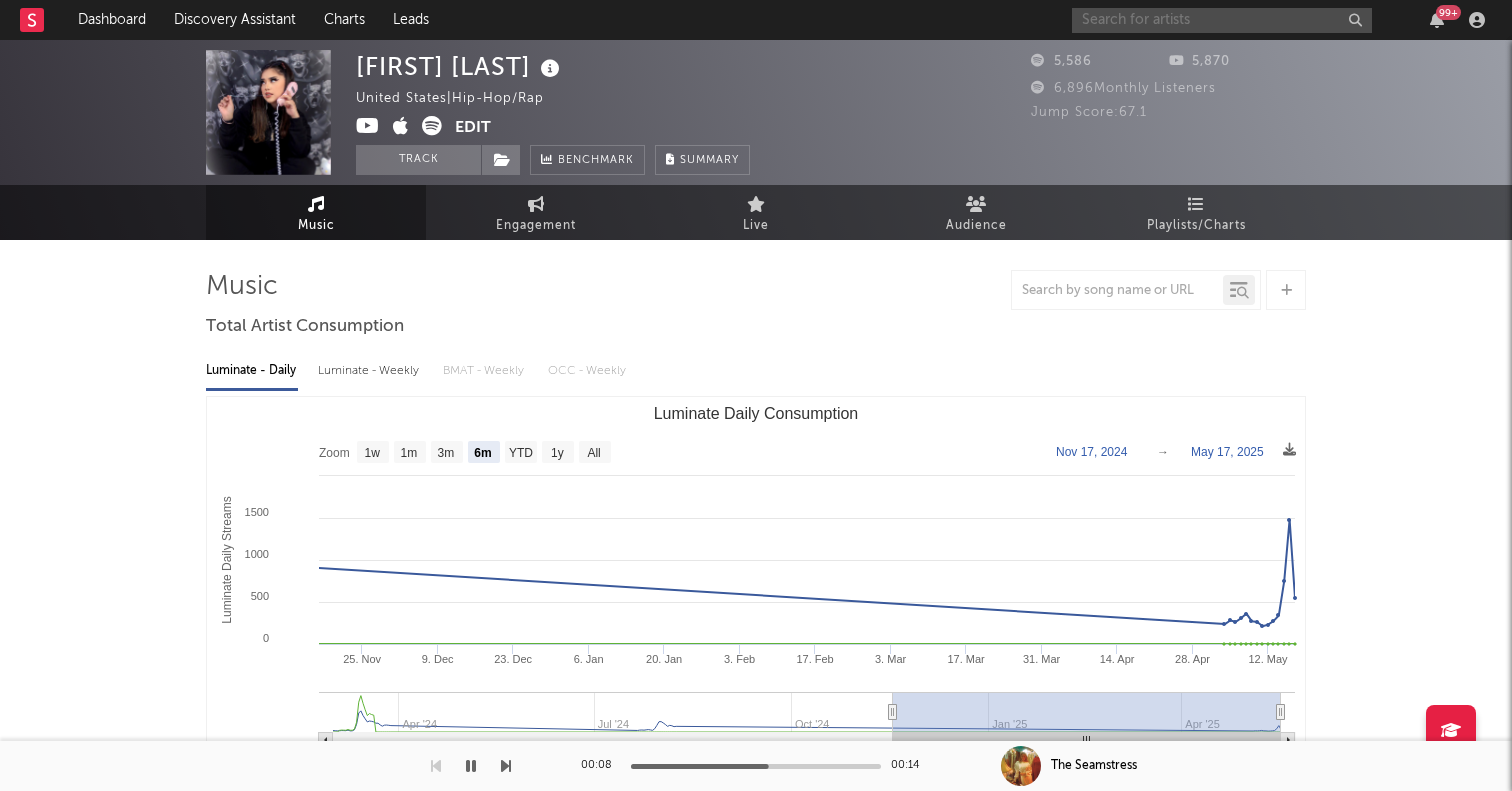 click at bounding box center [1222, 20] 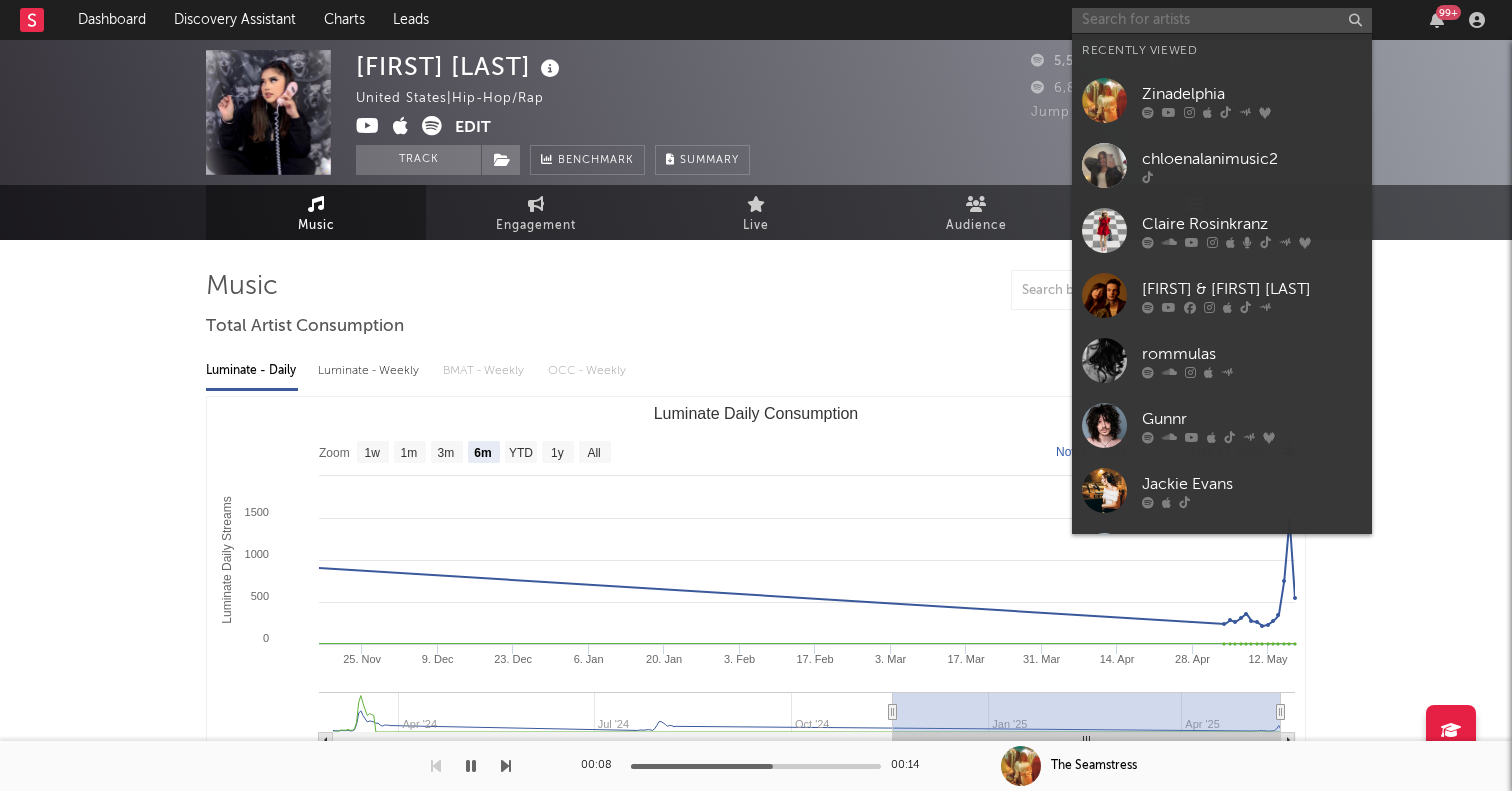 click at bounding box center (1222, 20) 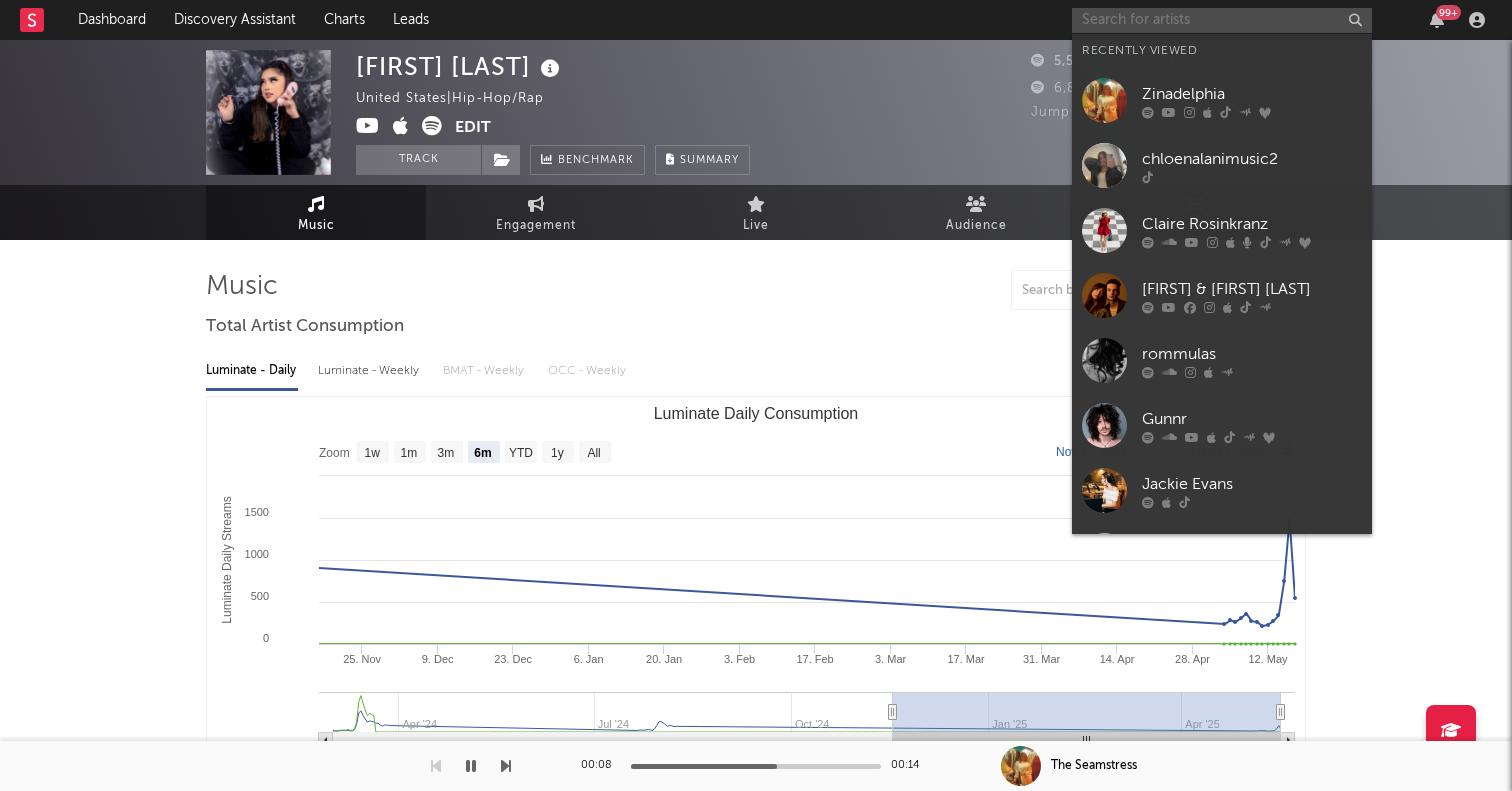 click at bounding box center (1222, 20) 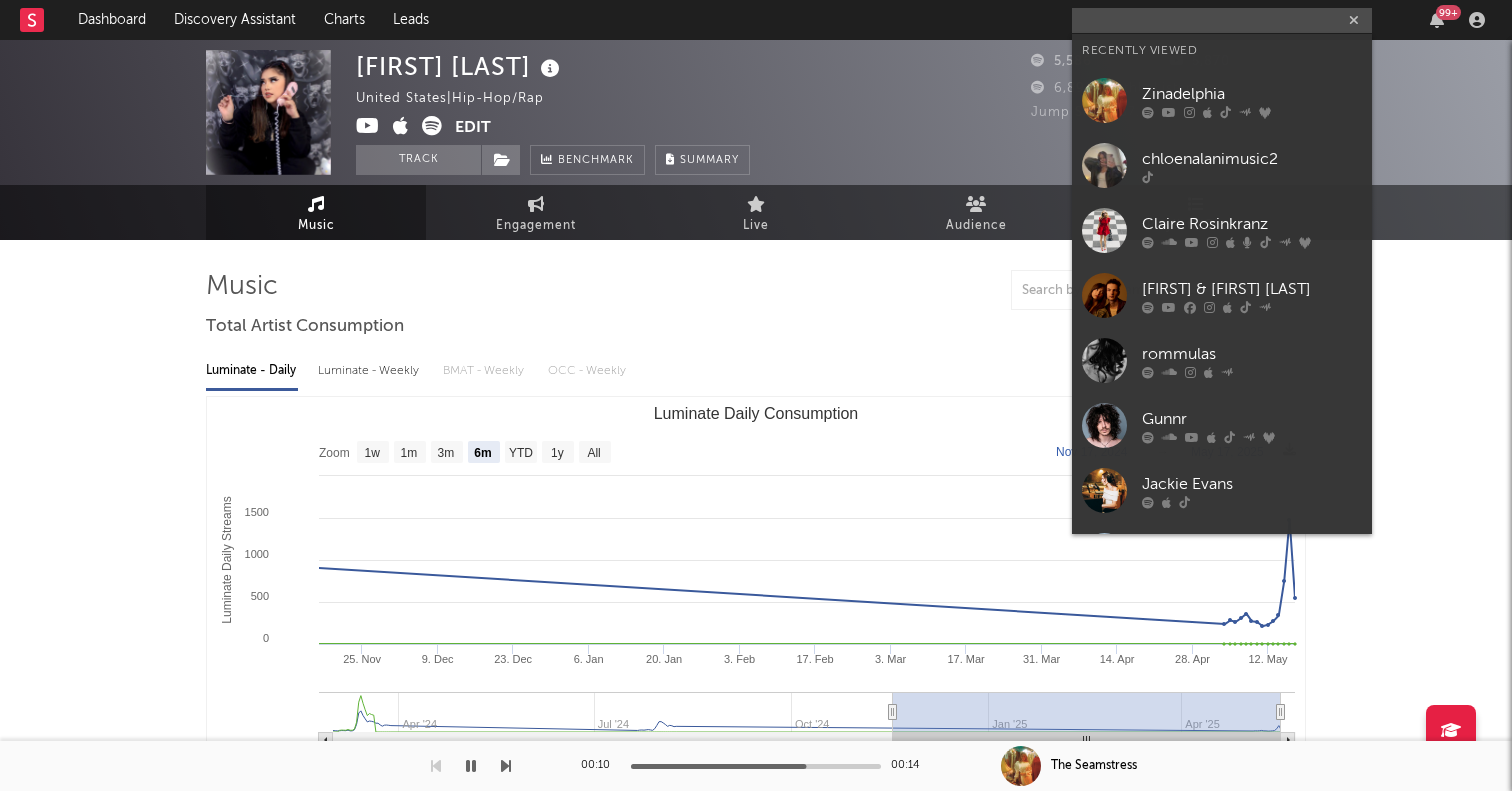 type on "a" 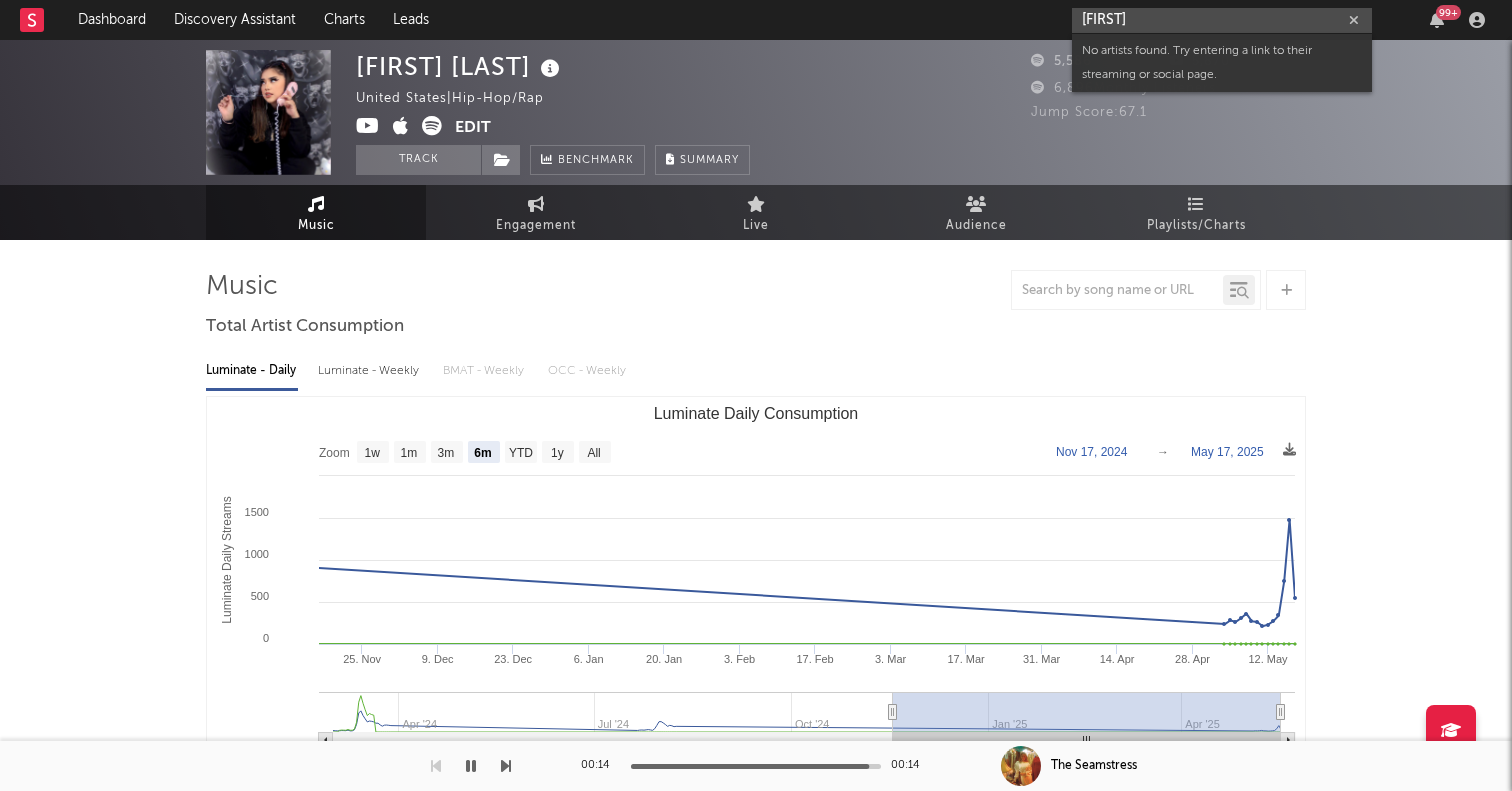 click on "nazsheem" at bounding box center [1222, 20] 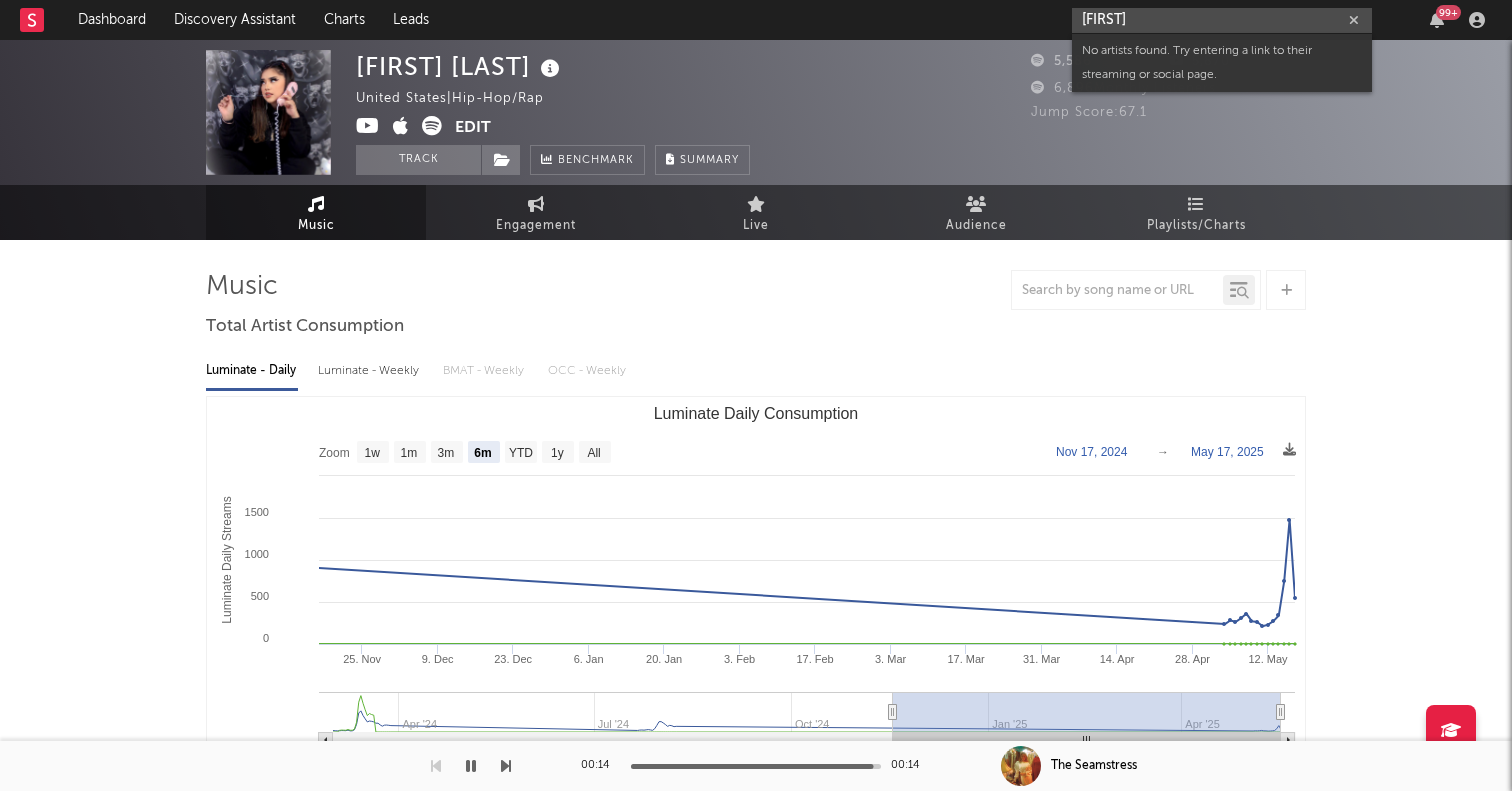 click on "nazsheem" at bounding box center (1222, 20) 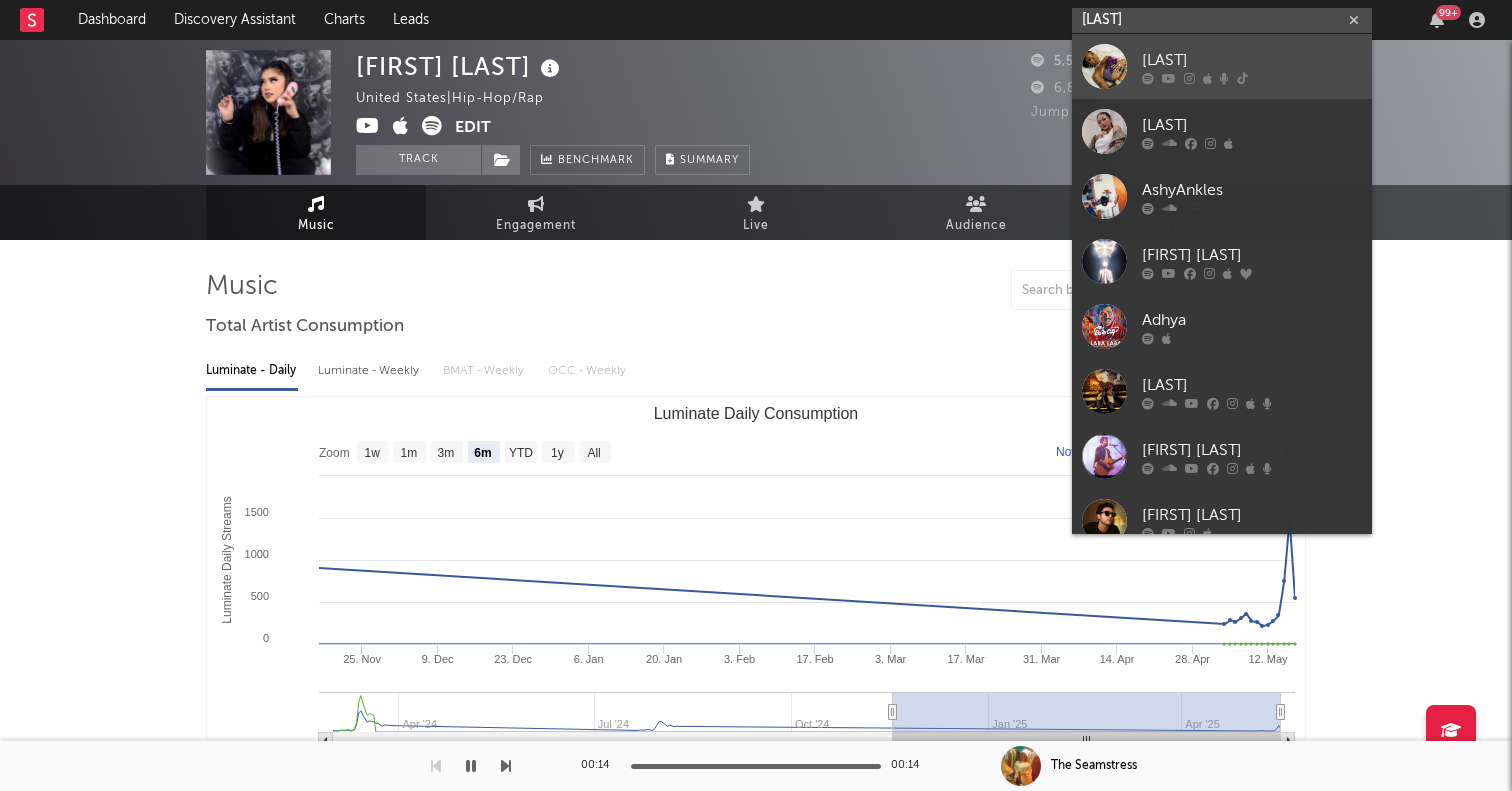 type on "ashya" 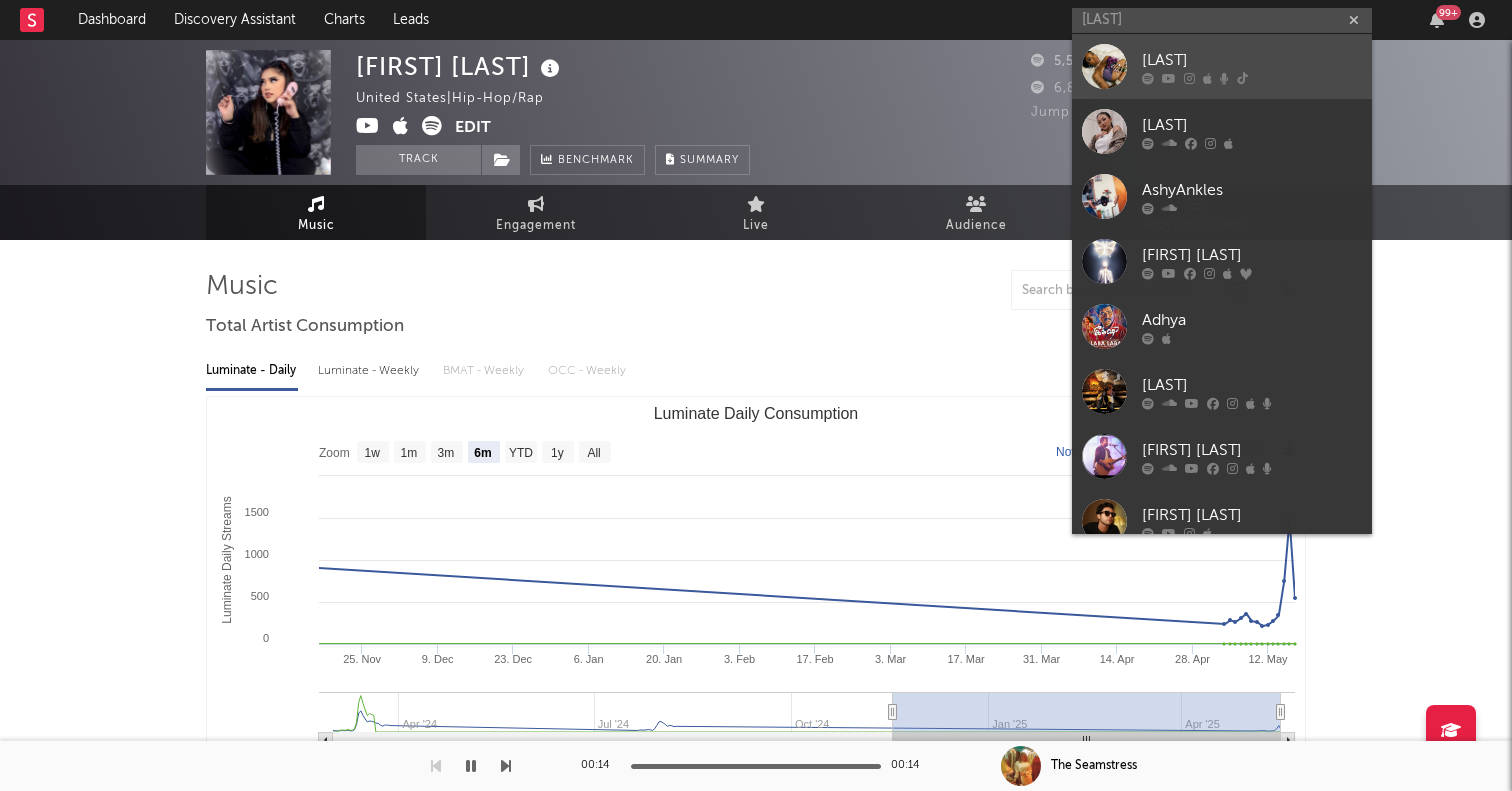 click at bounding box center (1104, 66) 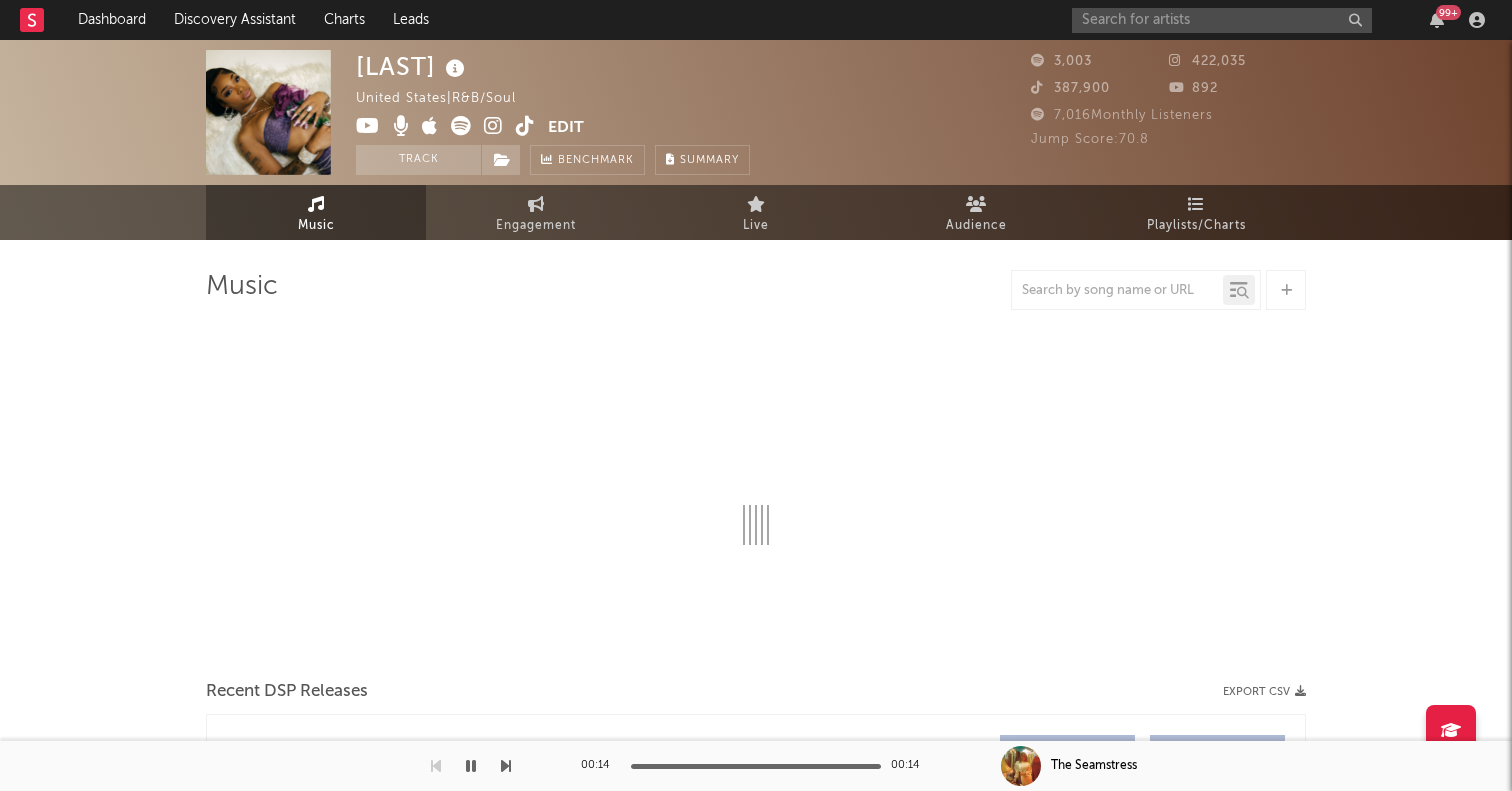 select on "6m" 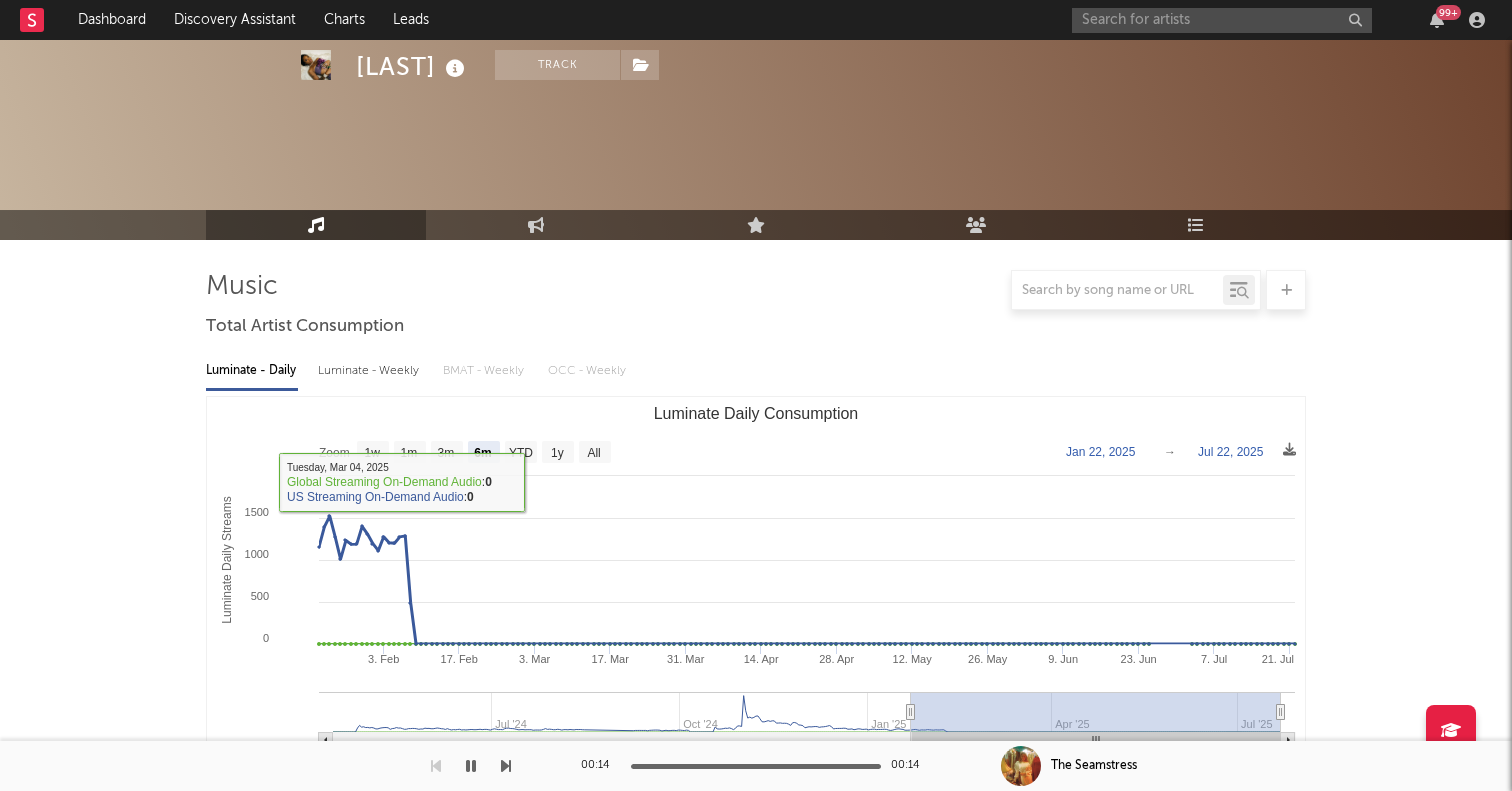 scroll, scrollTop: 596, scrollLeft: 0, axis: vertical 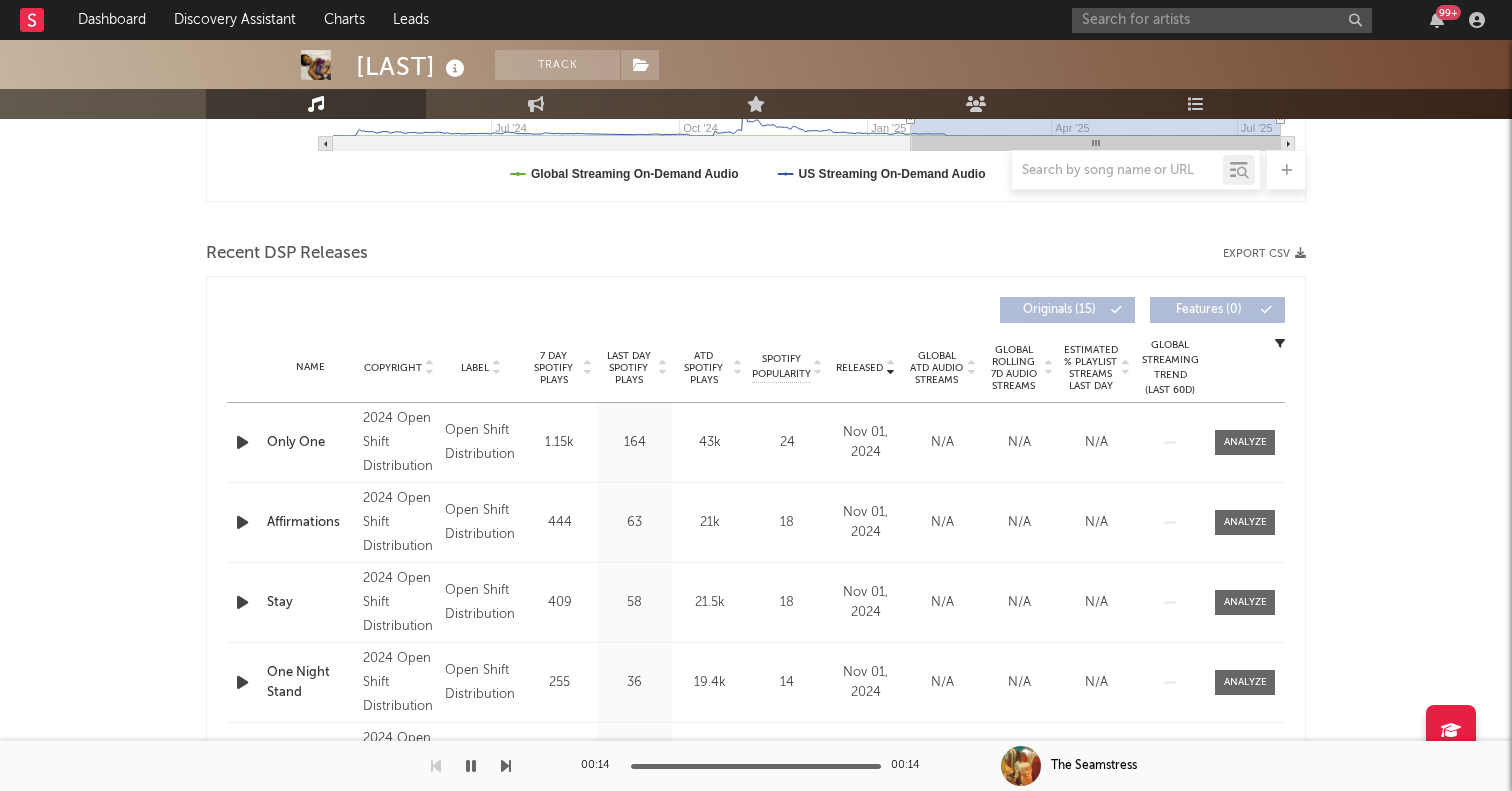 click at bounding box center (242, 442) 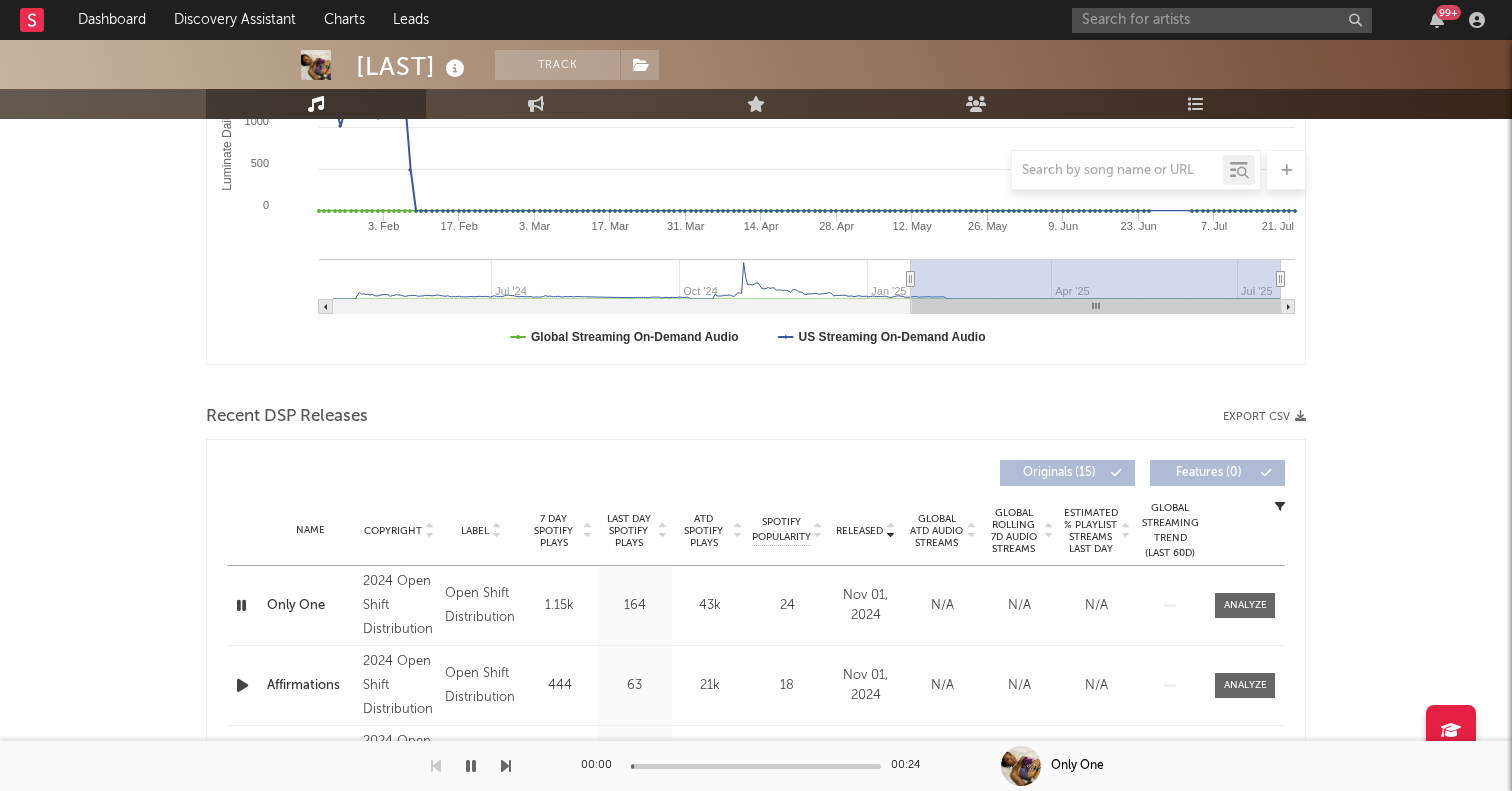 scroll, scrollTop: 340, scrollLeft: 0, axis: vertical 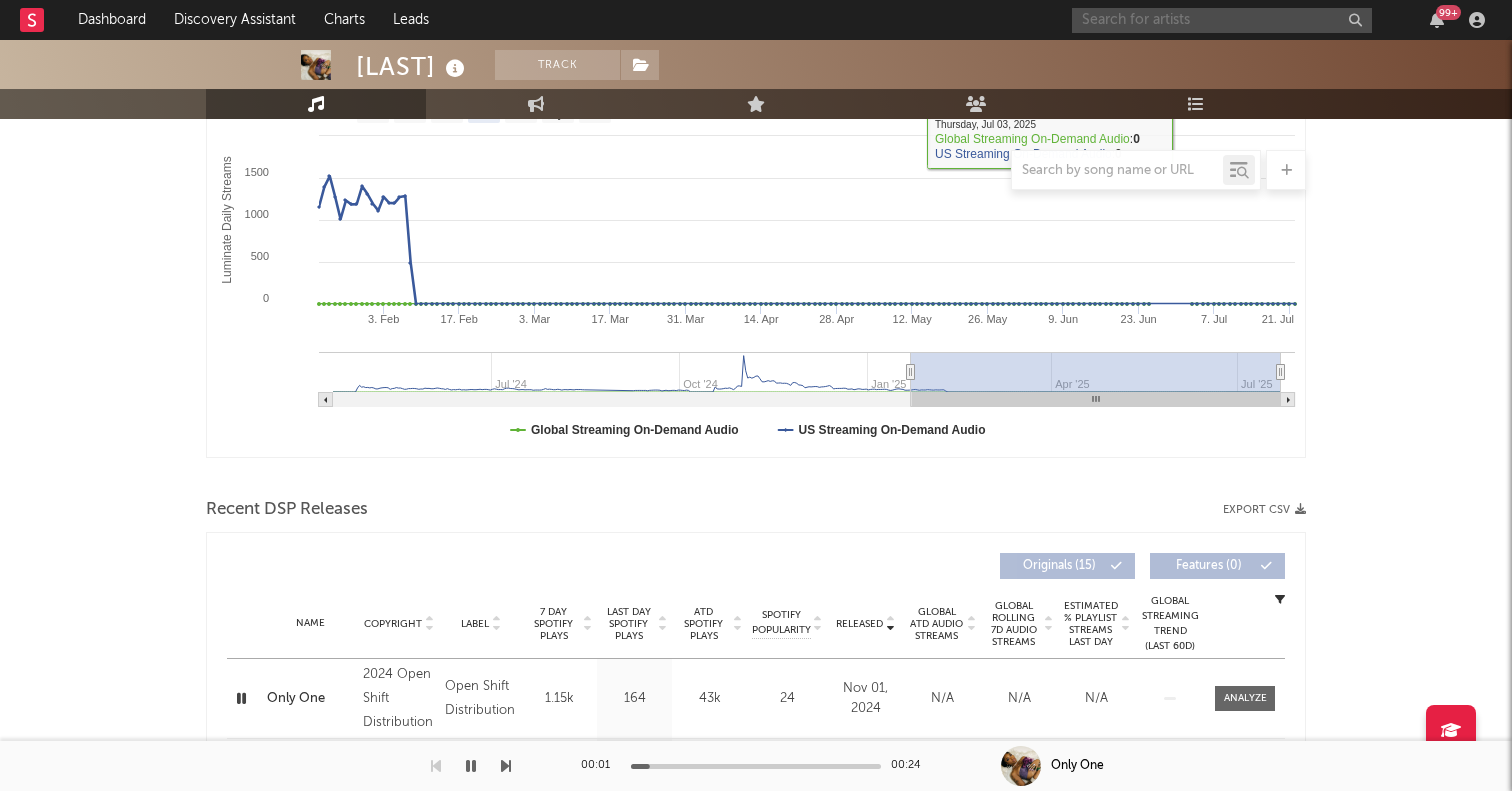 click at bounding box center [1222, 20] 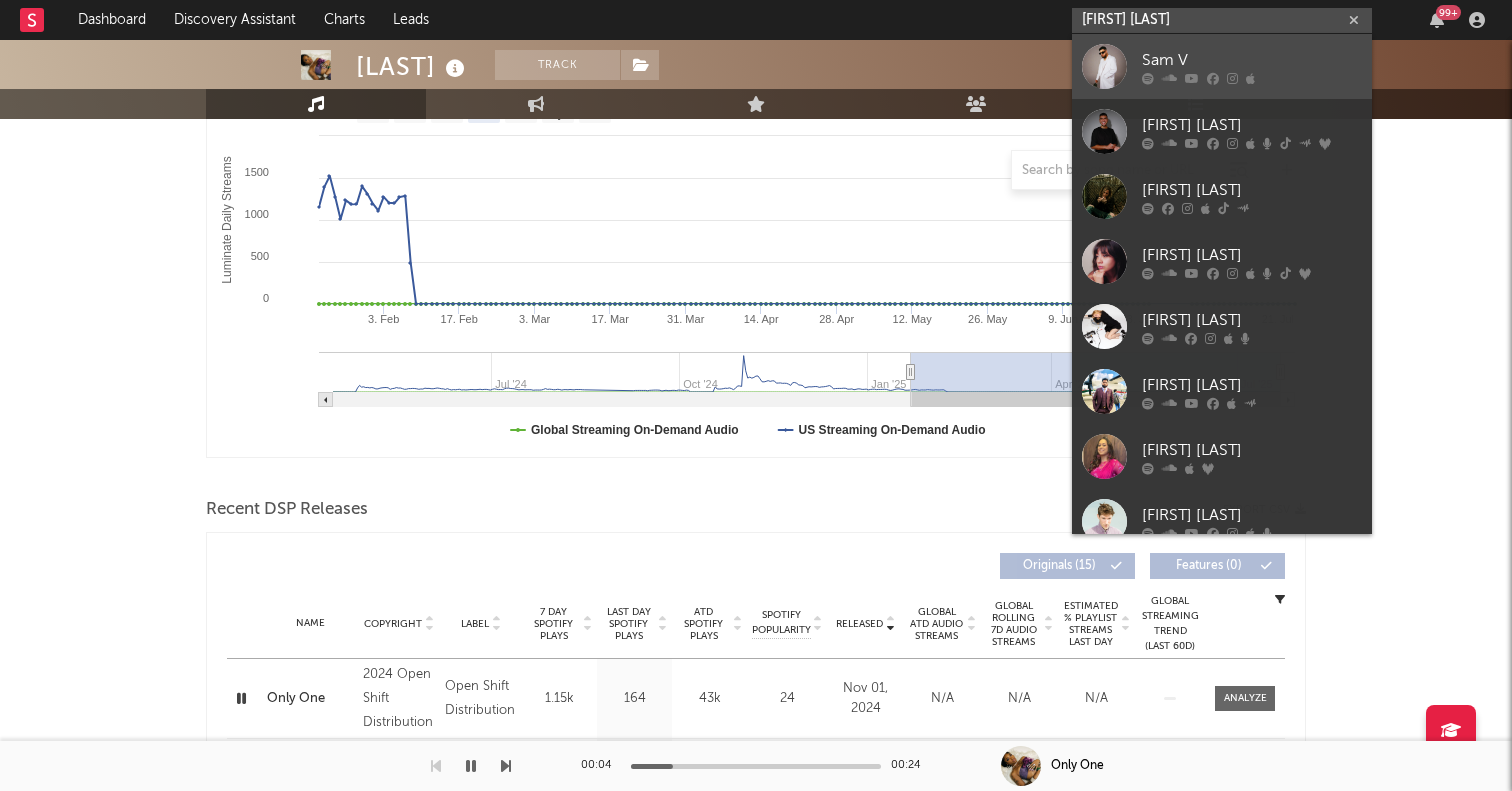 type on "sam v" 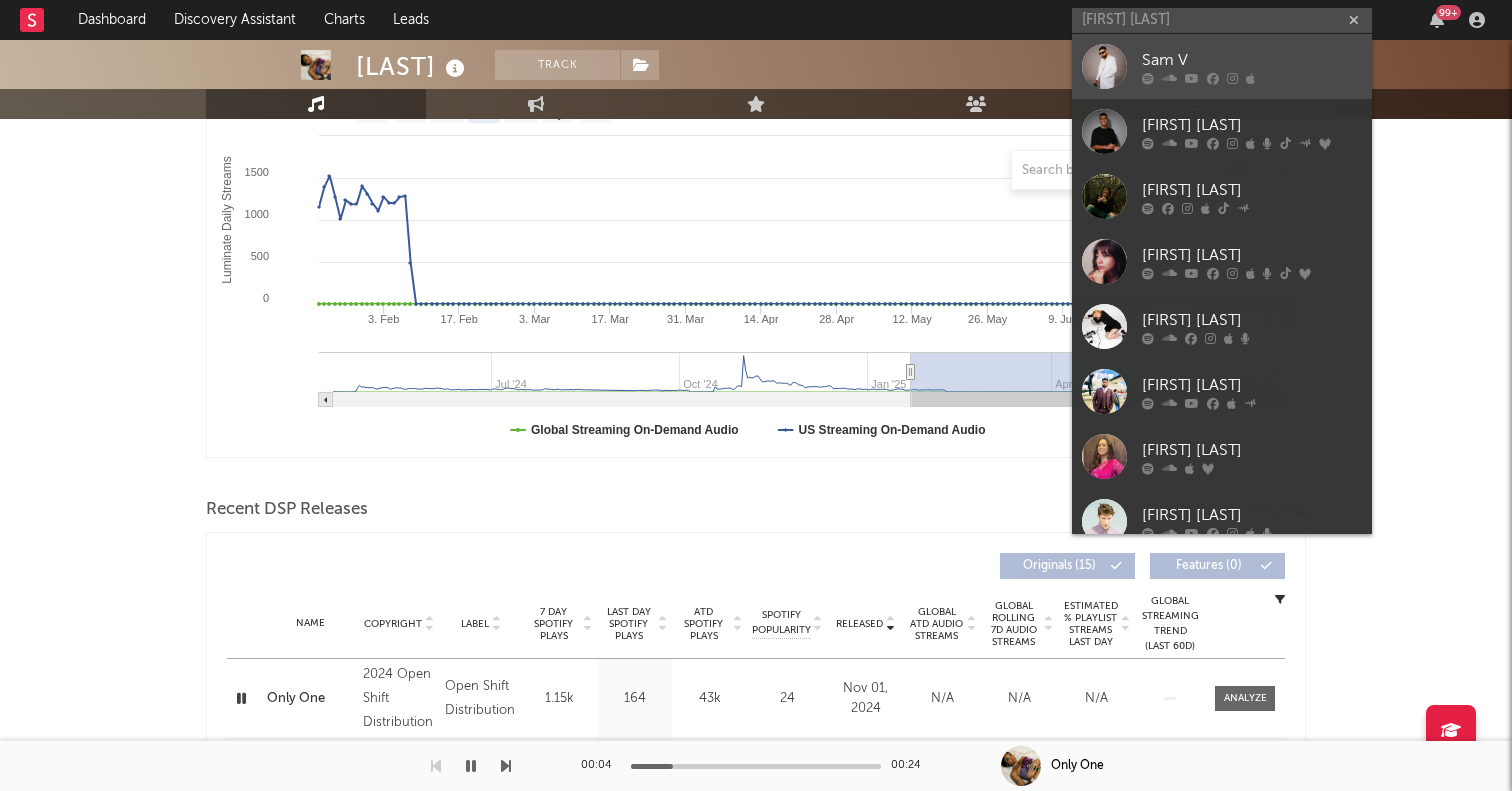 click at bounding box center [1104, 66] 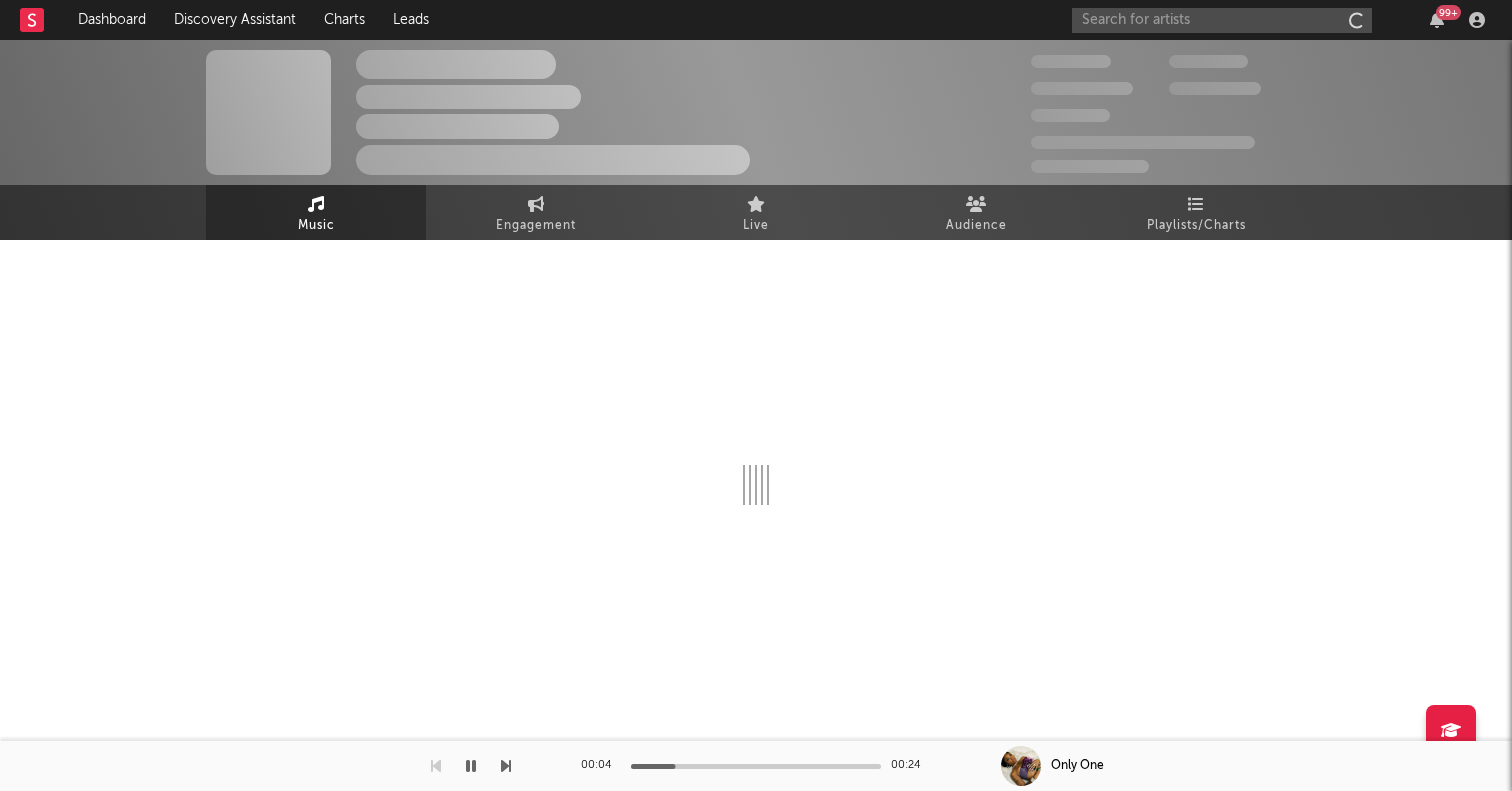 scroll, scrollTop: 0, scrollLeft: 0, axis: both 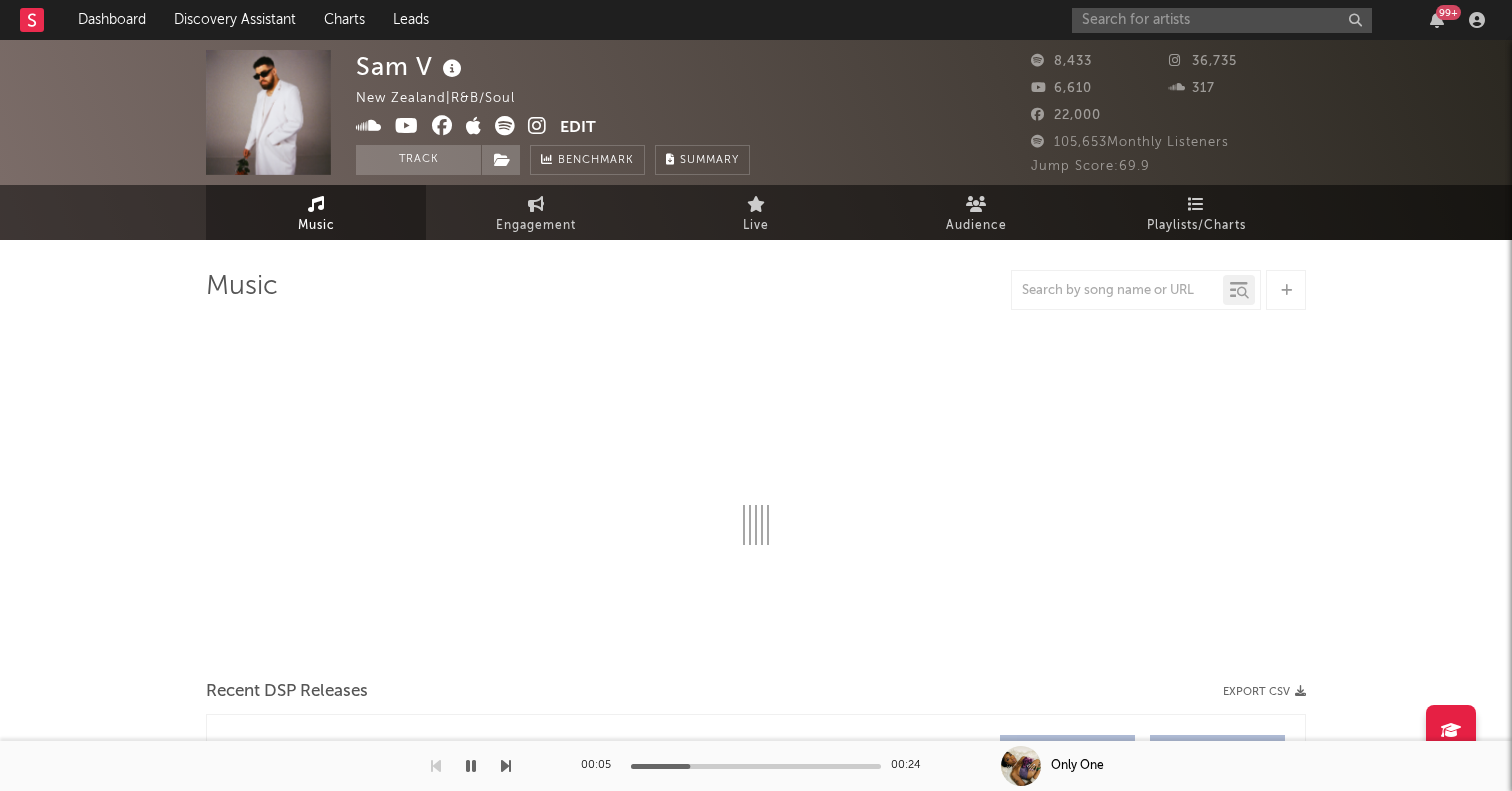 select on "6m" 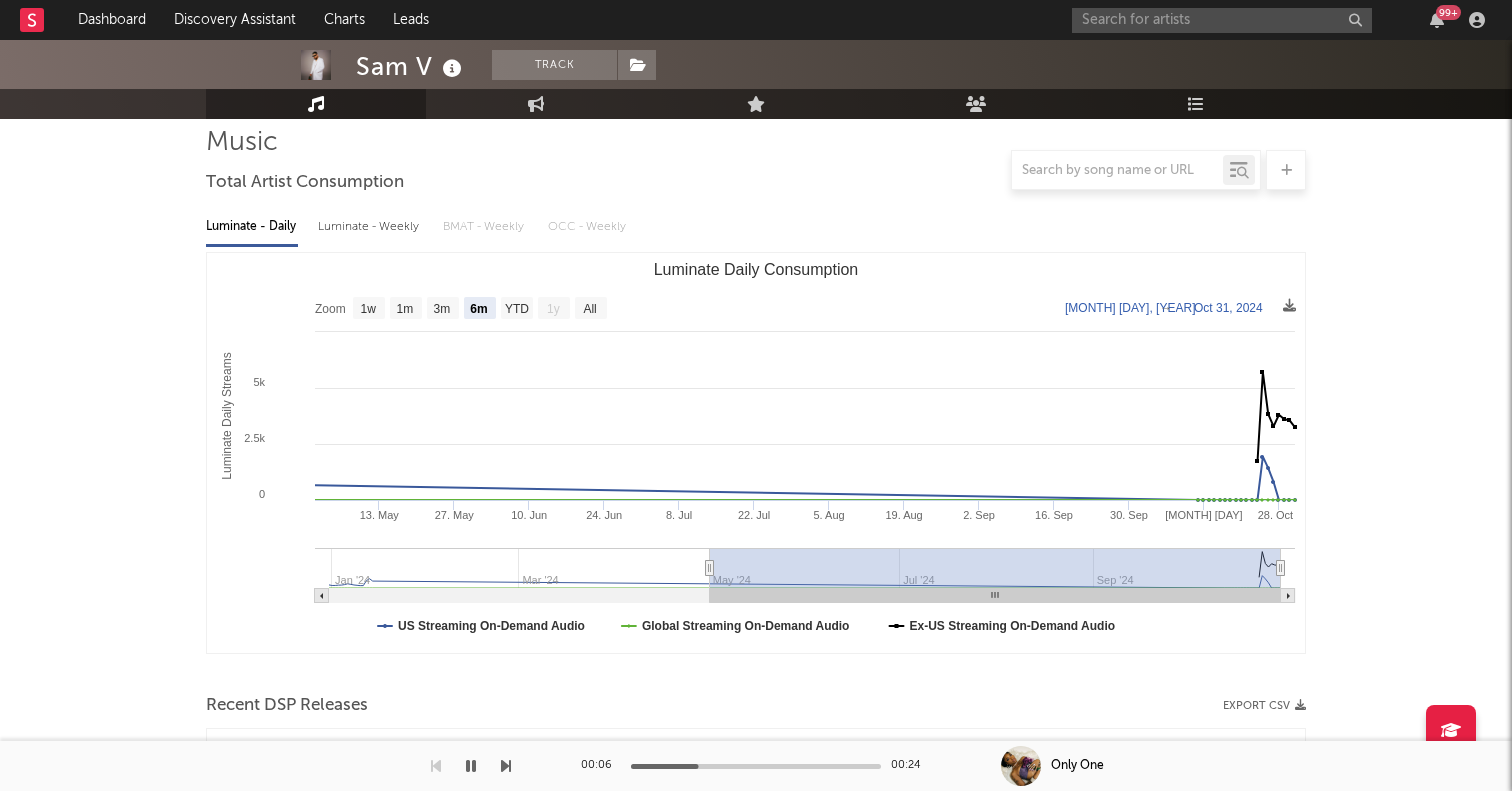 scroll, scrollTop: 186, scrollLeft: 0, axis: vertical 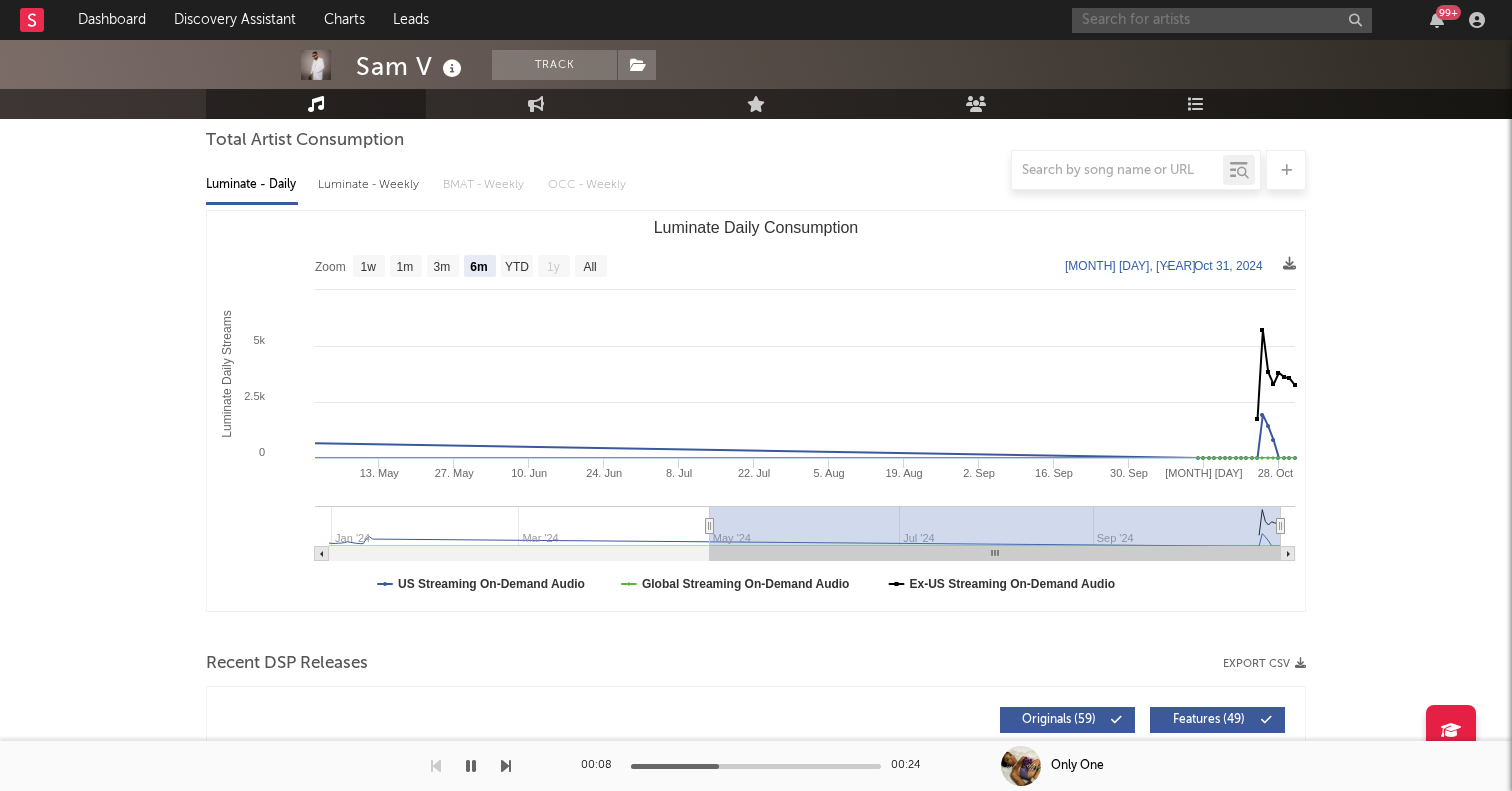 click at bounding box center [1222, 20] 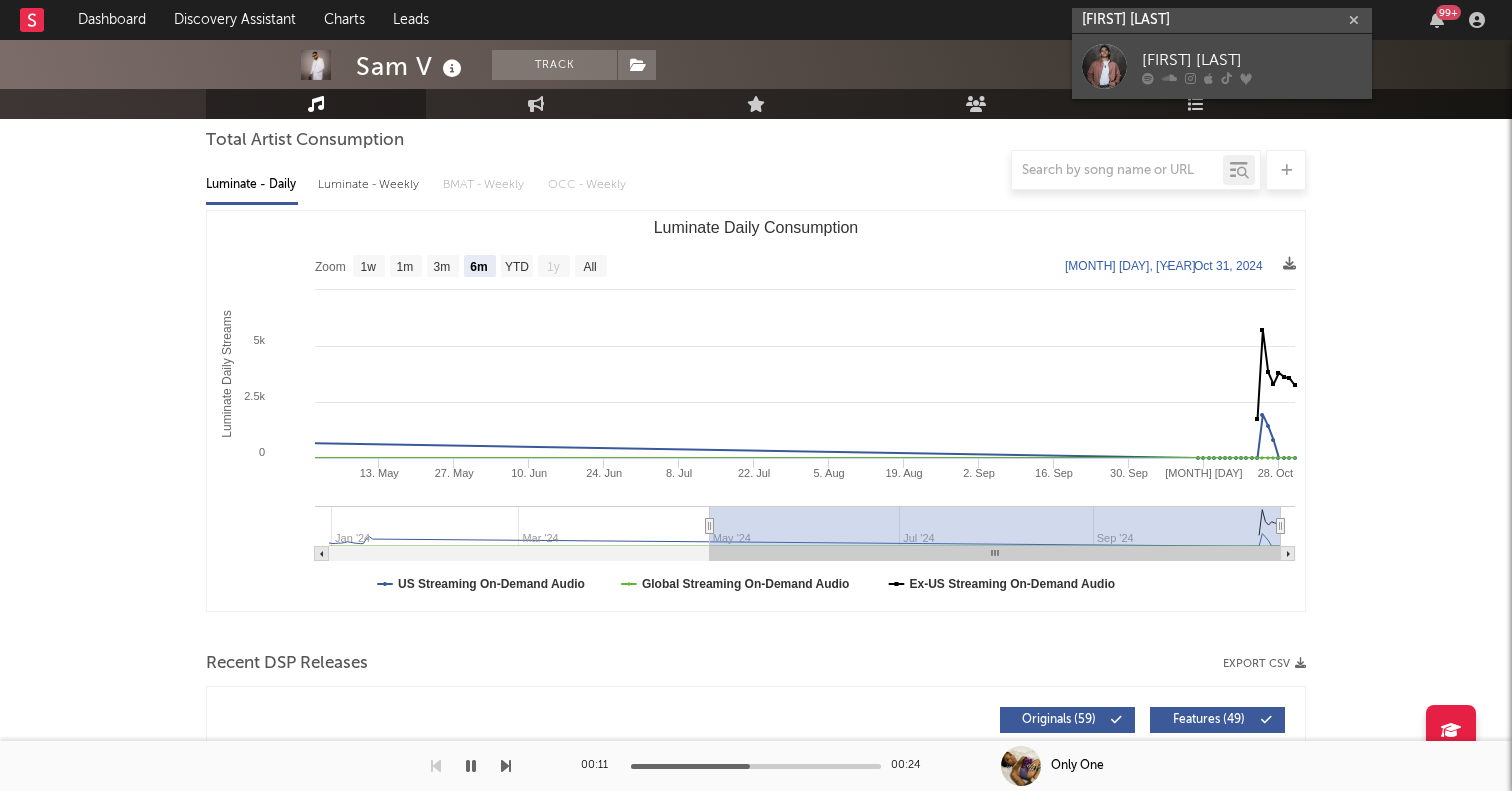 type on "edgar alejandro" 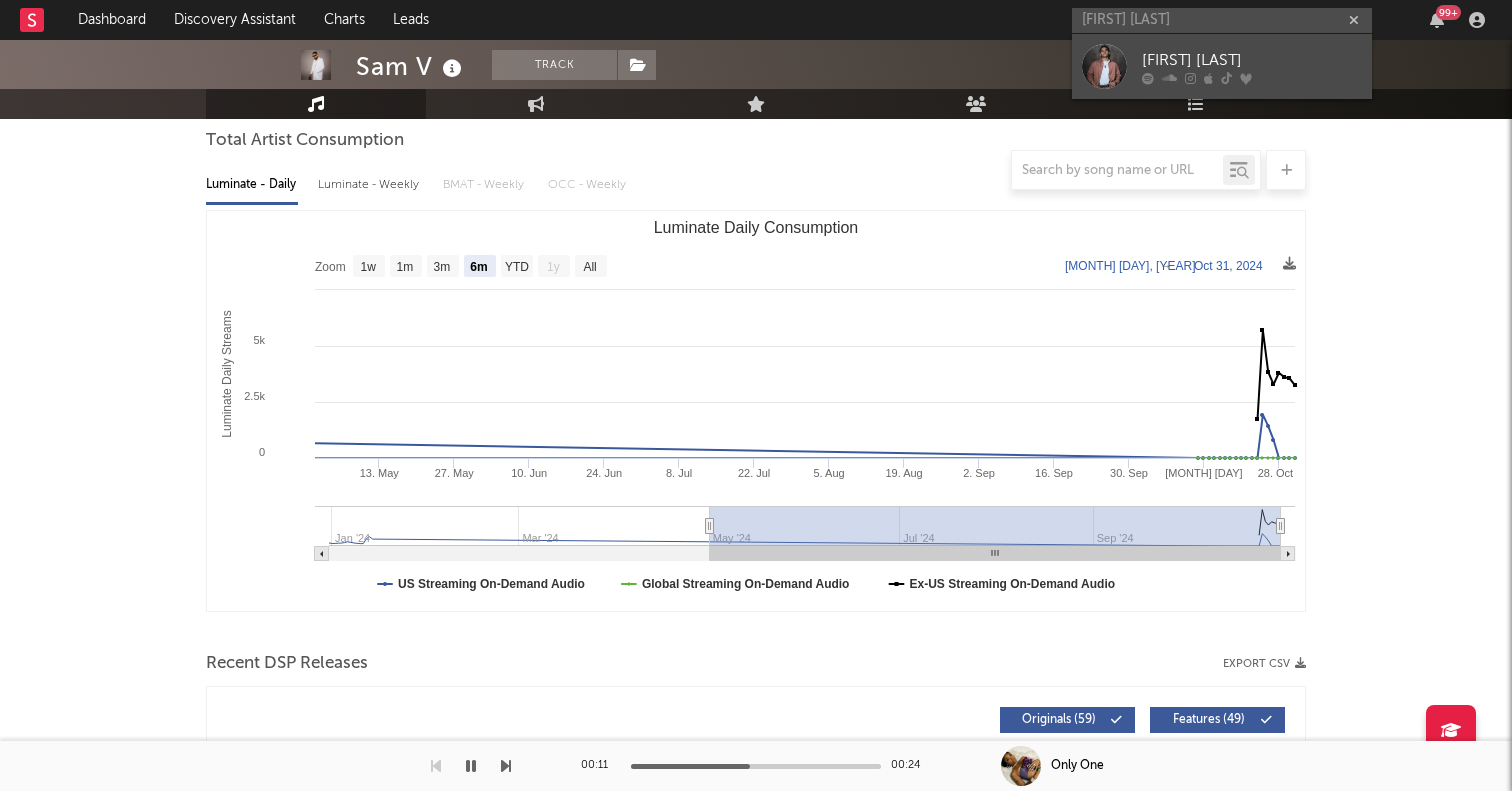 click at bounding box center [1104, 66] 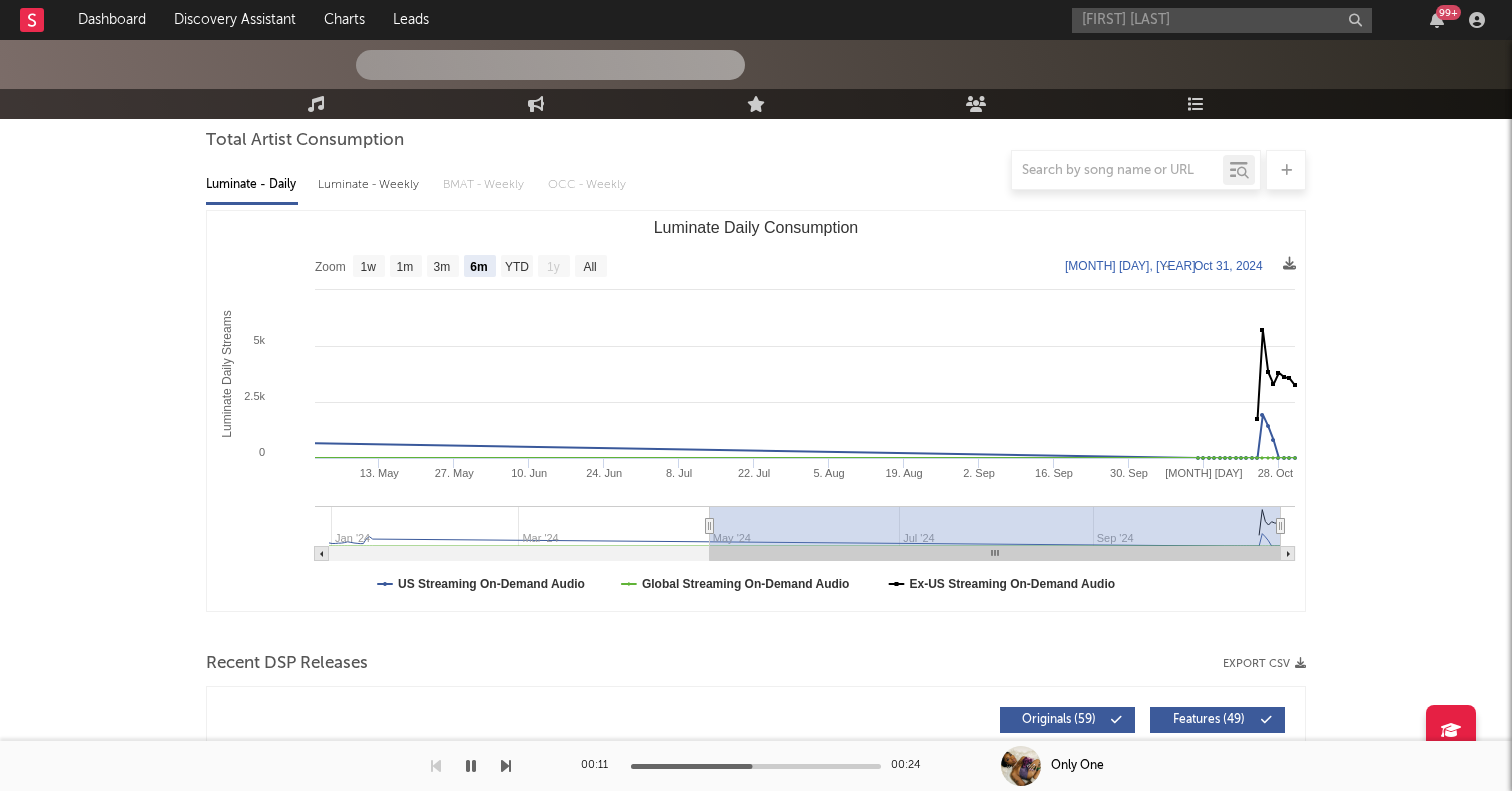 type 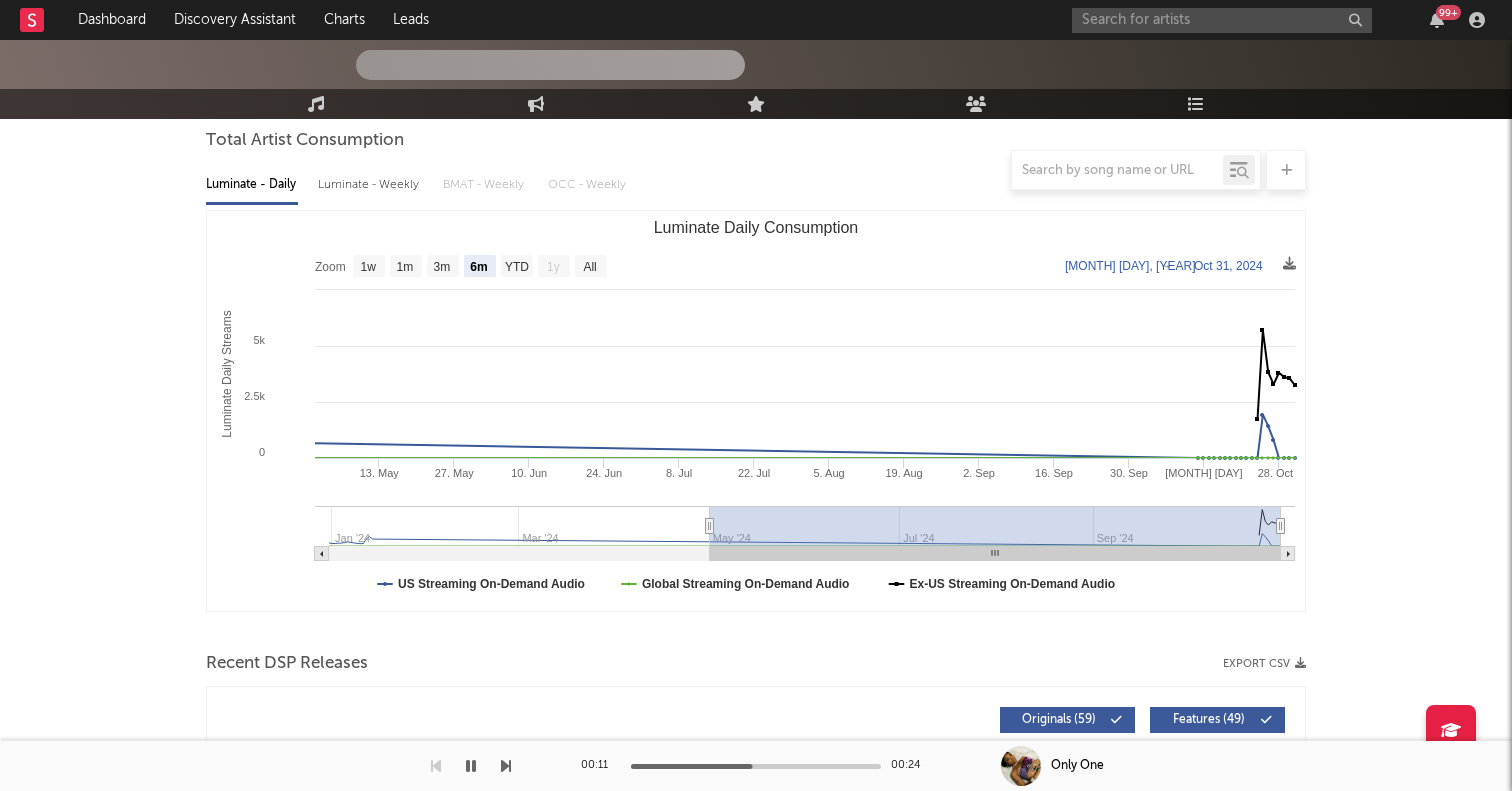 scroll, scrollTop: 0, scrollLeft: 0, axis: both 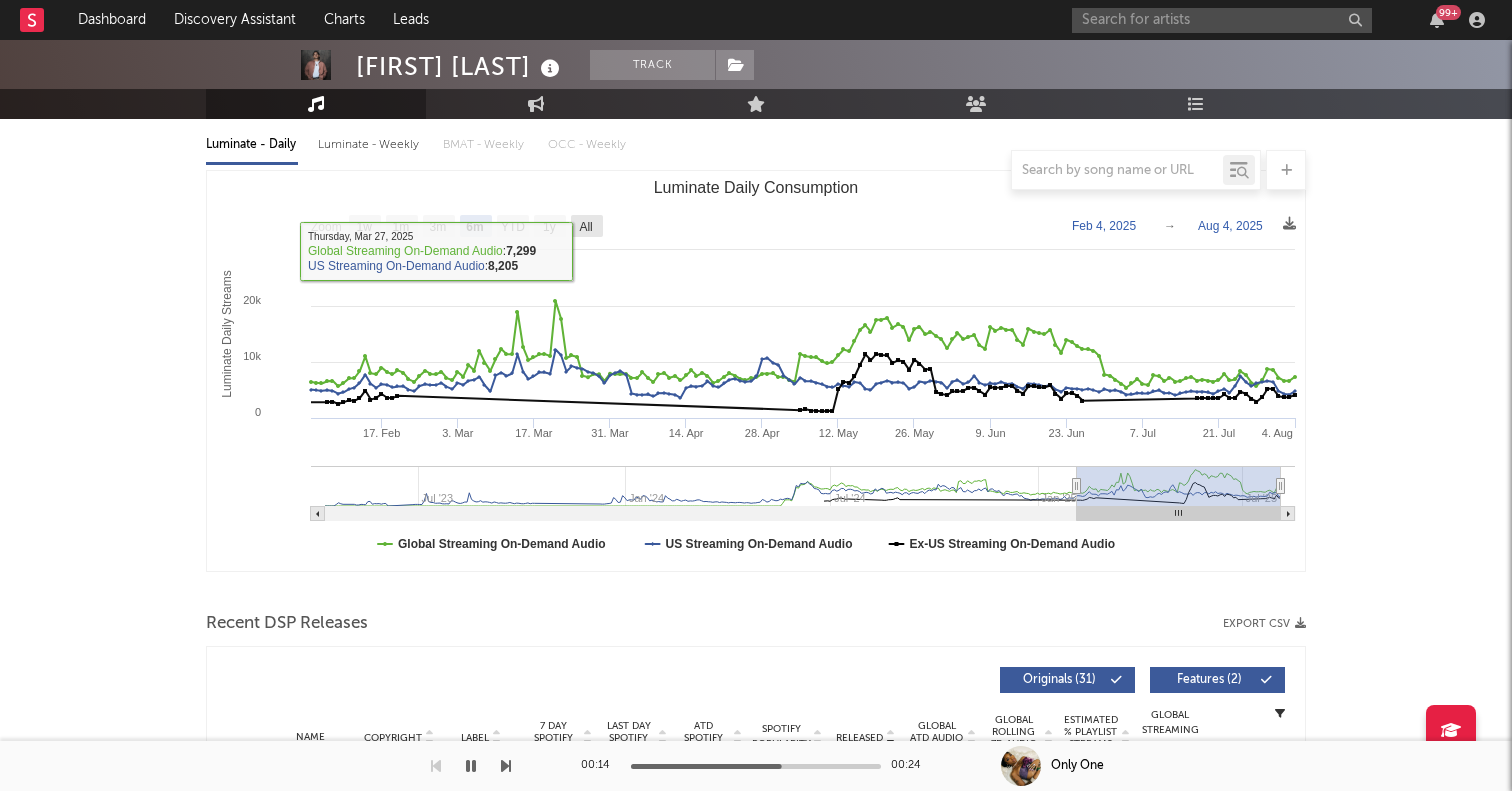 click on "All" 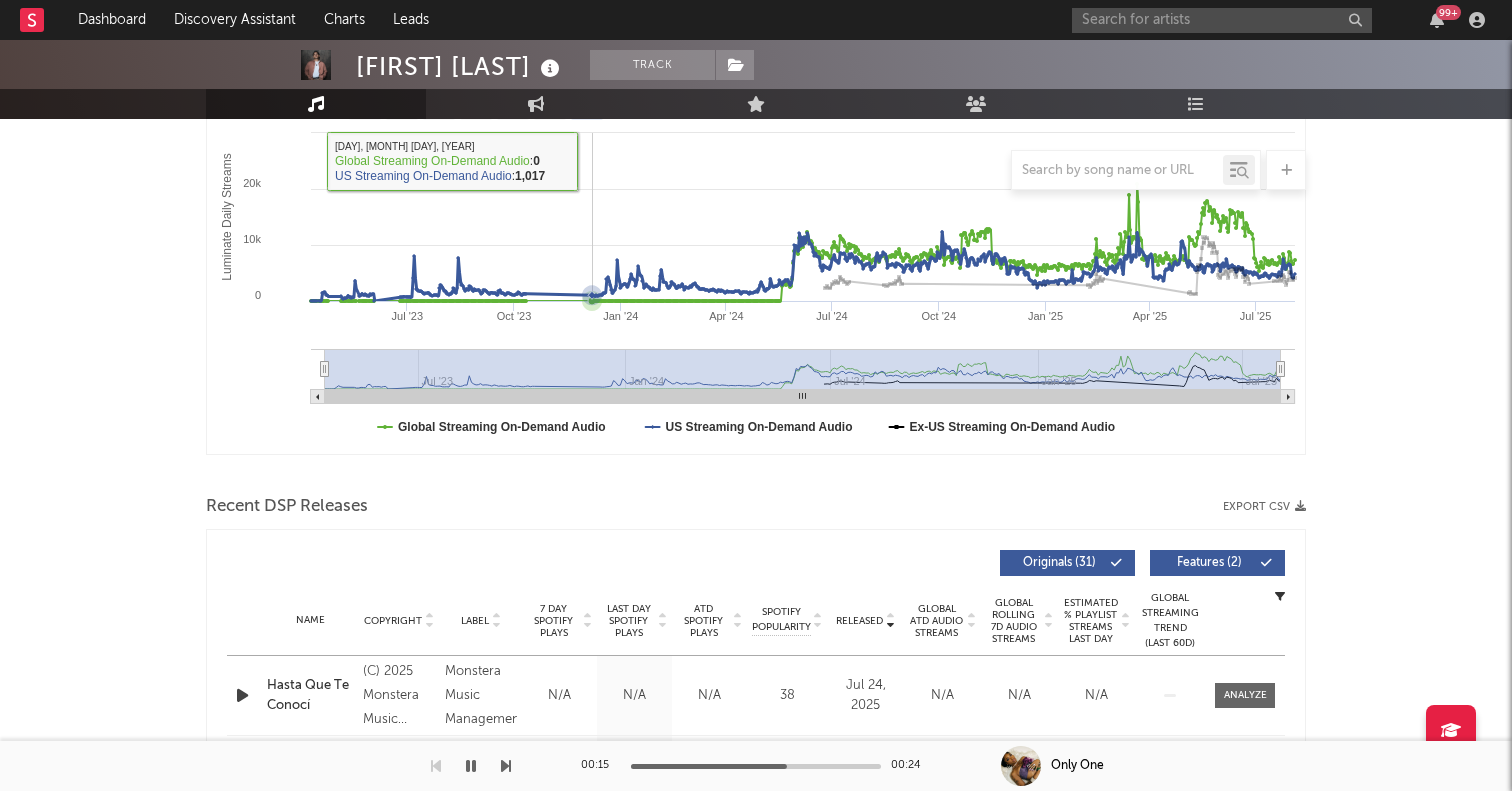 scroll, scrollTop: 608, scrollLeft: 0, axis: vertical 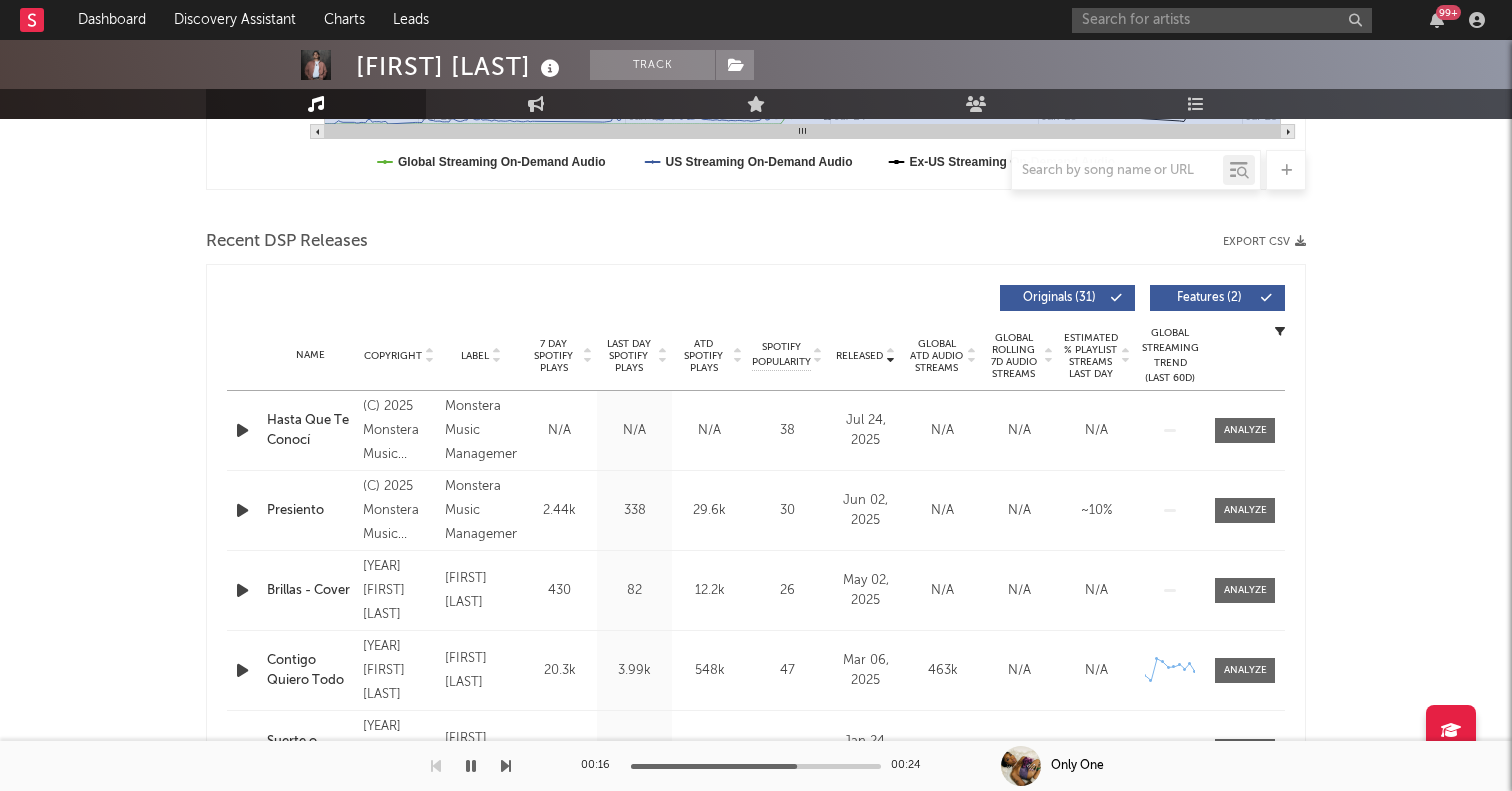 click at bounding box center [242, 430] 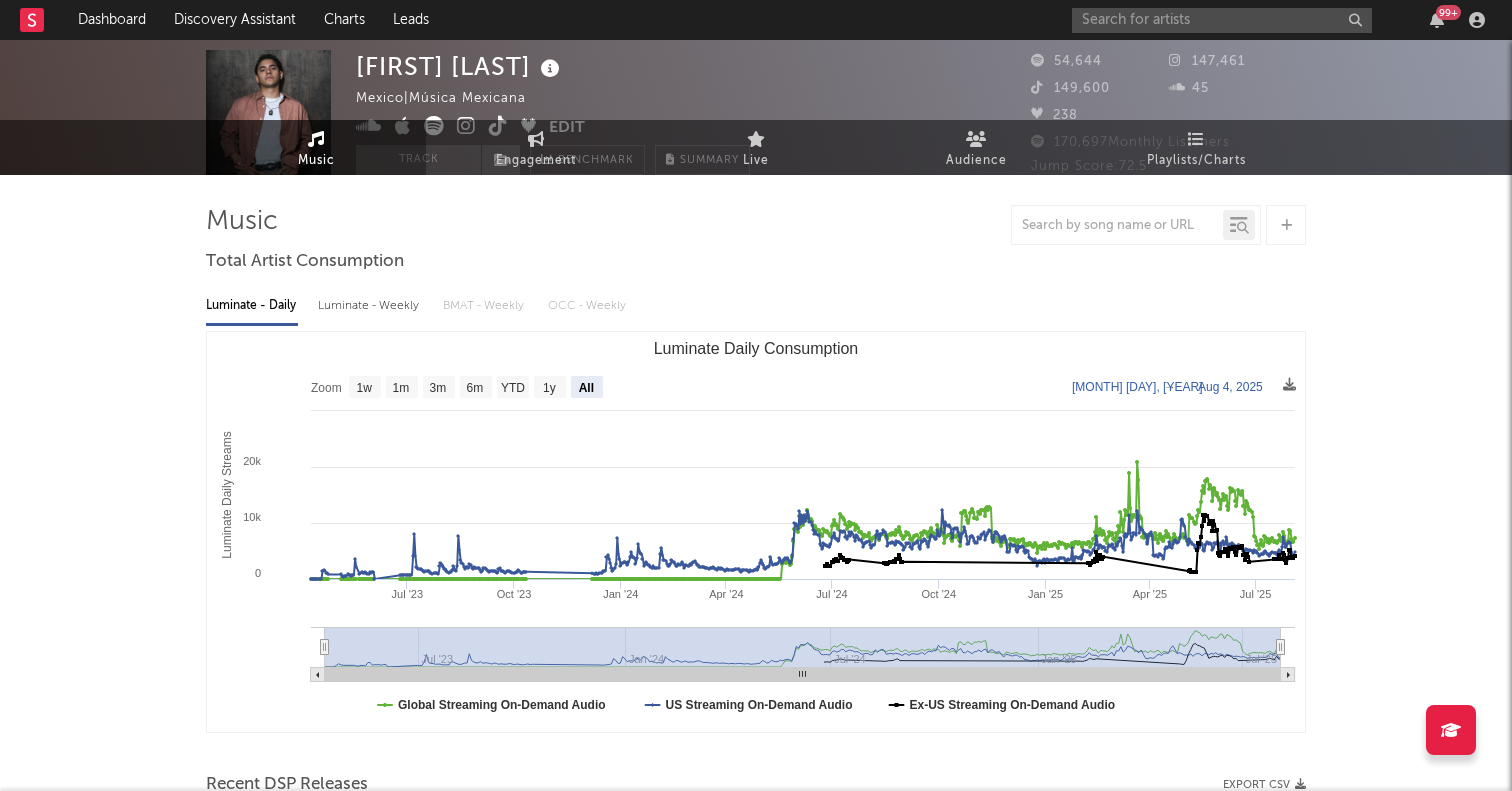scroll, scrollTop: 0, scrollLeft: 0, axis: both 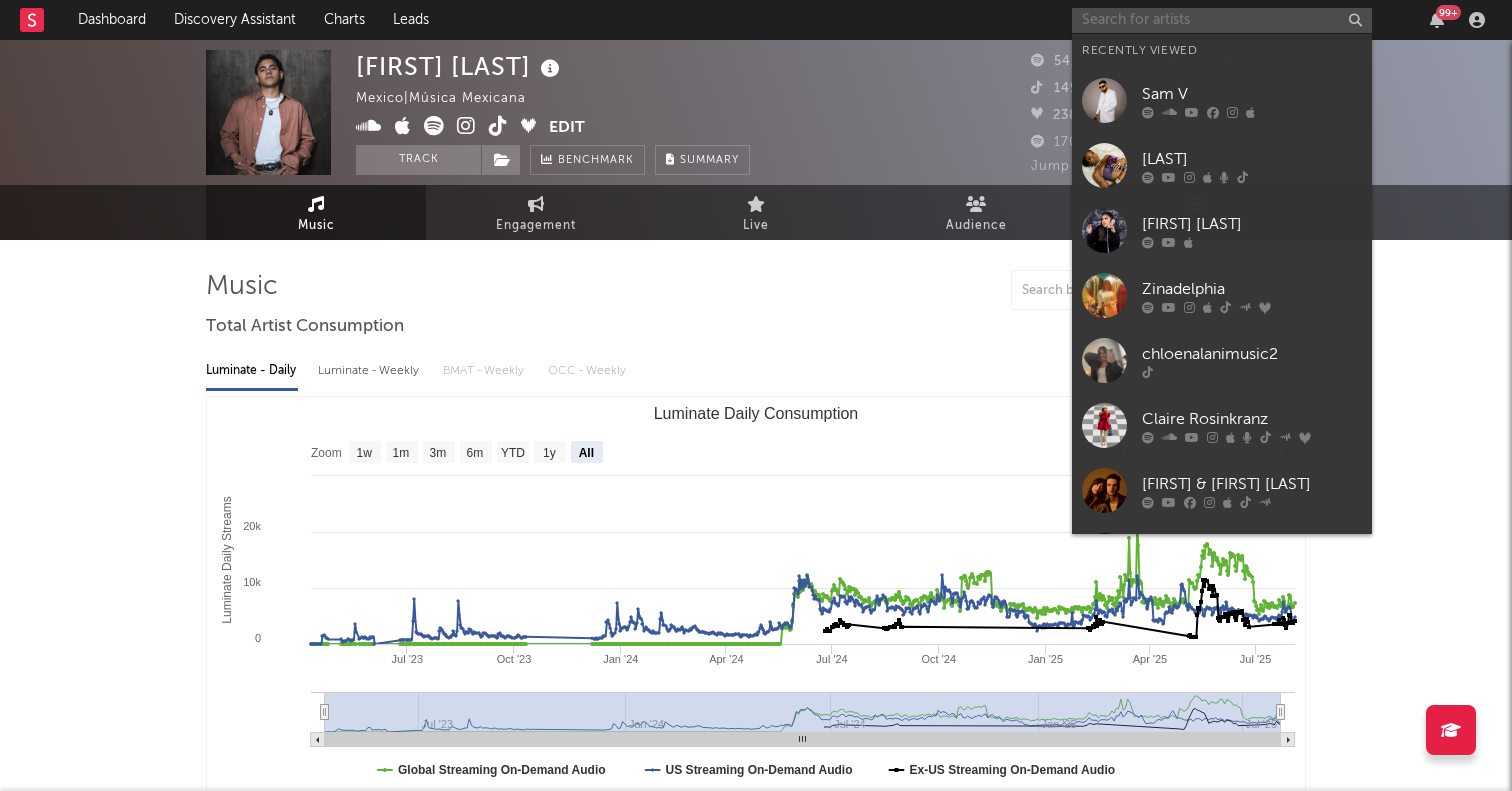 click at bounding box center [1222, 20] 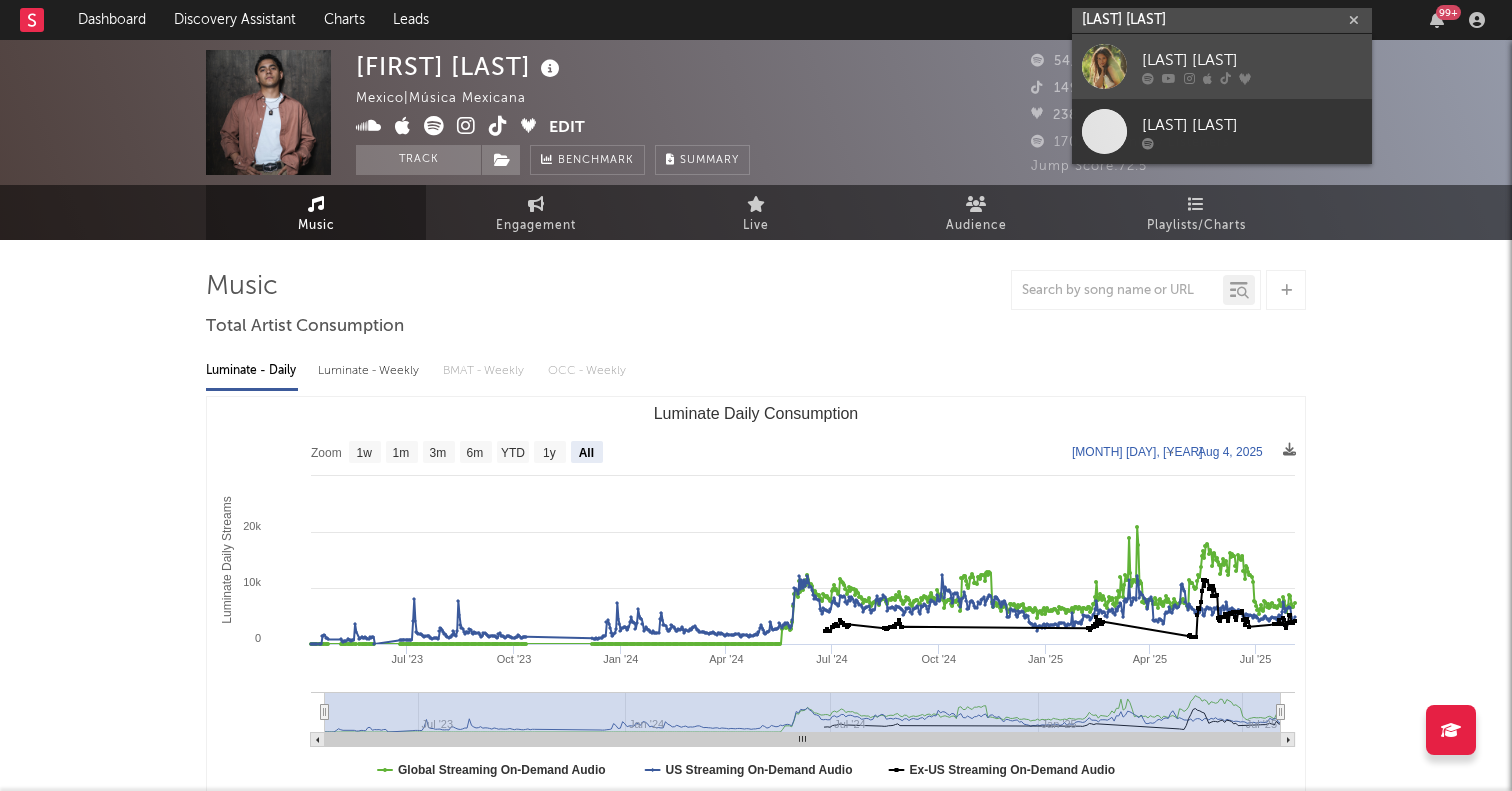 type on "taylor demp" 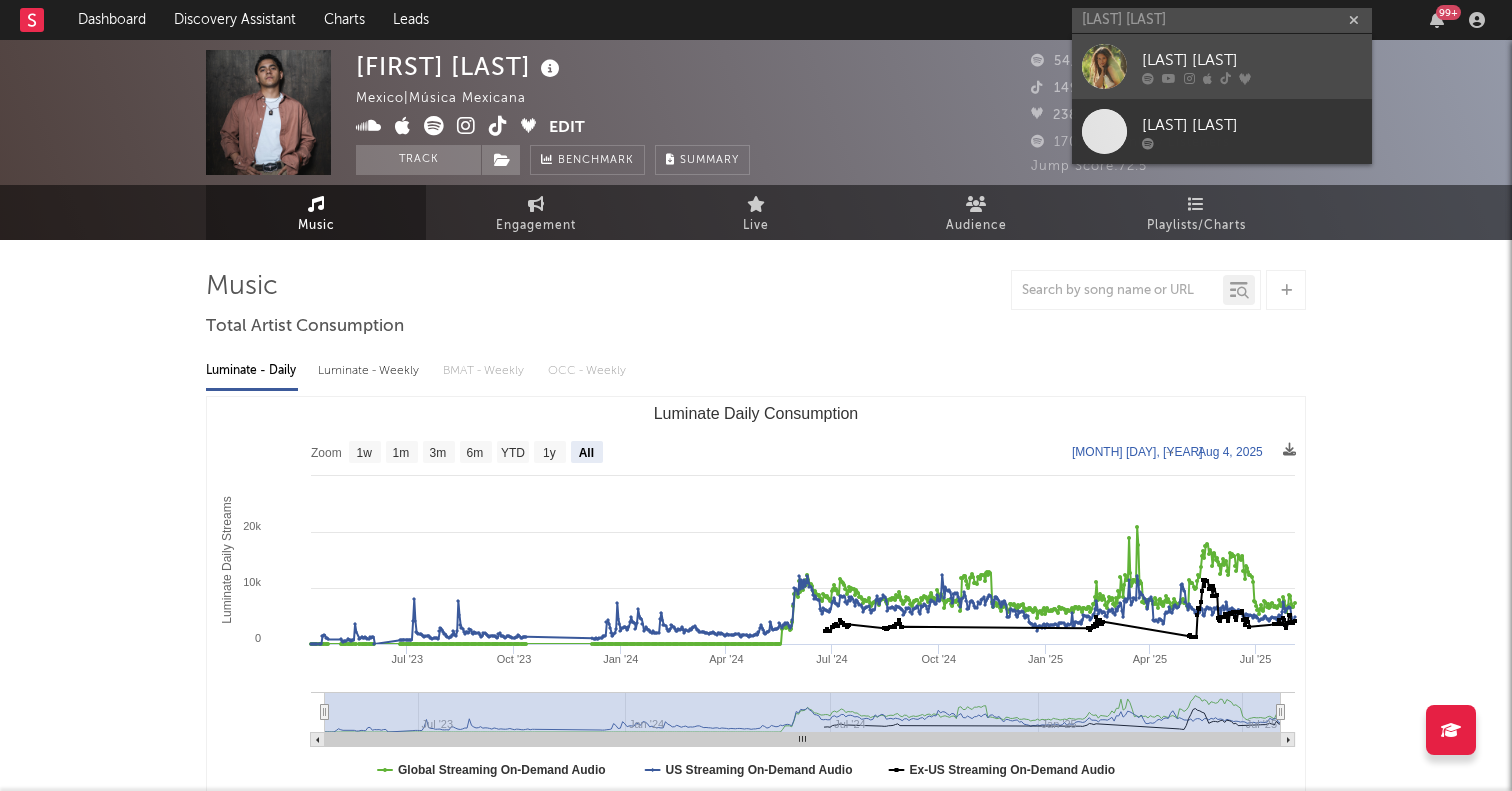 click at bounding box center [1104, 66] 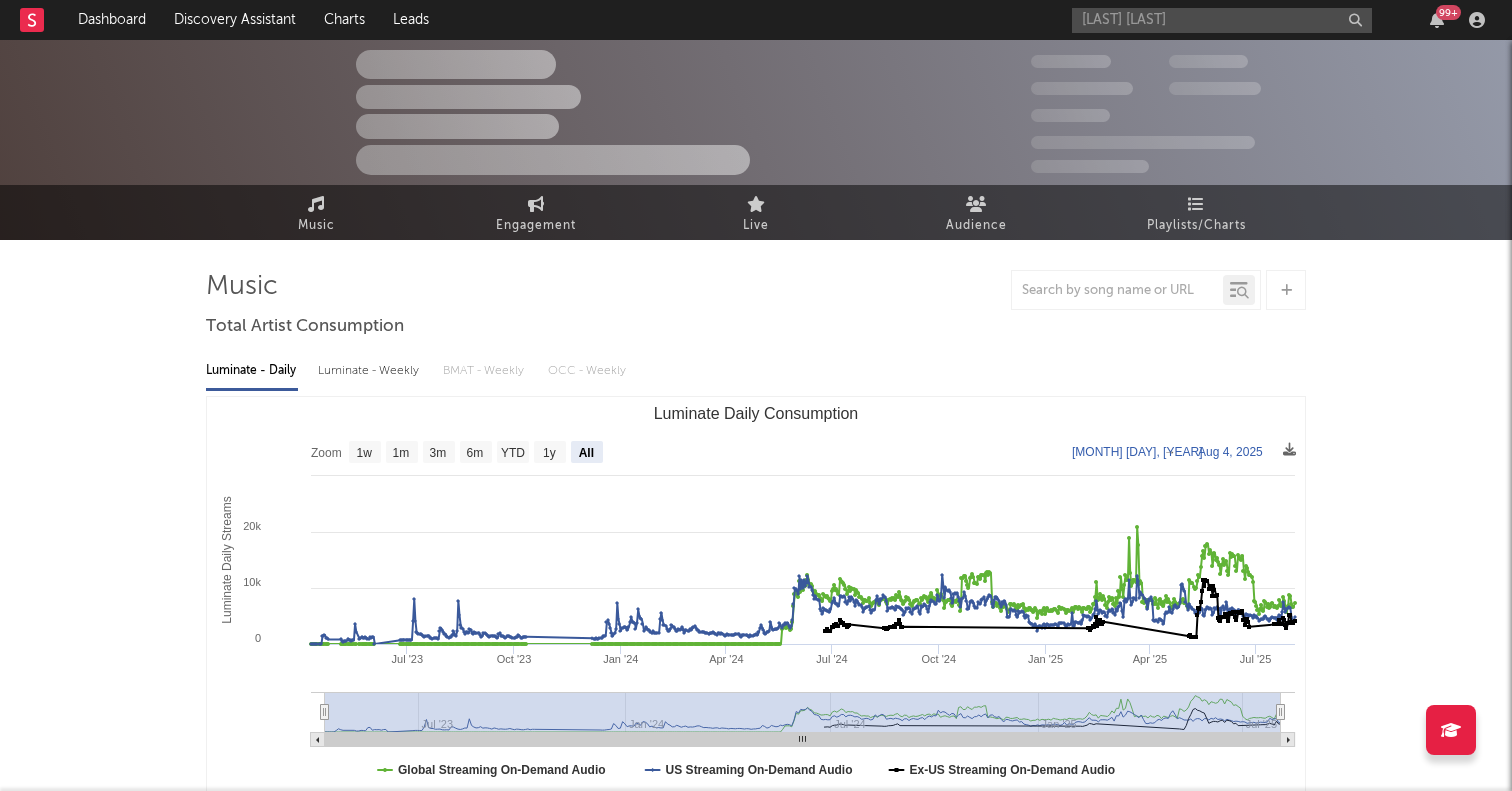 type 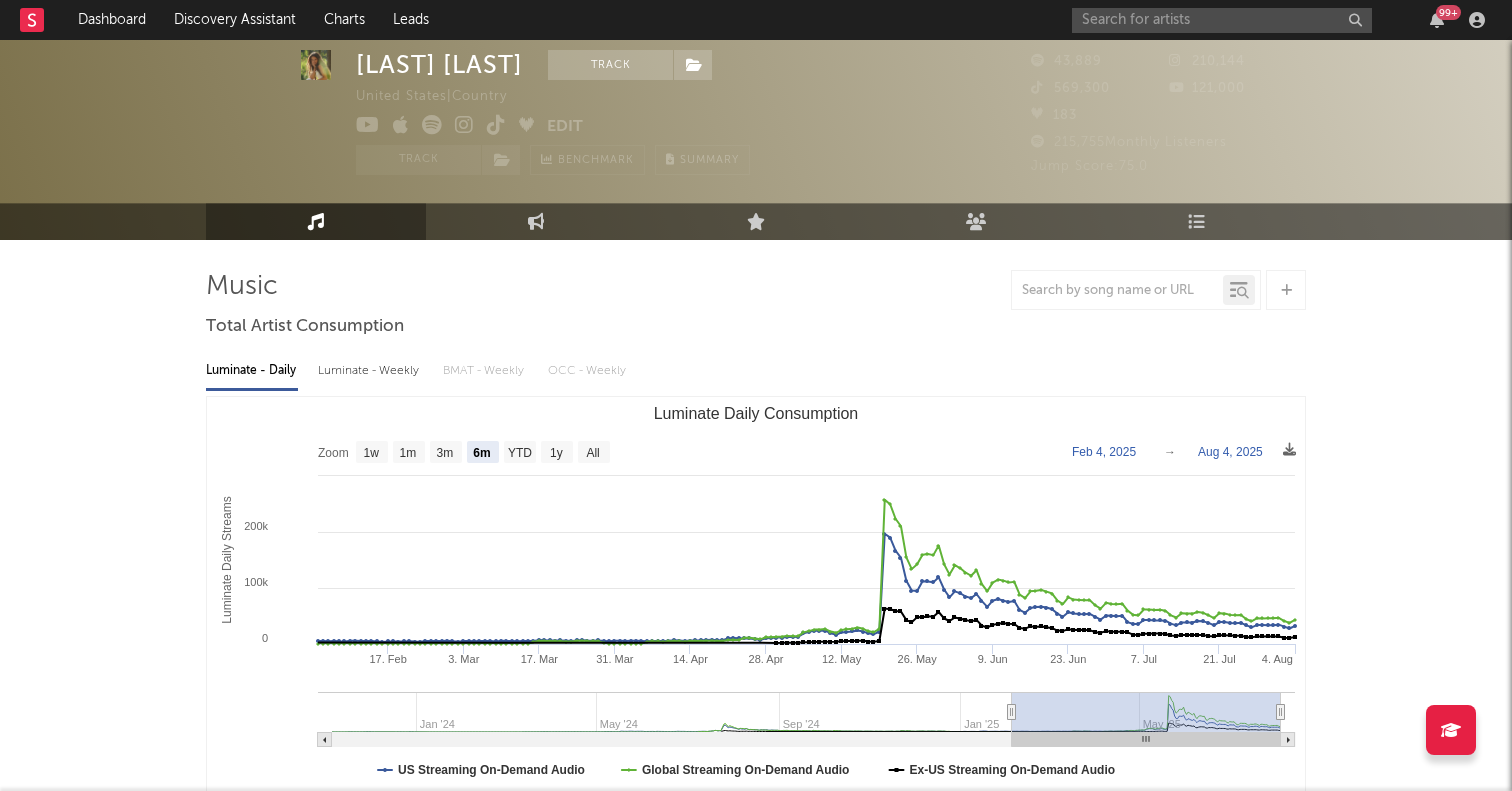 scroll, scrollTop: 169, scrollLeft: 0, axis: vertical 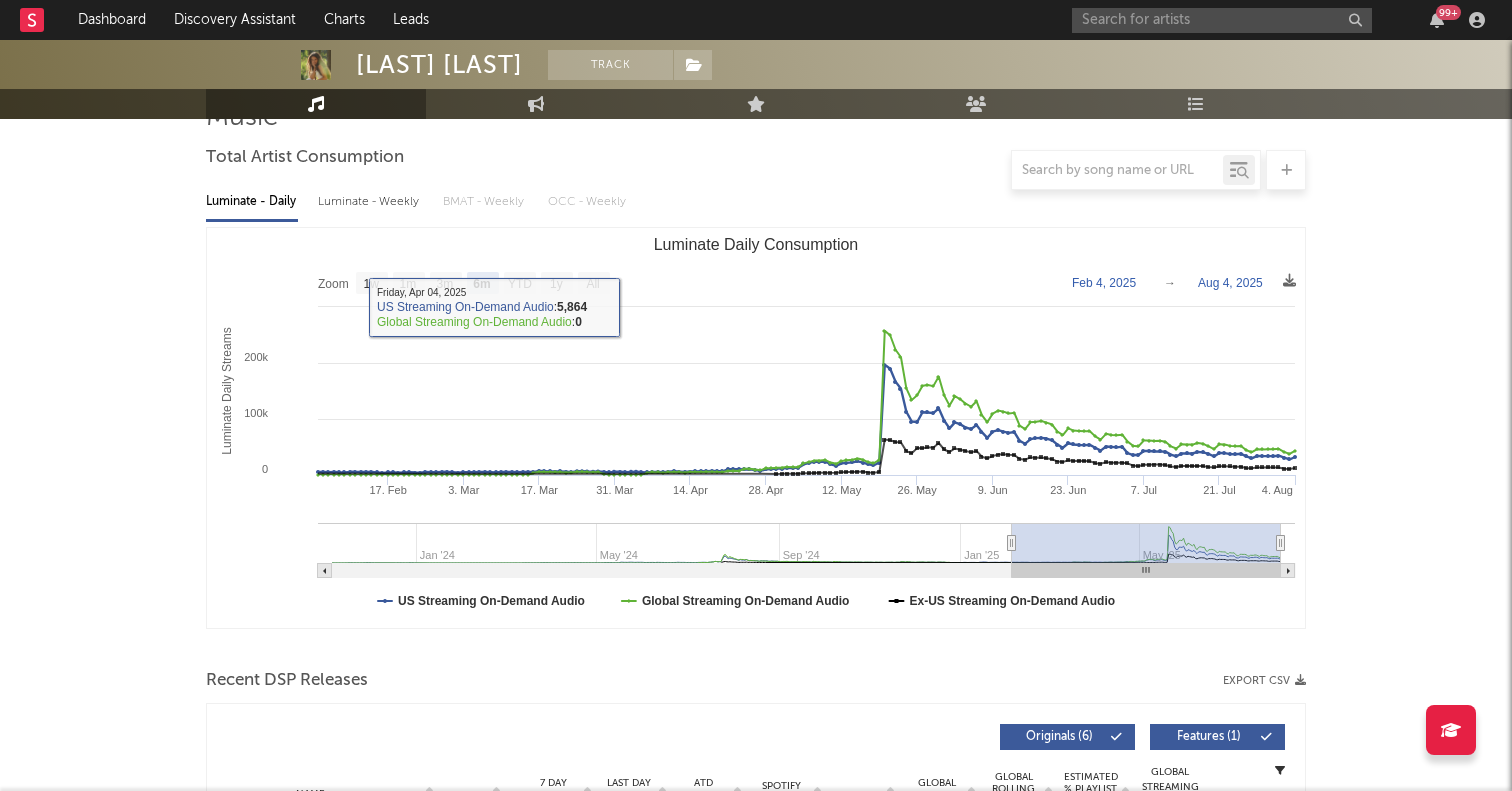click 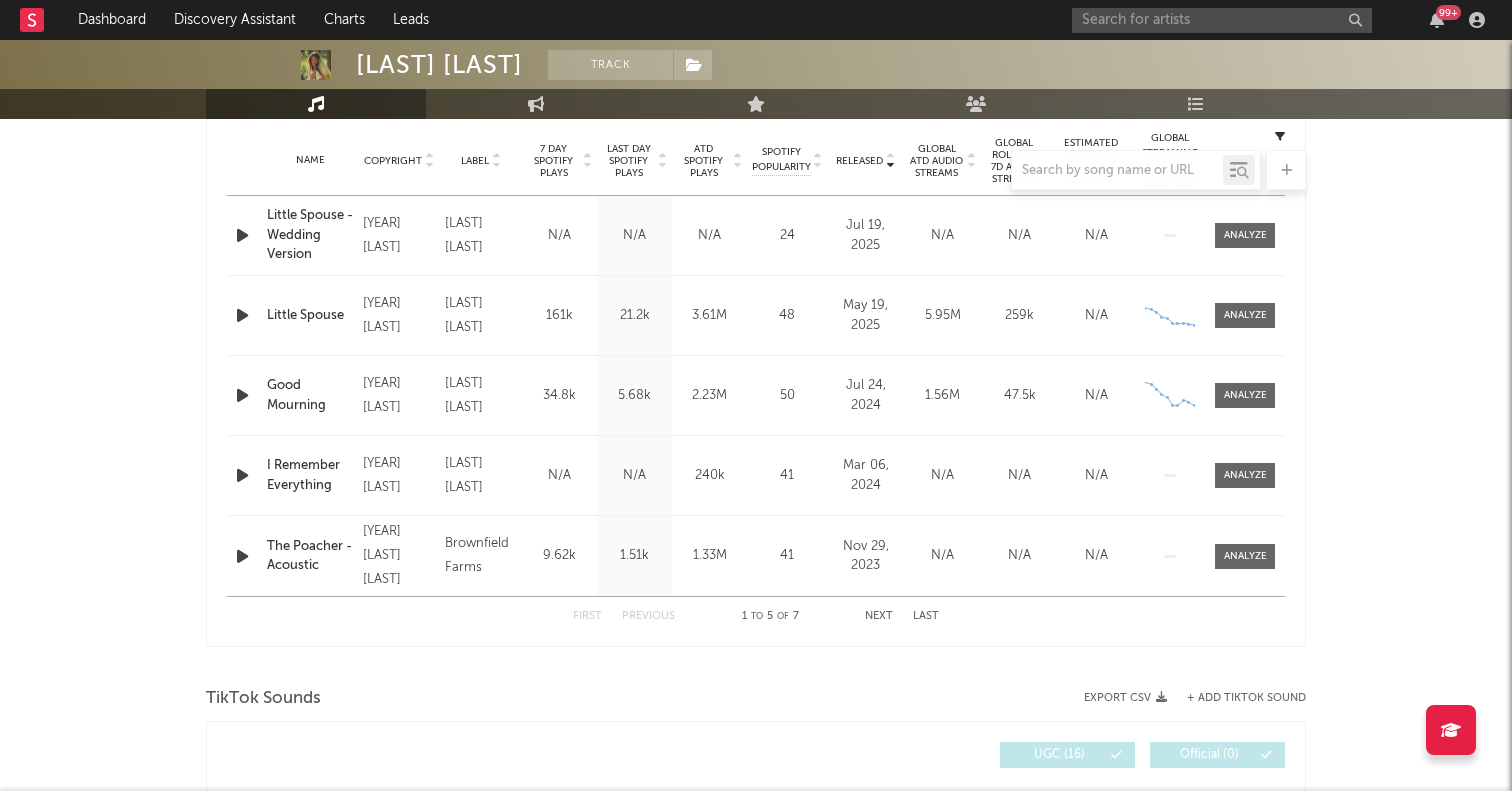 scroll, scrollTop: 789, scrollLeft: 0, axis: vertical 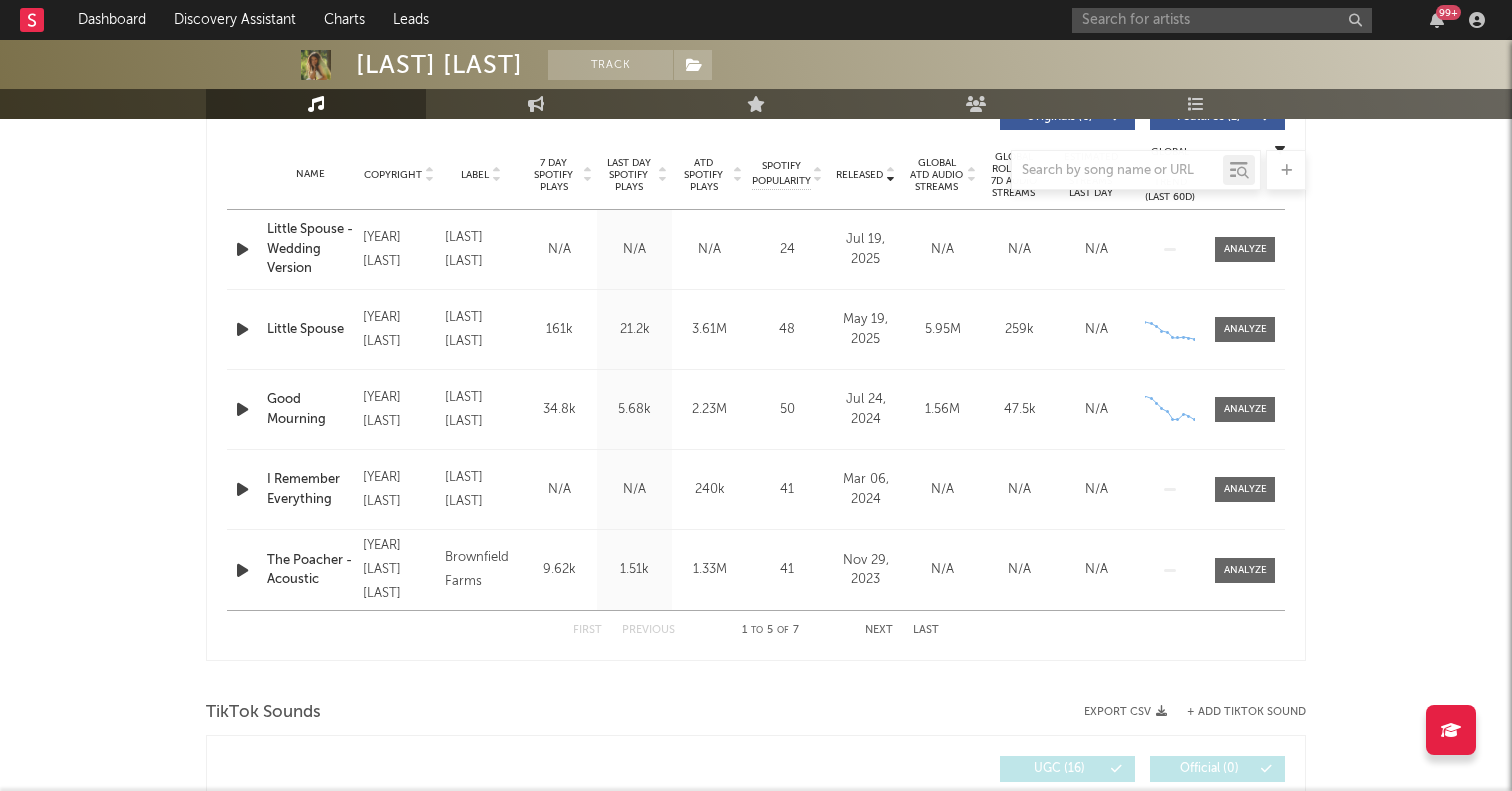 click at bounding box center [242, 329] 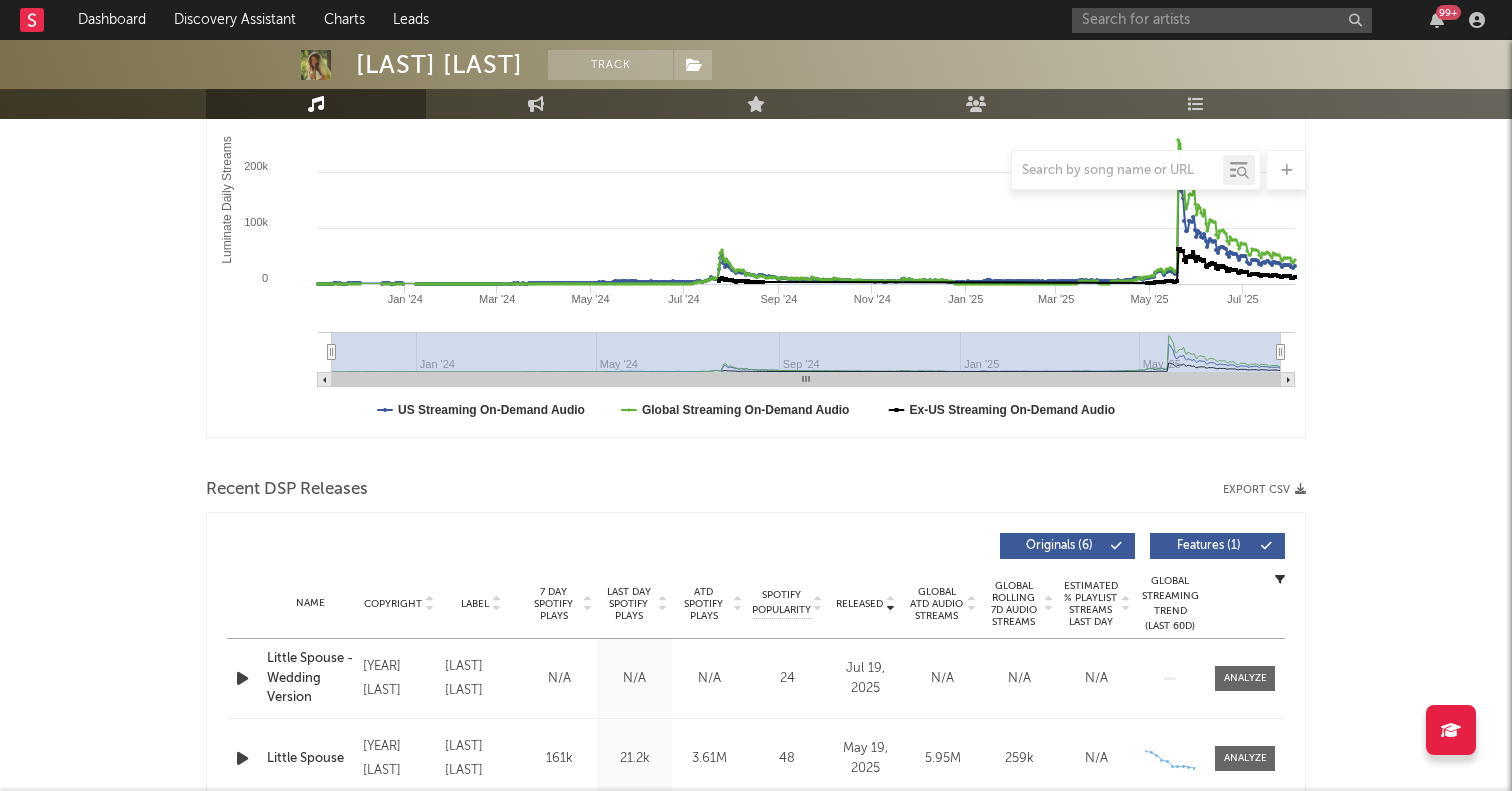 scroll, scrollTop: 0, scrollLeft: 0, axis: both 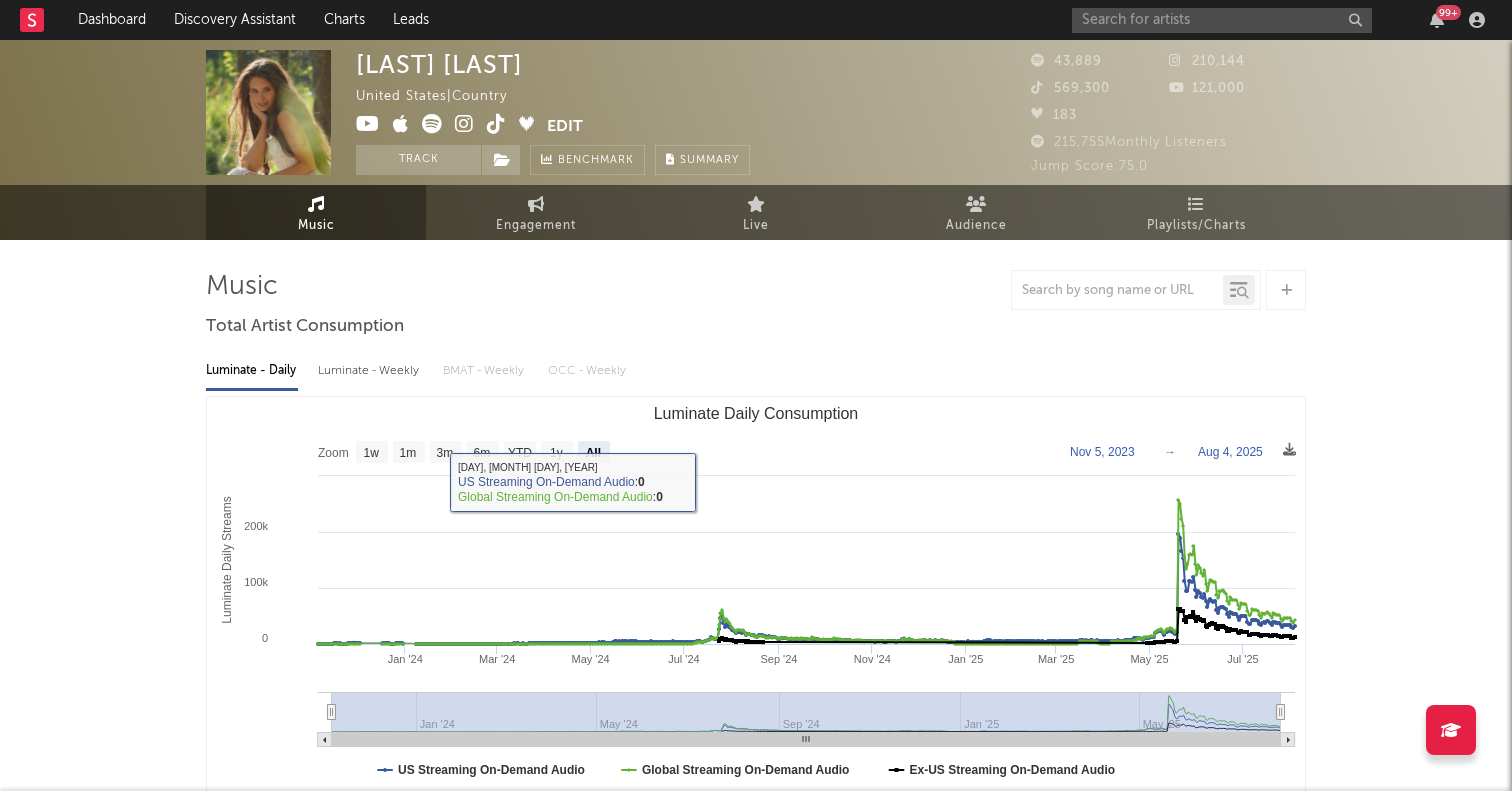 click on "Music Total Artist Consumption Luminate - Daily Luminate - Weekly BMAT - Weekly OCC - Weekly Zoom 1w 1m 3m 6m YTD 1y All 2023-11-05 2025-08-04 Created with Highcharts 10.3.3 Luminate Daily Streams Luminate Daily Consumption Jan '24 Mar '24 May '24 Jul '24 Sep '24 Nov '24 Jan '25 Mar '25 May '25 Jul '25 Jan '24 May '24 Sep '24 Jan '25 May '25 0 100k 200k 300k Zoom 1w 1m 3m 6m YTD 1y All Nov  5, 2023 → Aug  4, 2025 US Streaming On-Demand Audio Global Streaming On-Demand Audio Ex-US Streaming On-Demand Audio Saturday, Jan 20, 2024 ​ US Streaming On-Demand Audio :  0 ​ Global Streaming On-Demand Audio :  0 ​ Recent DSP Releases Export CSV  Released Copyright Label 7 Day Spotify Plays Last Day Spotify Plays ATD Spotify Plays Spotify Popularity Released Global ATD Audio Streams Global Rolling 7D Audio Streams Estimated % Playlist Streams Last Day Spotify Popularity Streams / 7d Growth Originals   ( 6 ) Features   ( 1 ) Name Copyright Label Album Names Composer Names 7 Day Spotify Plays ATD Spotify Plays 1" at bounding box center (756, 1620) 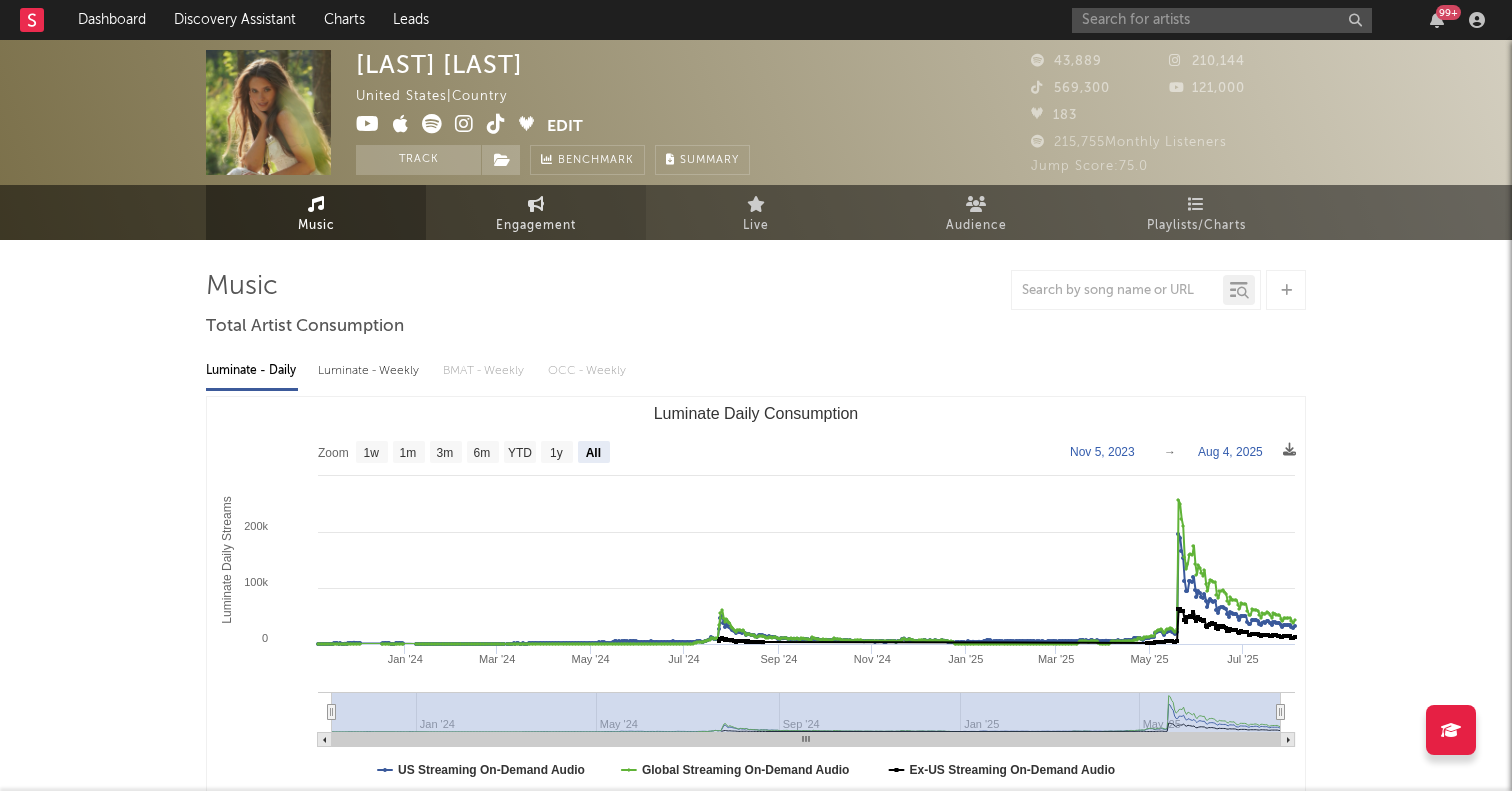 click on "Engagement" at bounding box center [536, 226] 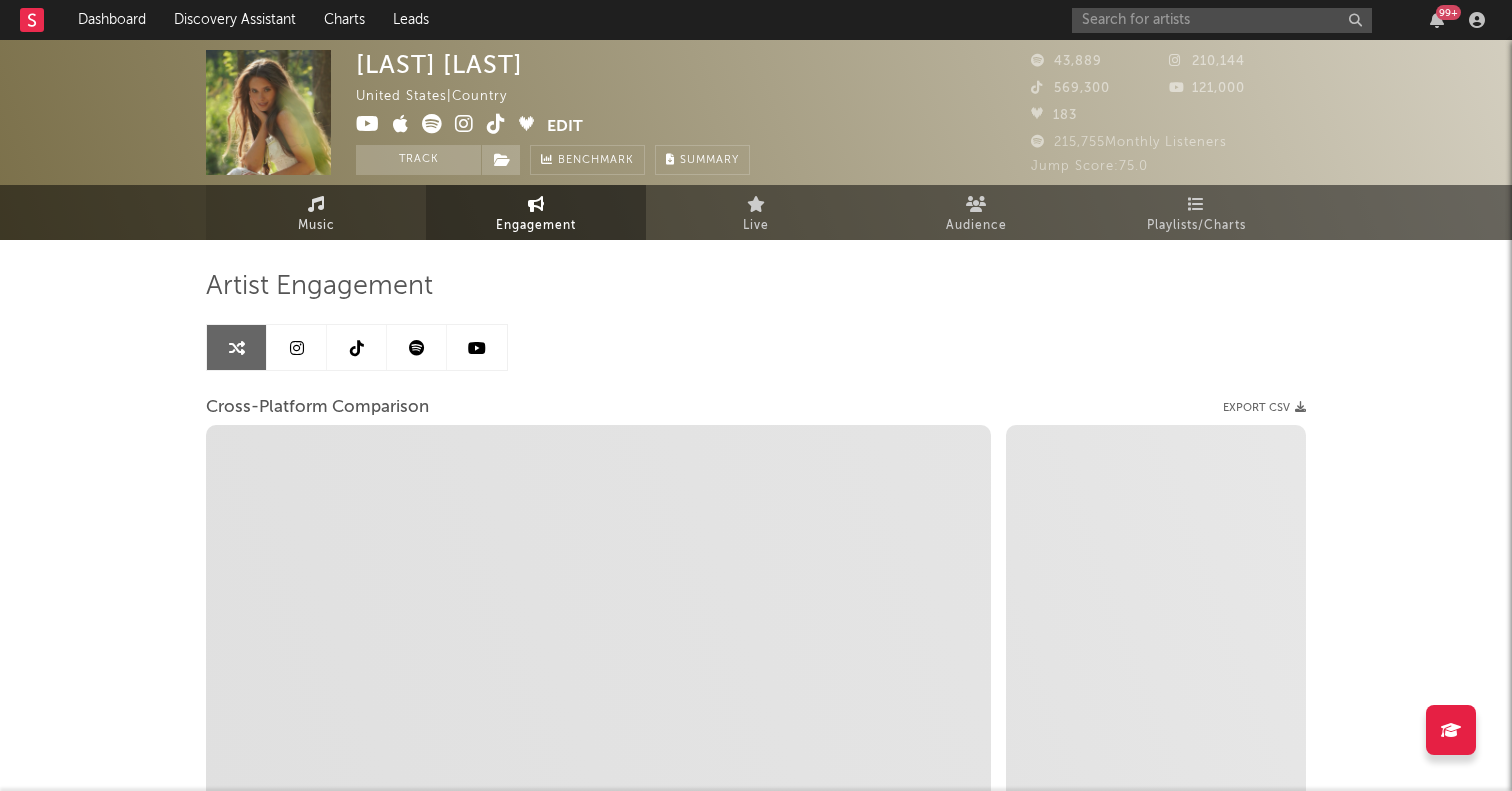click on "Music" at bounding box center [316, 226] 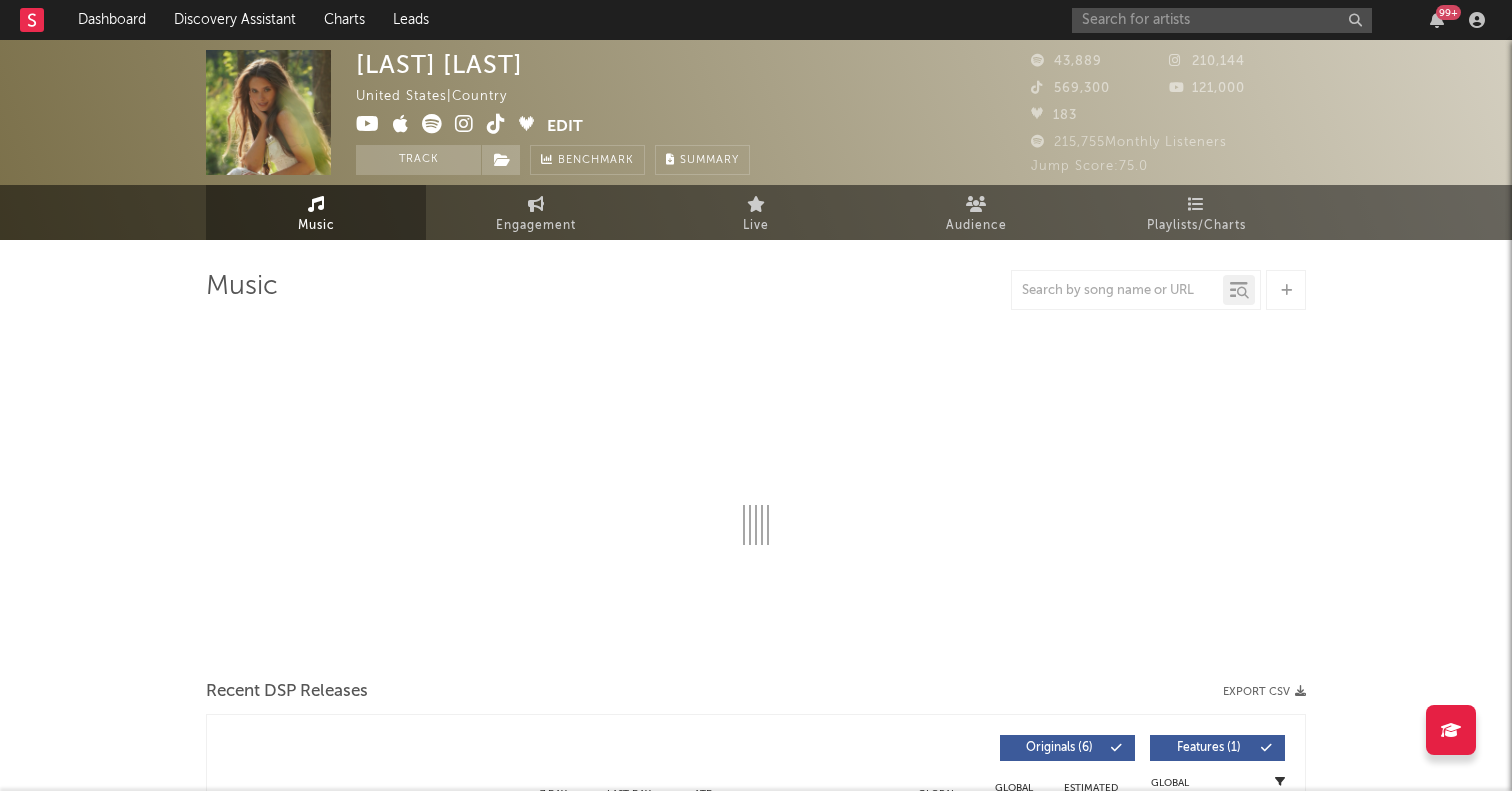 select on "6m" 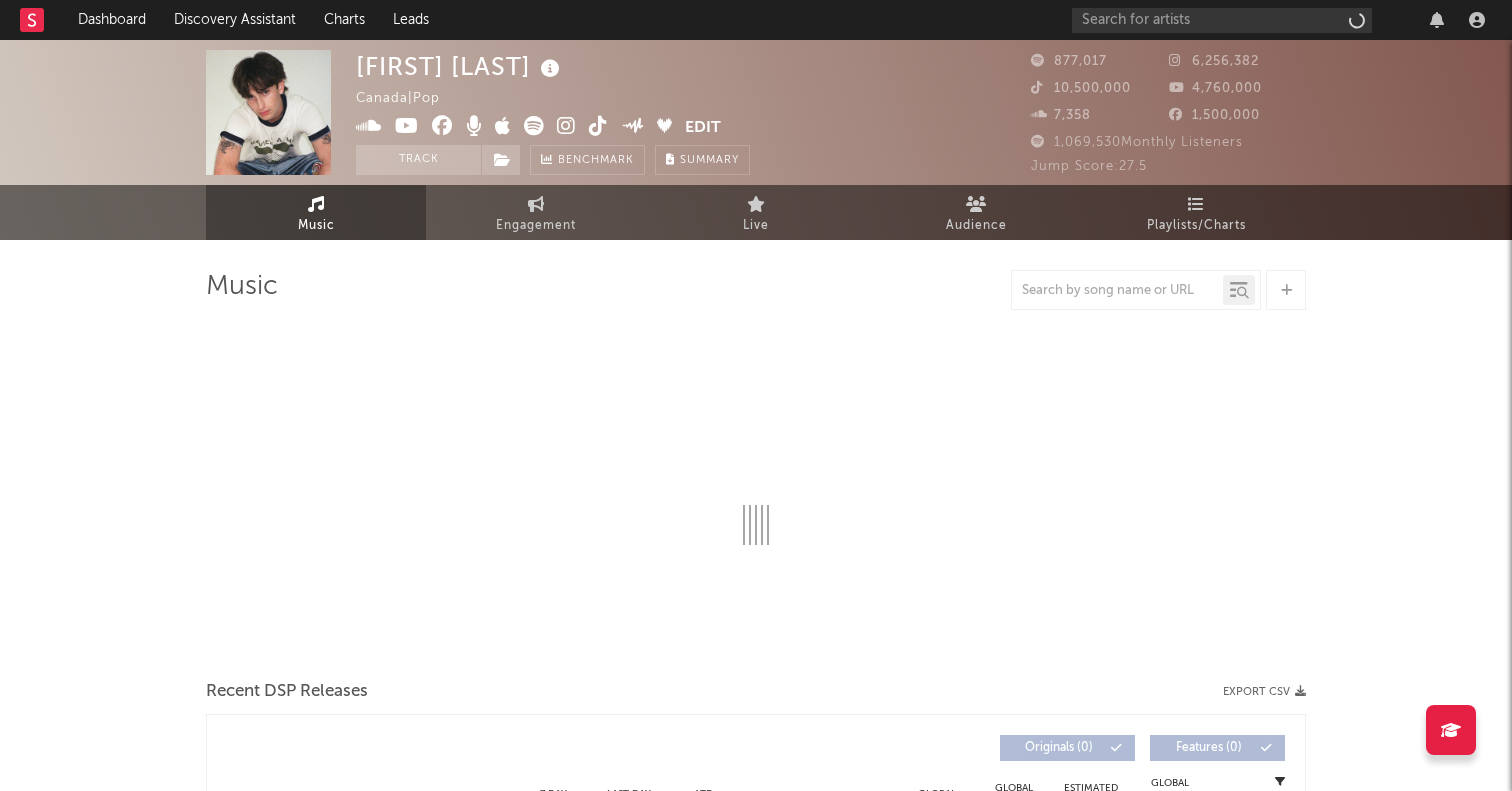 scroll, scrollTop: 0, scrollLeft: 0, axis: both 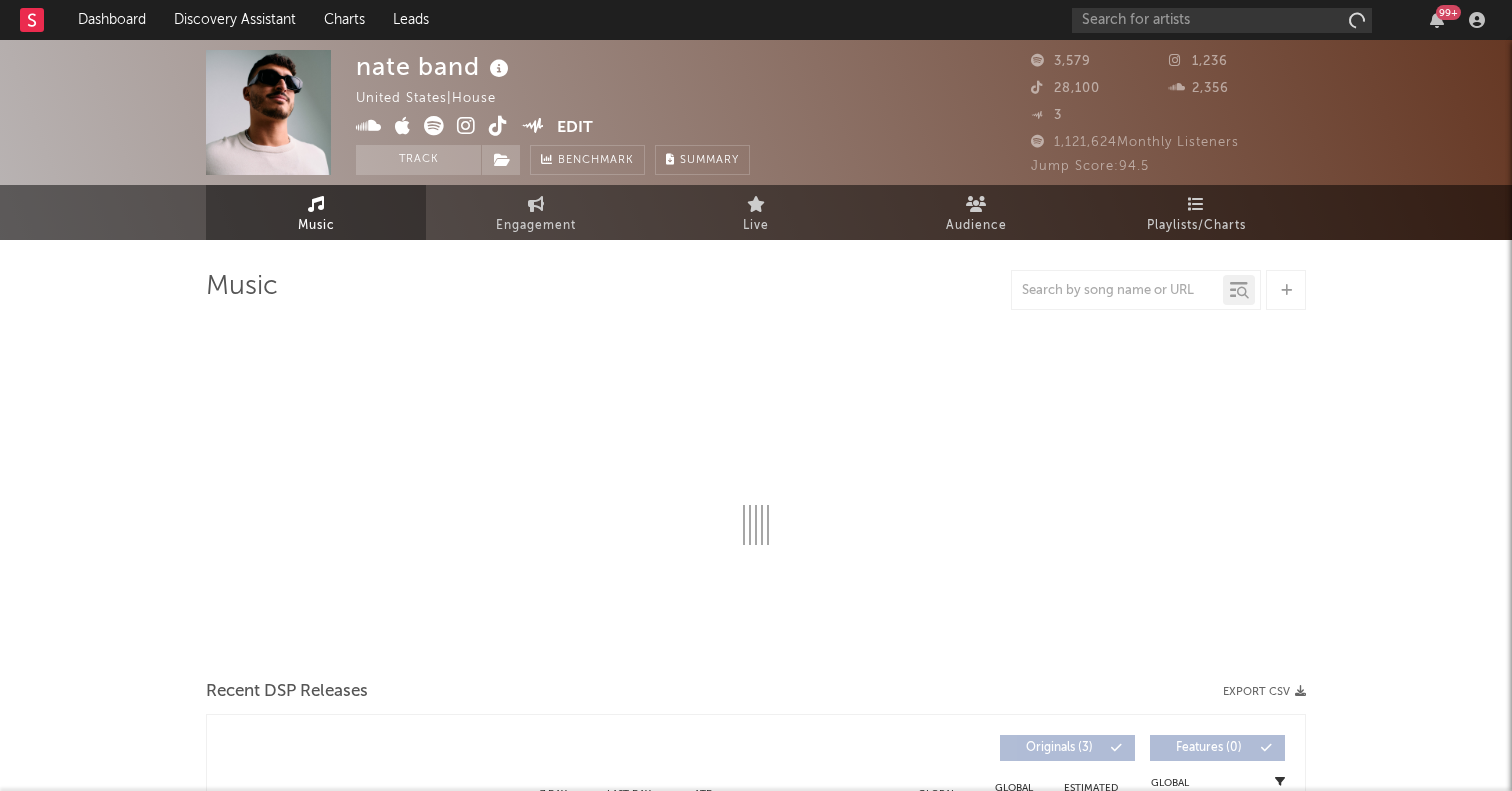 select on "1w" 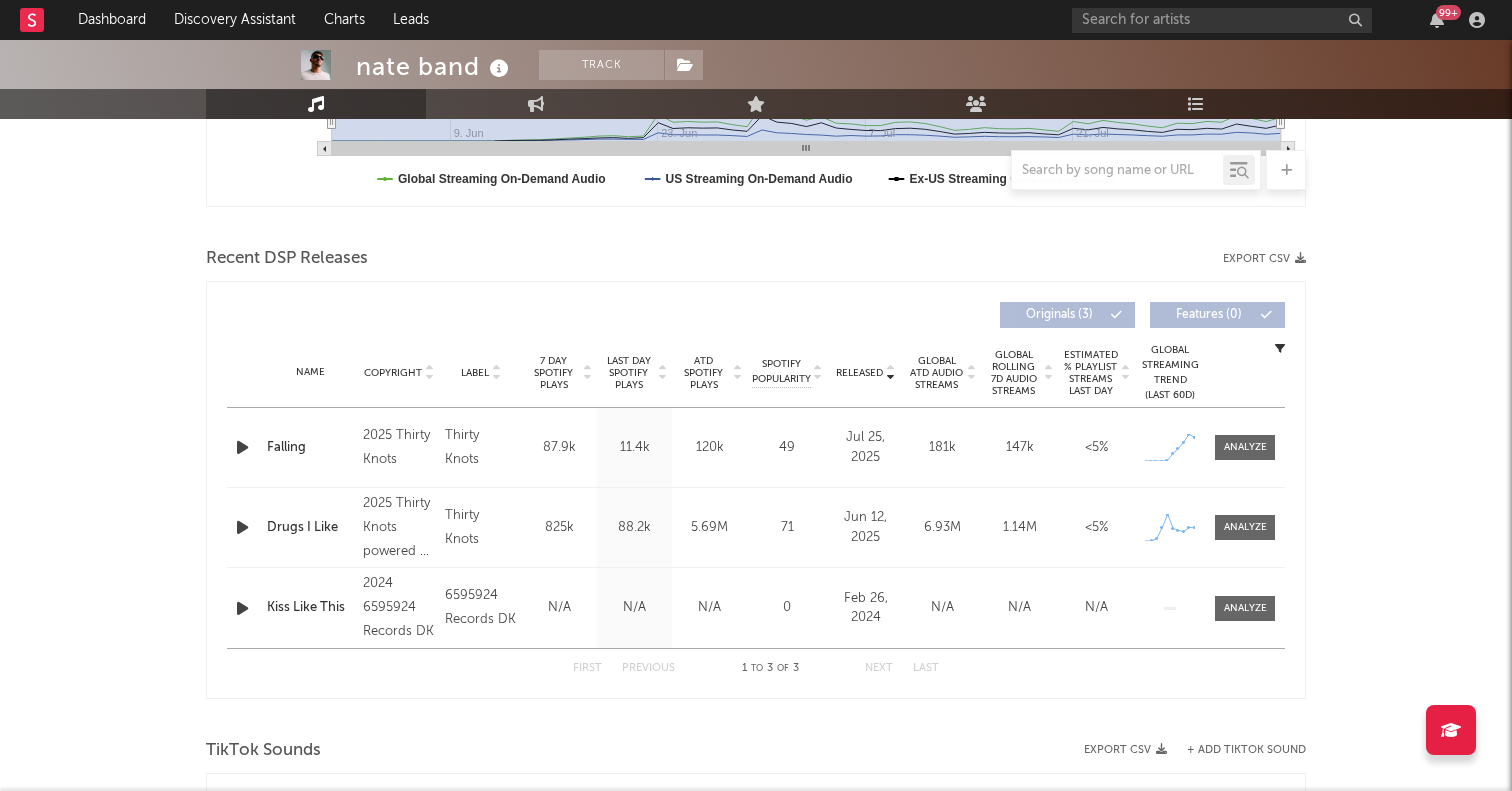 scroll, scrollTop: 575, scrollLeft: 0, axis: vertical 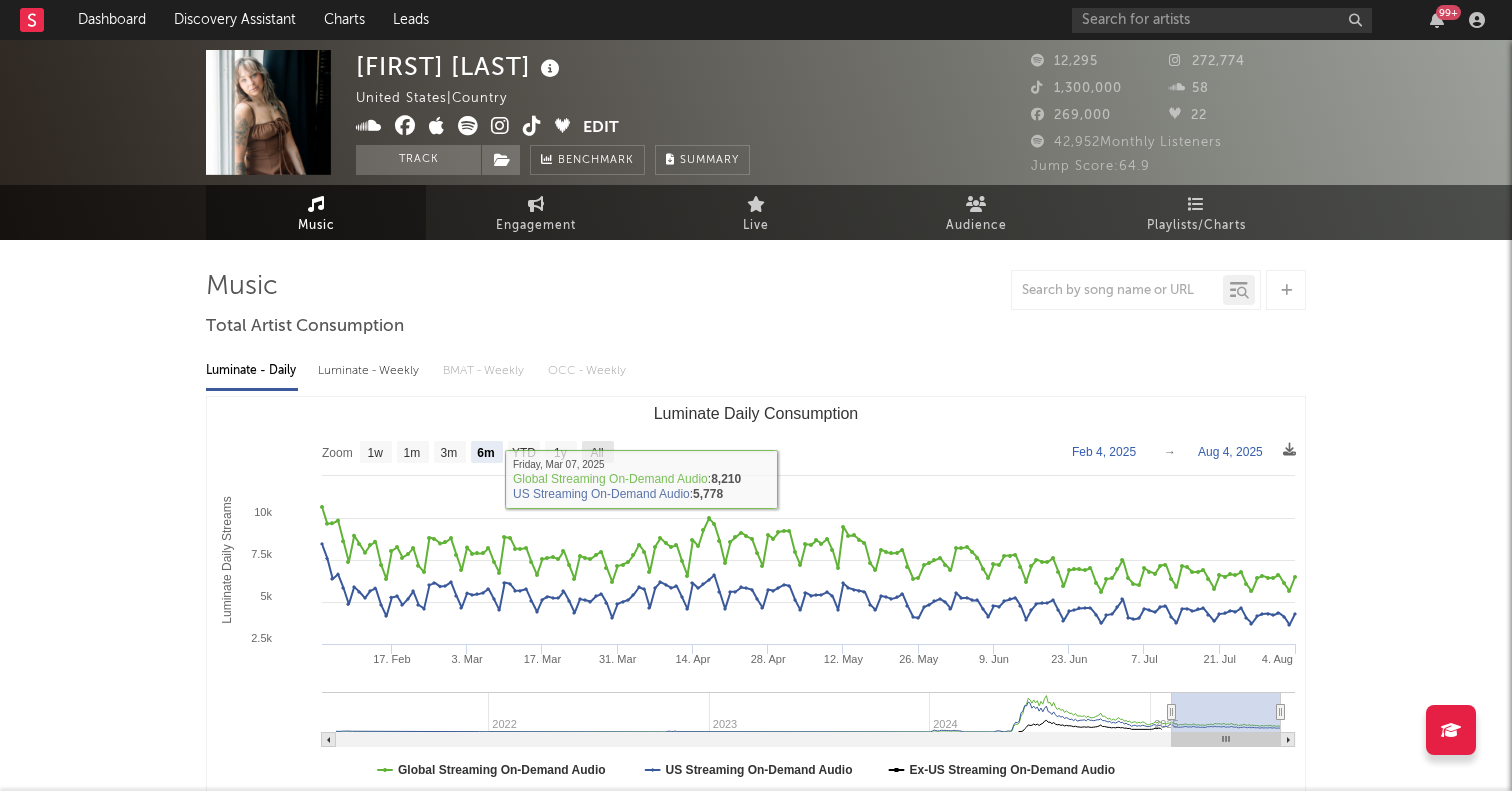 click 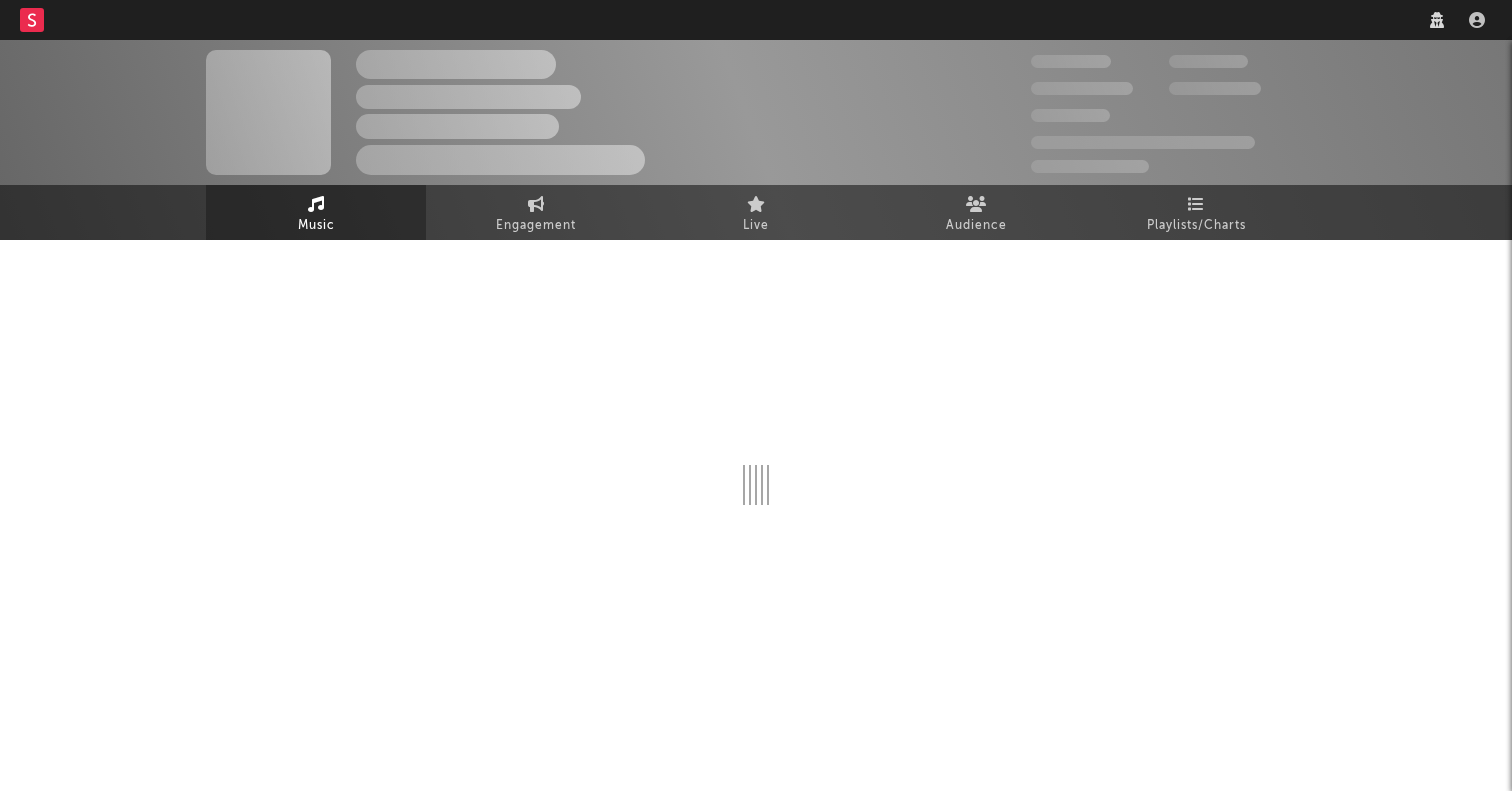 scroll, scrollTop: 0, scrollLeft: 0, axis: both 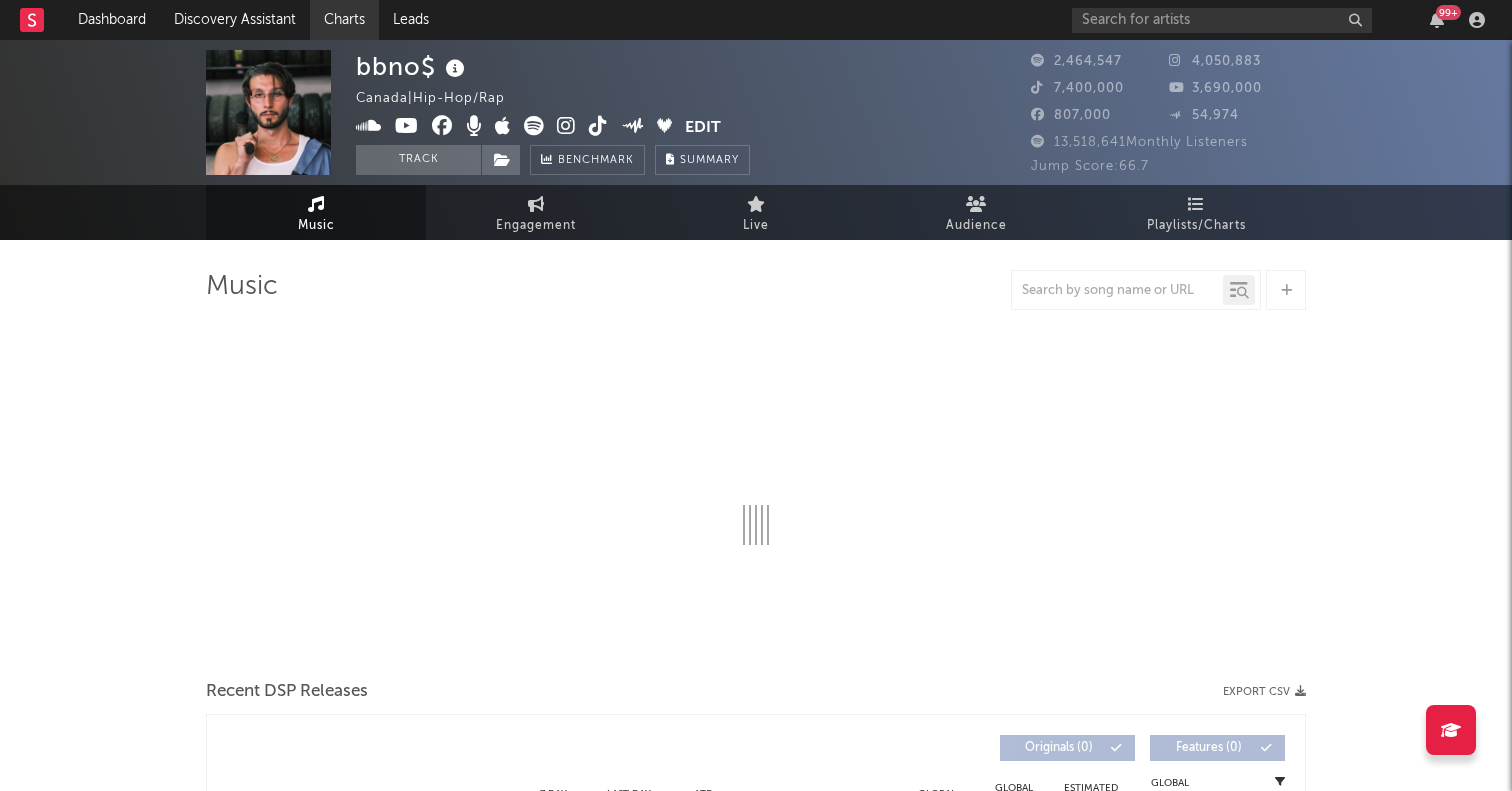 select on "6m" 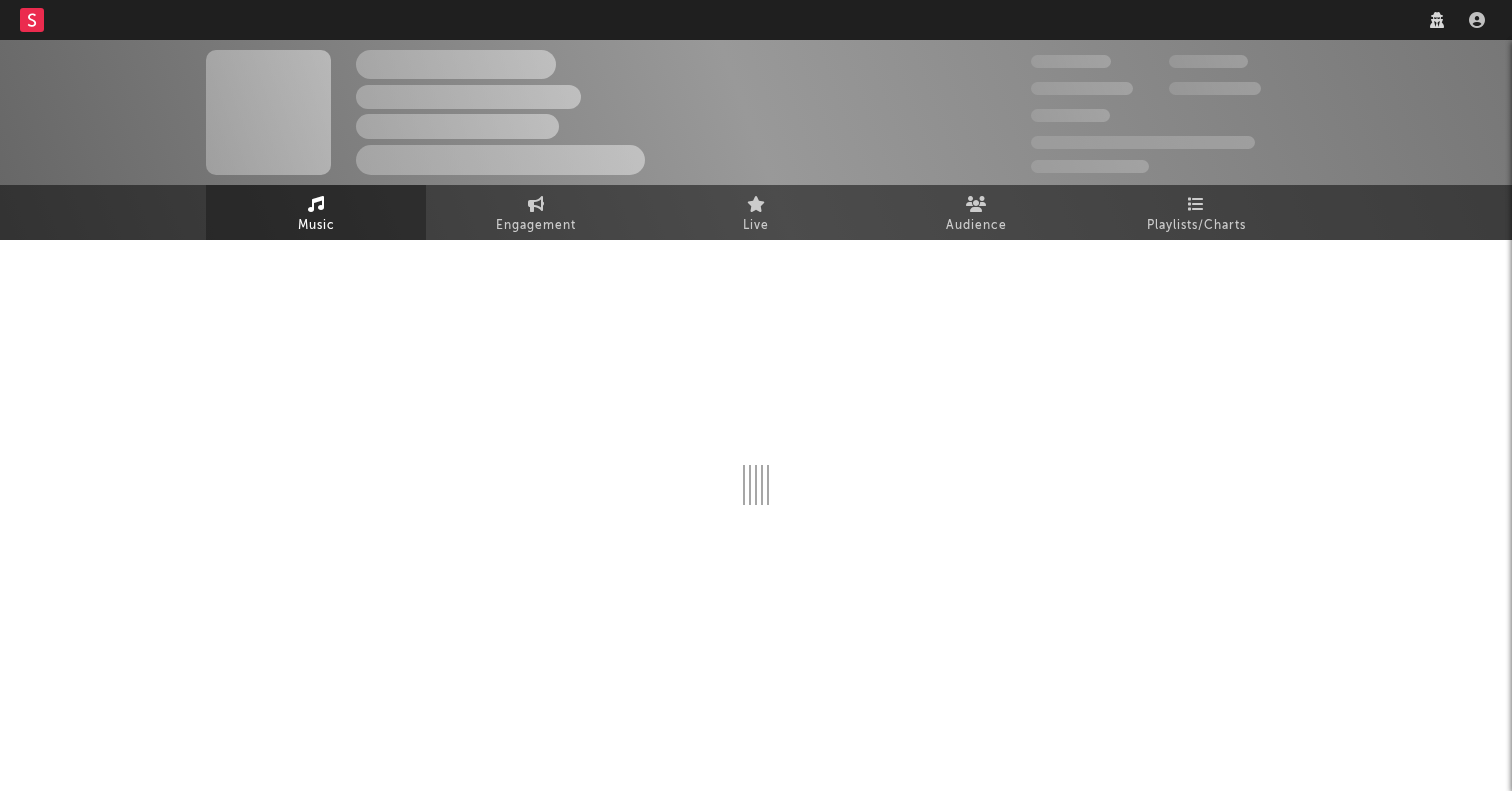 scroll, scrollTop: 0, scrollLeft: 0, axis: both 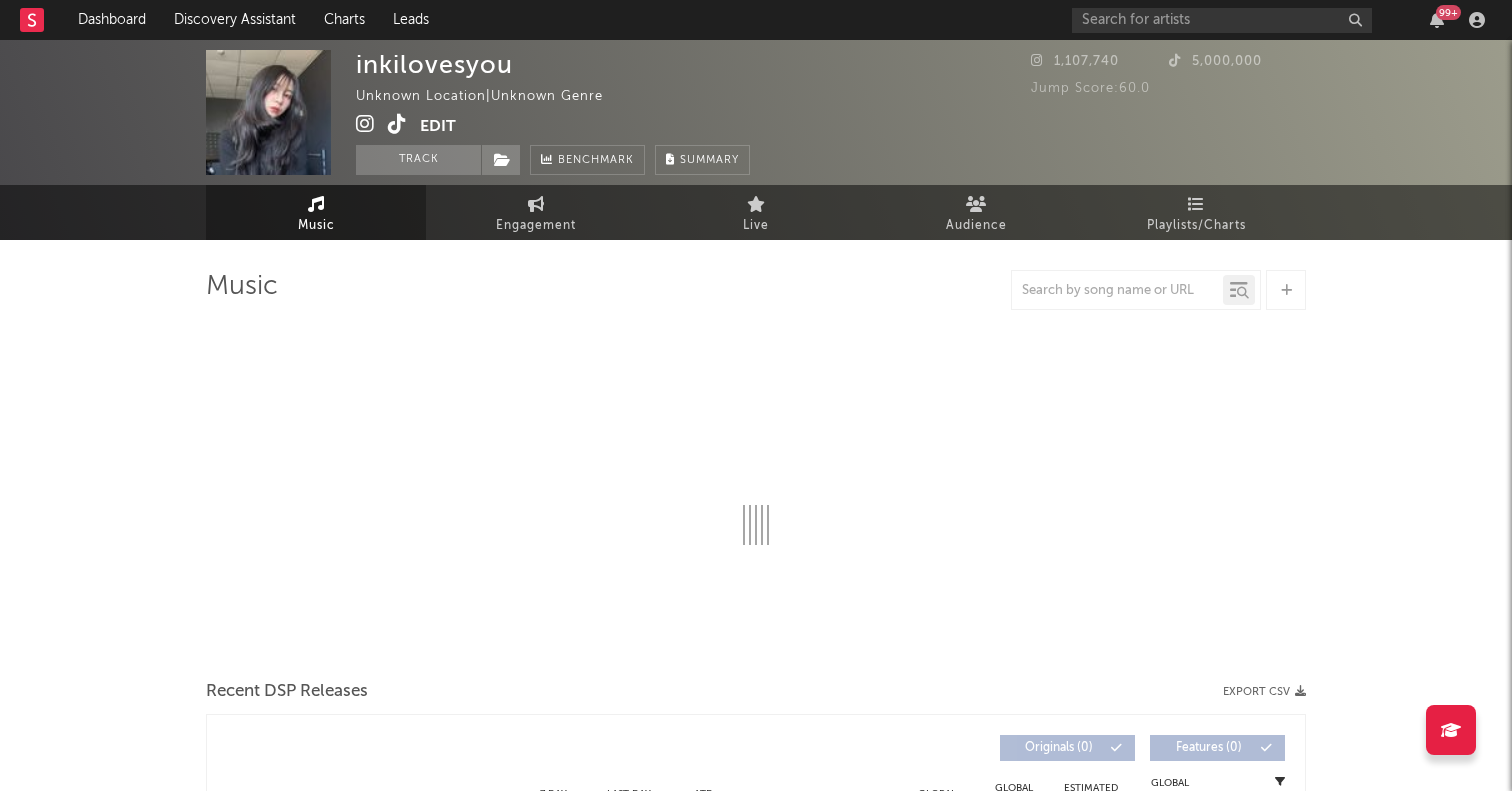 select on "1w" 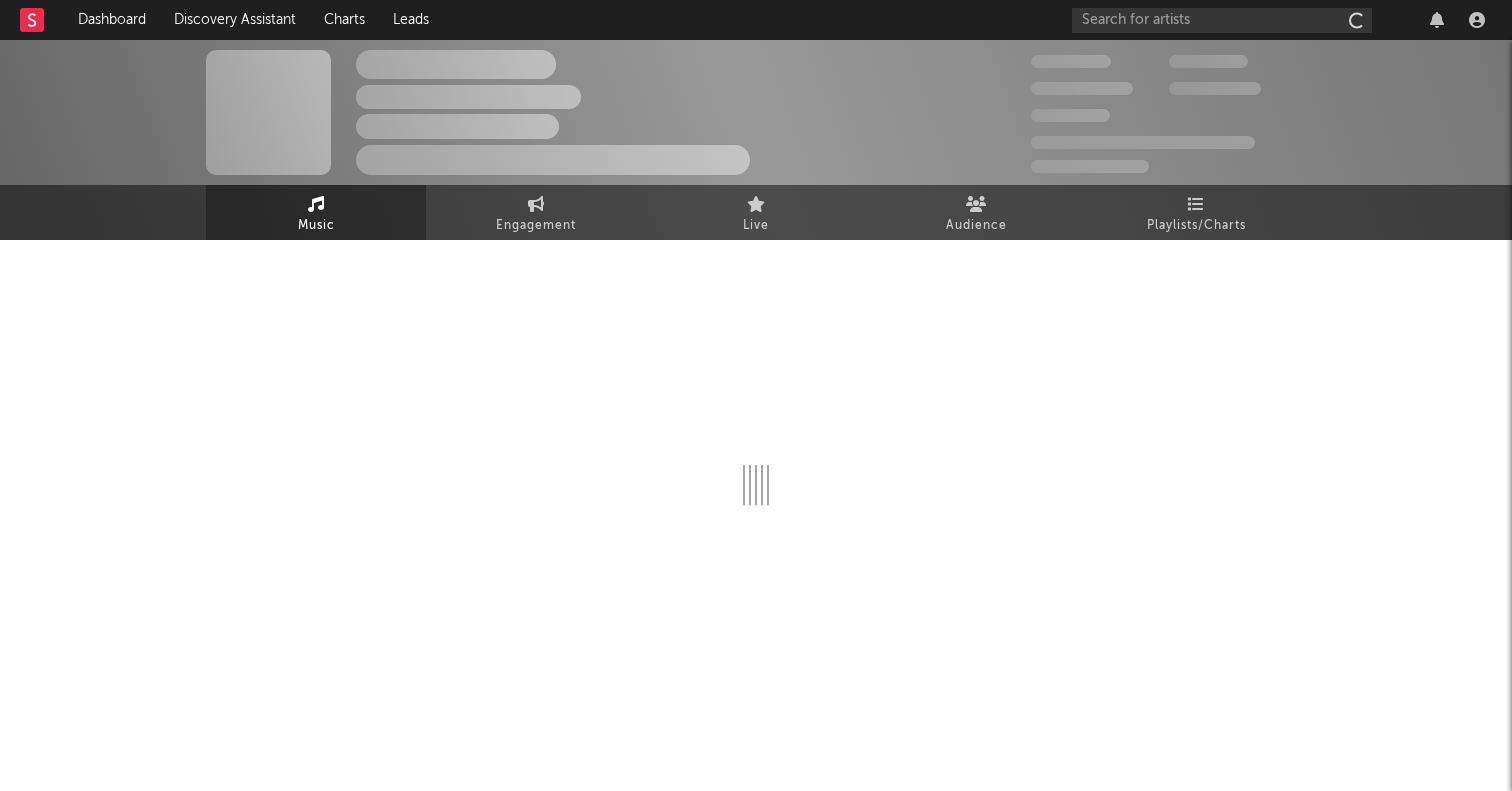 scroll, scrollTop: 0, scrollLeft: 0, axis: both 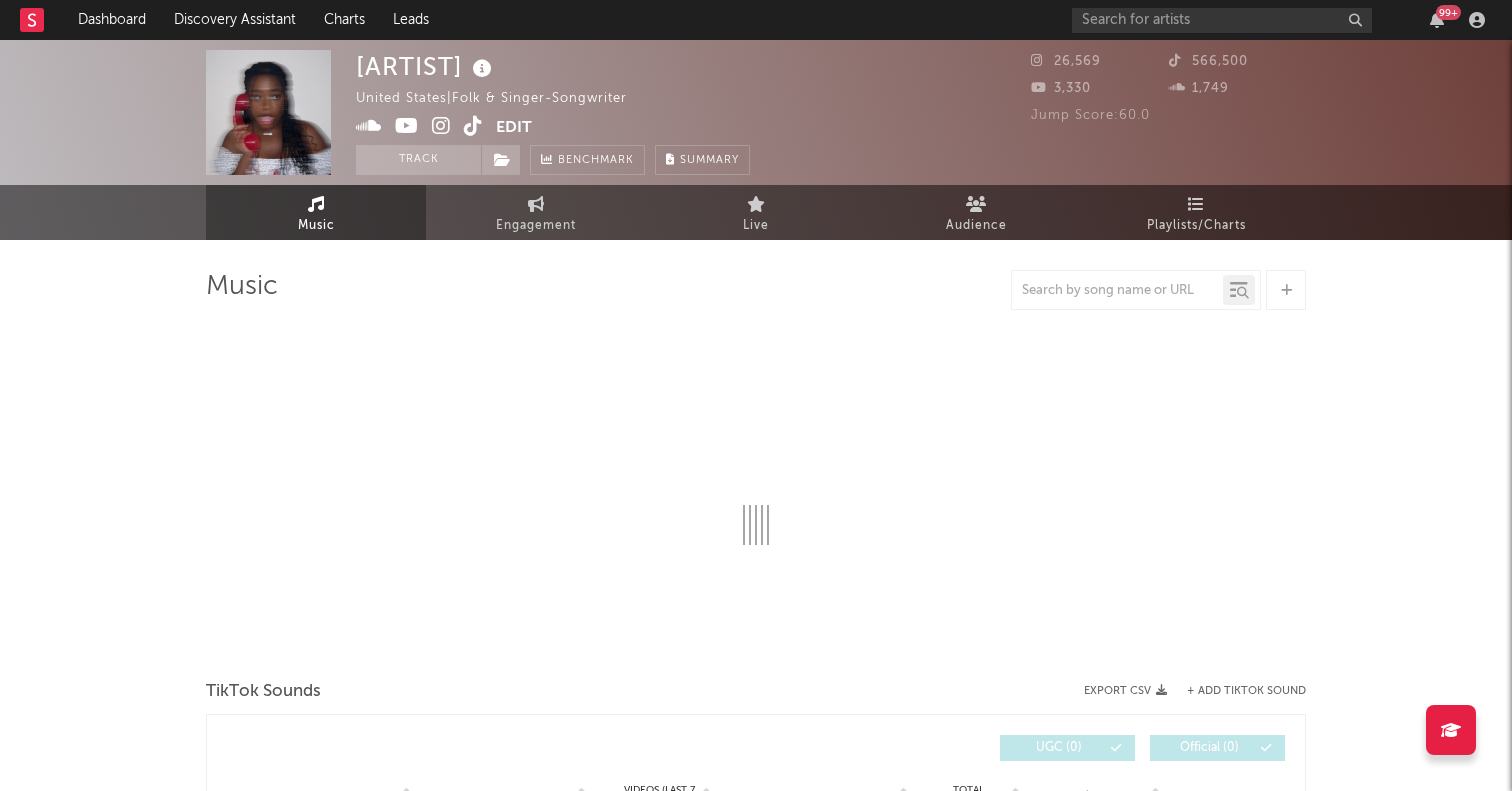 select on "1w" 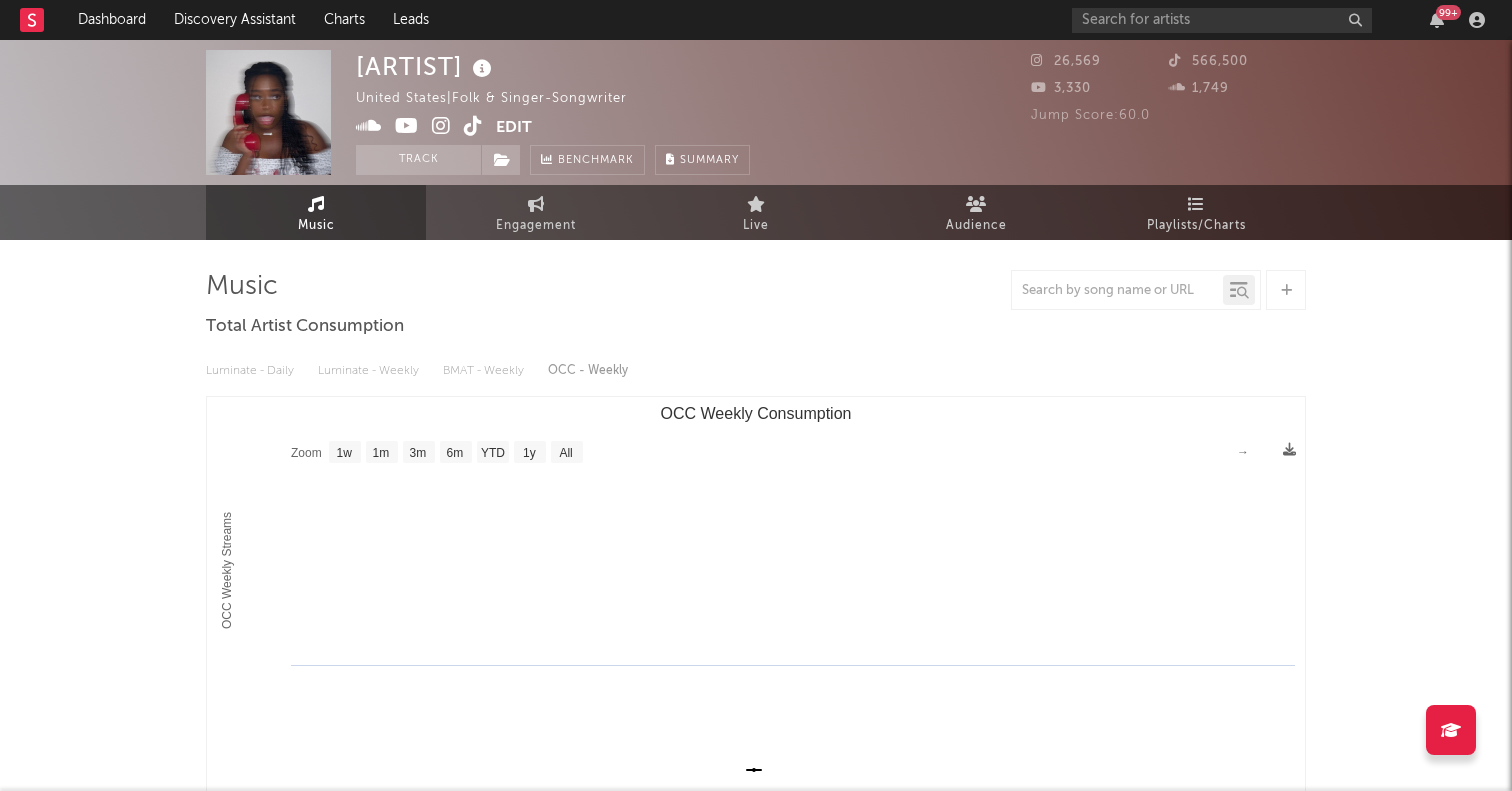 click at bounding box center [473, 126] 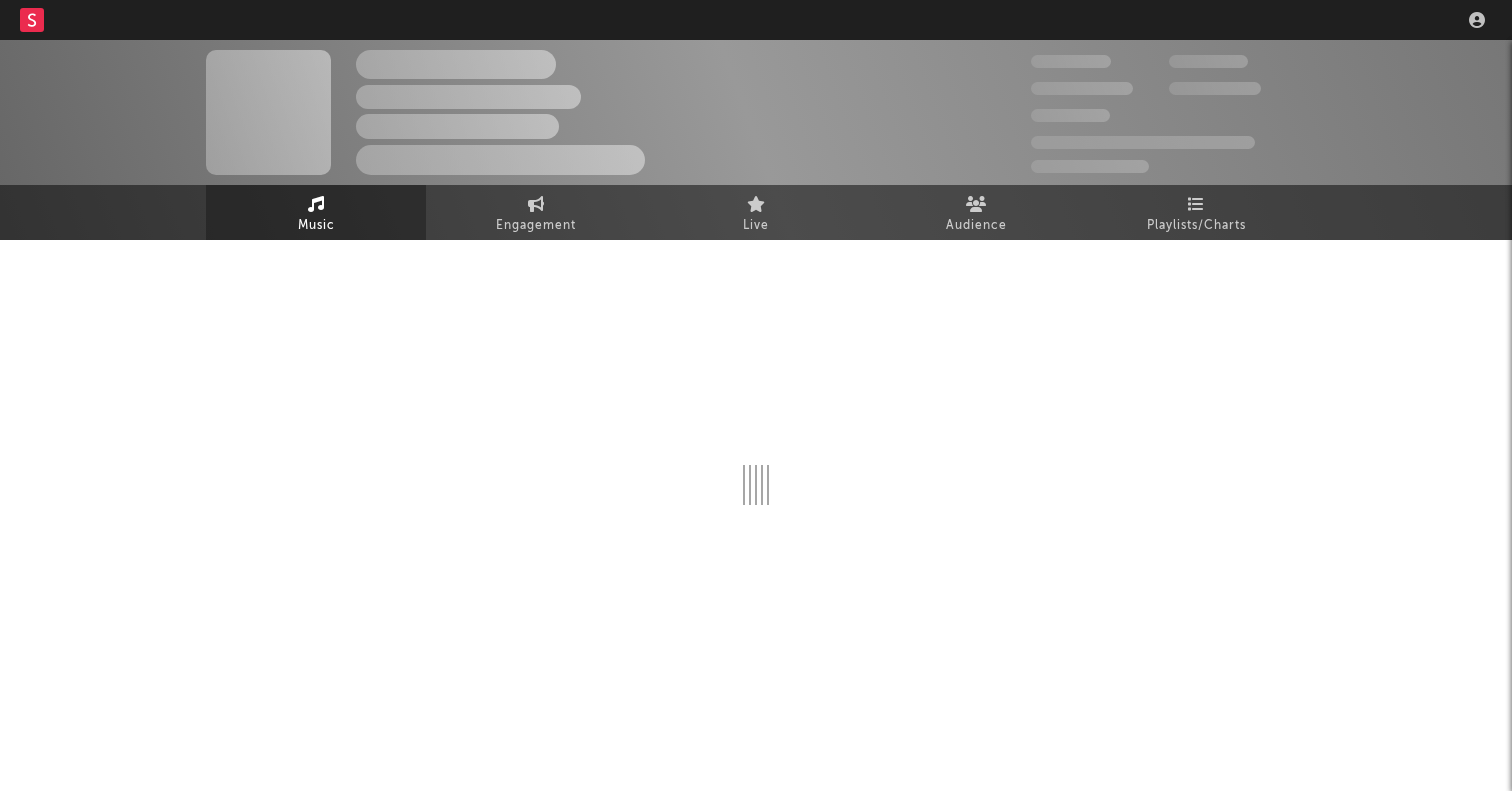 scroll, scrollTop: 0, scrollLeft: 0, axis: both 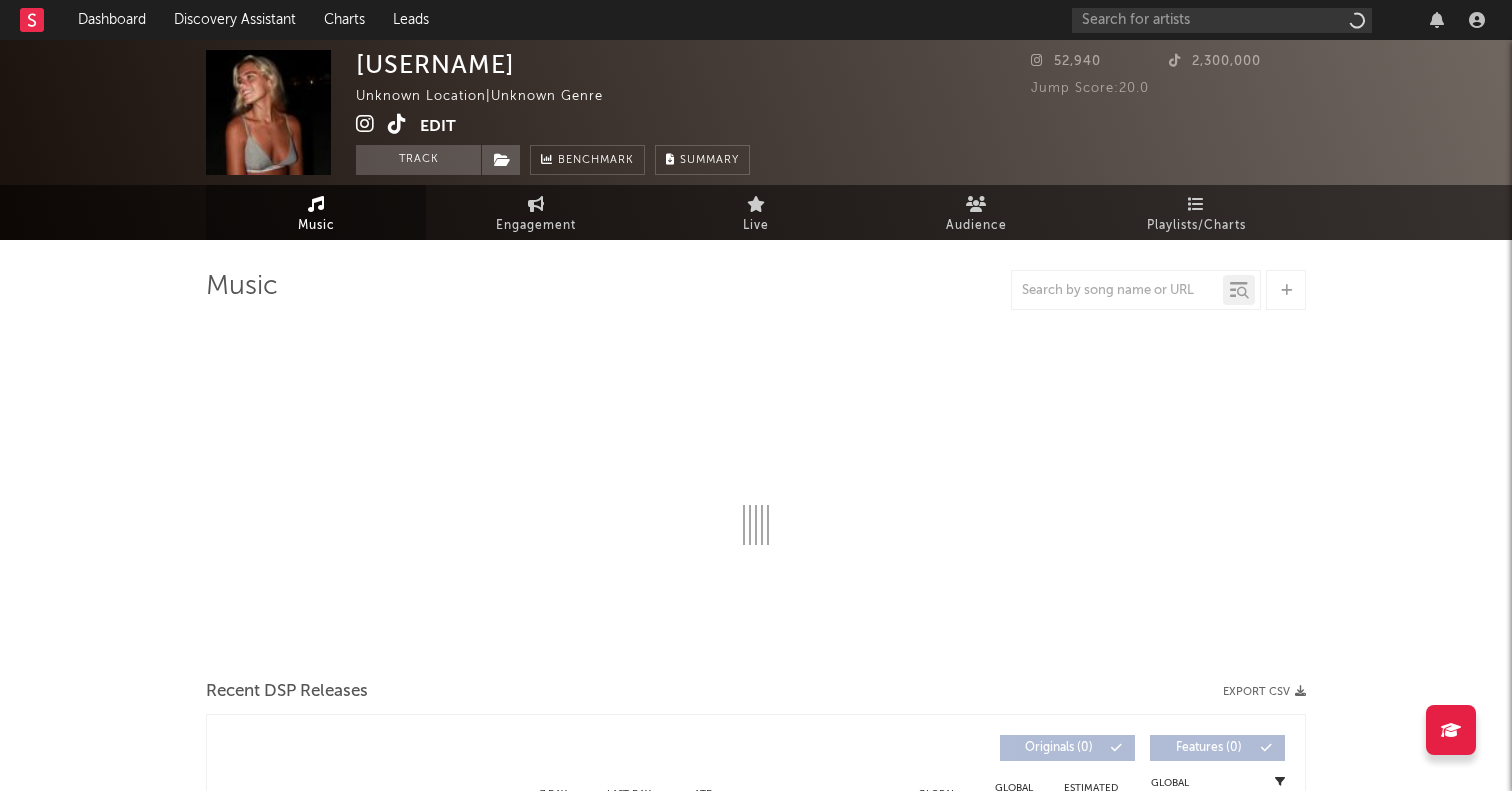 select on "1w" 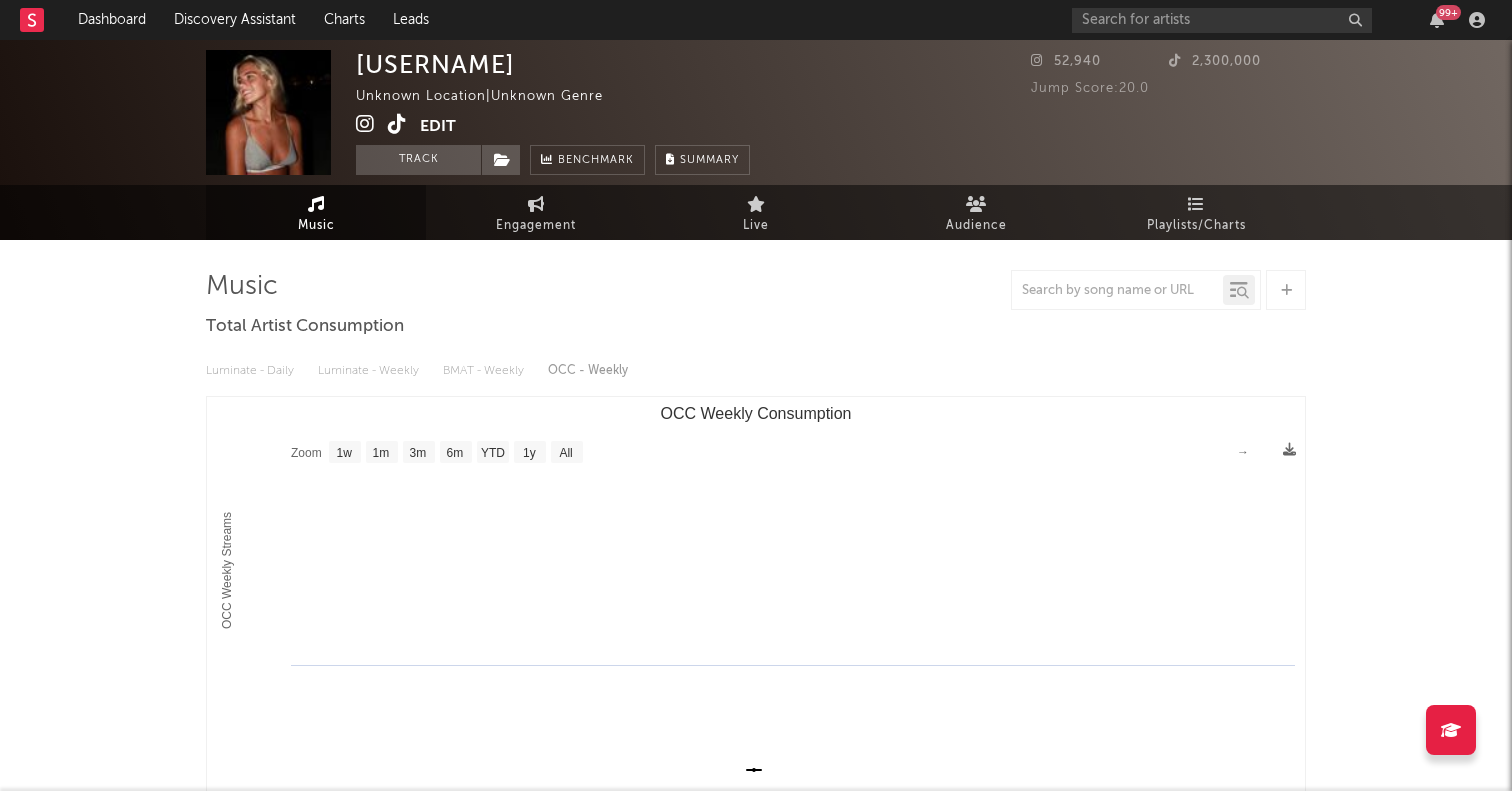 click at bounding box center (397, 124) 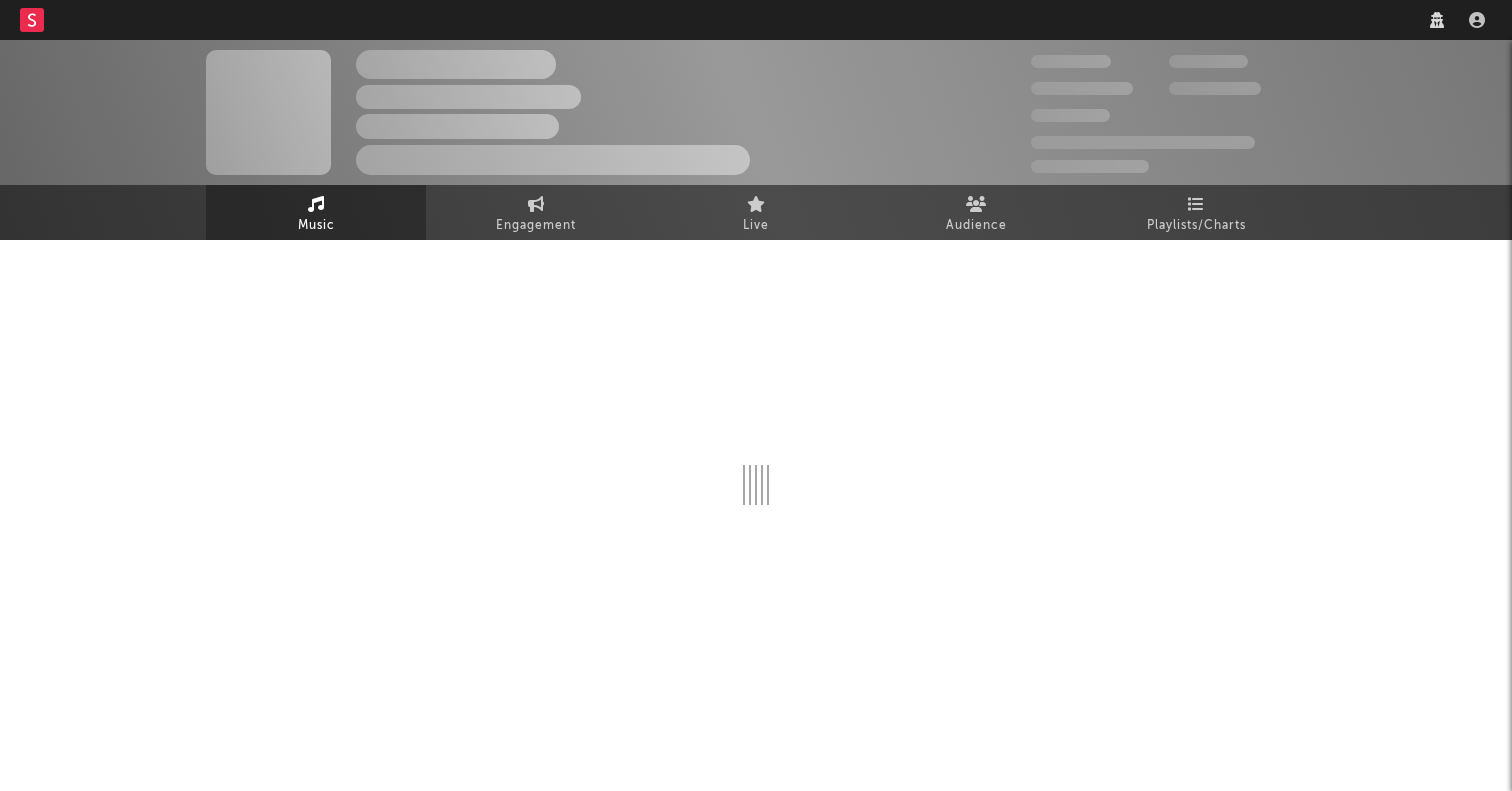 scroll, scrollTop: 0, scrollLeft: 0, axis: both 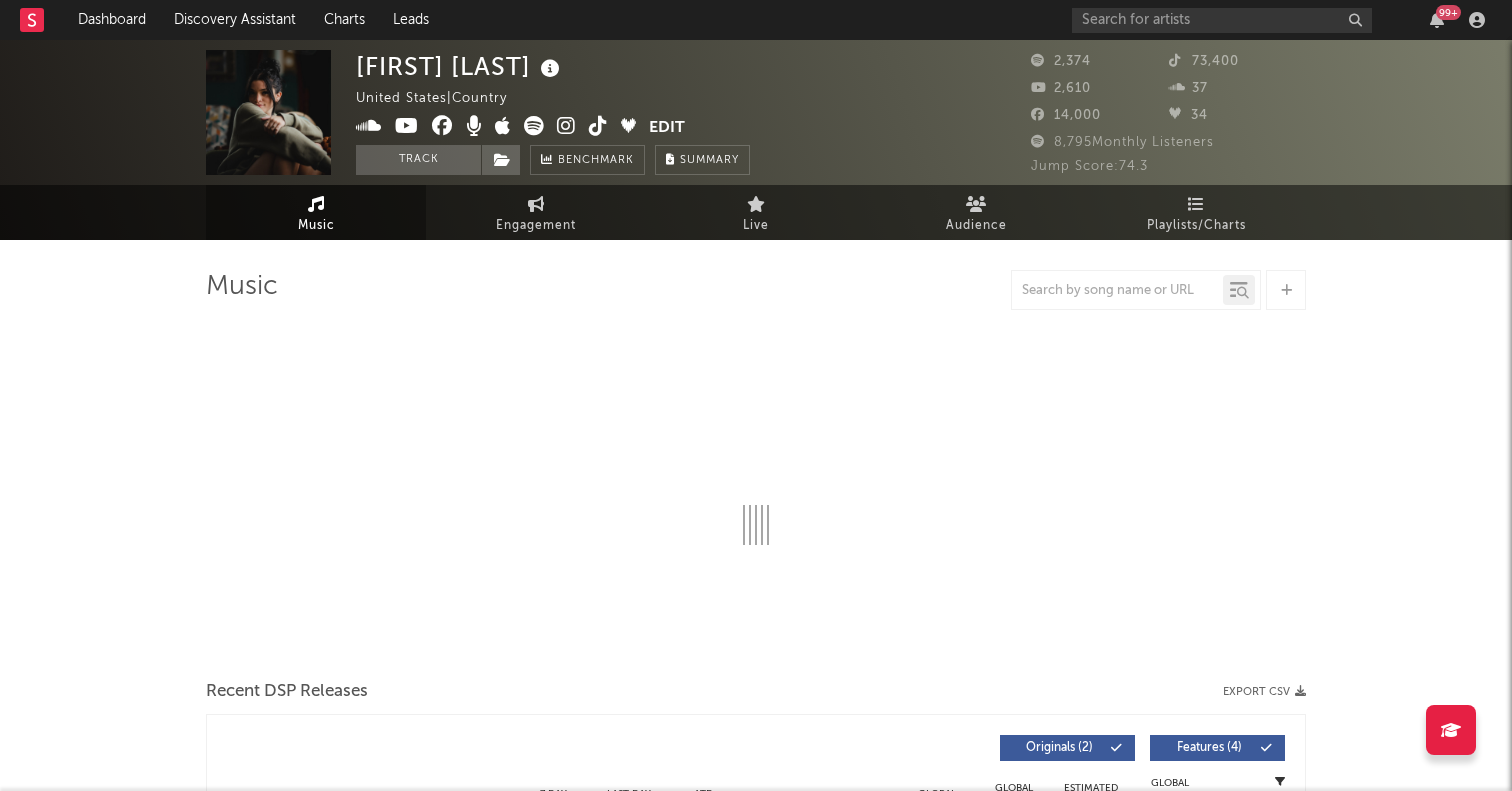 select on "1w" 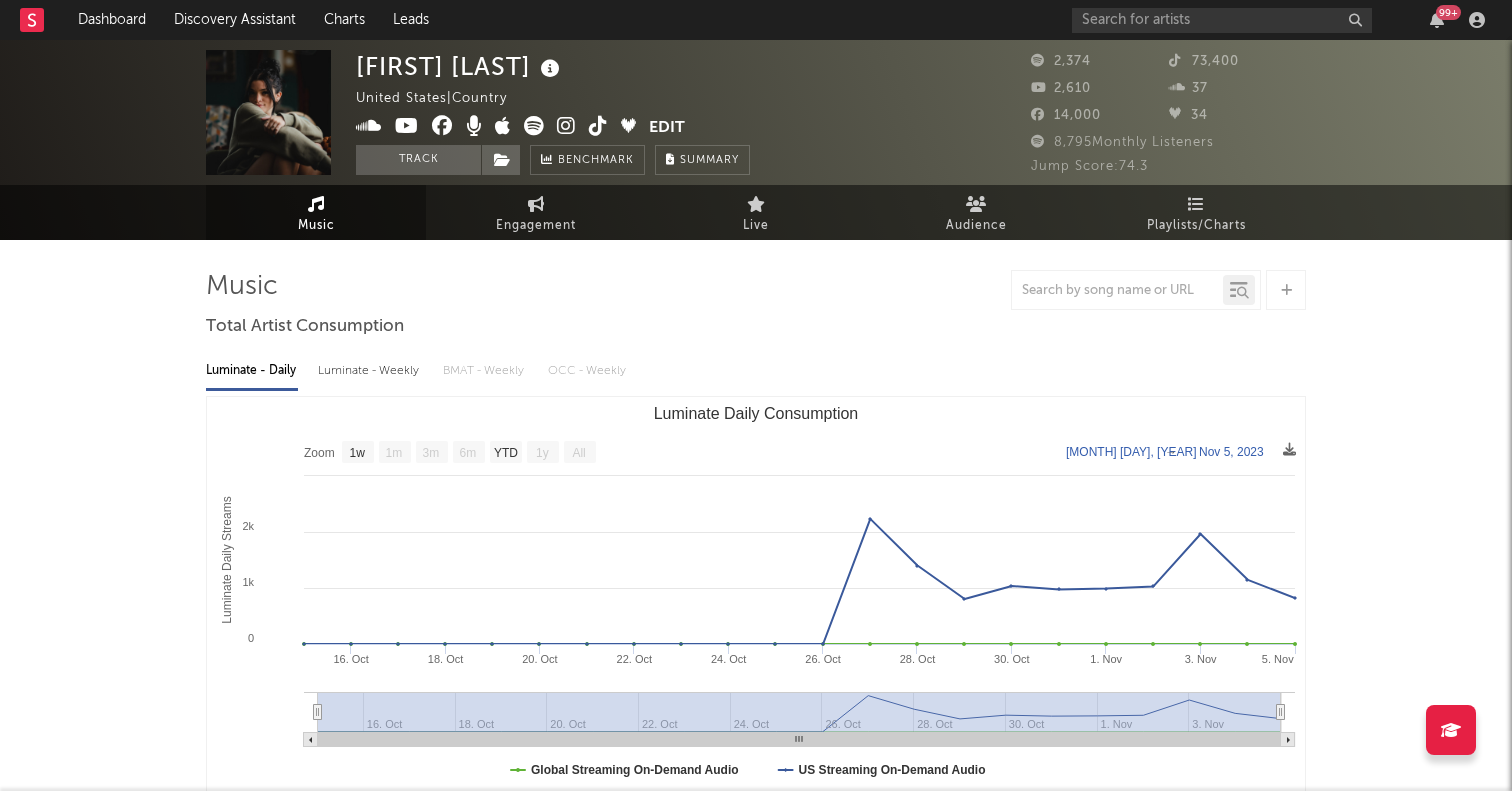click at bounding box center [598, 126] 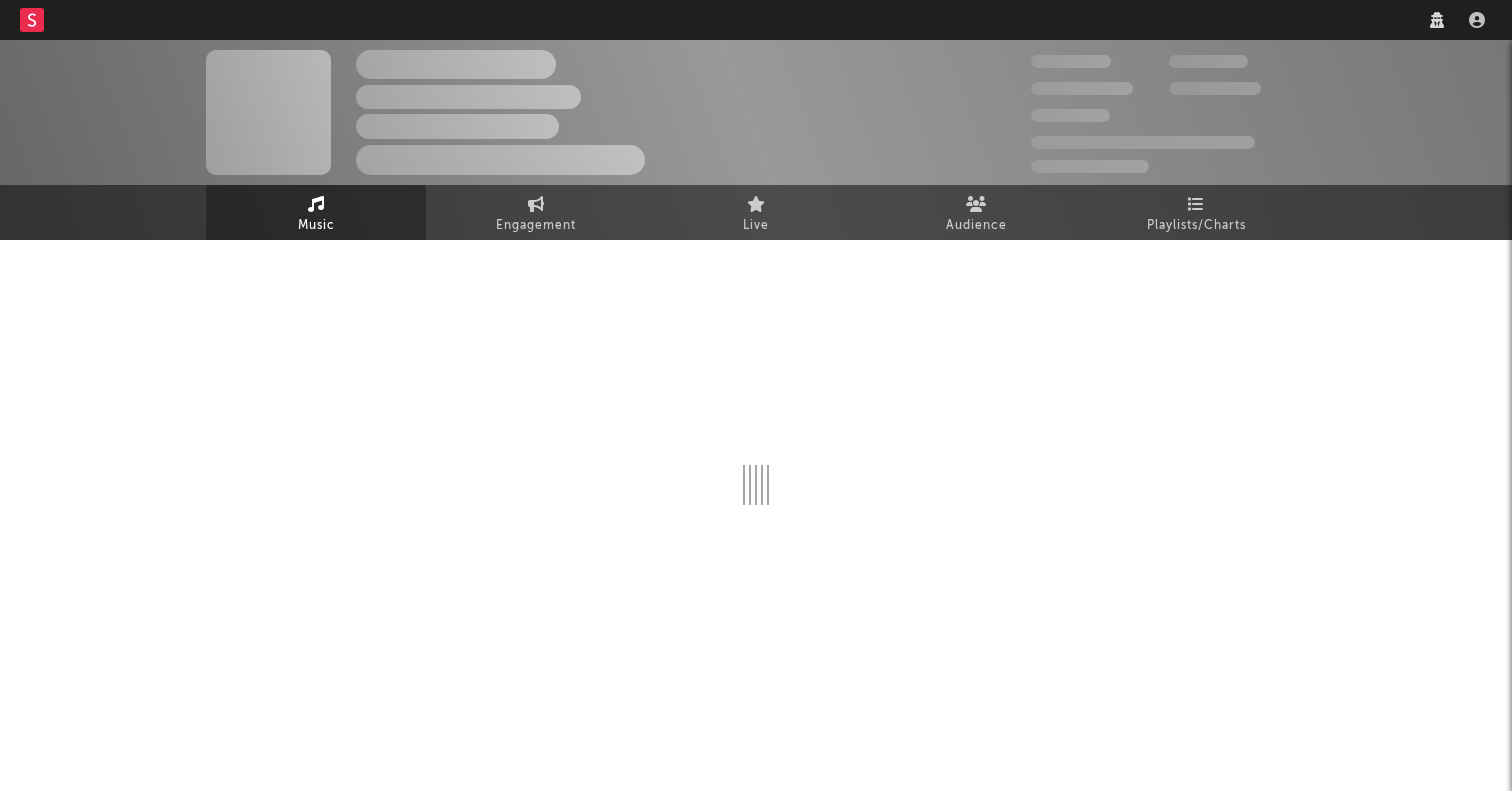 scroll, scrollTop: 0, scrollLeft: 0, axis: both 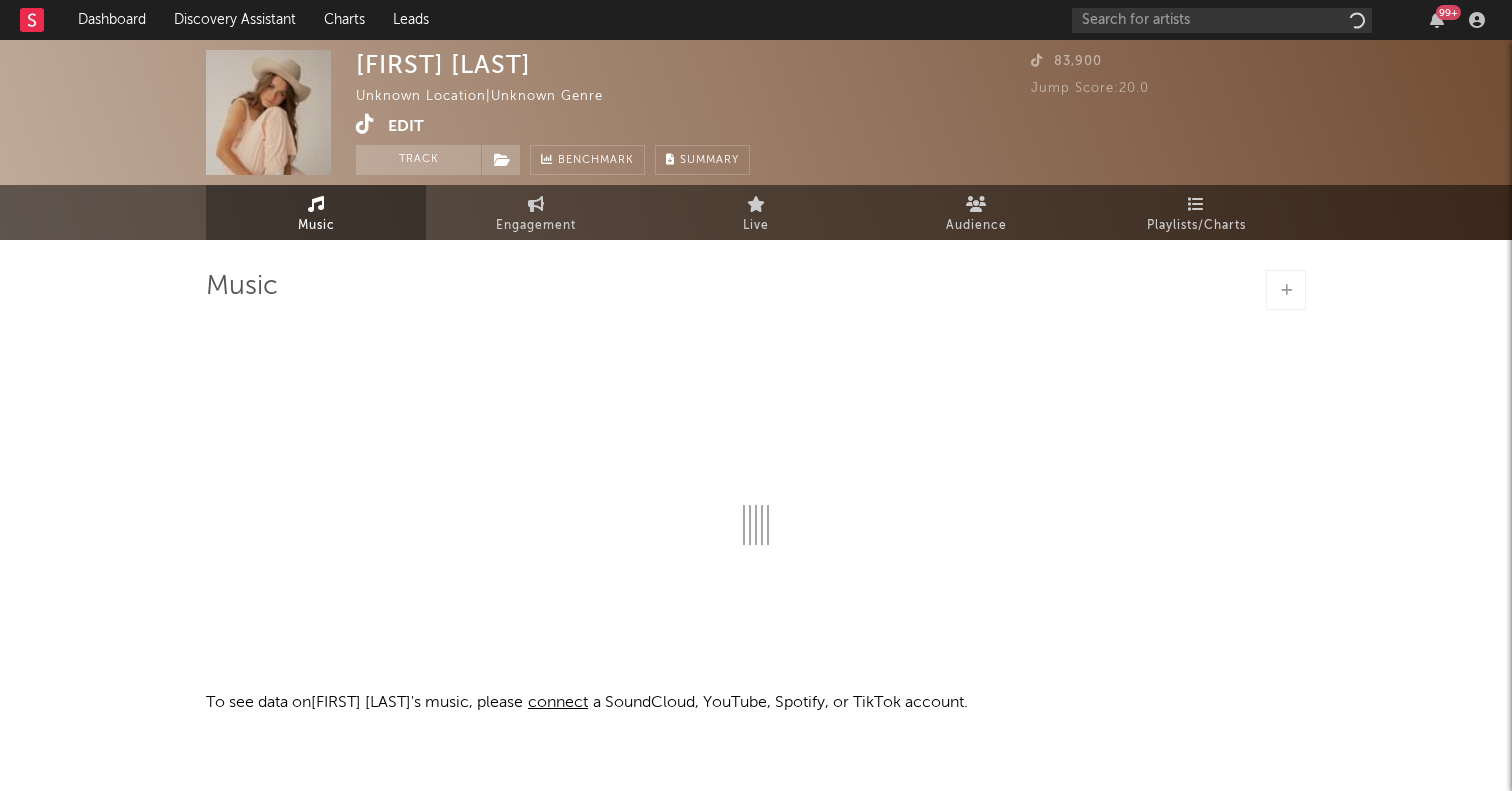 select on "1w" 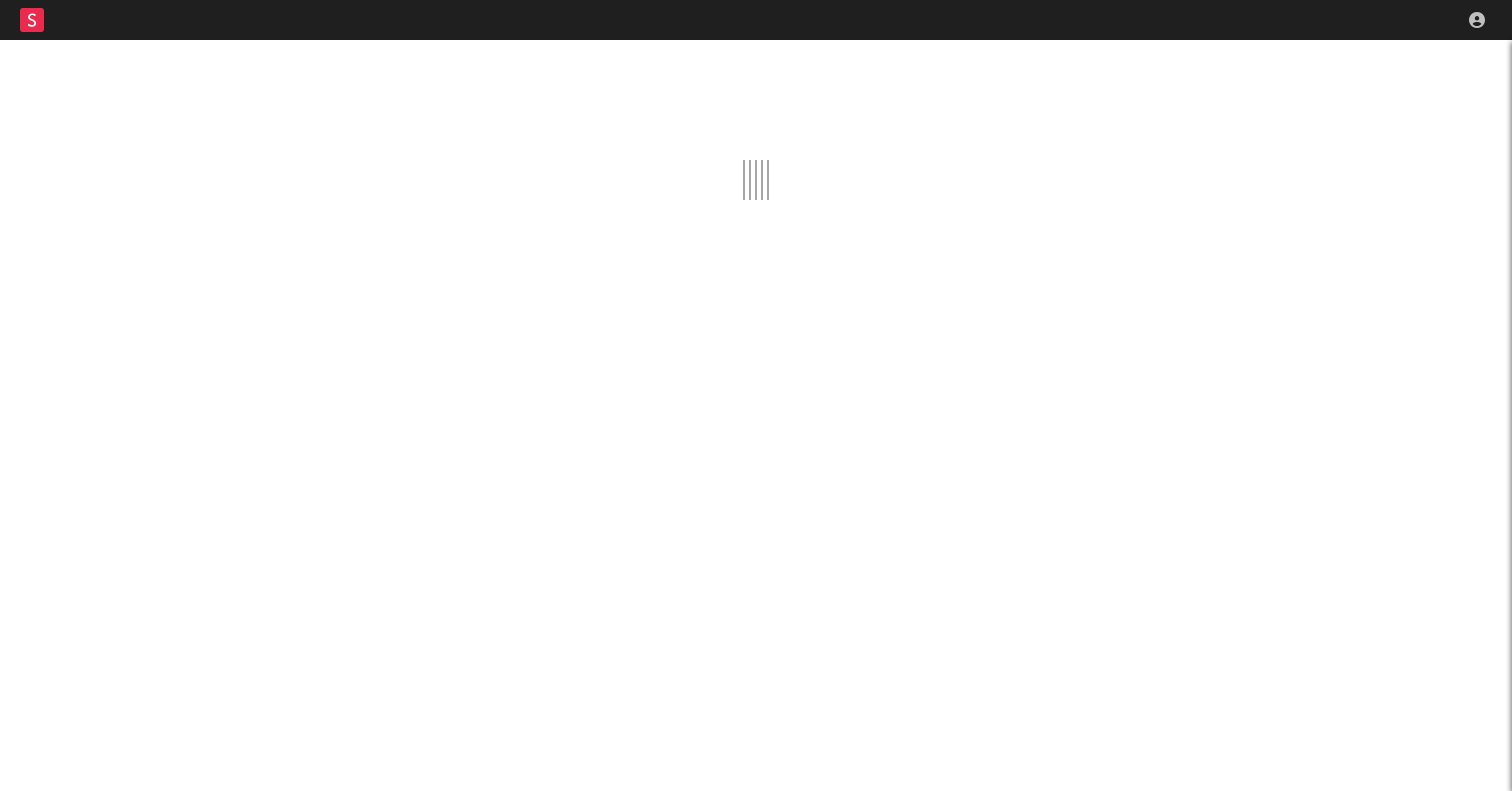 scroll, scrollTop: 0, scrollLeft: 0, axis: both 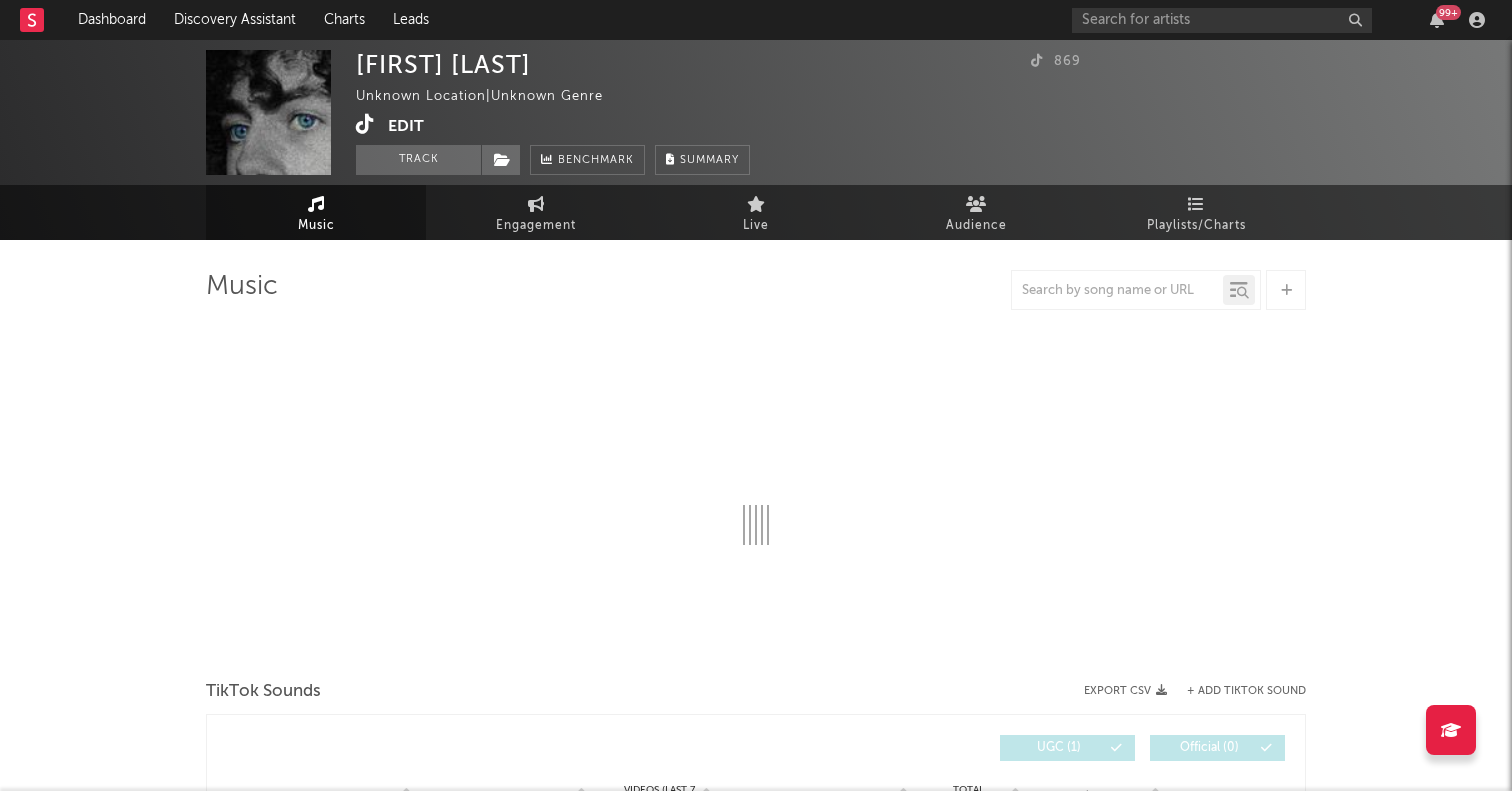 select on "1w" 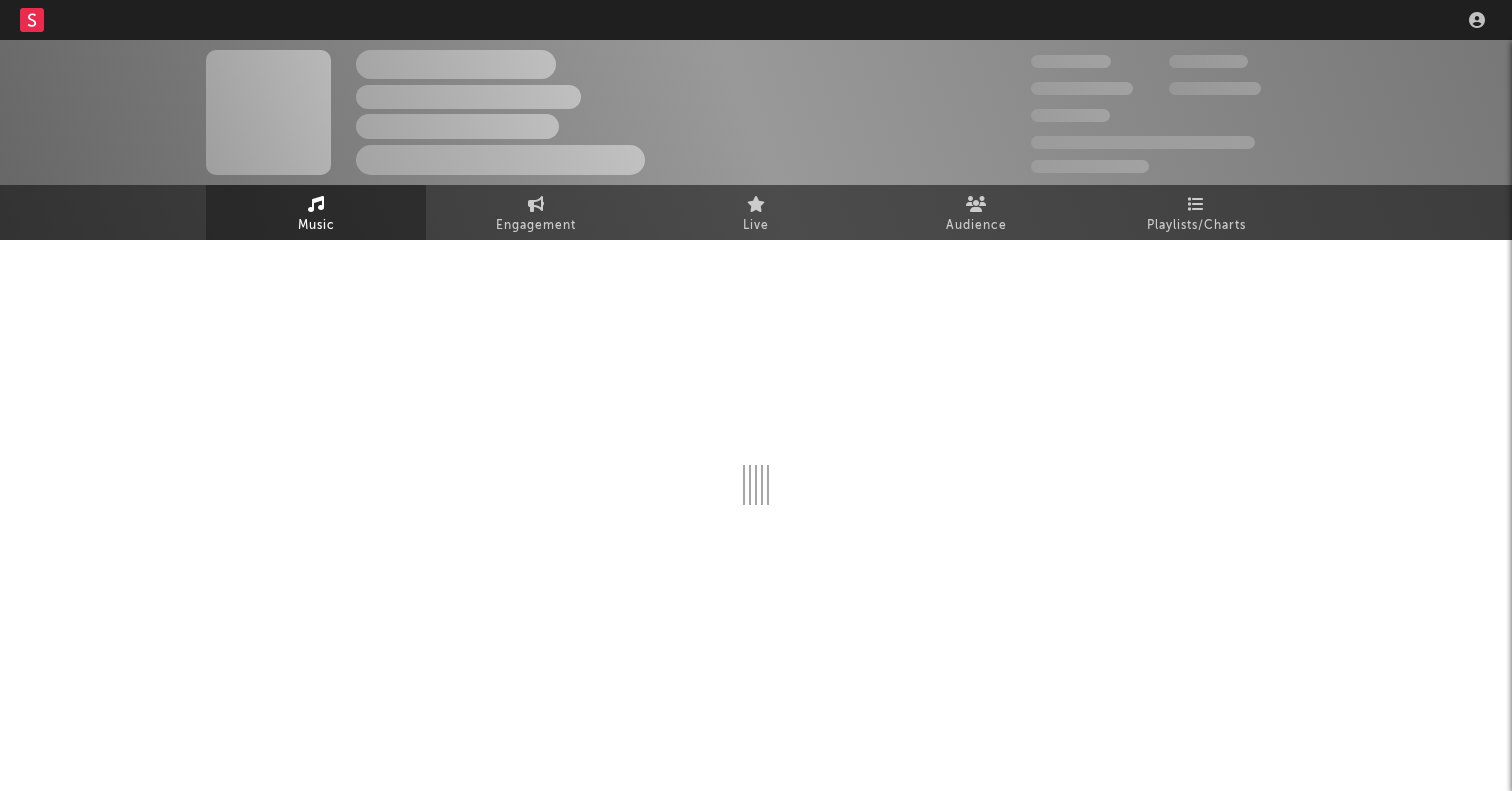 scroll, scrollTop: 0, scrollLeft: 0, axis: both 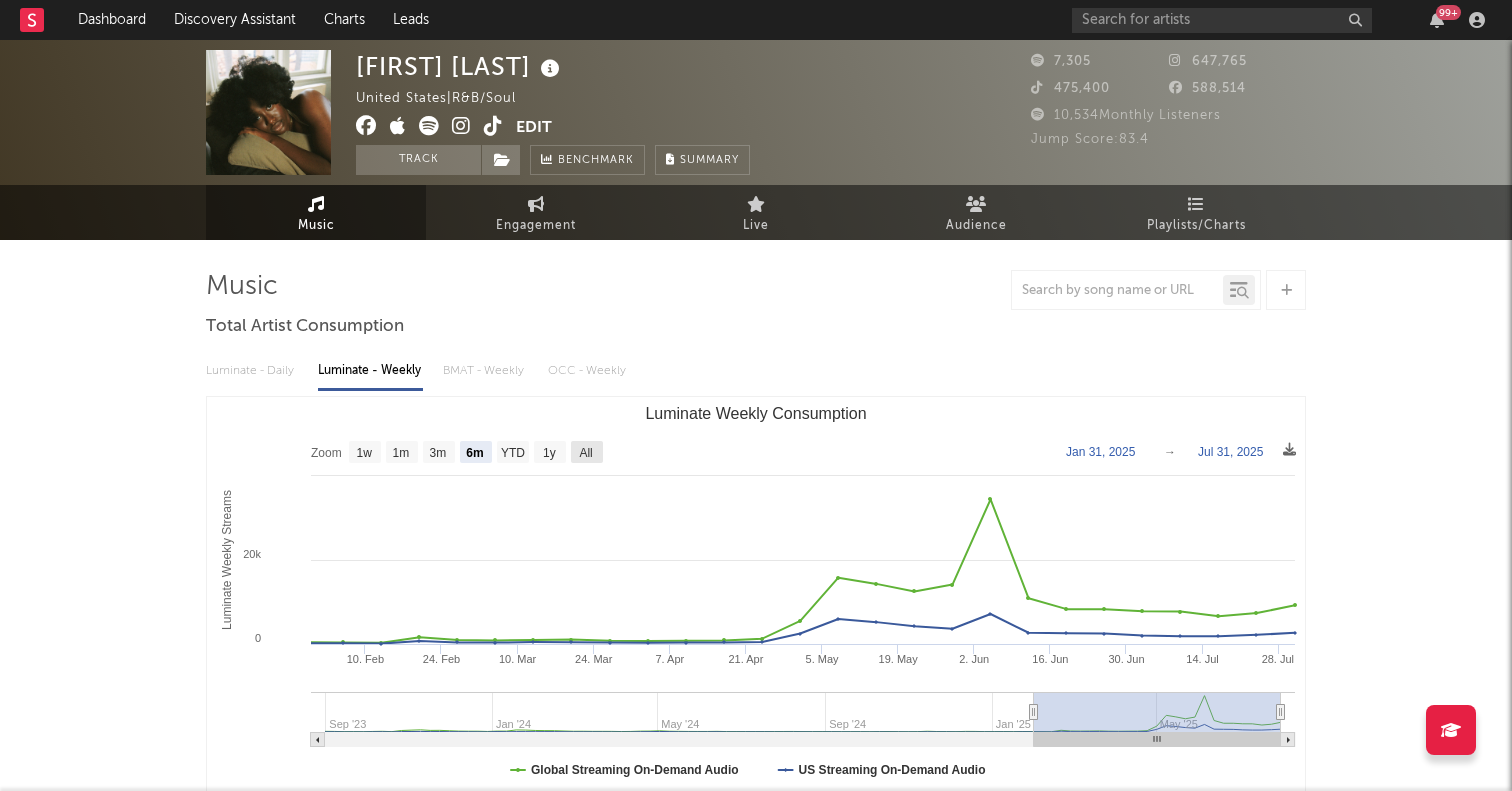 click 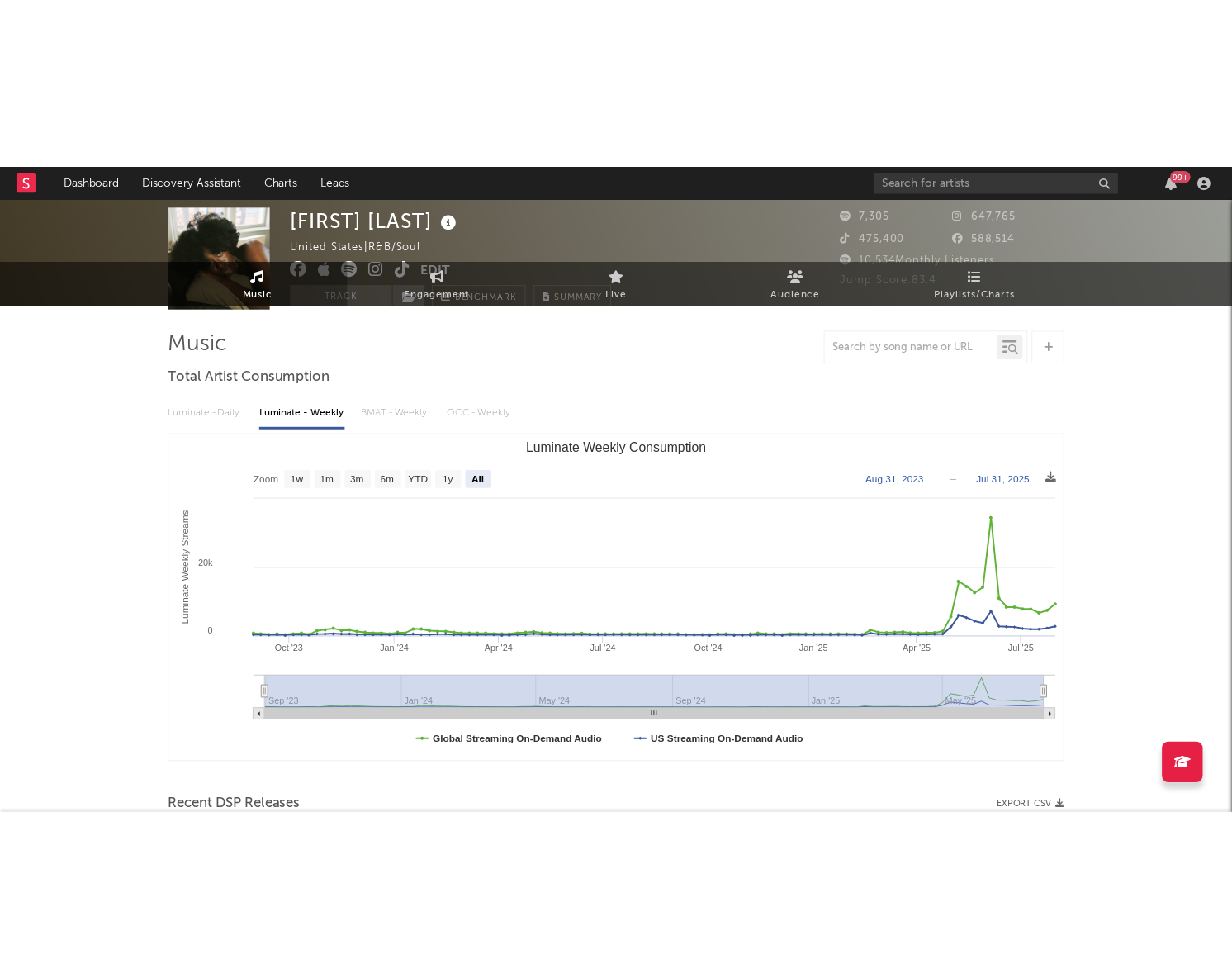 scroll, scrollTop: 0, scrollLeft: 0, axis: both 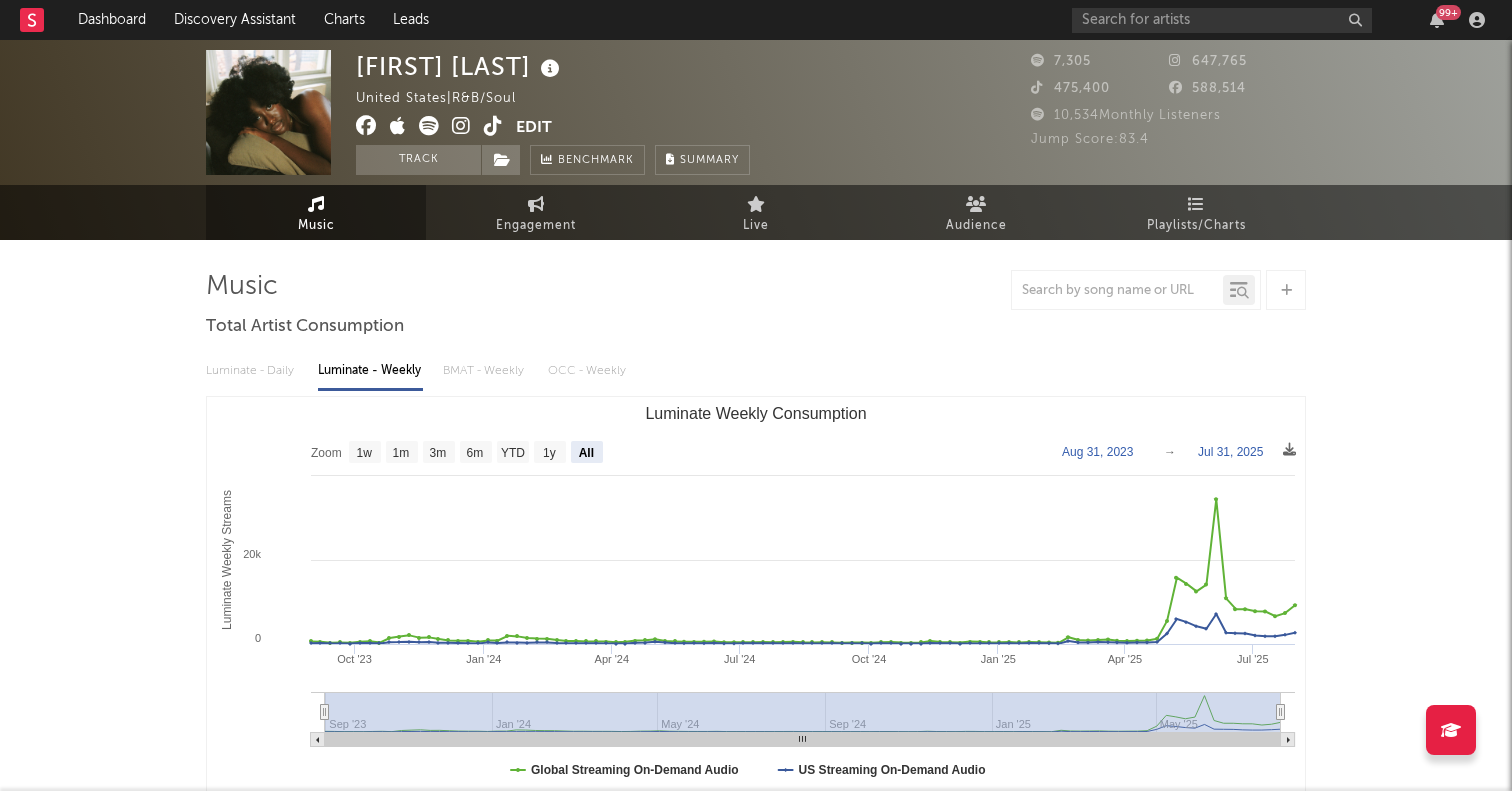 click at bounding box center [493, 126] 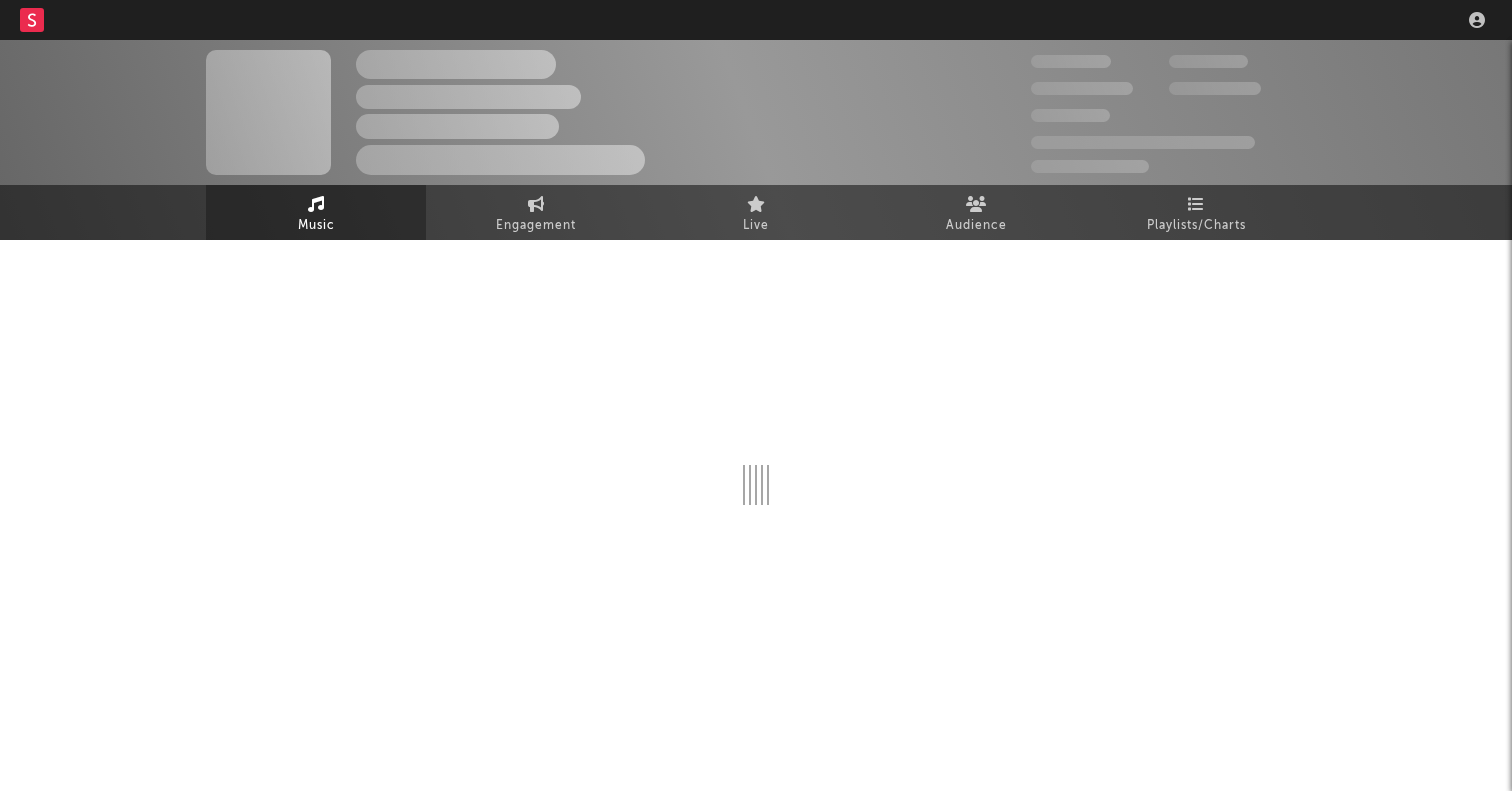 scroll, scrollTop: 0, scrollLeft: 0, axis: both 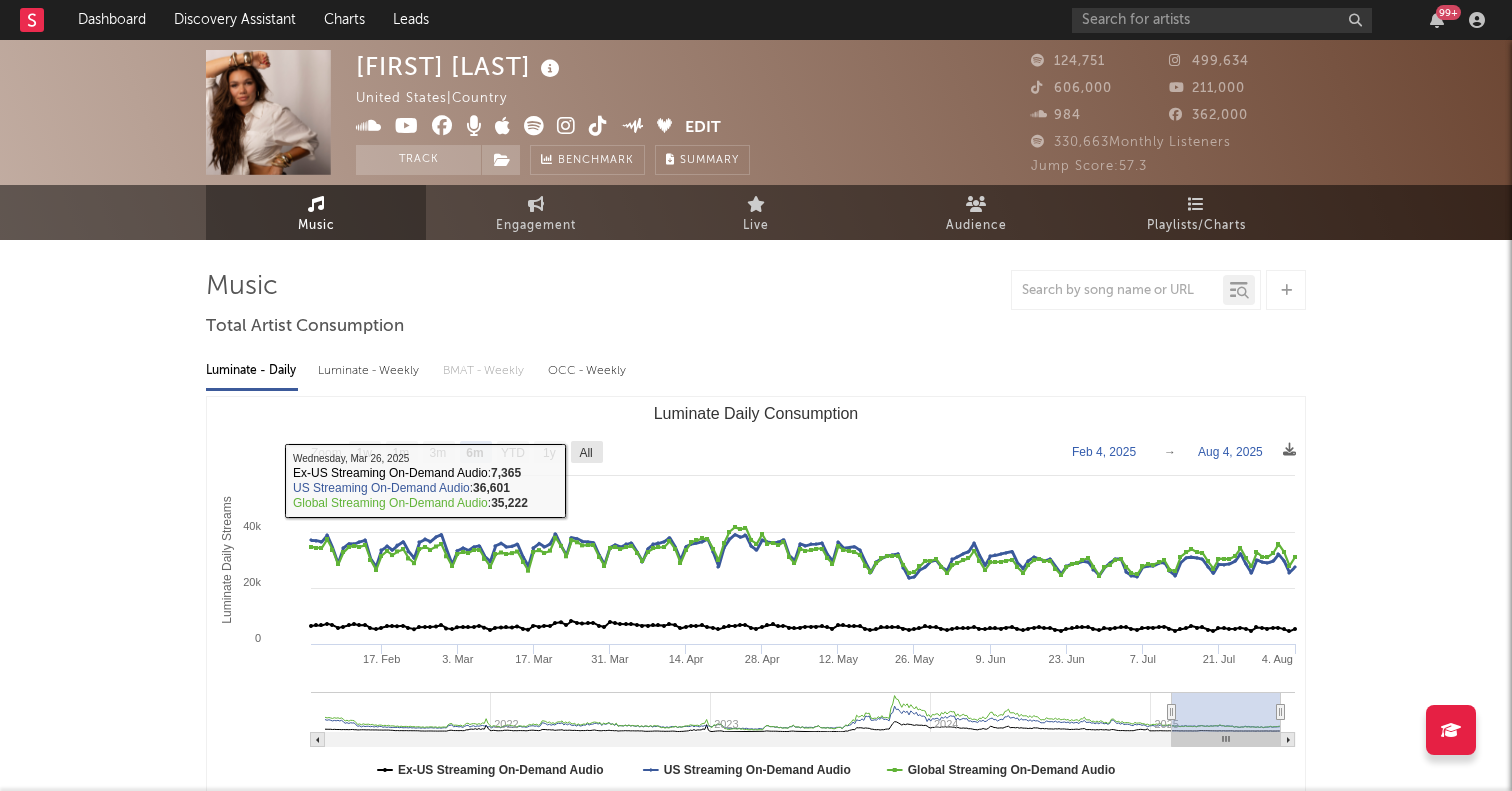 click 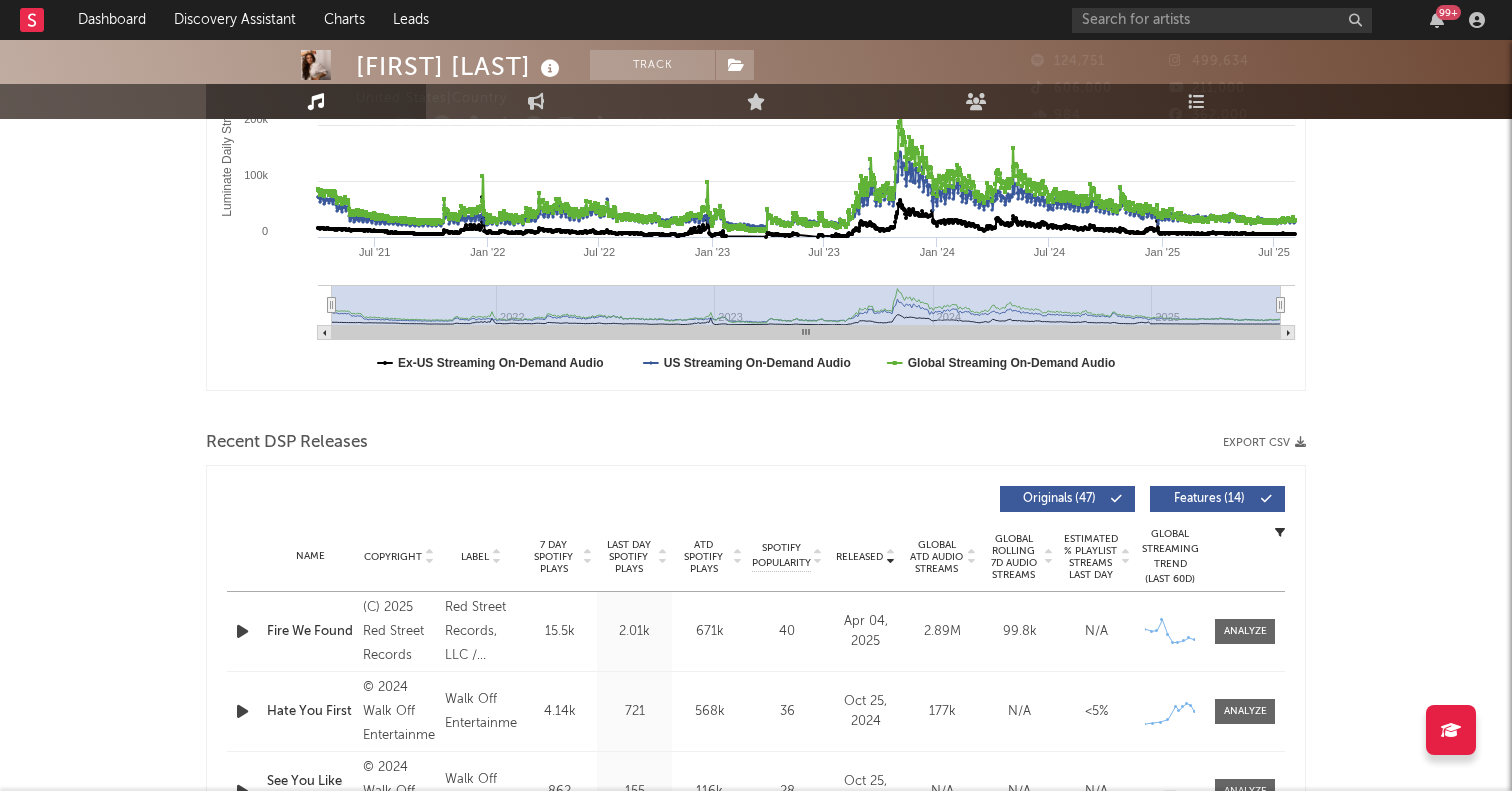 scroll, scrollTop: 583, scrollLeft: 0, axis: vertical 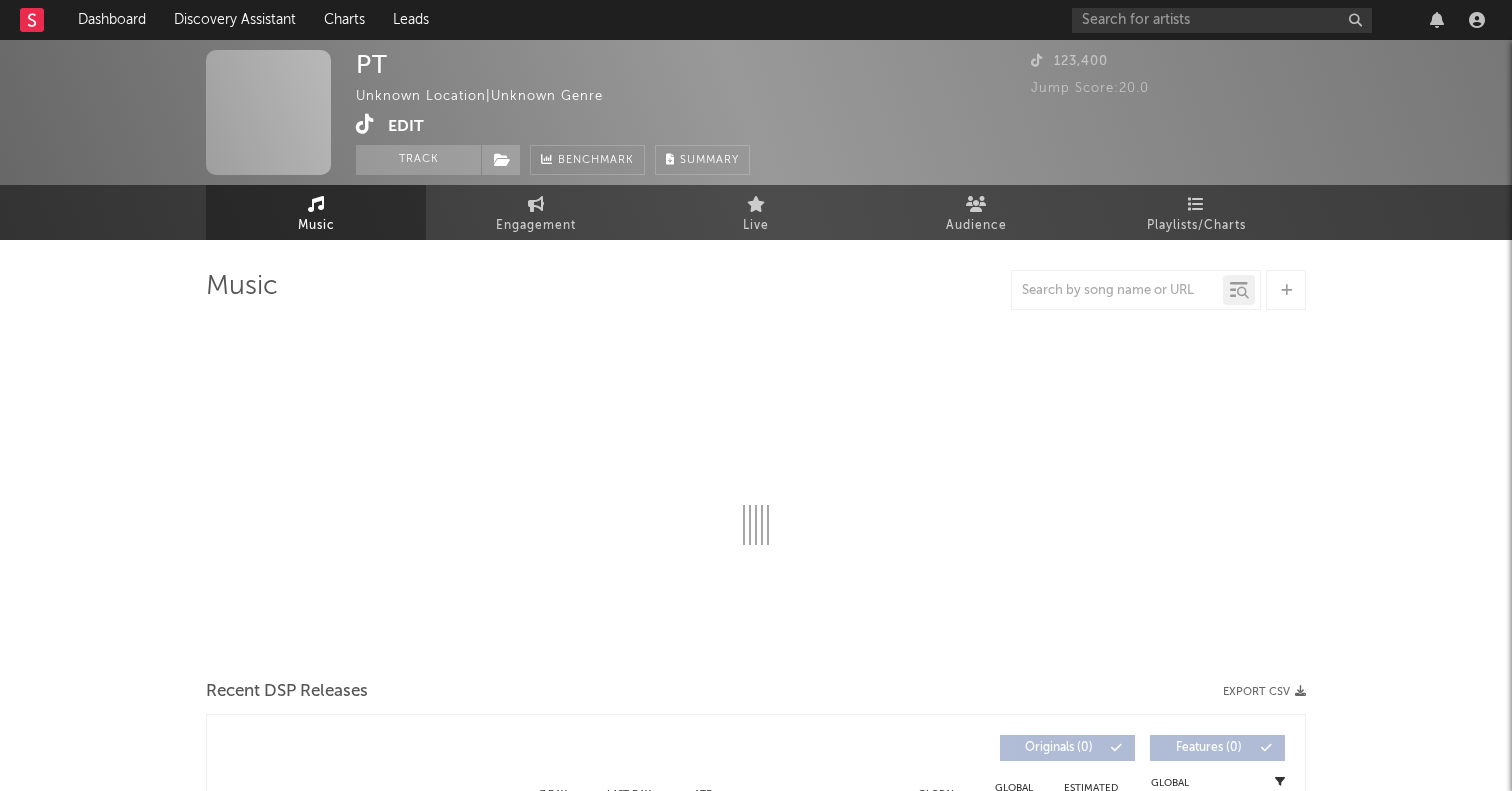 select on "1w" 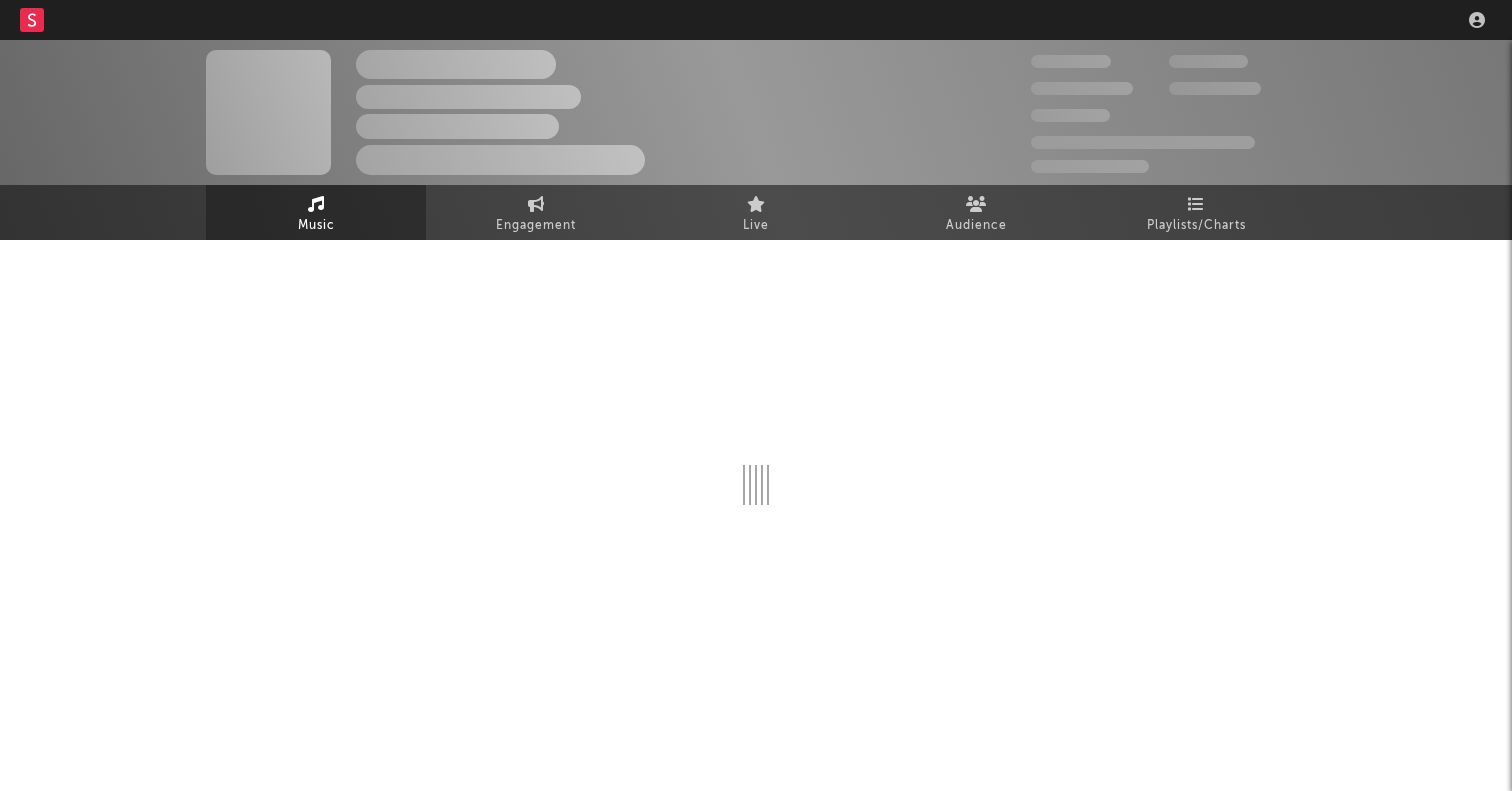scroll, scrollTop: 0, scrollLeft: 0, axis: both 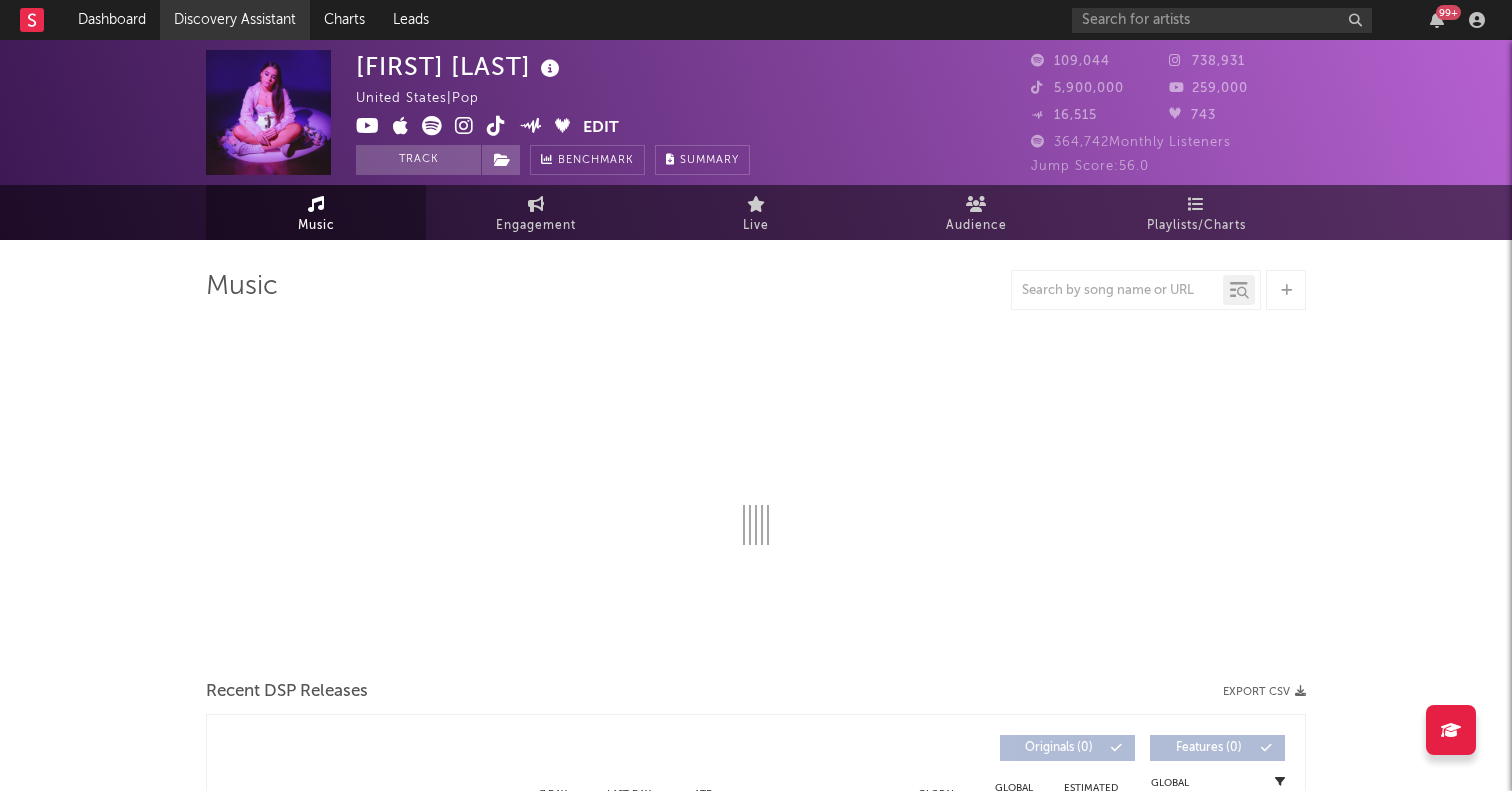 select on "6m" 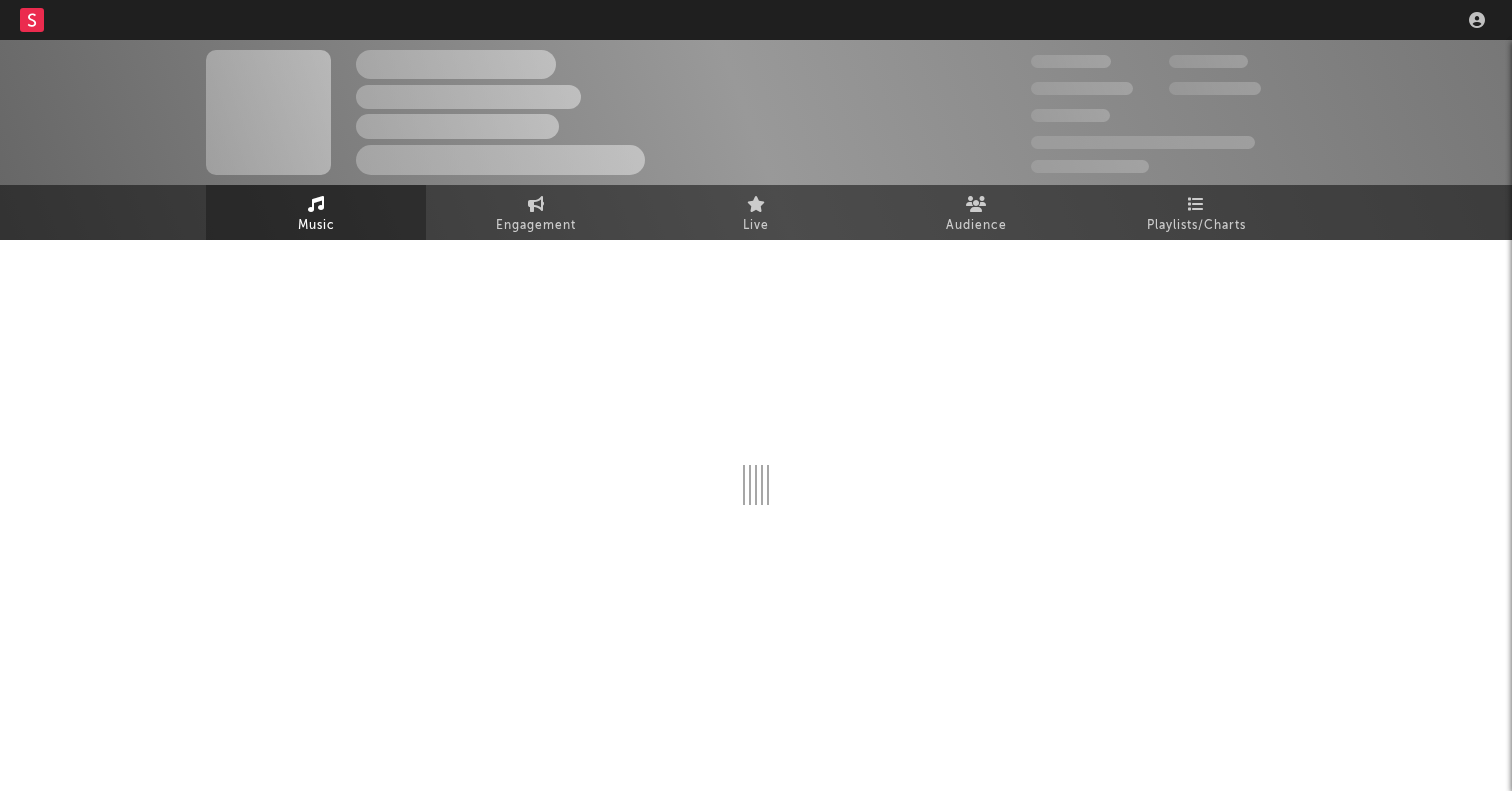 scroll, scrollTop: 0, scrollLeft: 0, axis: both 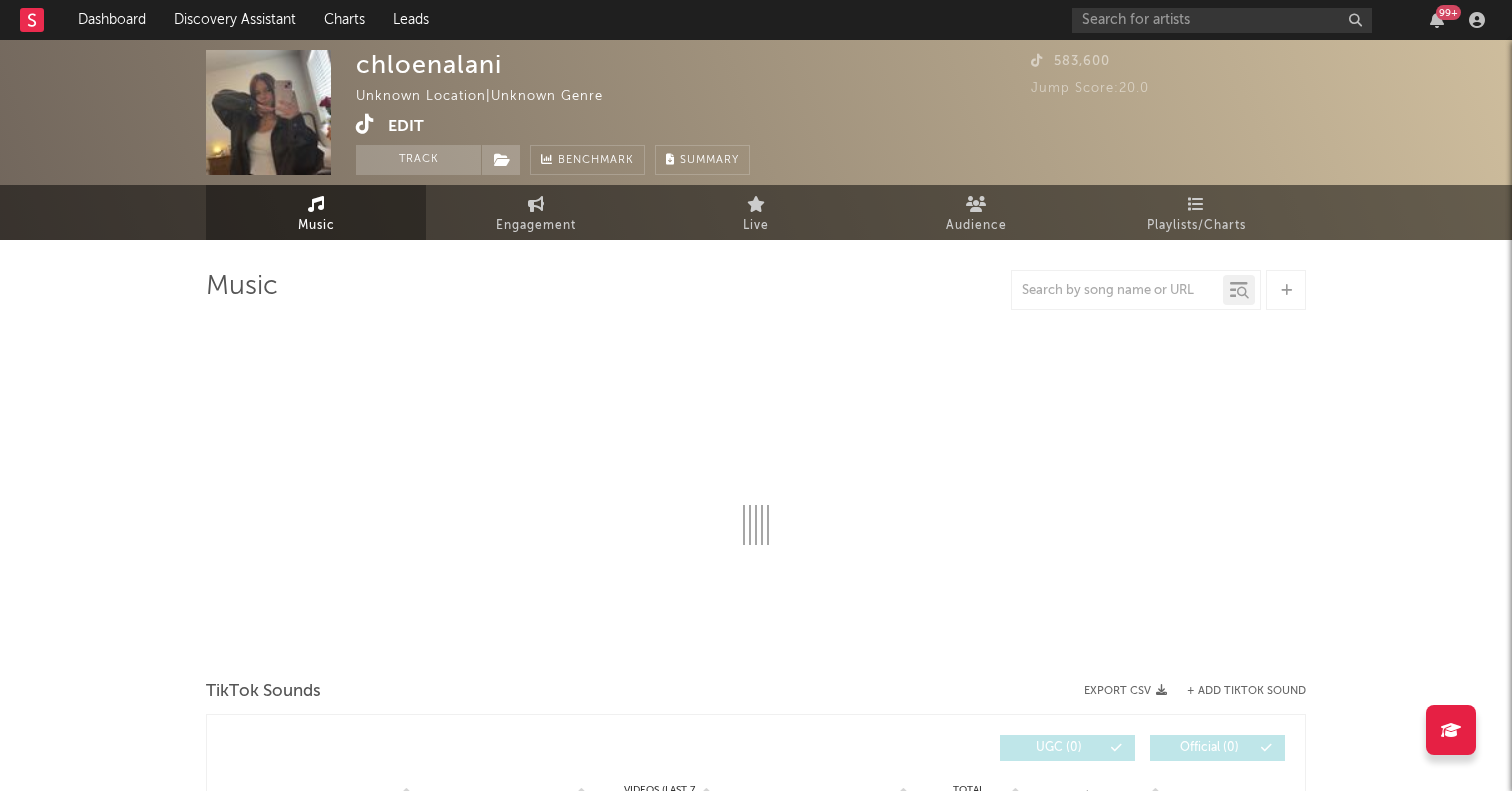 select on "1w" 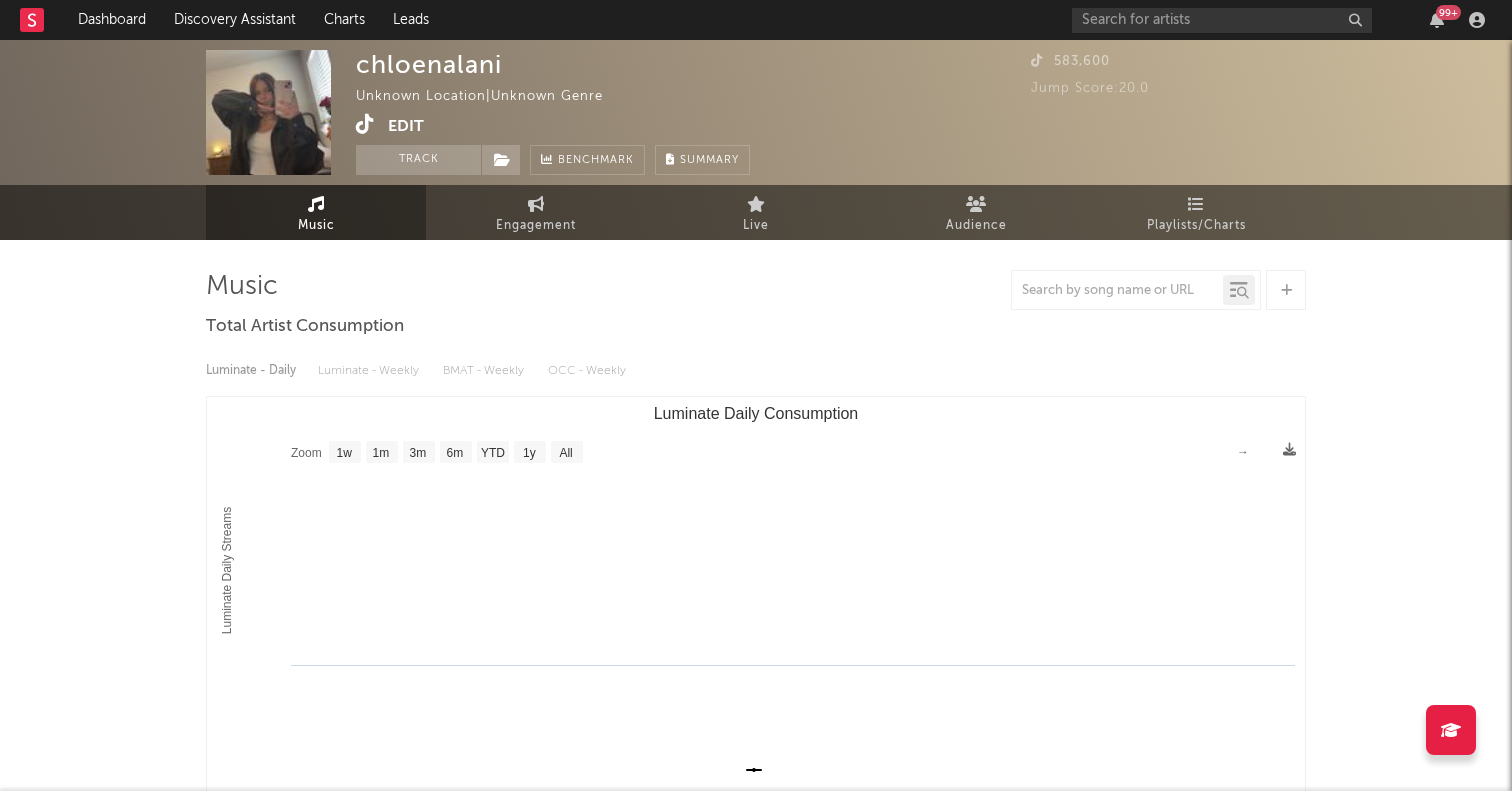 click at bounding box center [365, 124] 